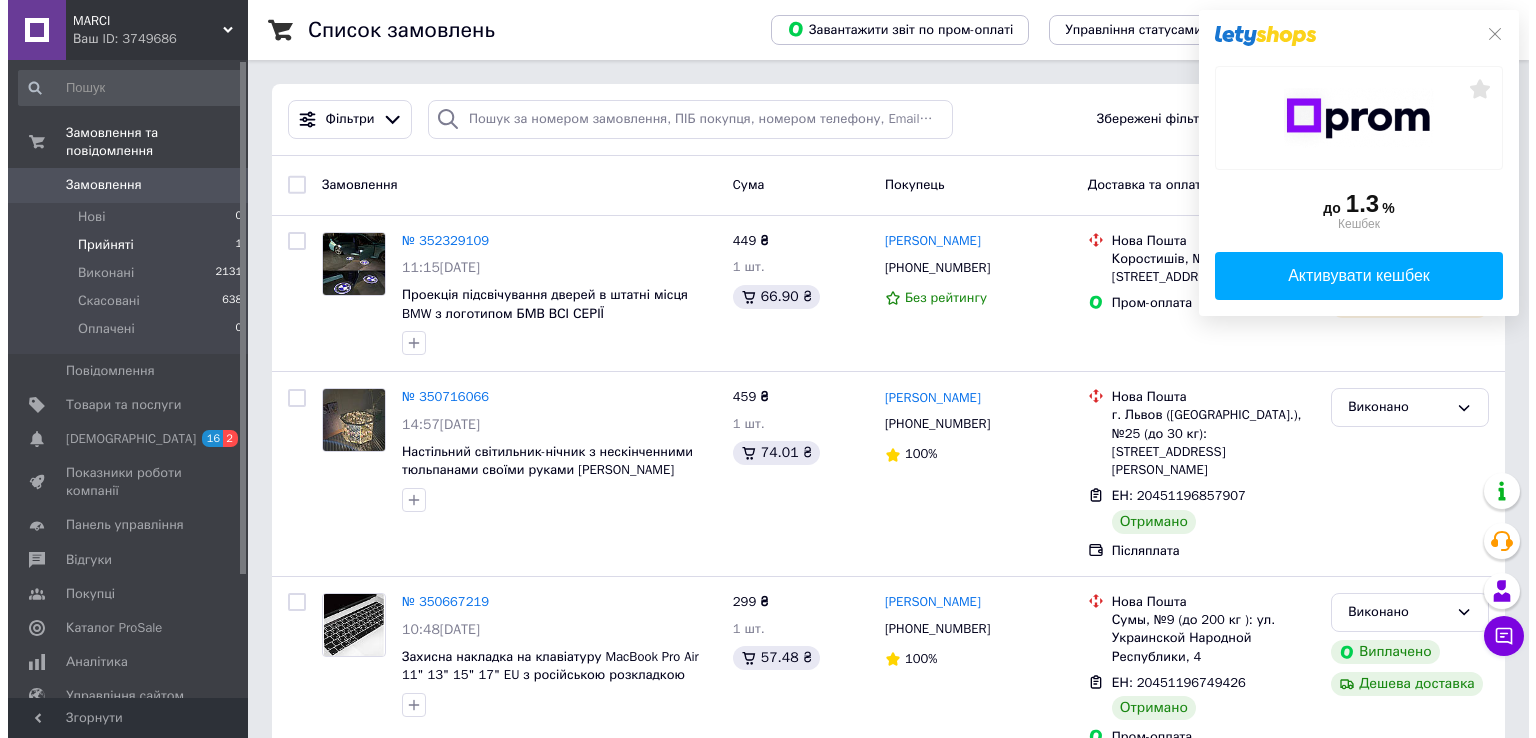 scroll, scrollTop: 0, scrollLeft: 0, axis: both 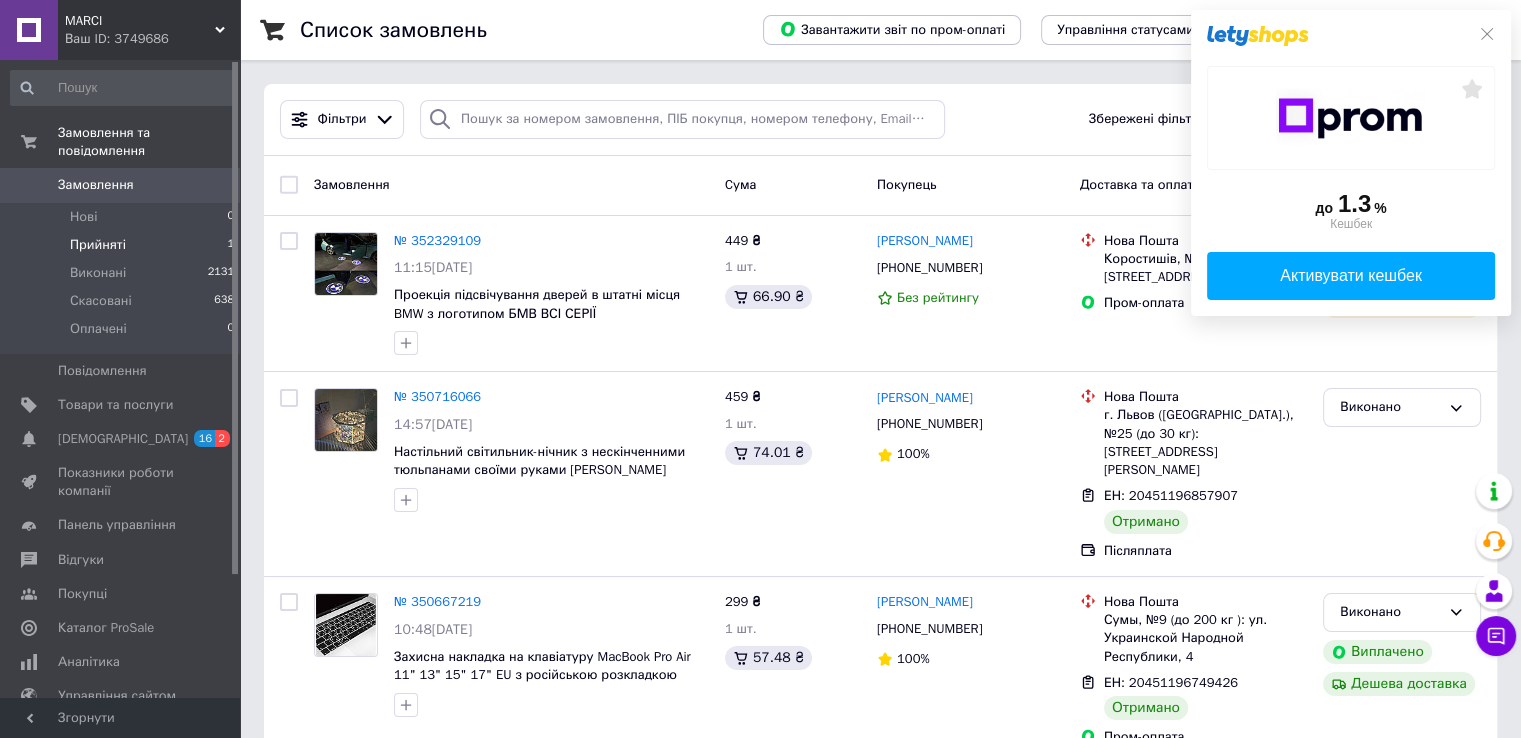 click on "Прийняті" at bounding box center [98, 245] 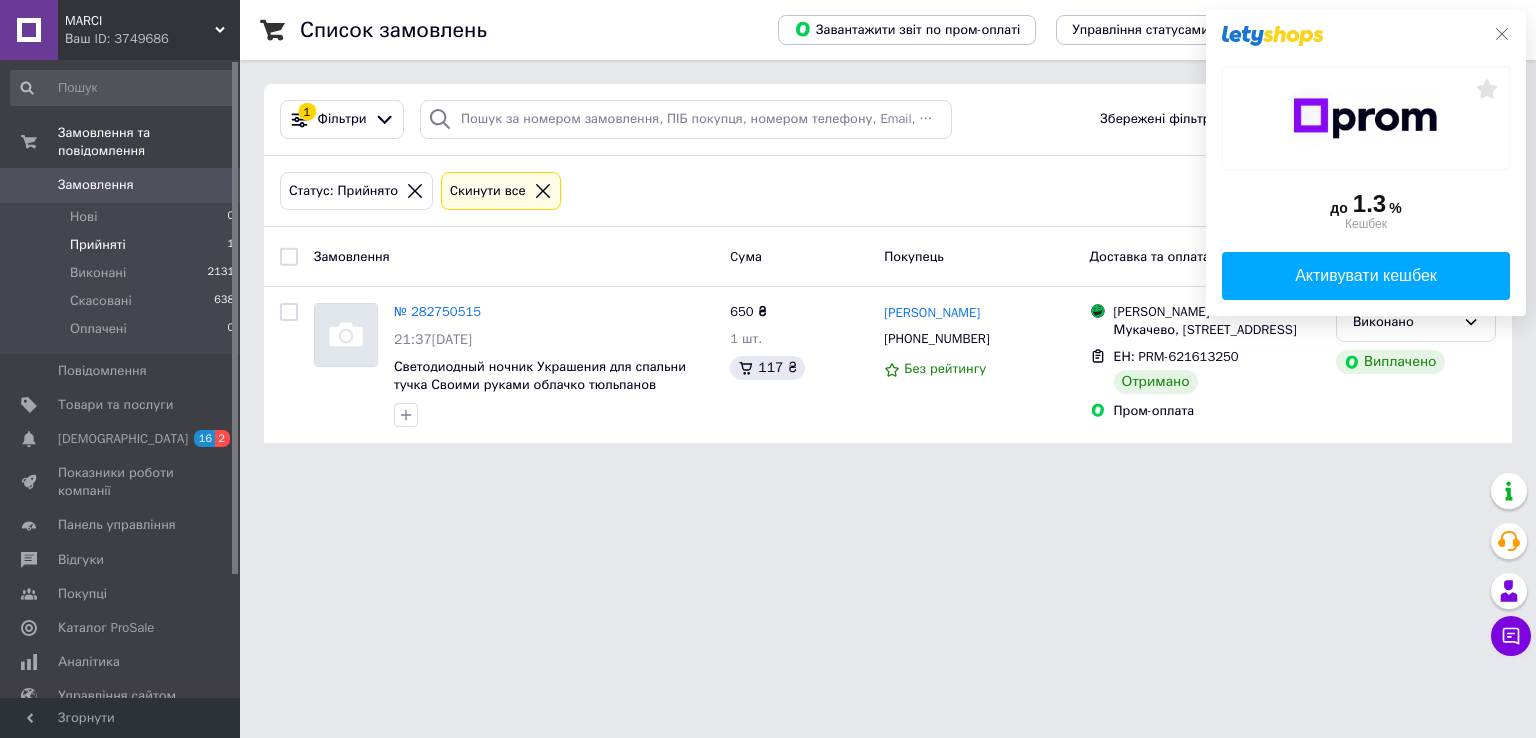 click 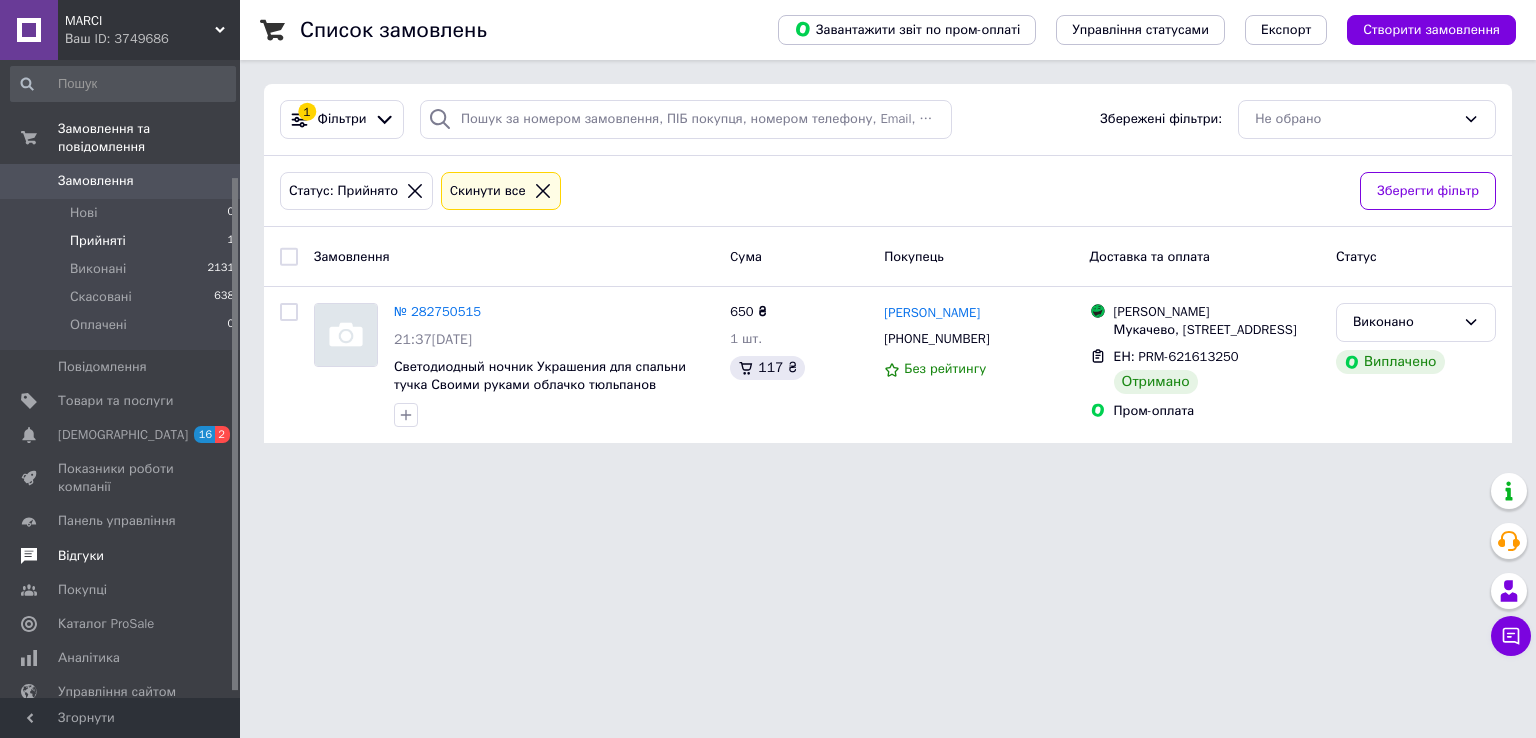 scroll, scrollTop: 0, scrollLeft: 0, axis: both 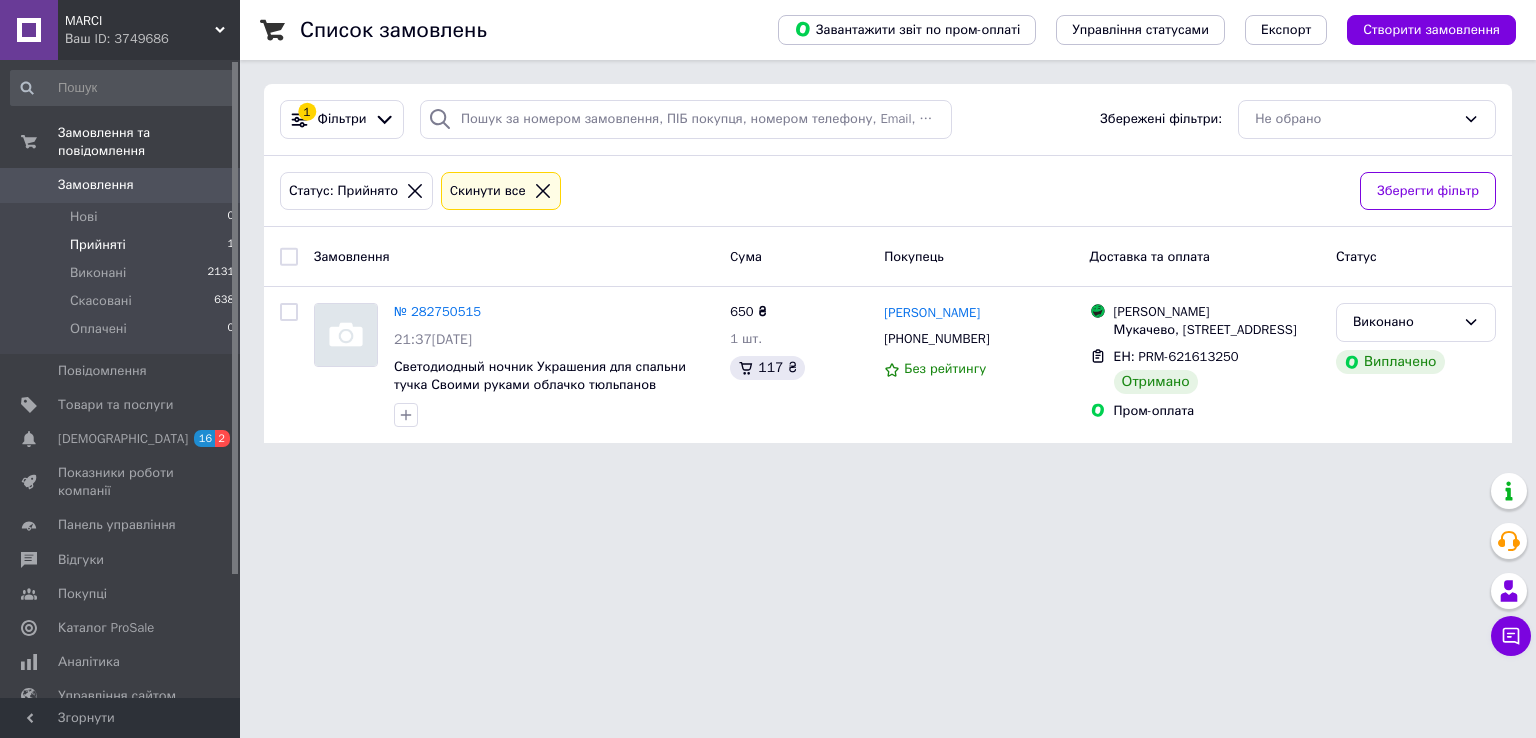 click on "[PERSON_NAME] Ваш ID: 3749686" at bounding box center (149, 30) 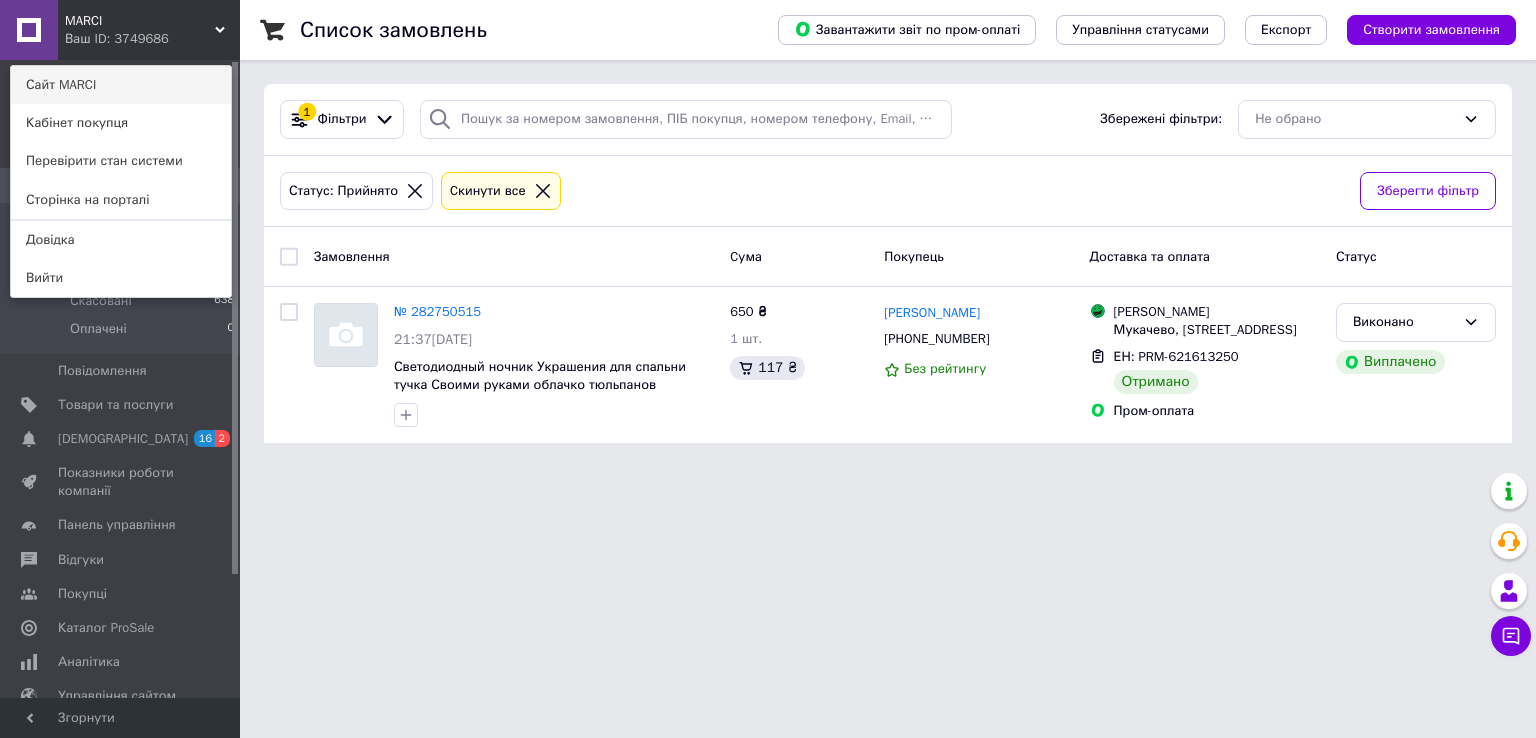 click on "Сайт MARCI" at bounding box center (121, 85) 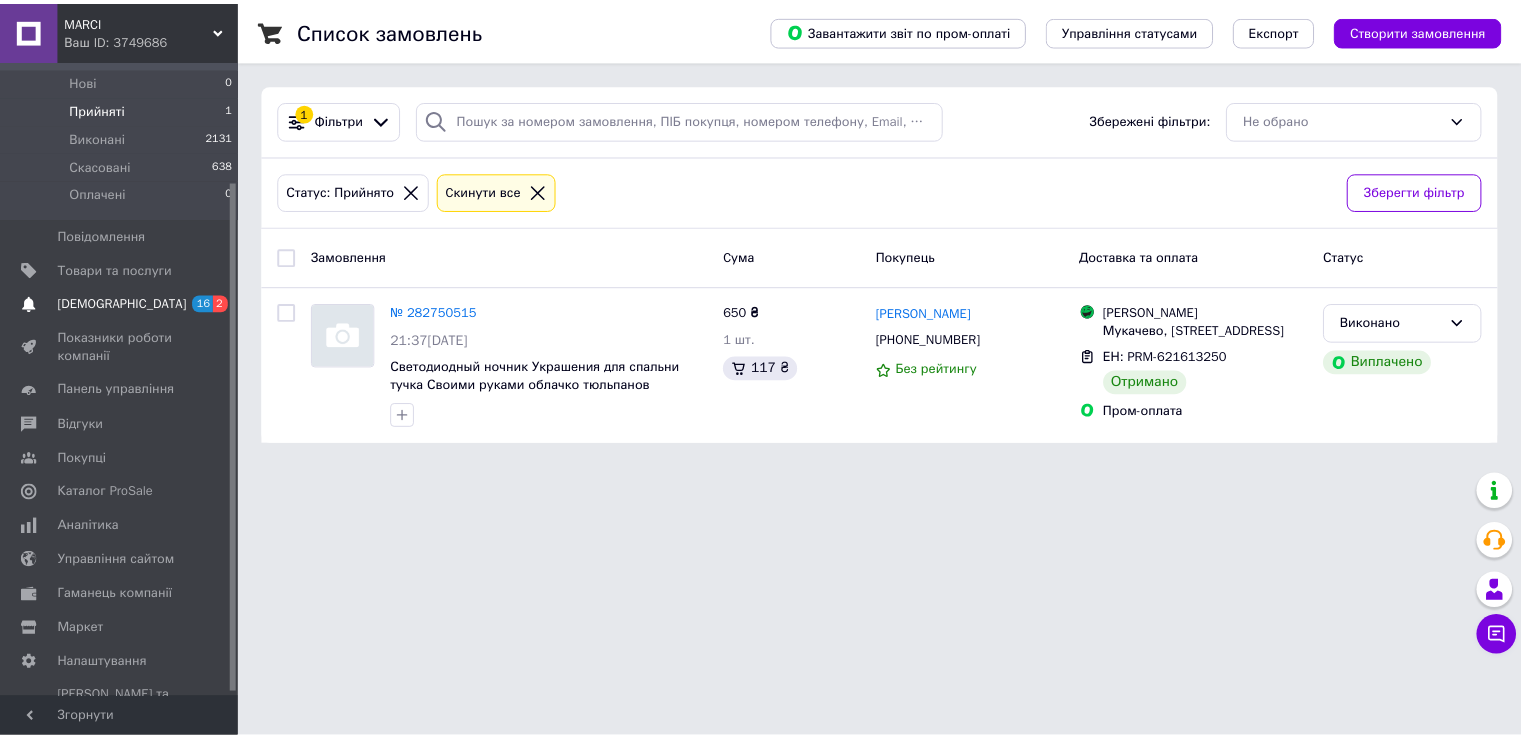 scroll, scrollTop: 152, scrollLeft: 0, axis: vertical 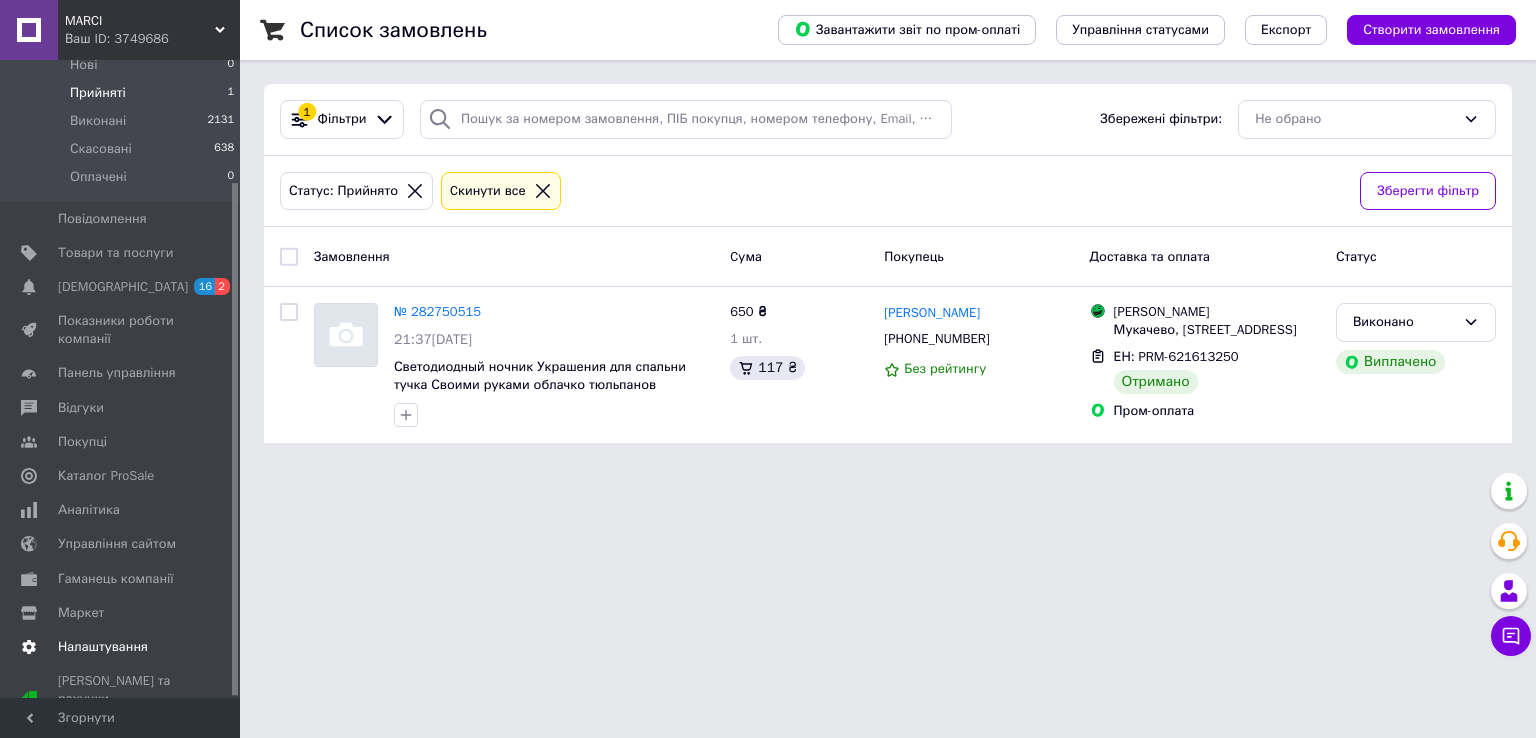 click on "Налаштування" at bounding box center [103, 647] 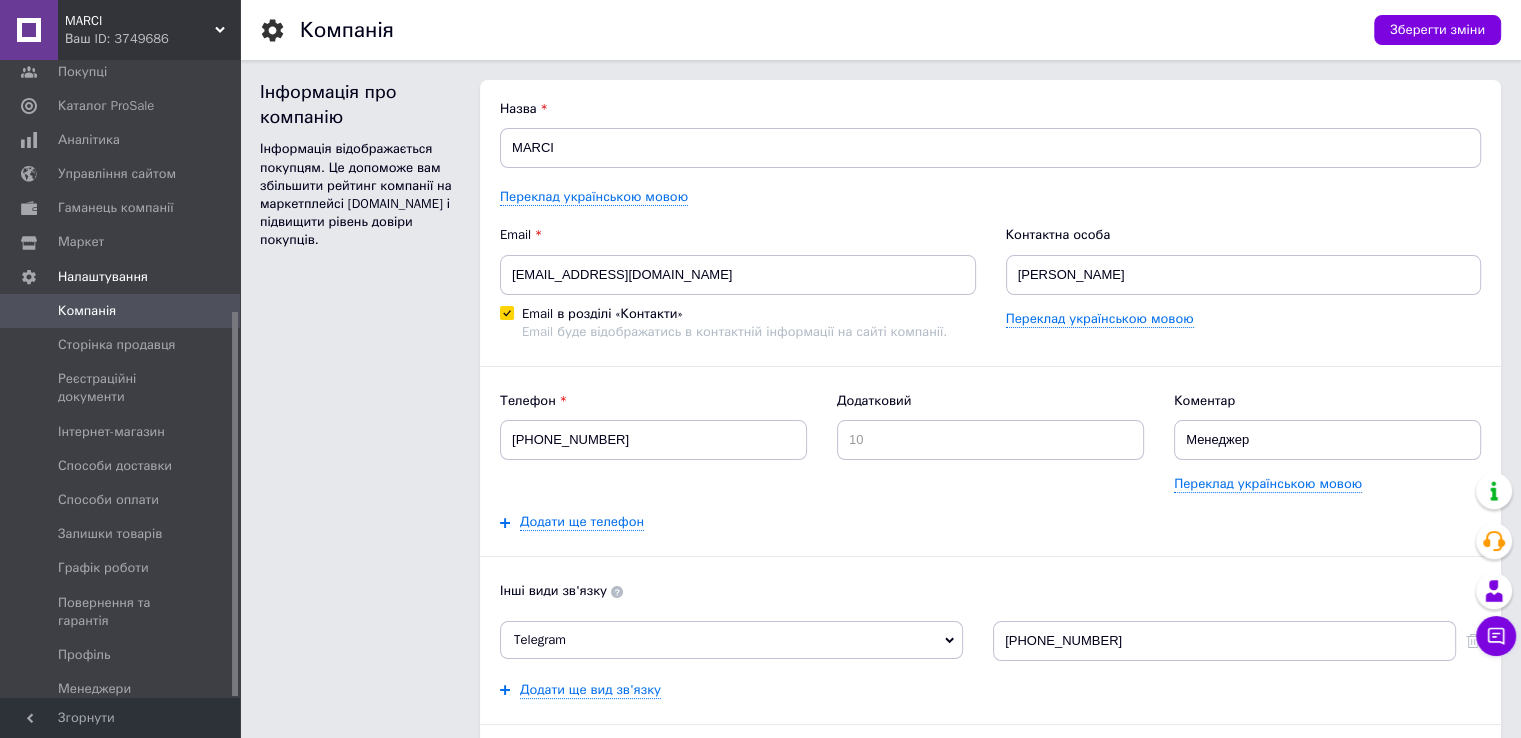 scroll, scrollTop: 416, scrollLeft: 0, axis: vertical 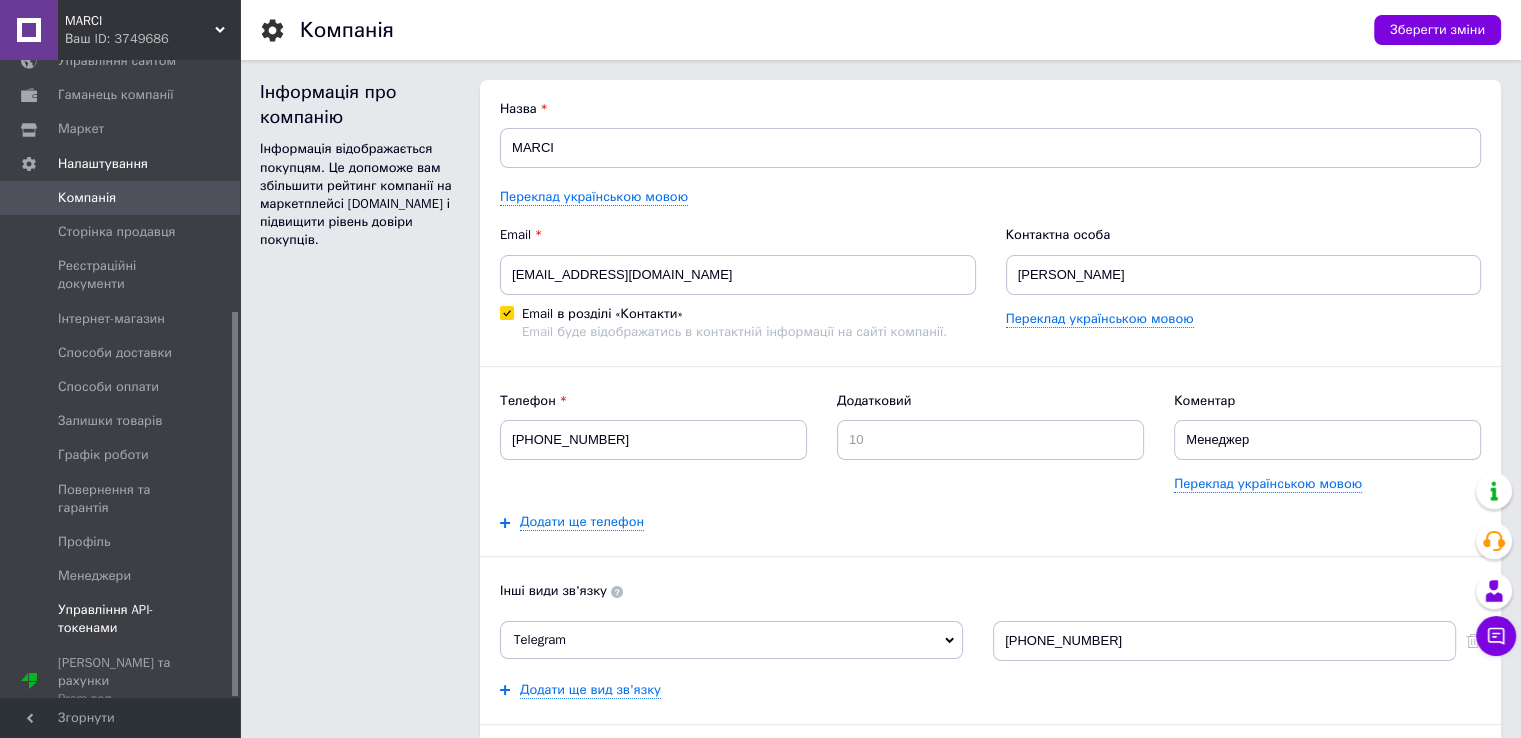 click on "Управління API-токенами" at bounding box center (121, 619) 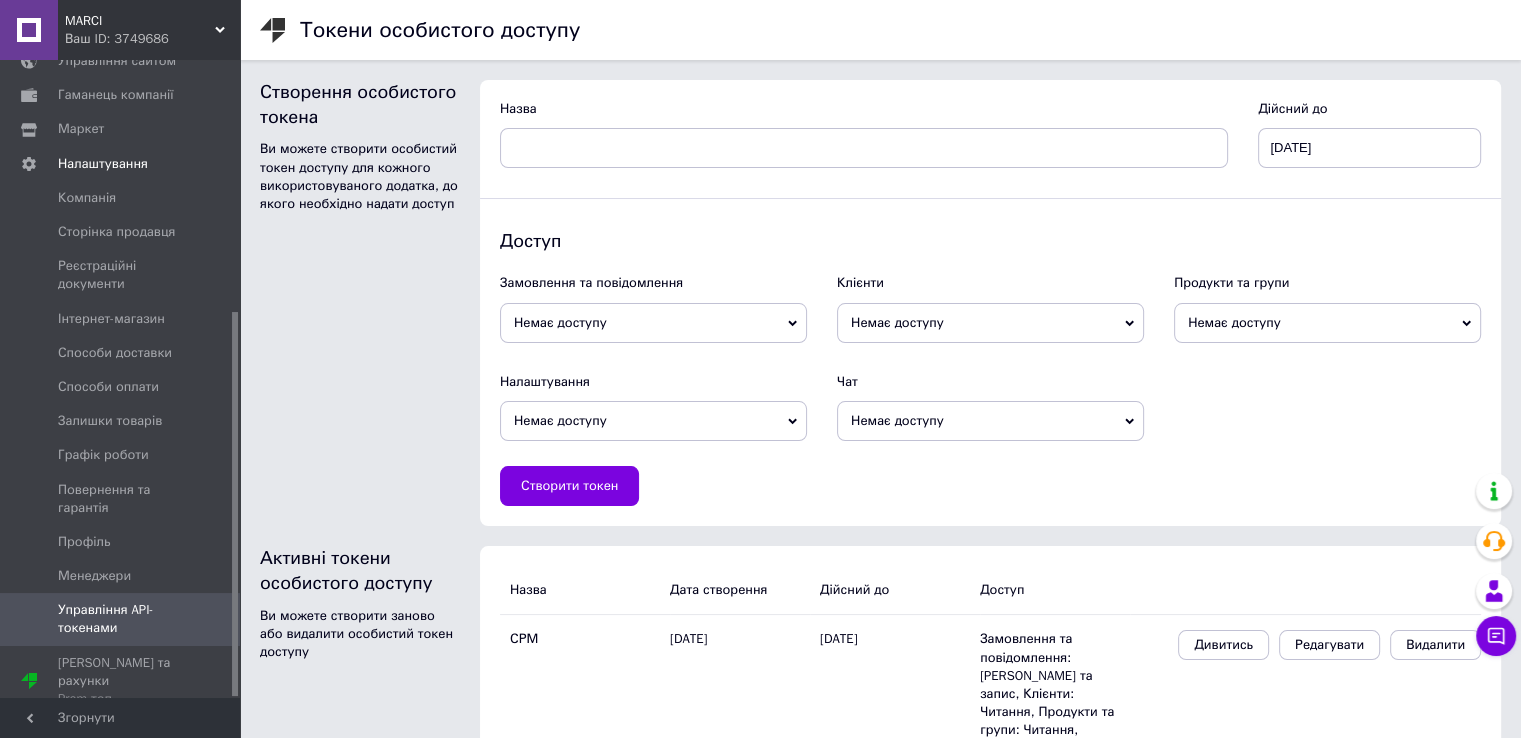 click on "Немає доступу" at bounding box center (653, 323) 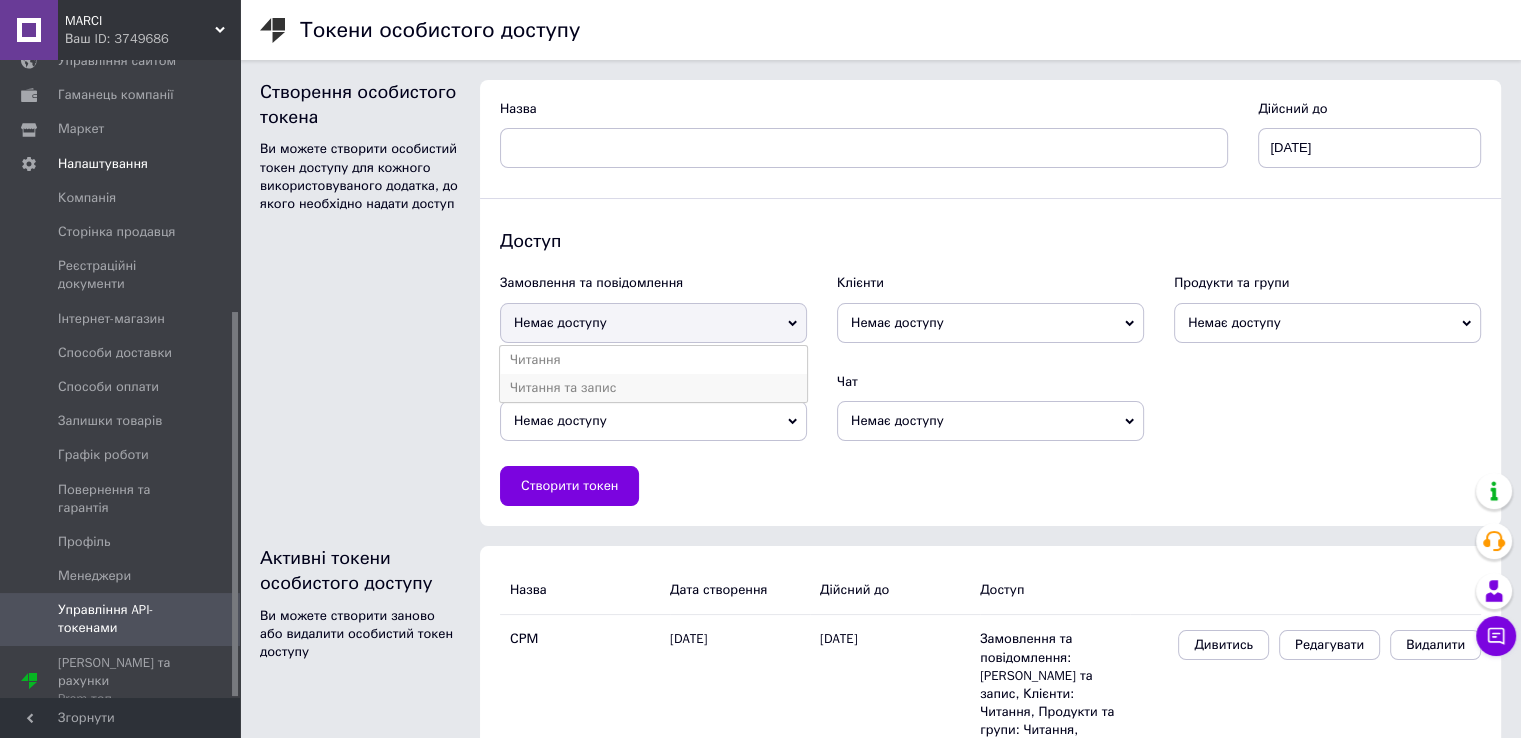 click on "Читання та запис" at bounding box center (653, 388) 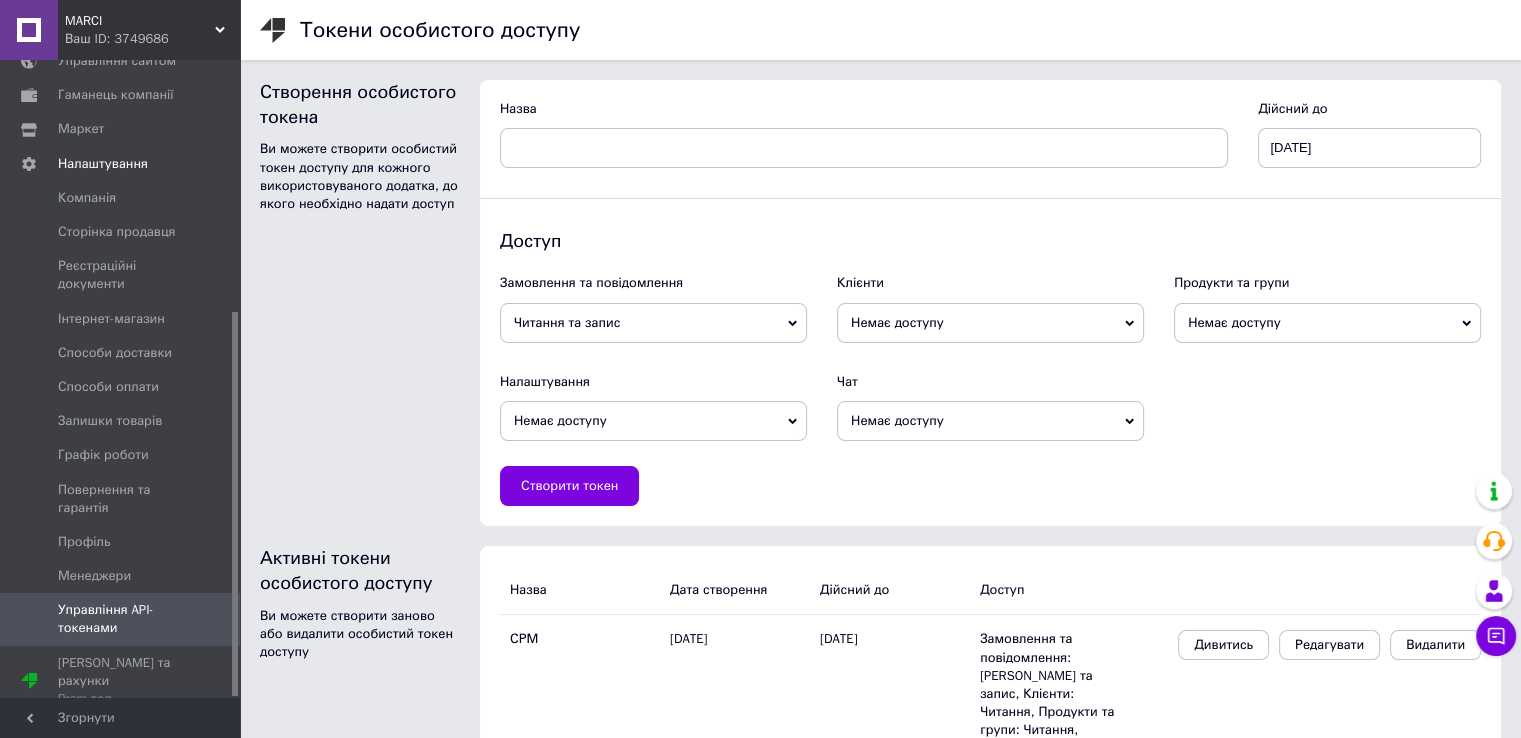 click on "Немає доступу" at bounding box center [990, 323] 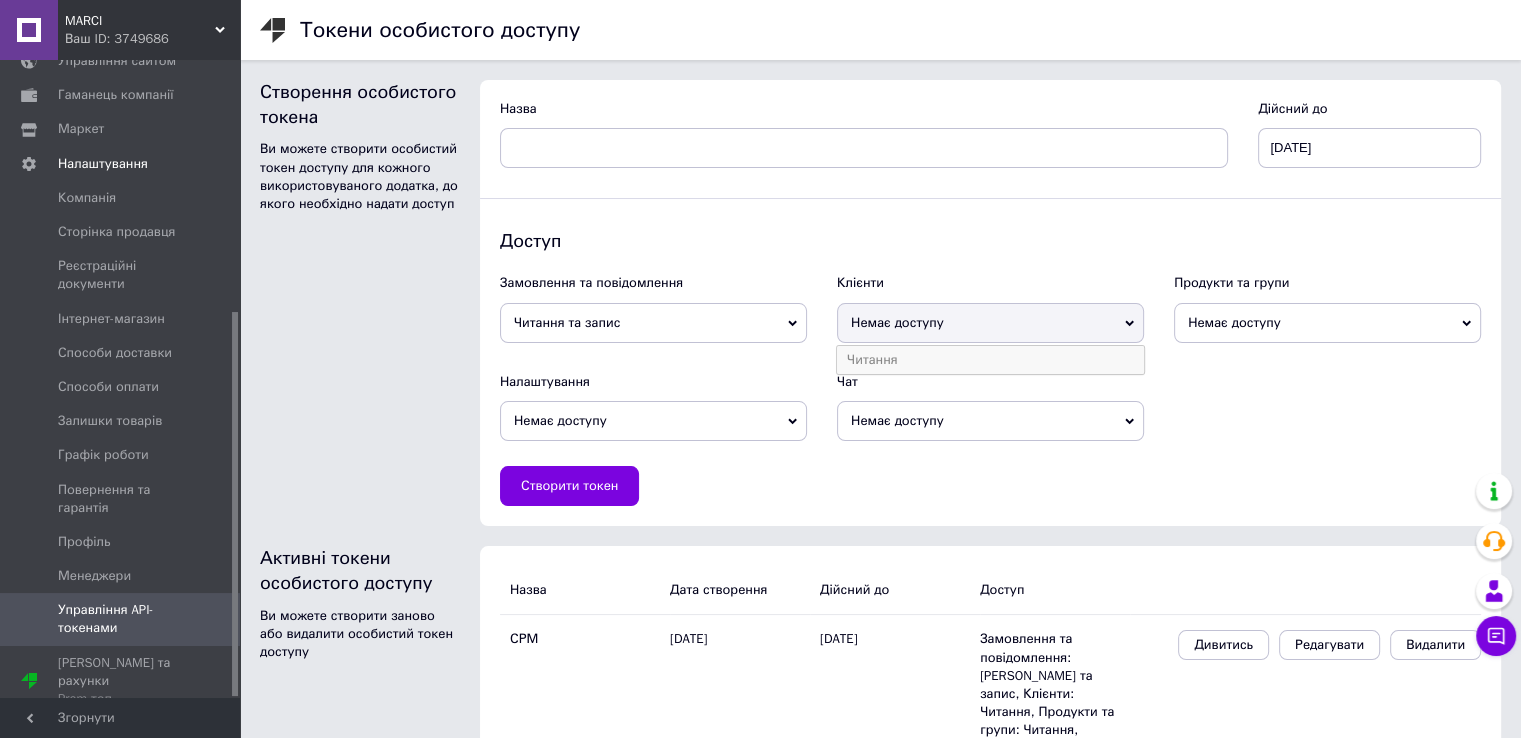 click on "Читання" at bounding box center [990, 360] 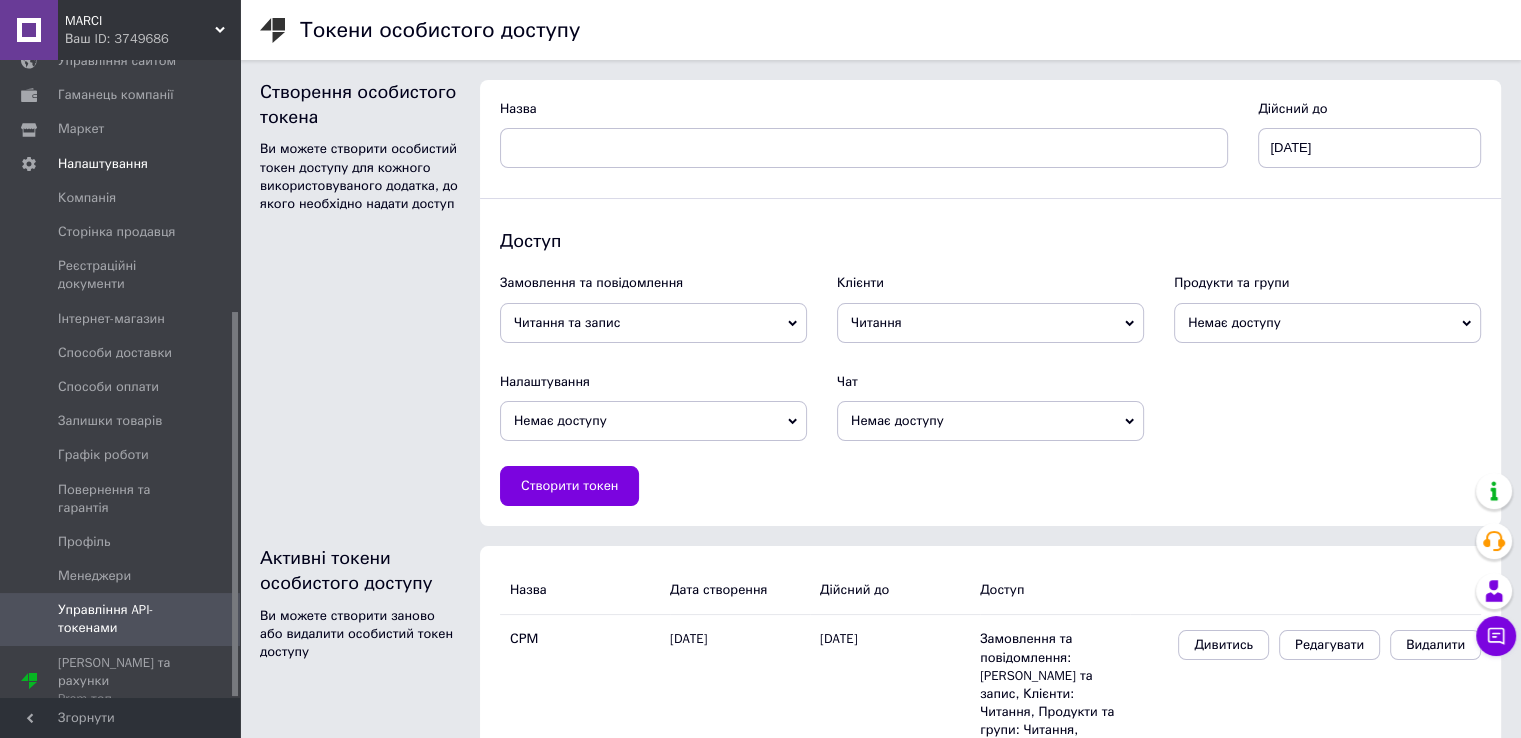 click on "Немає доступу" at bounding box center (1327, 323) 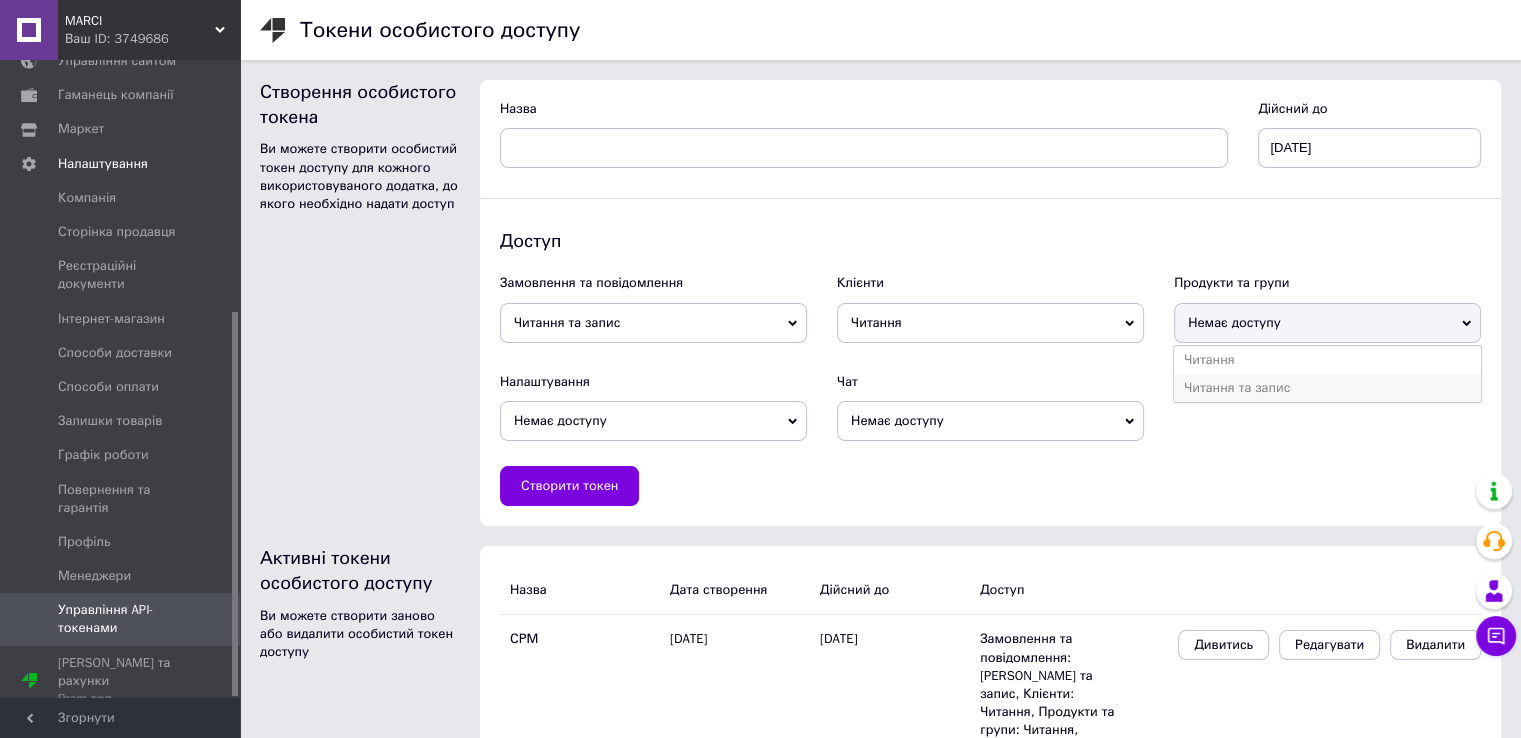 click on "Читання та запис" at bounding box center [1327, 388] 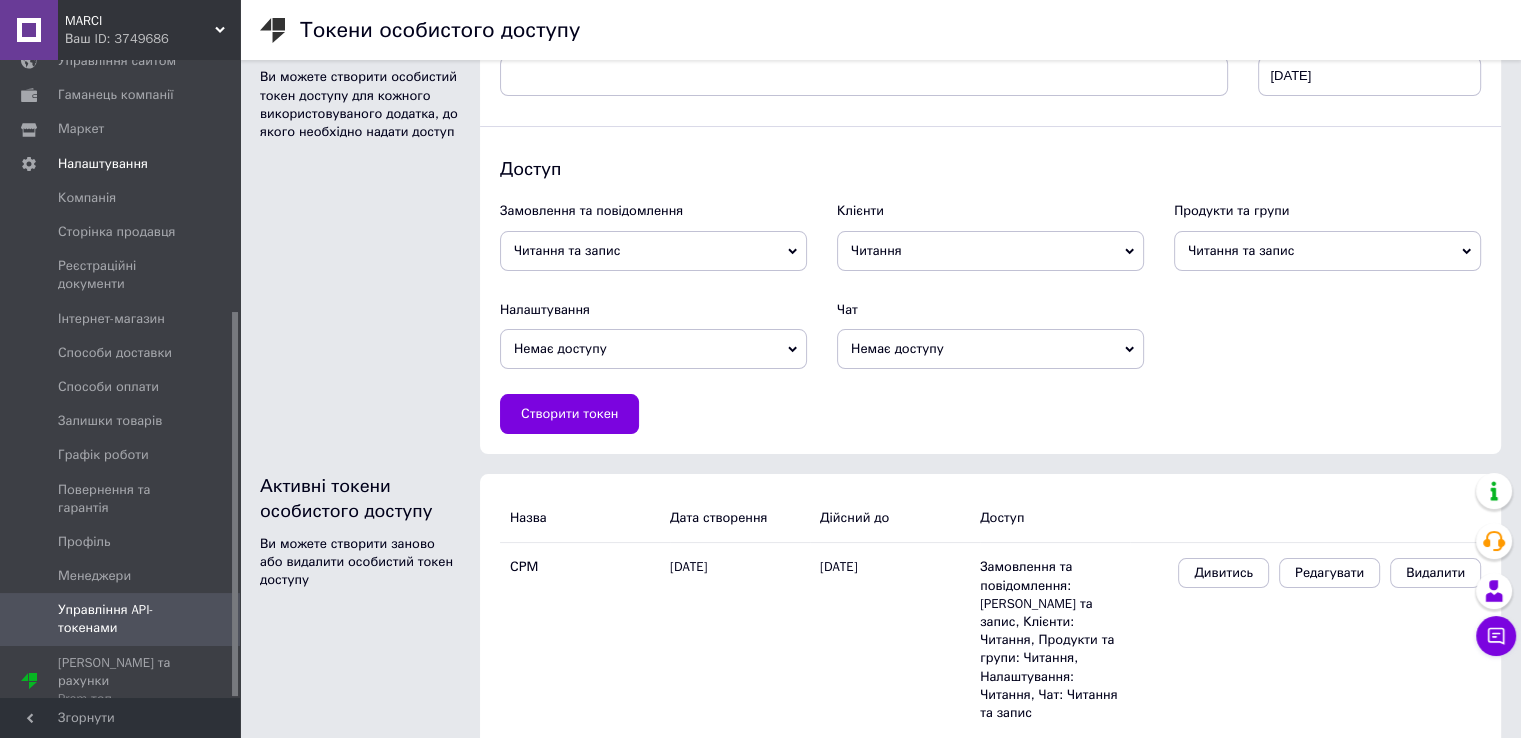 scroll, scrollTop: 73, scrollLeft: 0, axis: vertical 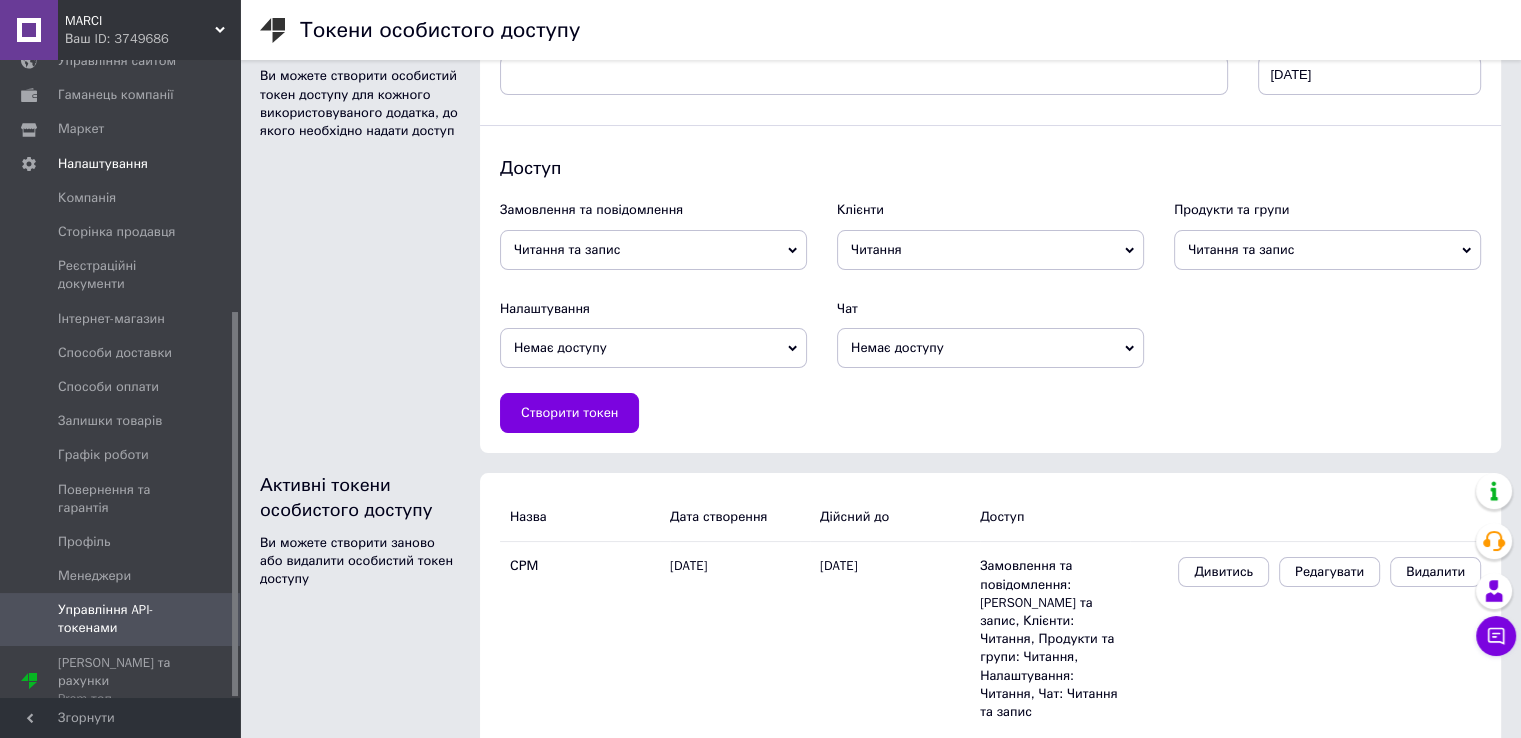 click on "Немає доступу" at bounding box center (653, 348) 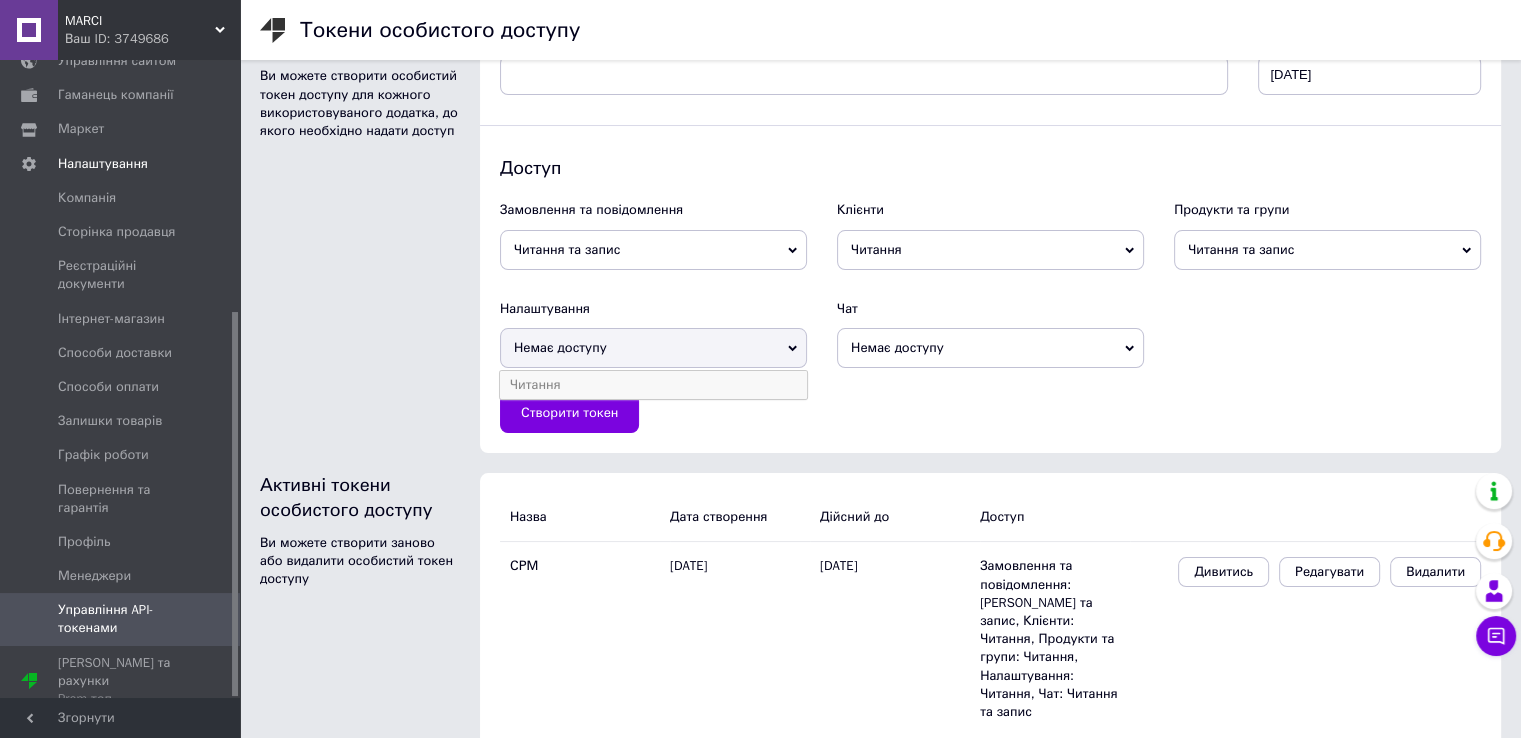 click on "Читання" at bounding box center (653, 385) 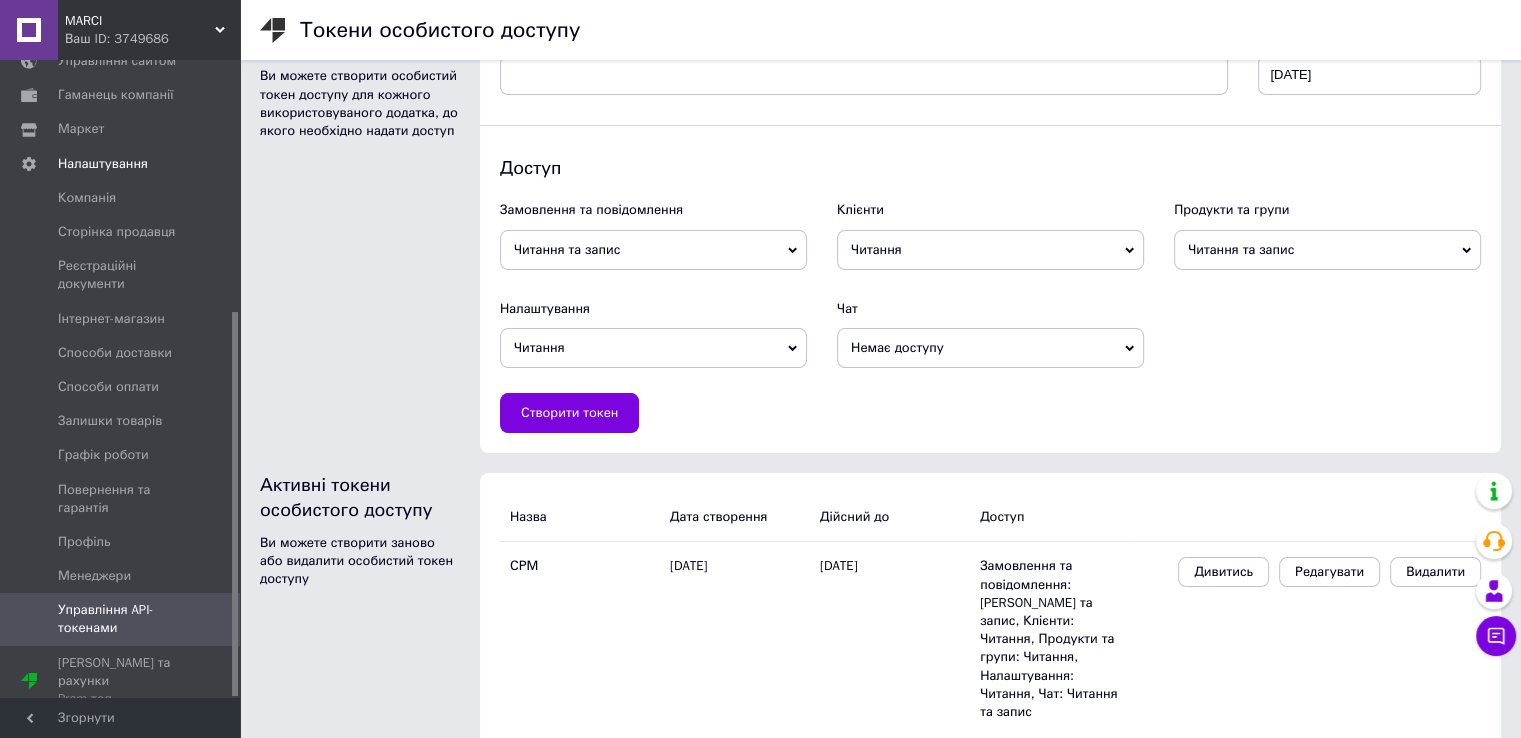 click on "Немає доступу" at bounding box center [990, 348] 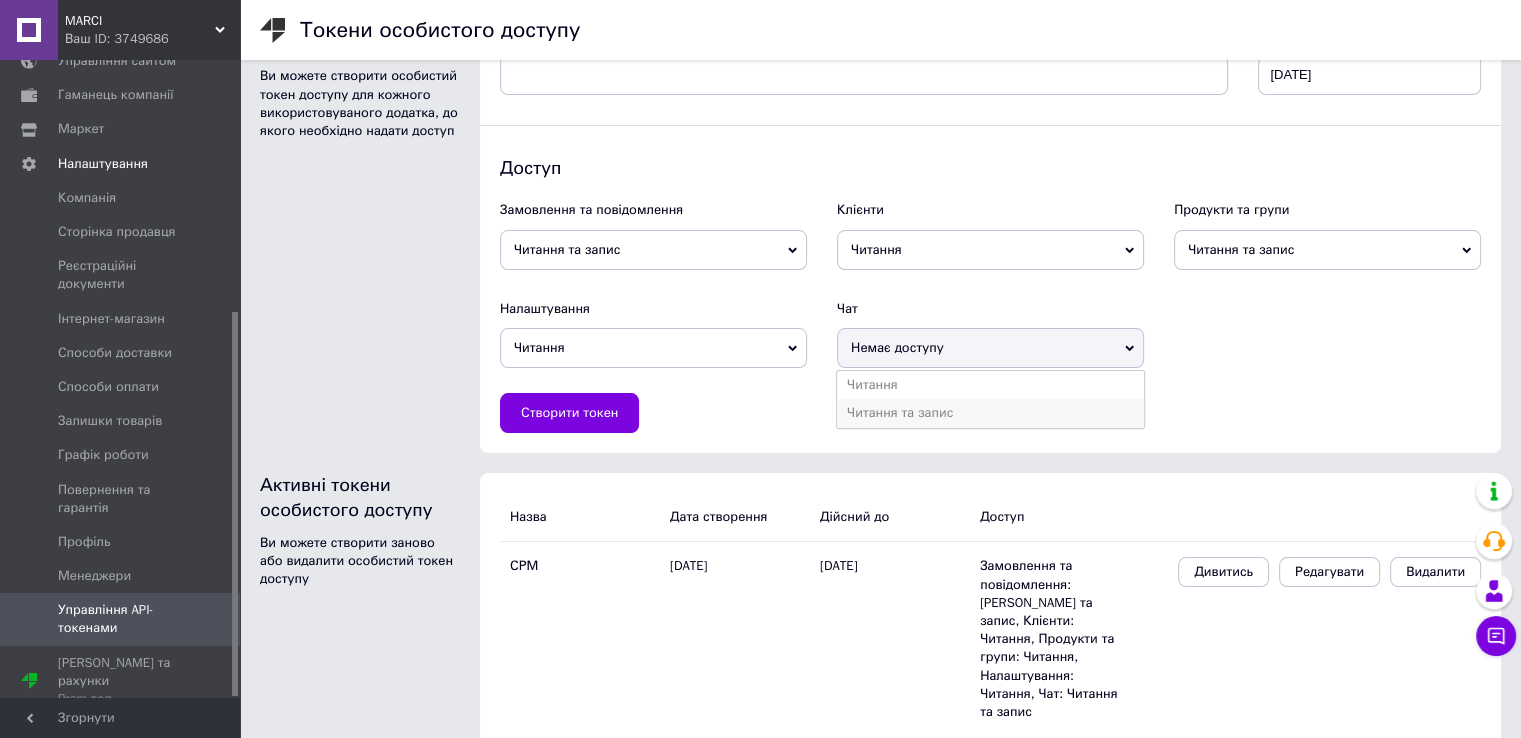 click on "Читання та запис" at bounding box center (990, 413) 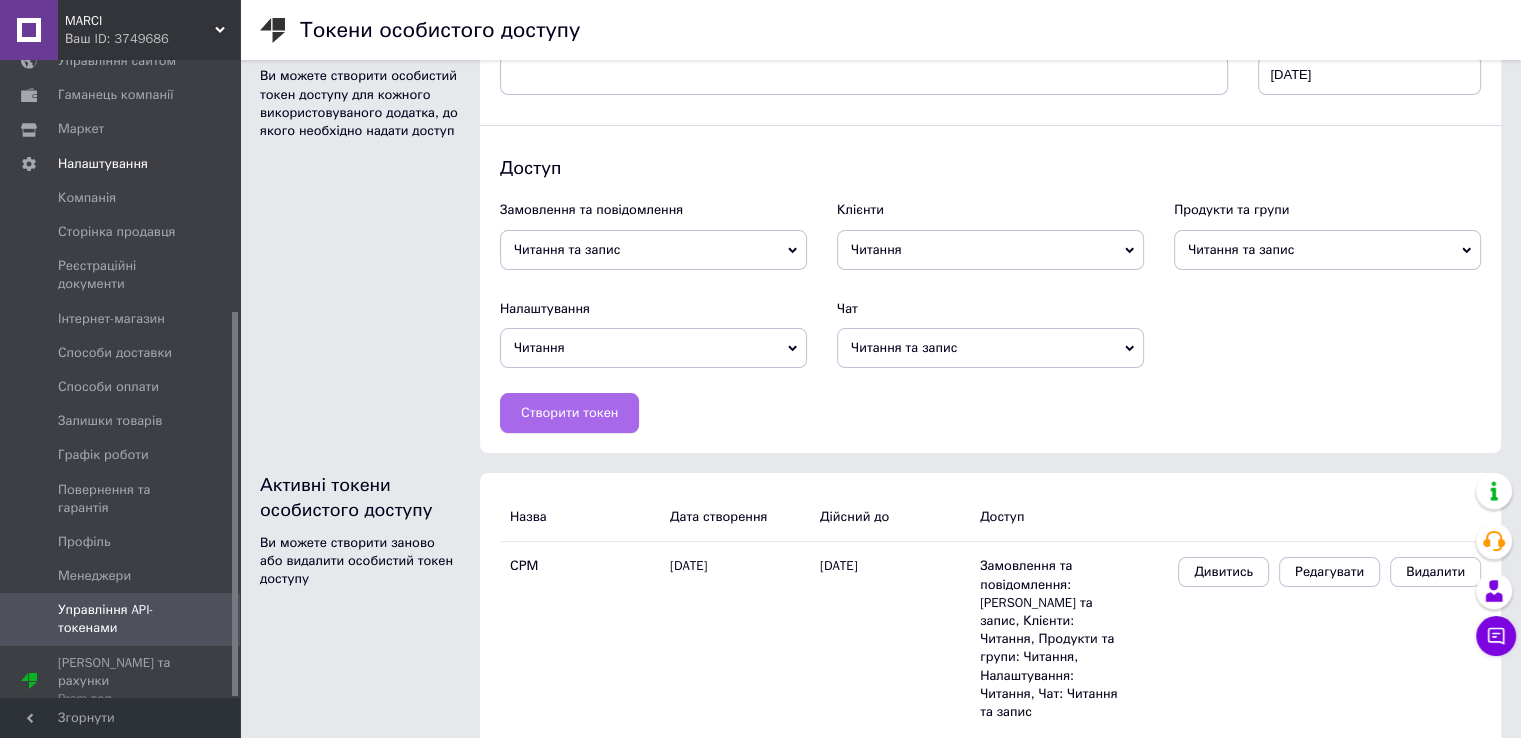 click on "Створити токен" at bounding box center (569, 413) 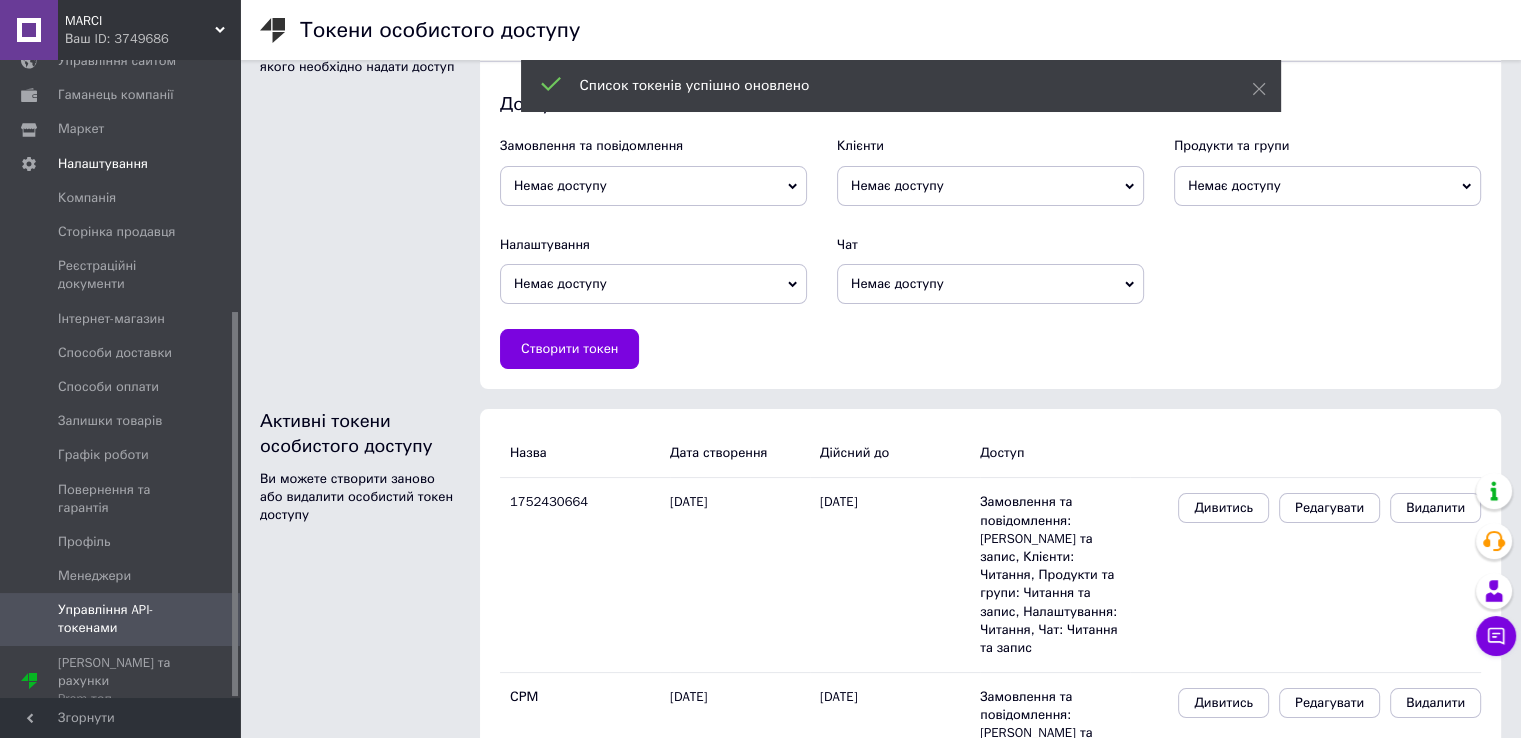scroll, scrollTop: 132, scrollLeft: 0, axis: vertical 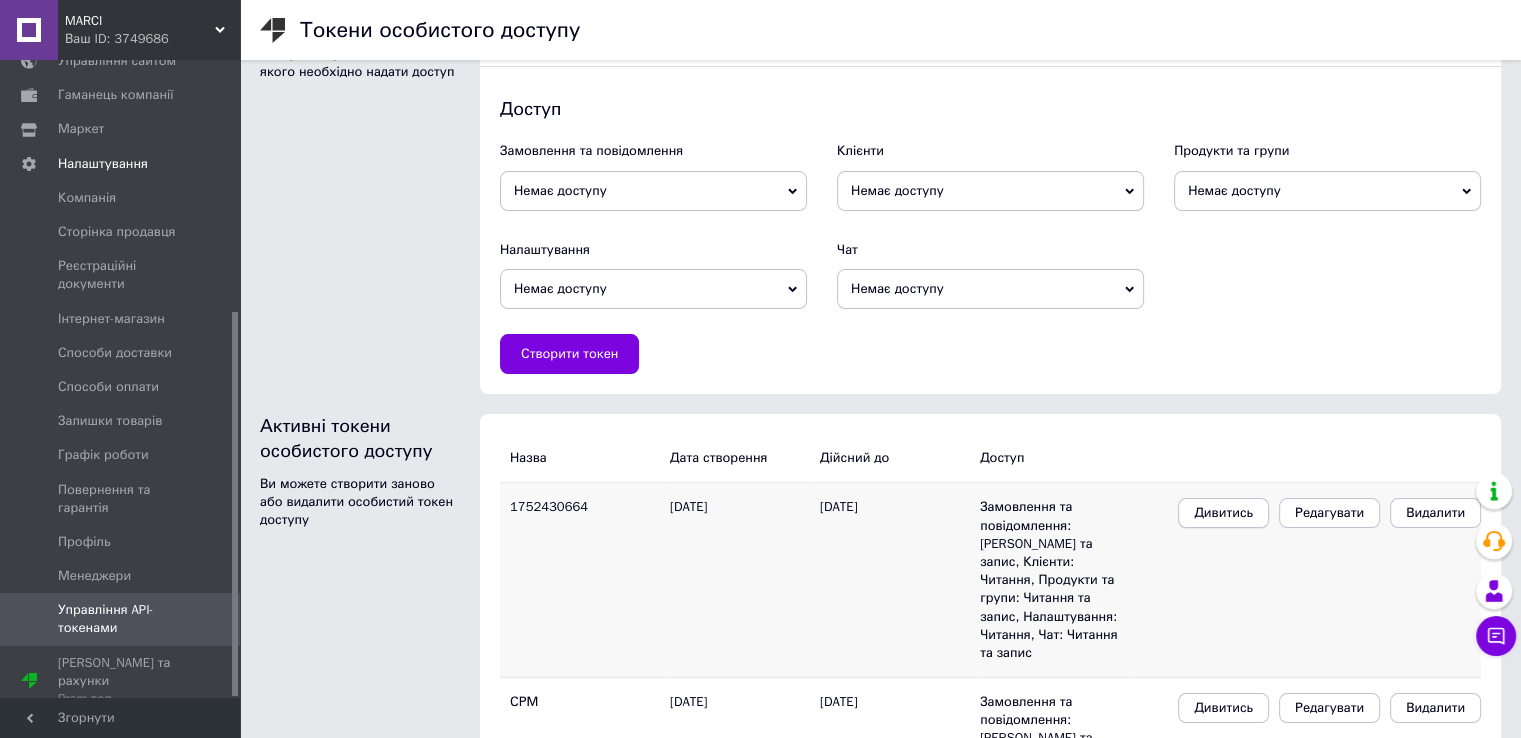 click on "Дивитись" at bounding box center (1223, 513) 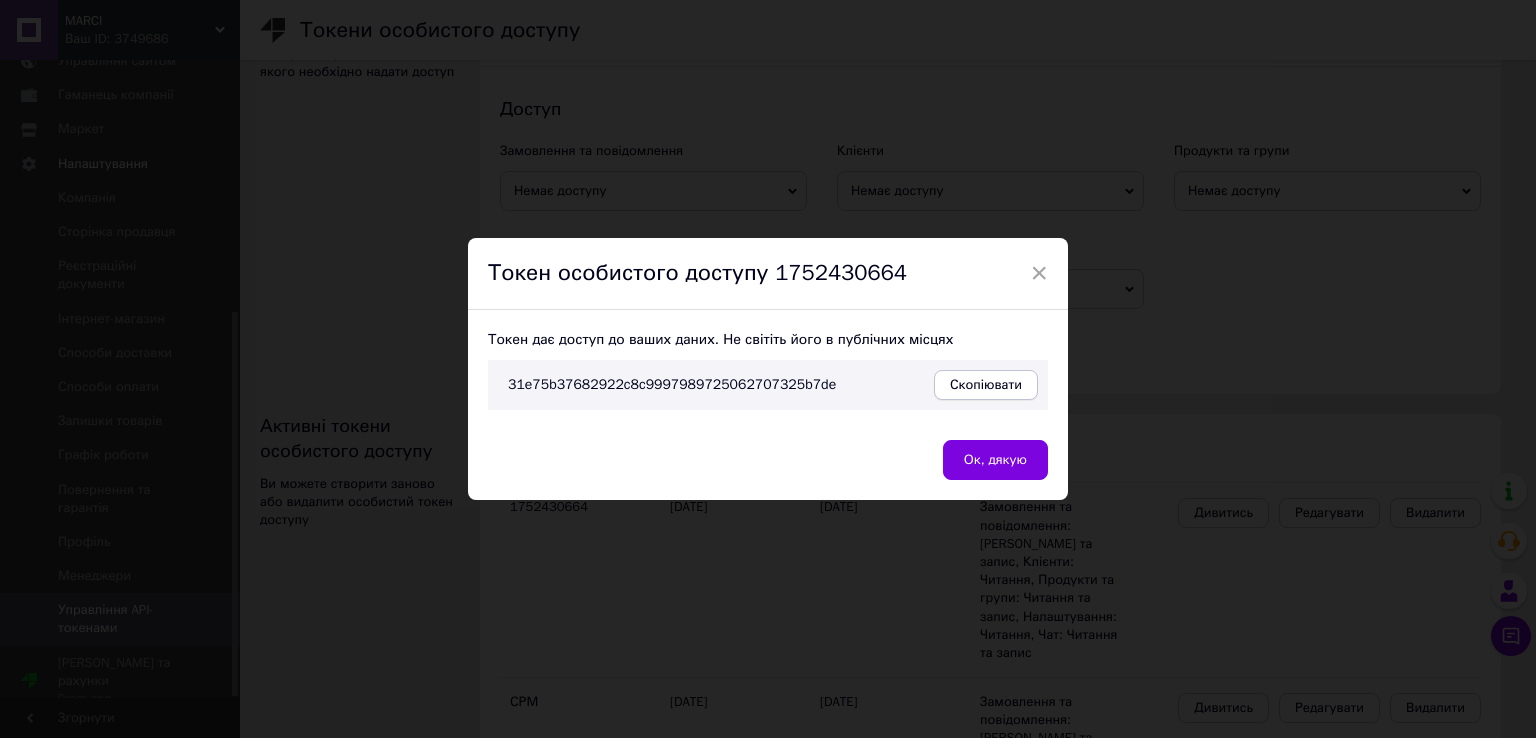 click on "Скопіювати" at bounding box center (986, 385) 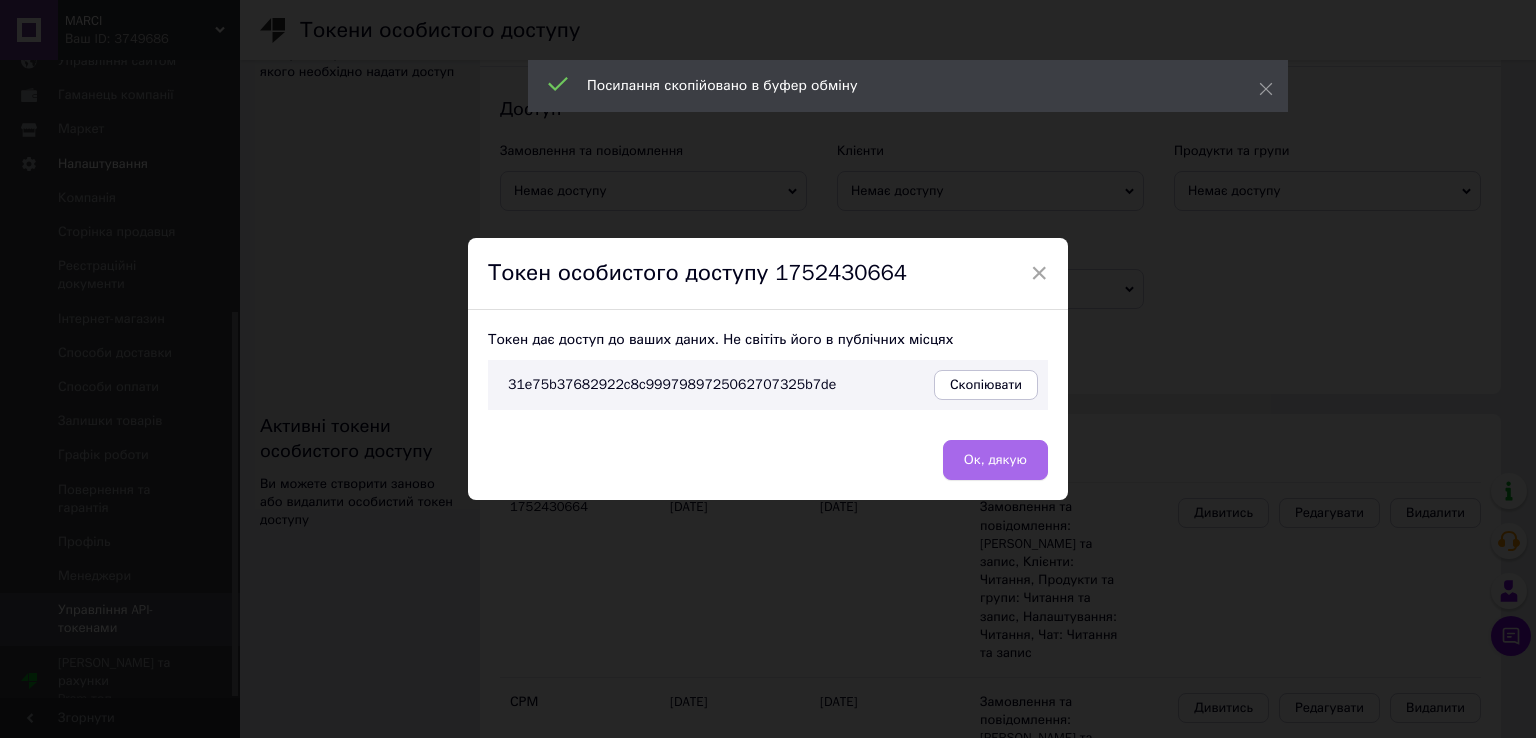 click on "Ок, дякую" at bounding box center [995, 460] 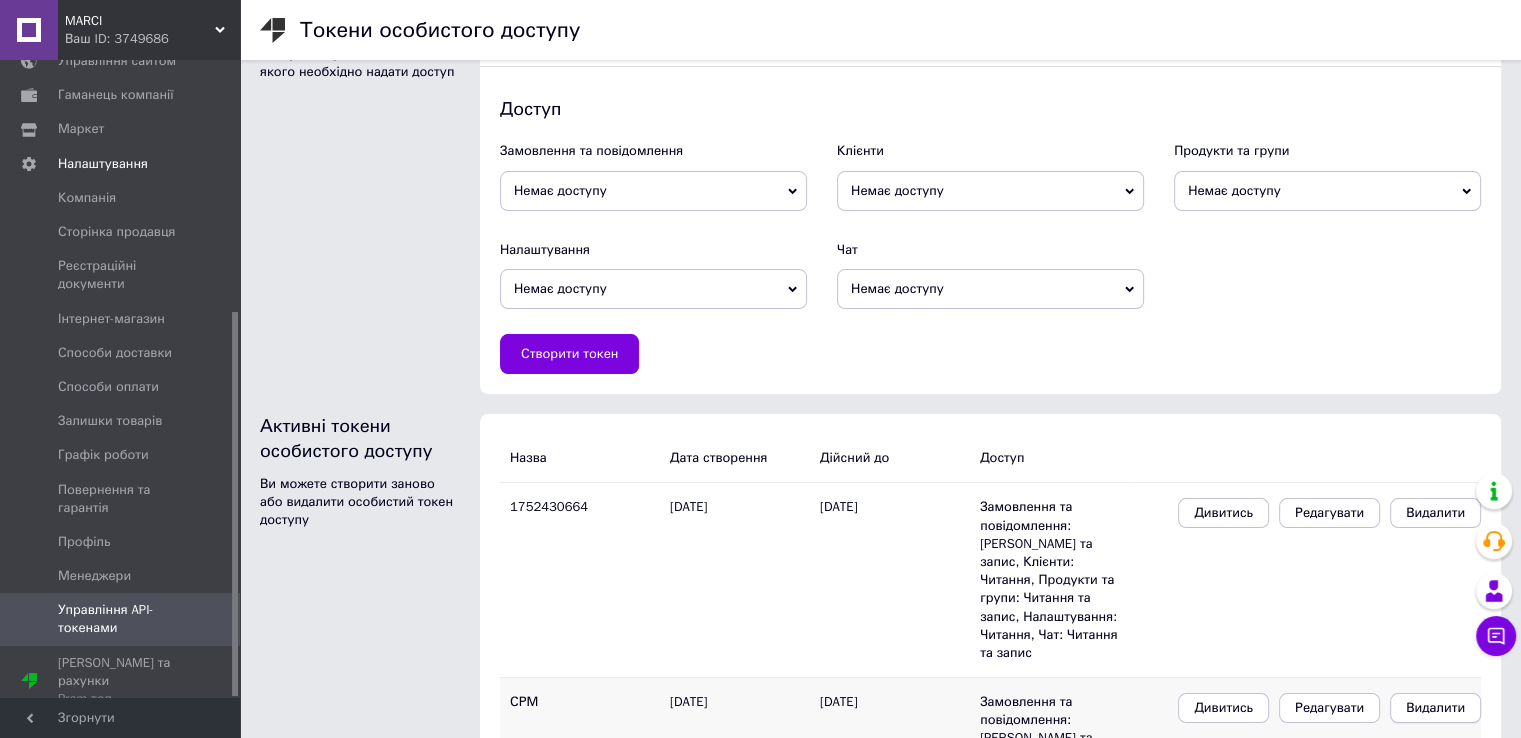 click on "Видалити" at bounding box center [1435, 708] 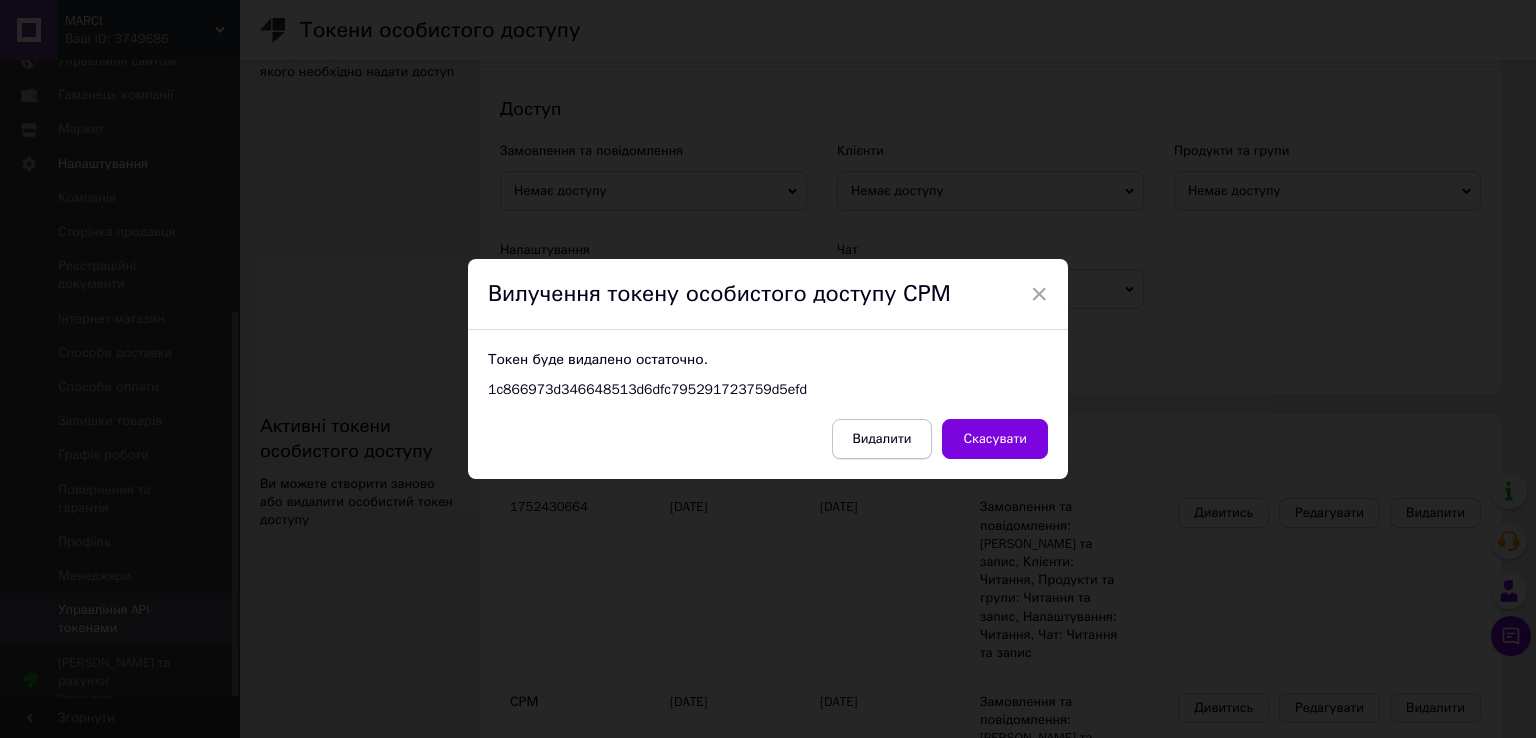 click on "Видалити" at bounding box center (882, 439) 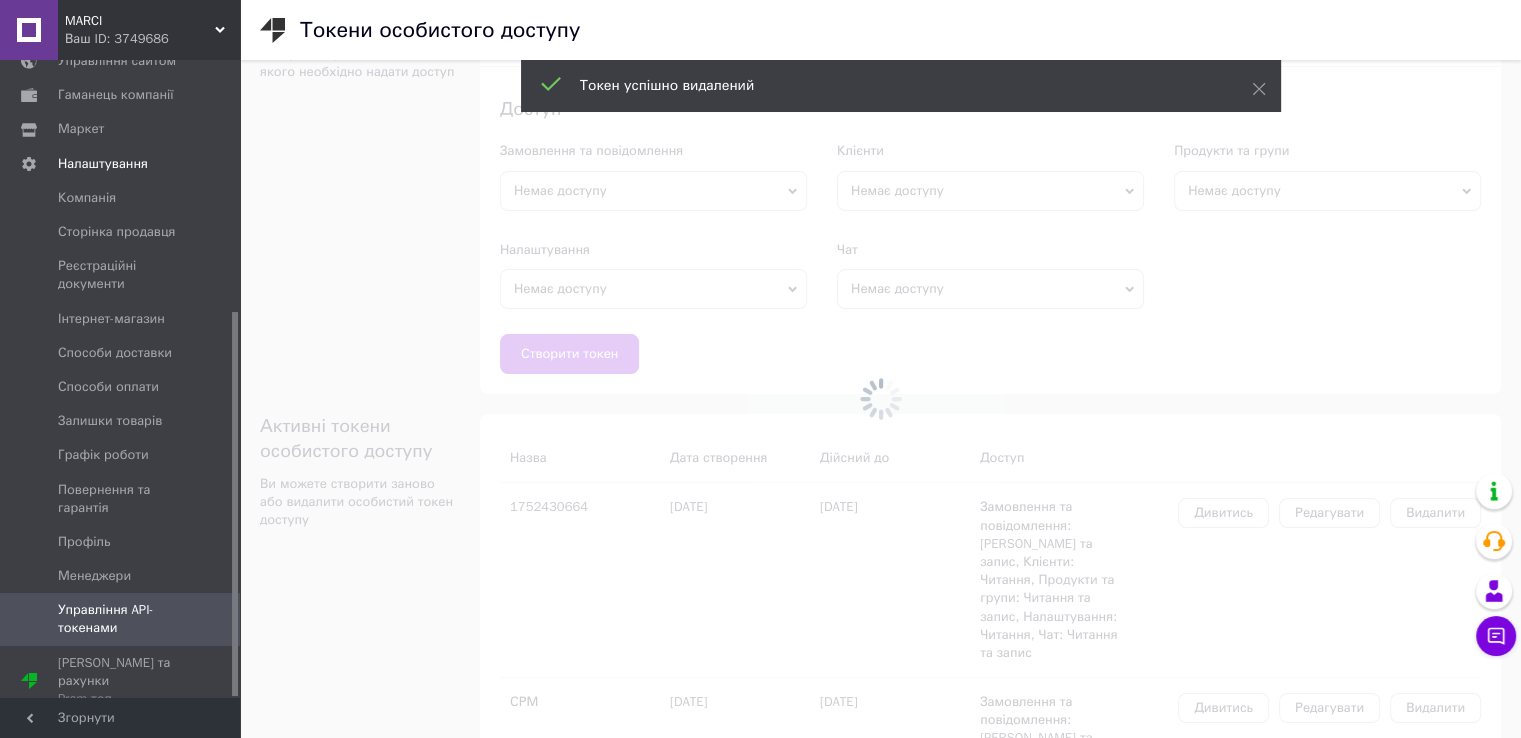 scroll, scrollTop: 73, scrollLeft: 0, axis: vertical 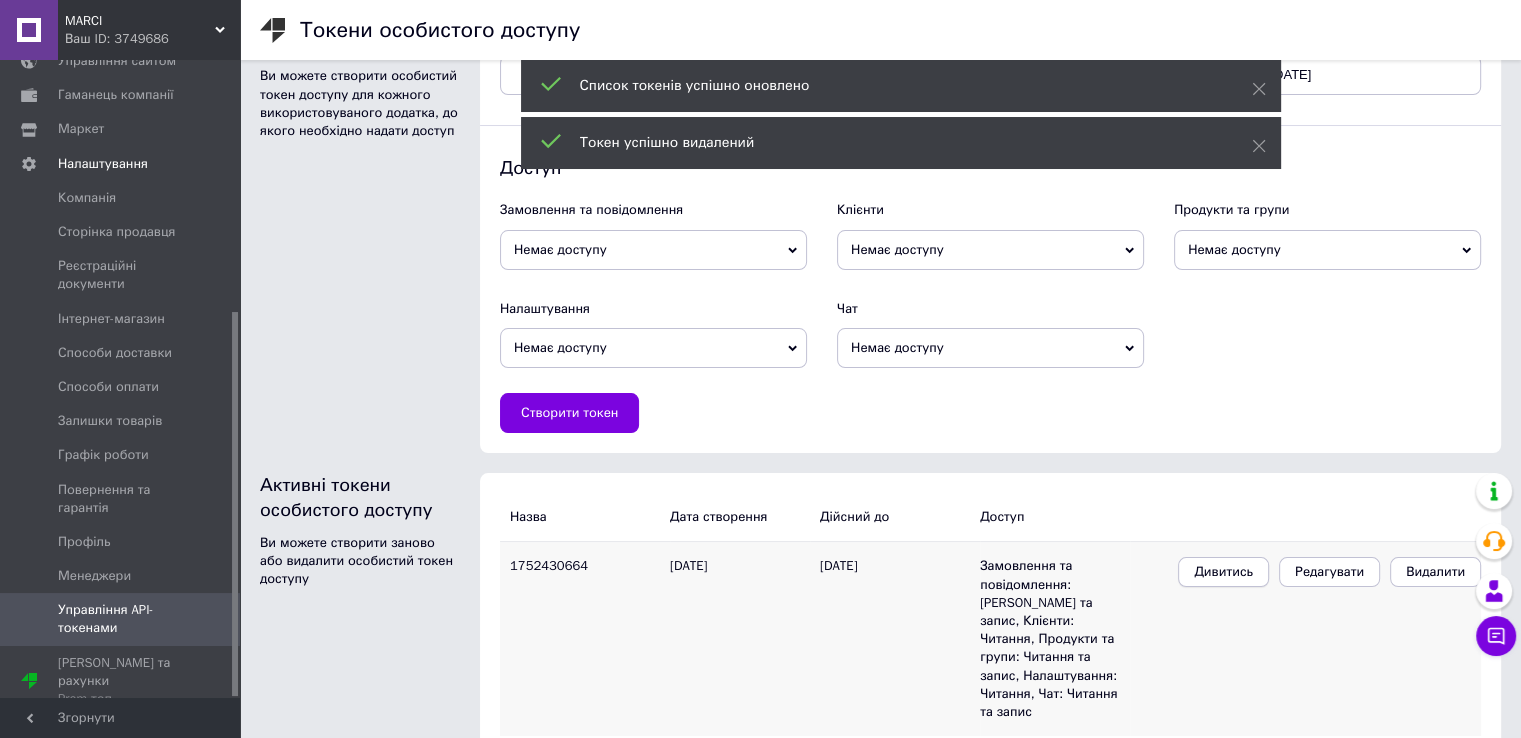 click on "Дивитись" at bounding box center (1223, 572) 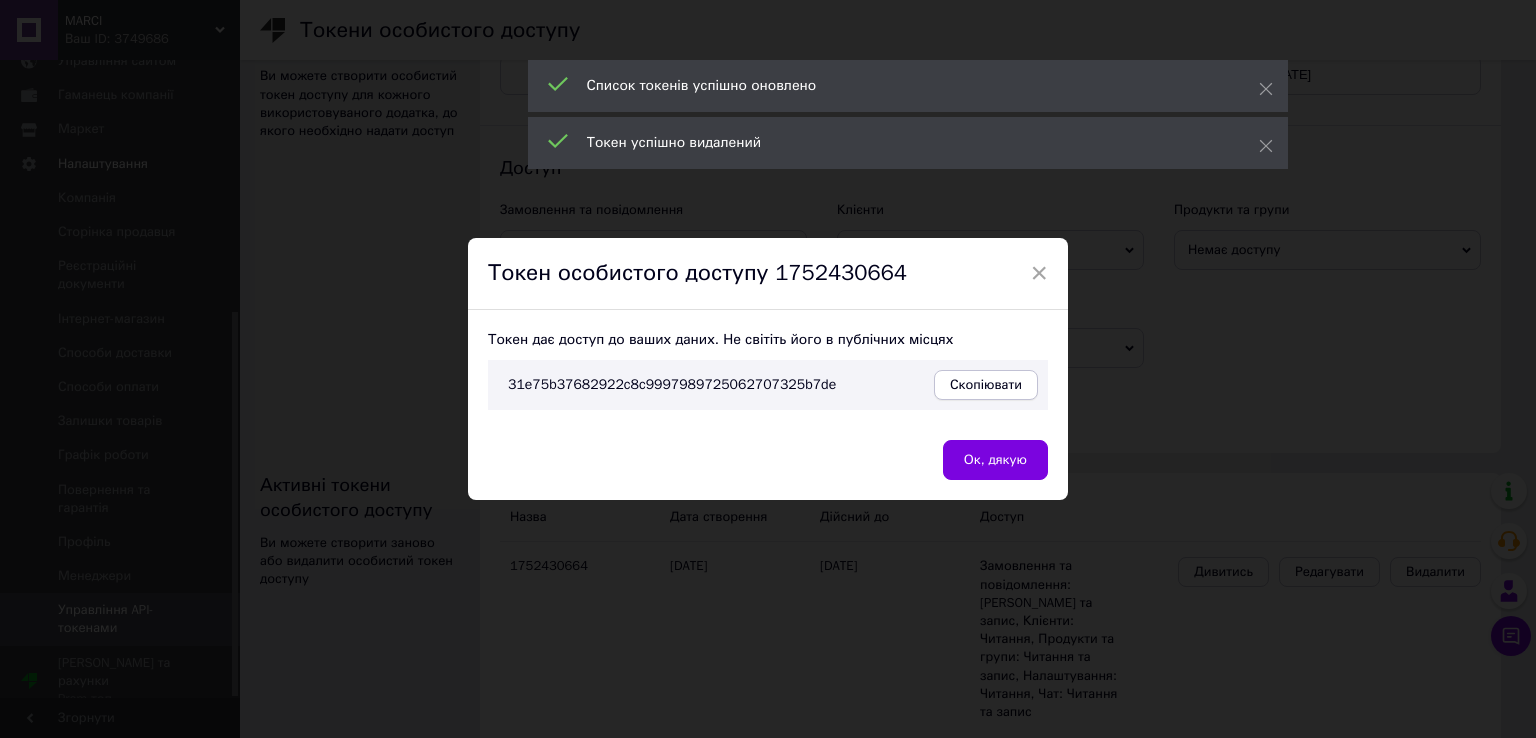 click on "Скопіювати" at bounding box center (986, 385) 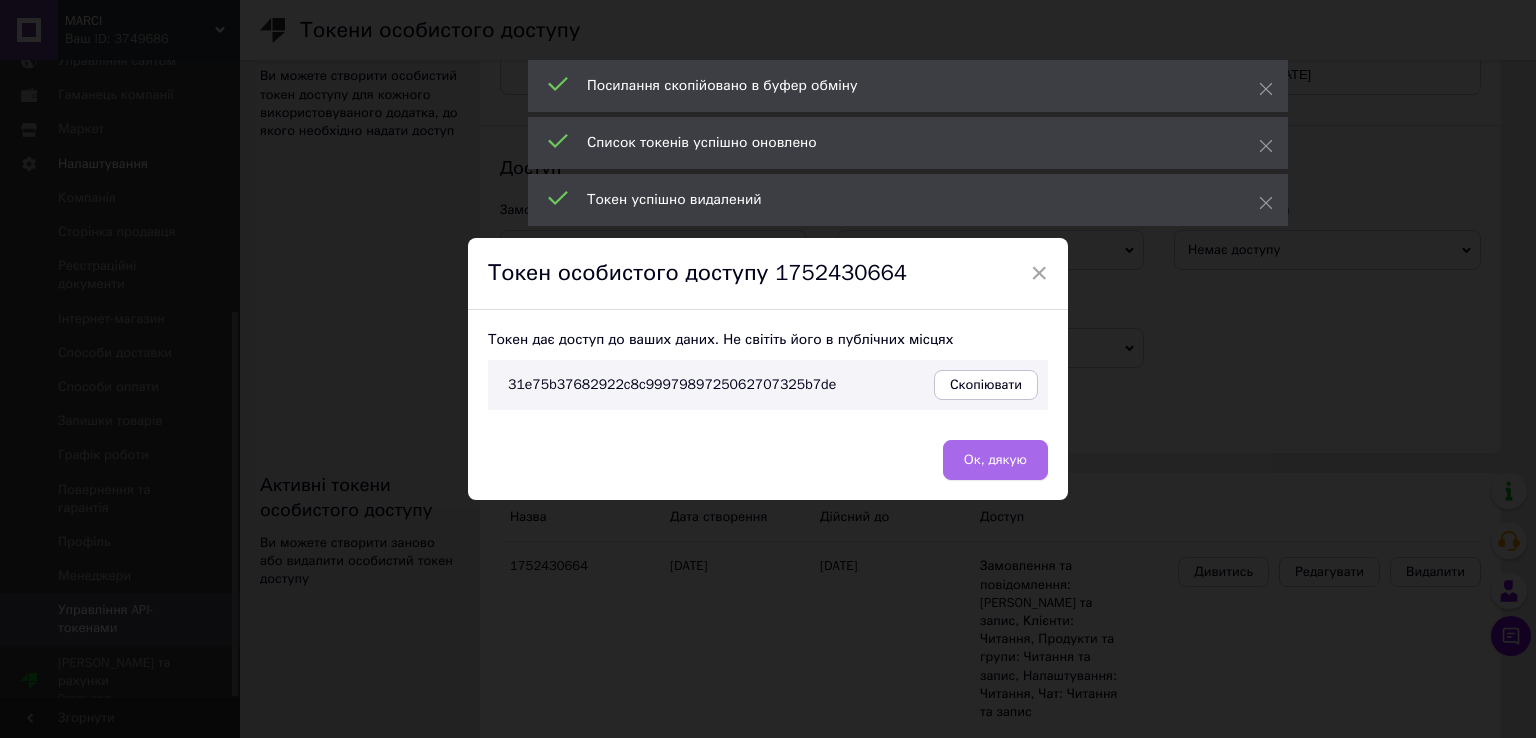 click on "Ок, дякую" at bounding box center (995, 460) 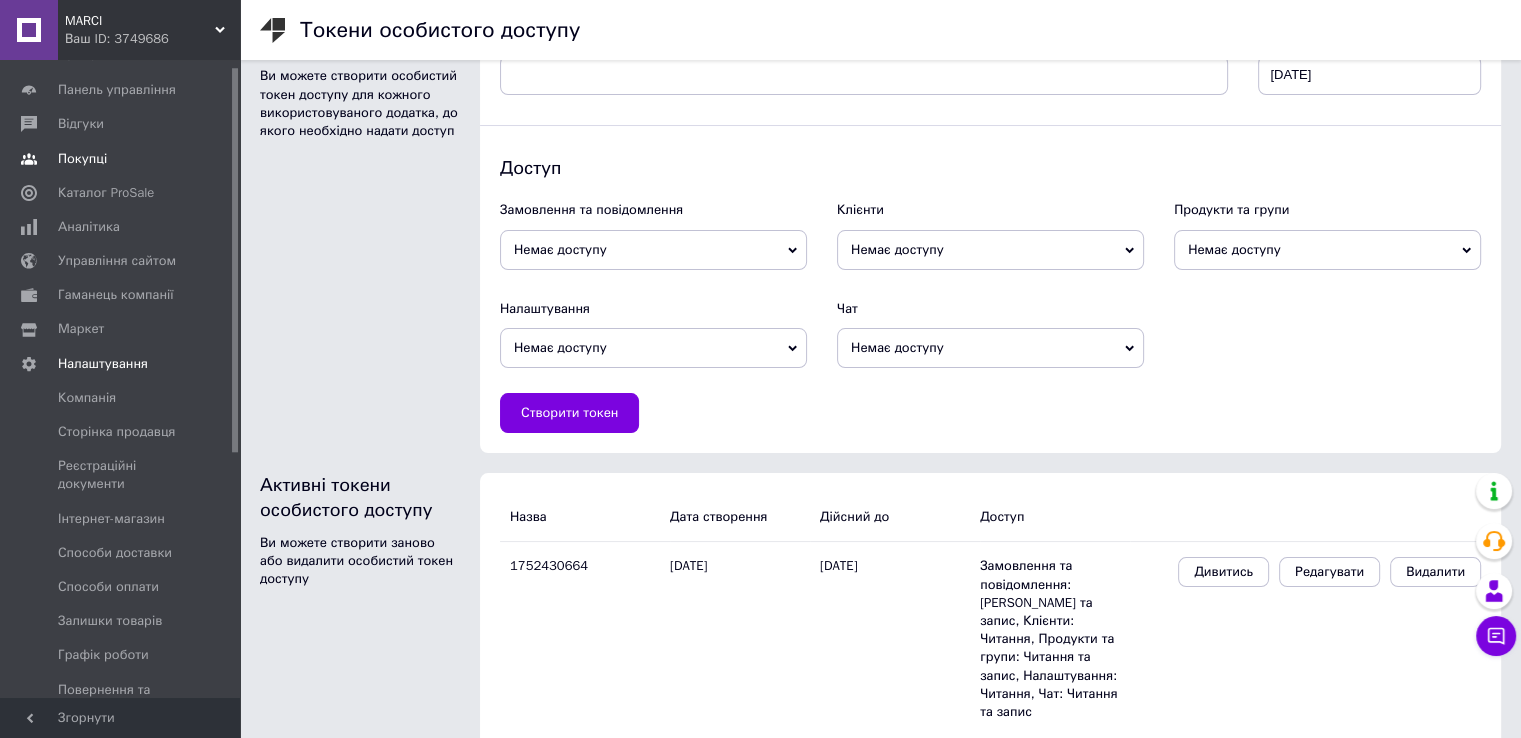 scroll, scrollTop: 0, scrollLeft: 0, axis: both 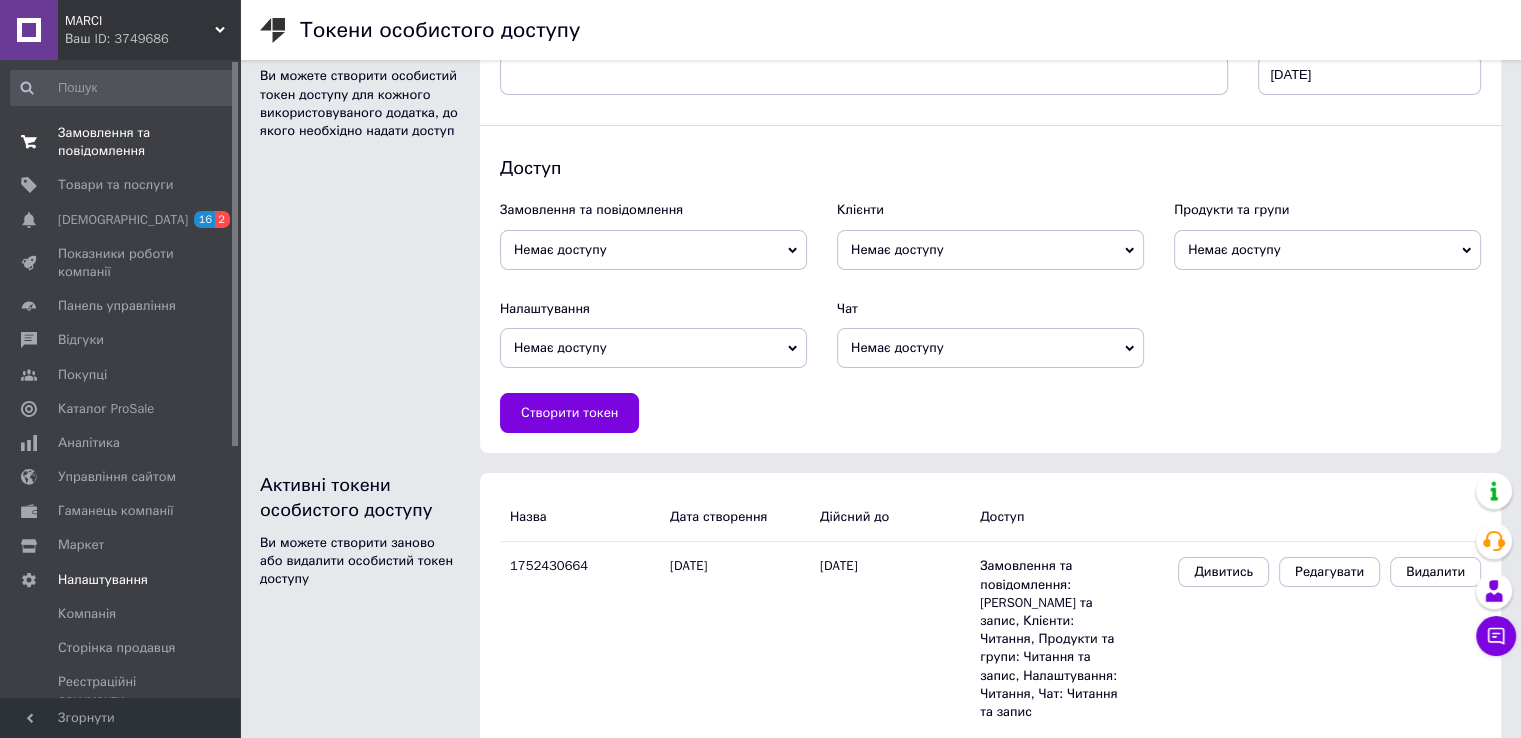 click on "Замовлення та повідомлення" at bounding box center [121, 142] 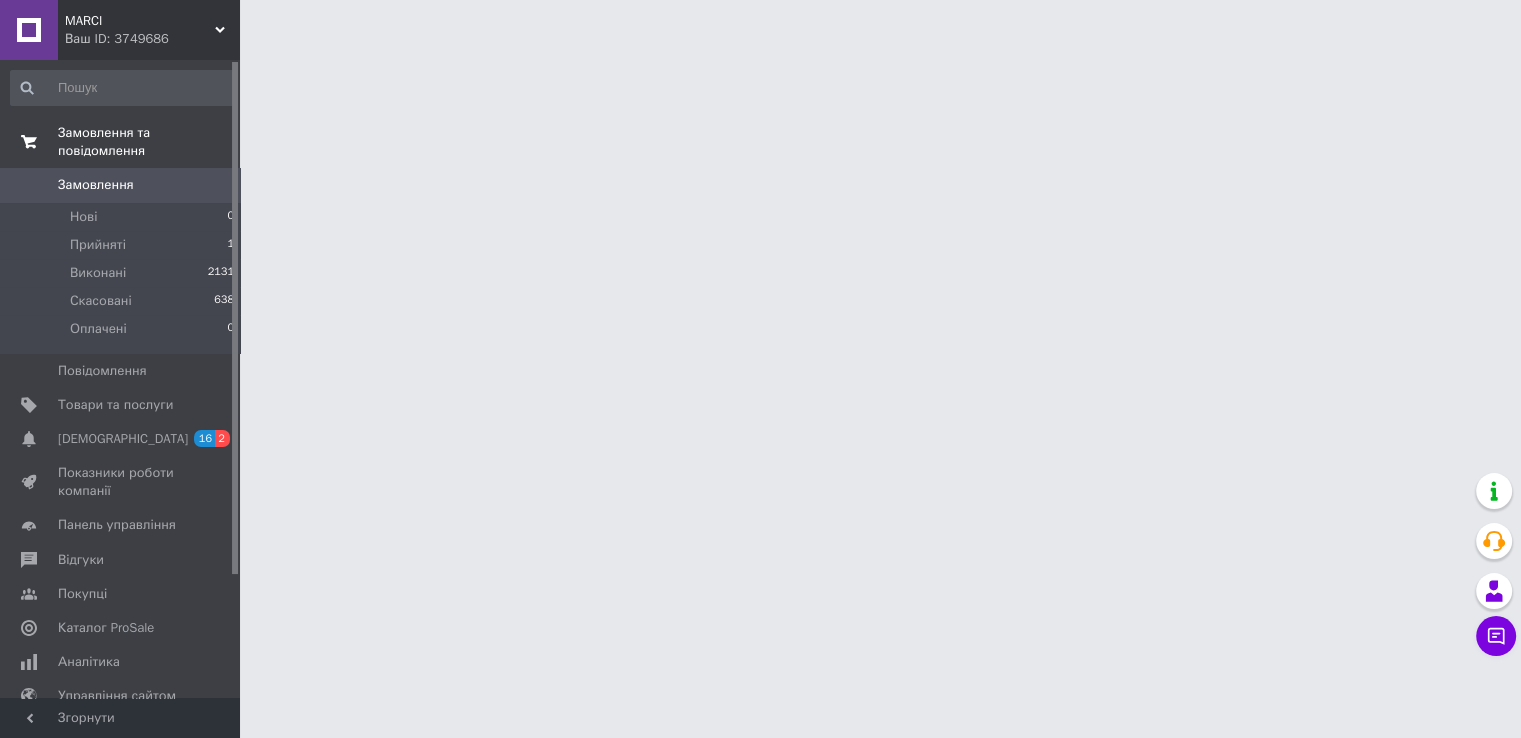 scroll, scrollTop: 0, scrollLeft: 0, axis: both 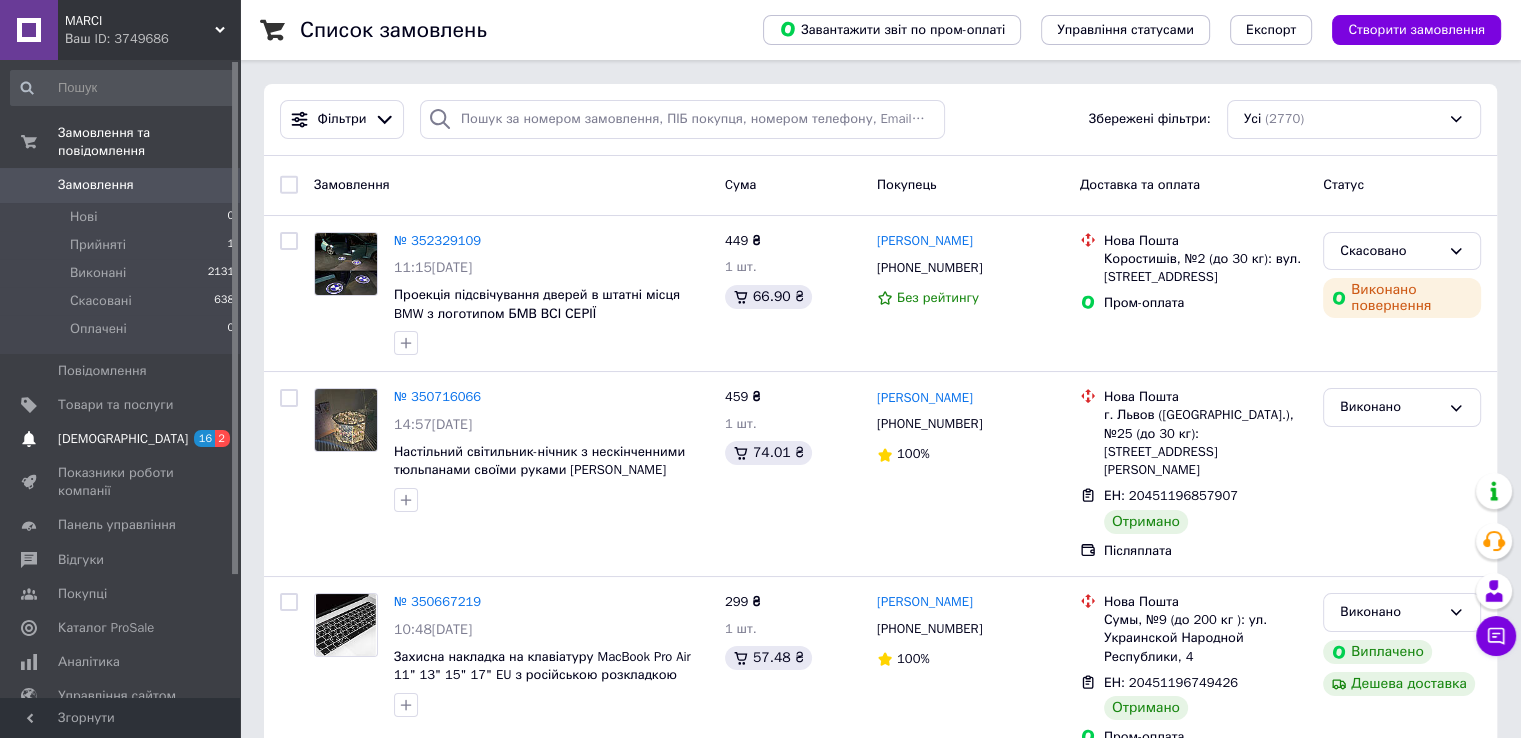 click on "[DEMOGRAPHIC_DATA]" at bounding box center [123, 439] 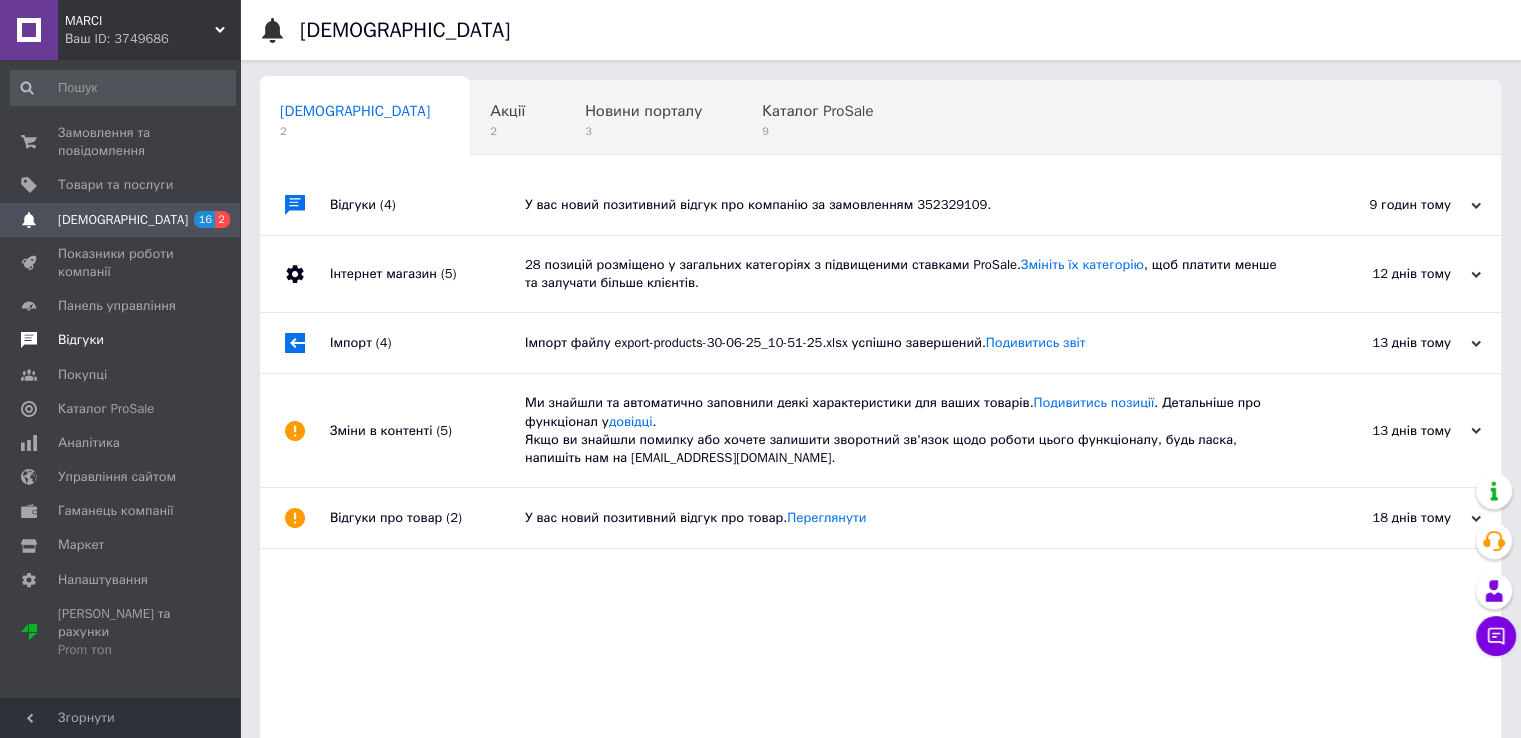 click on "Відгуки" at bounding box center (81, 340) 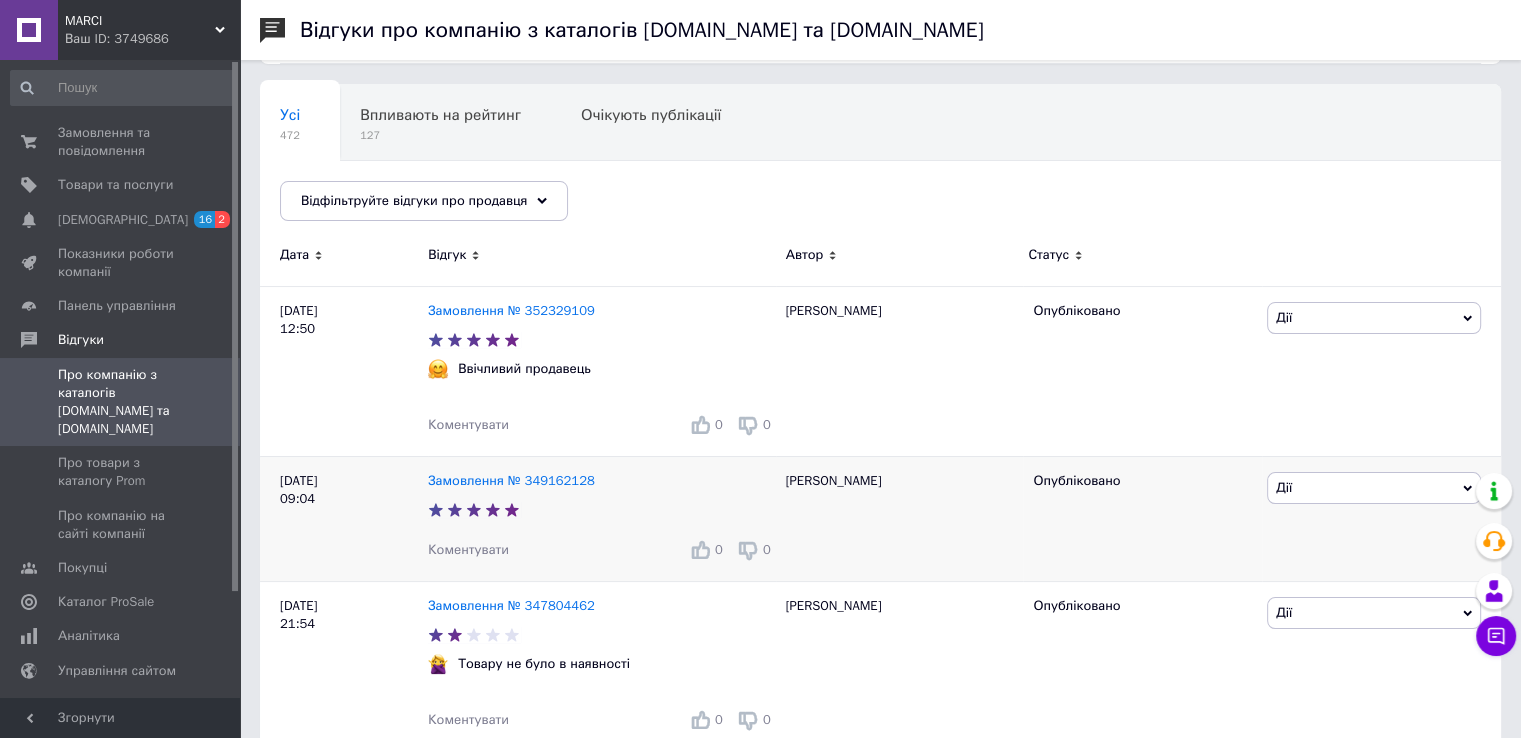 scroll, scrollTop: 0, scrollLeft: 0, axis: both 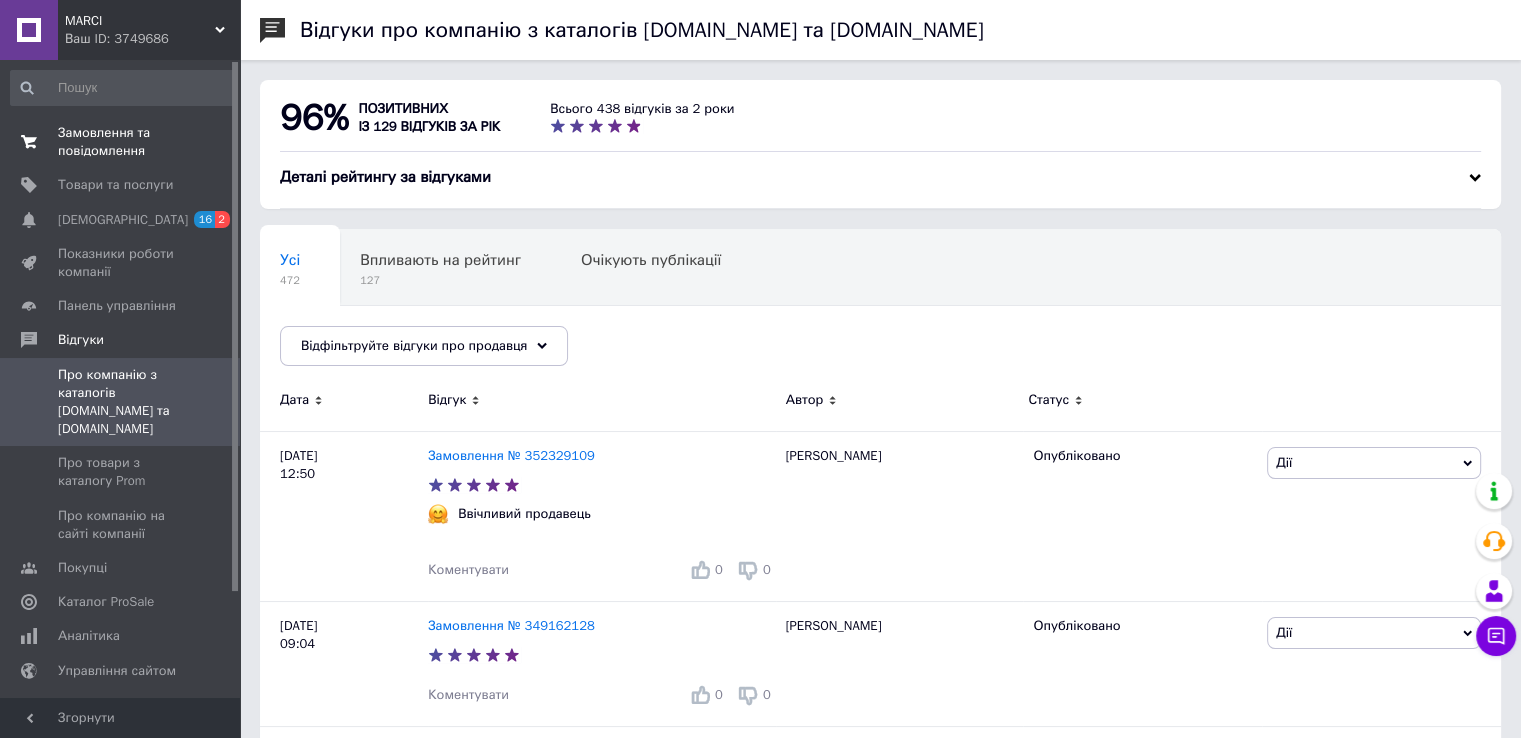 click on "Замовлення та повідомлення" at bounding box center (121, 142) 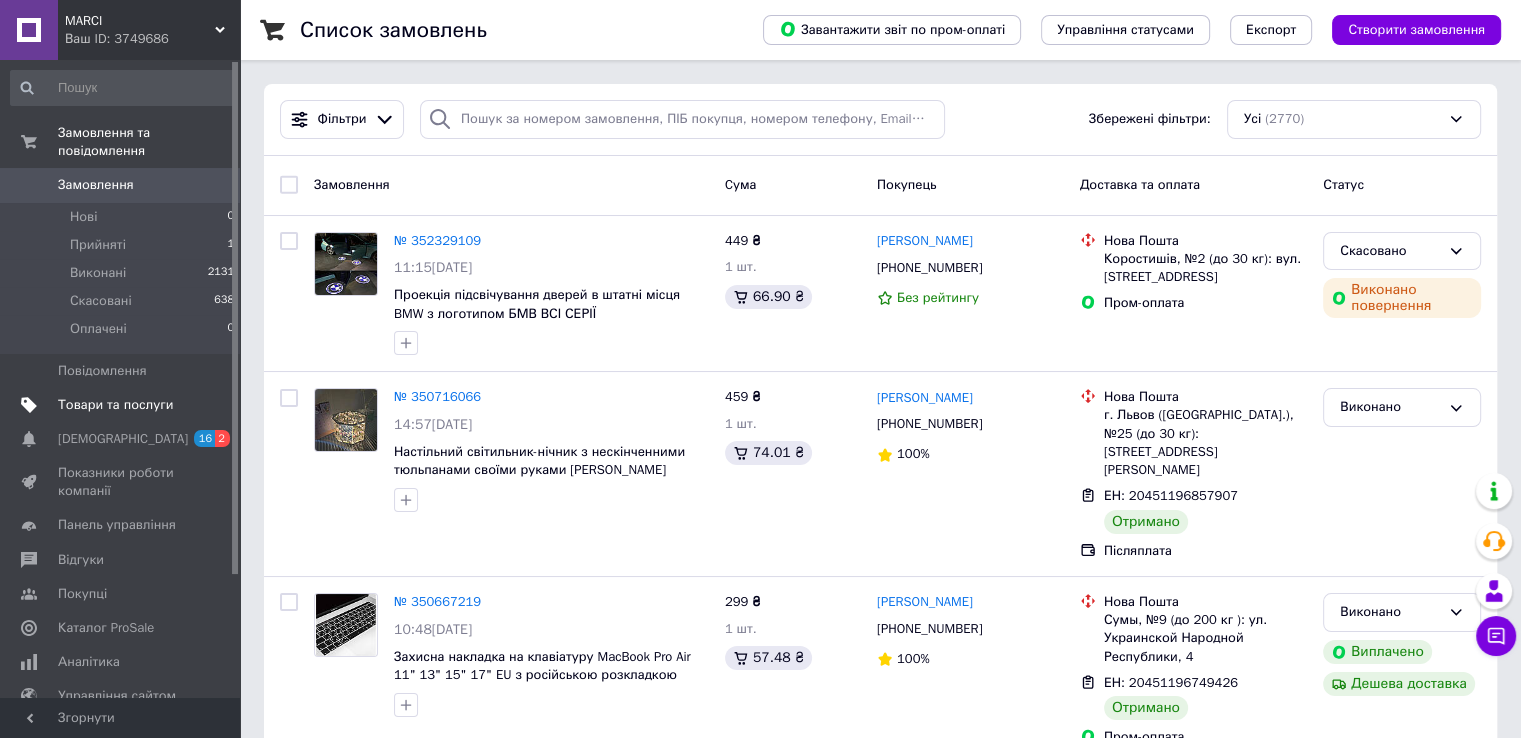 click on "Товари та послуги" at bounding box center (115, 405) 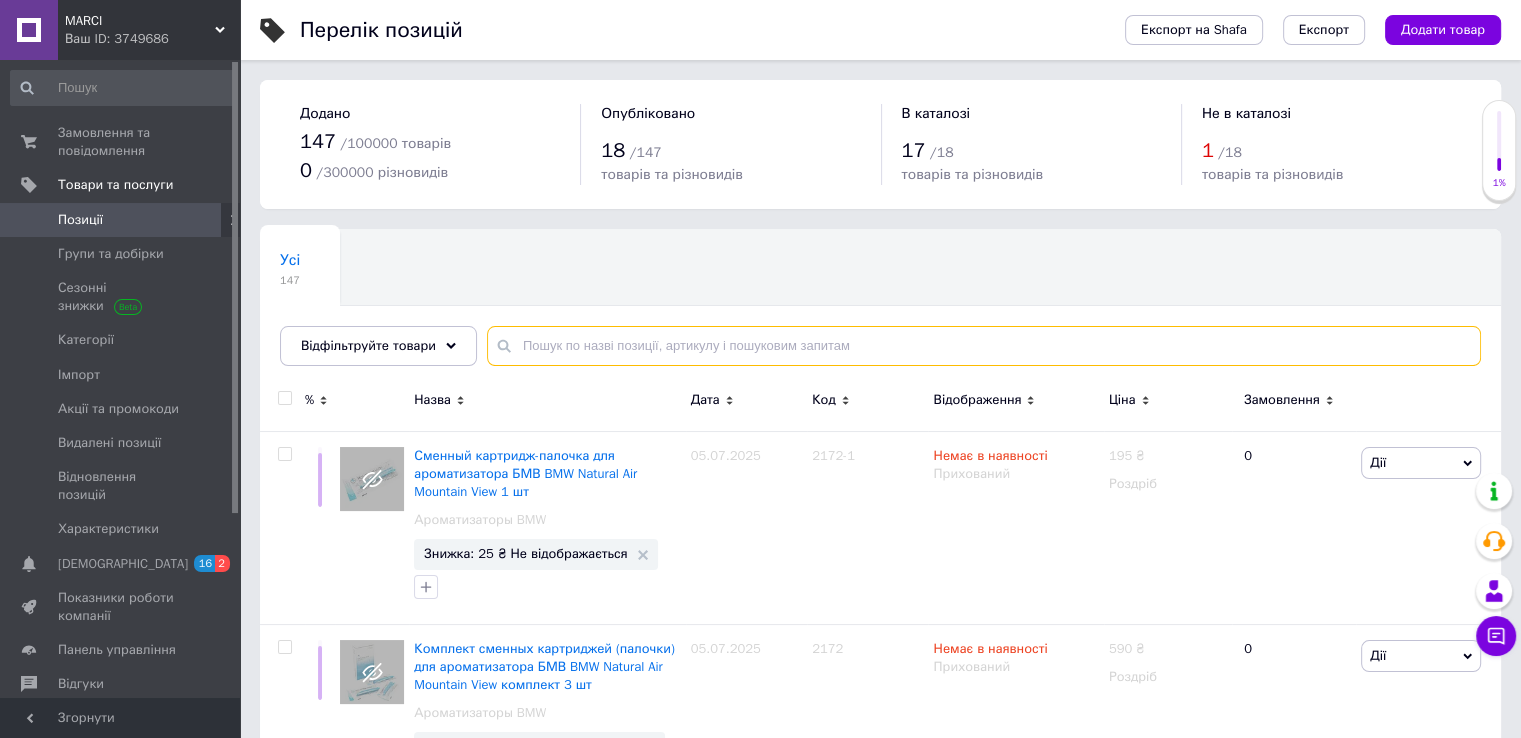 click at bounding box center [984, 346] 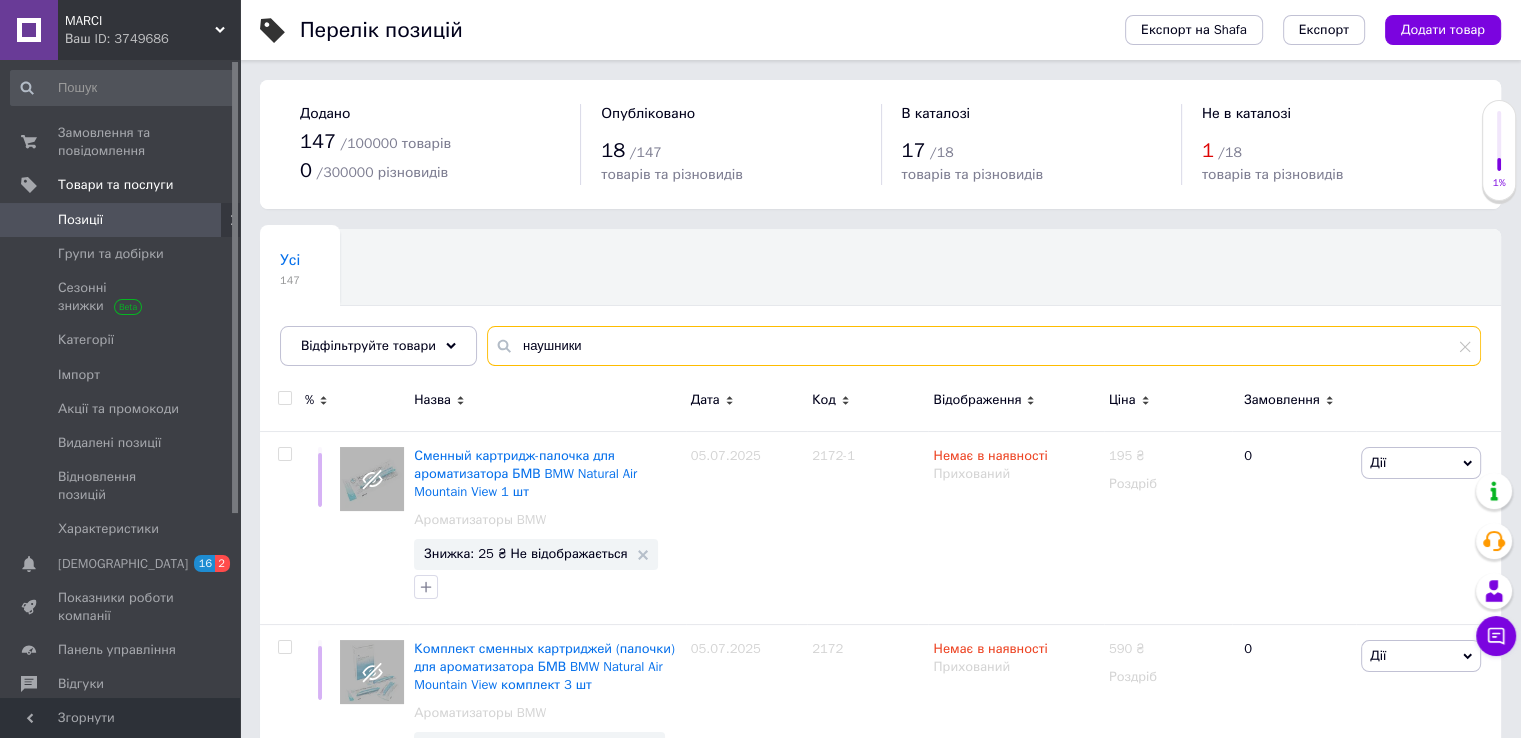 type on "наушники" 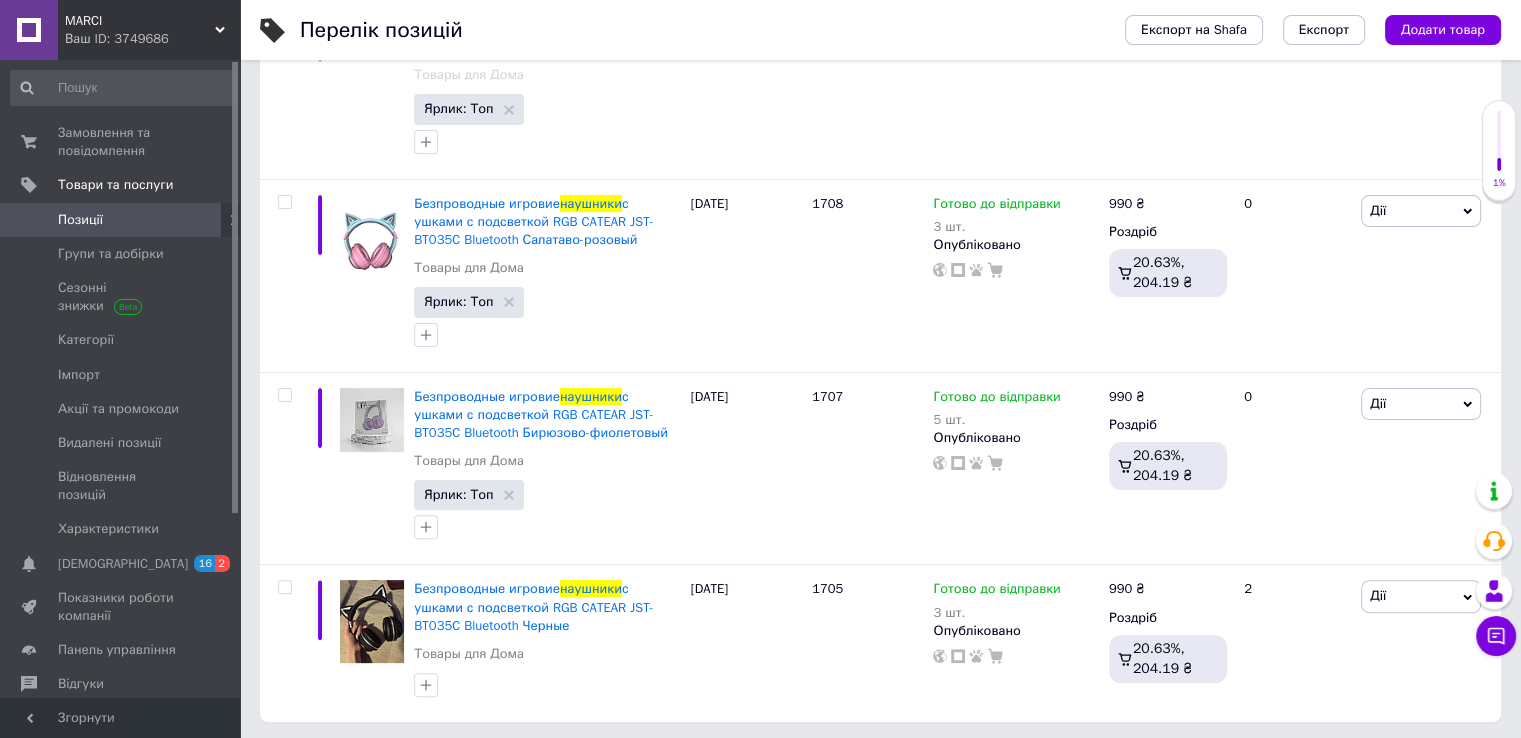 scroll, scrollTop: 448, scrollLeft: 0, axis: vertical 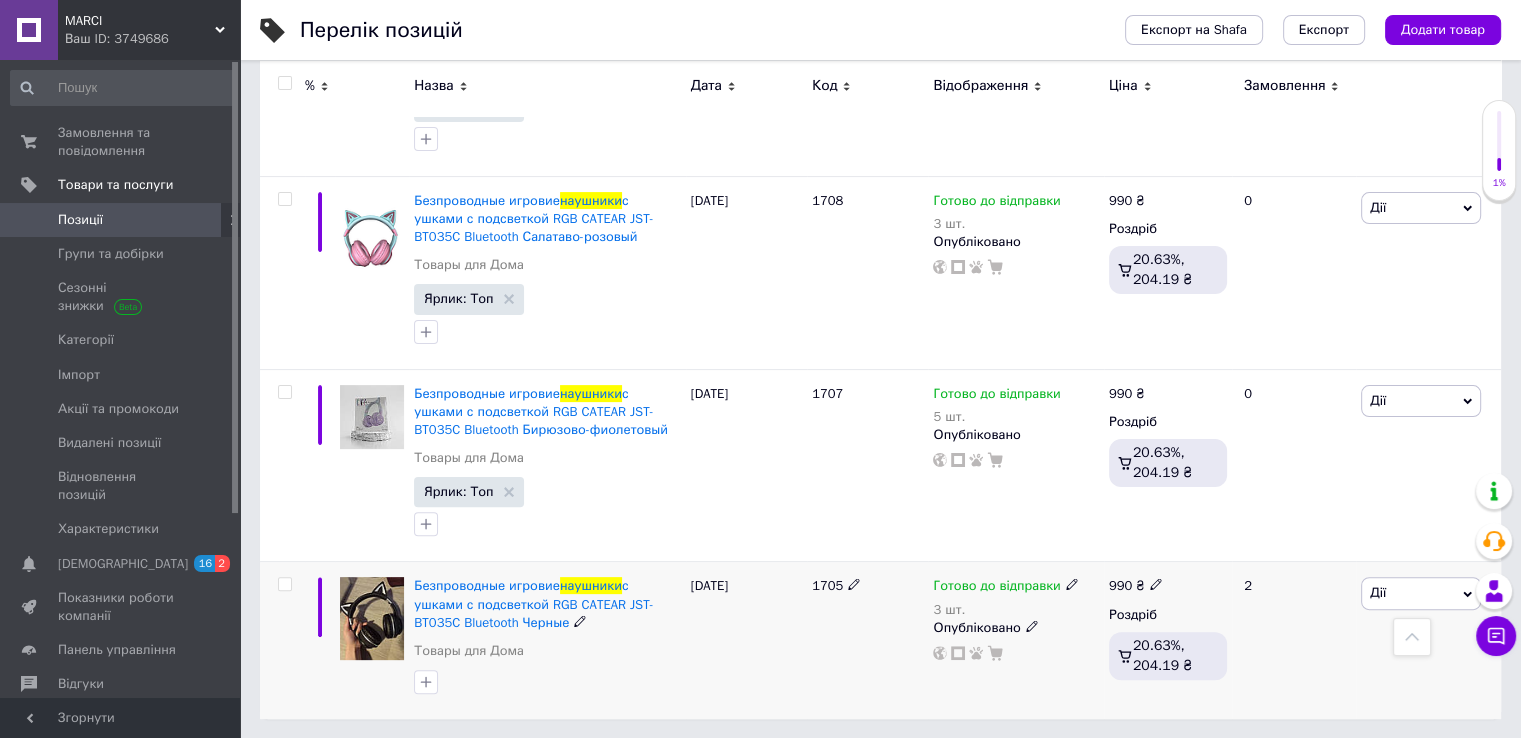 click 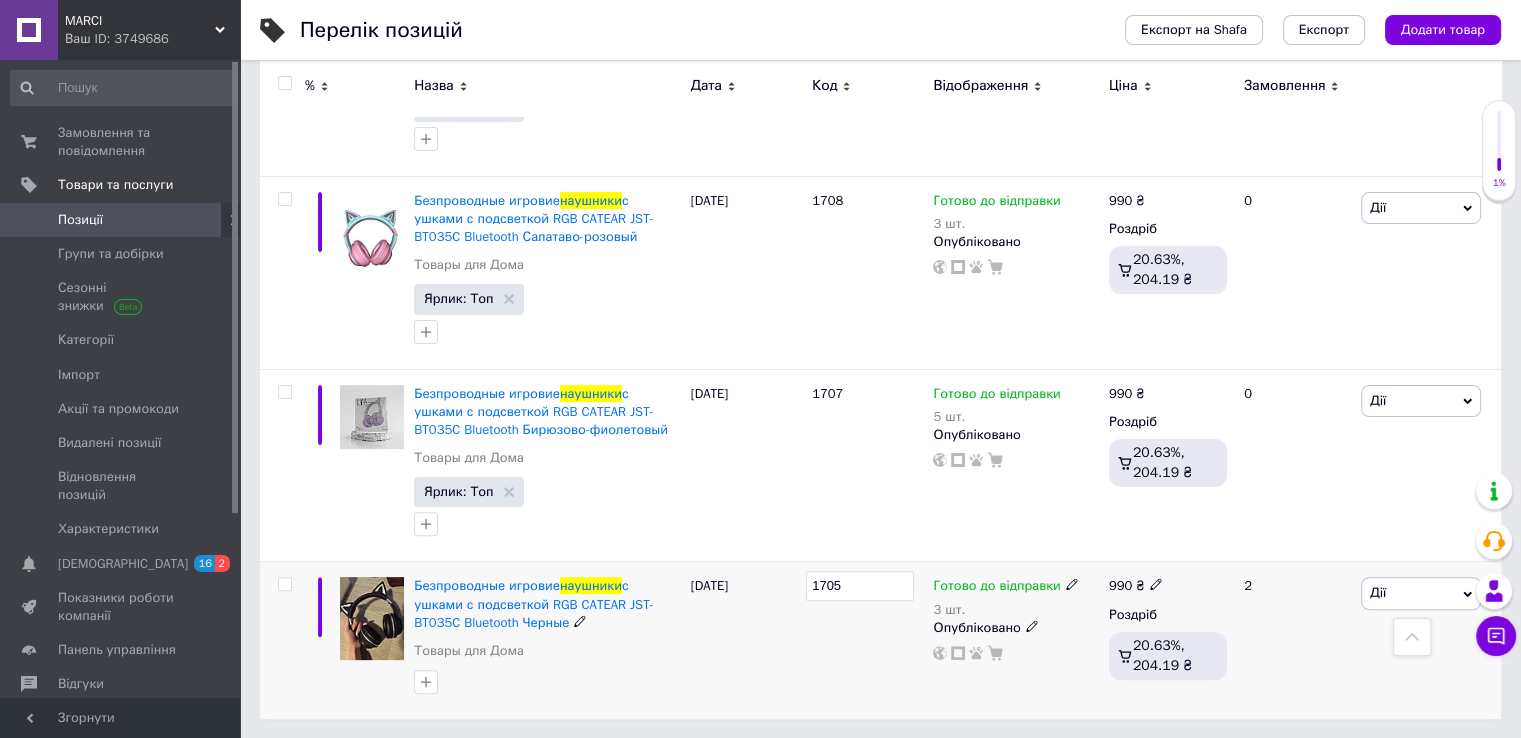 drag, startPoint x: 865, startPoint y: 577, endPoint x: 802, endPoint y: 579, distance: 63.03174 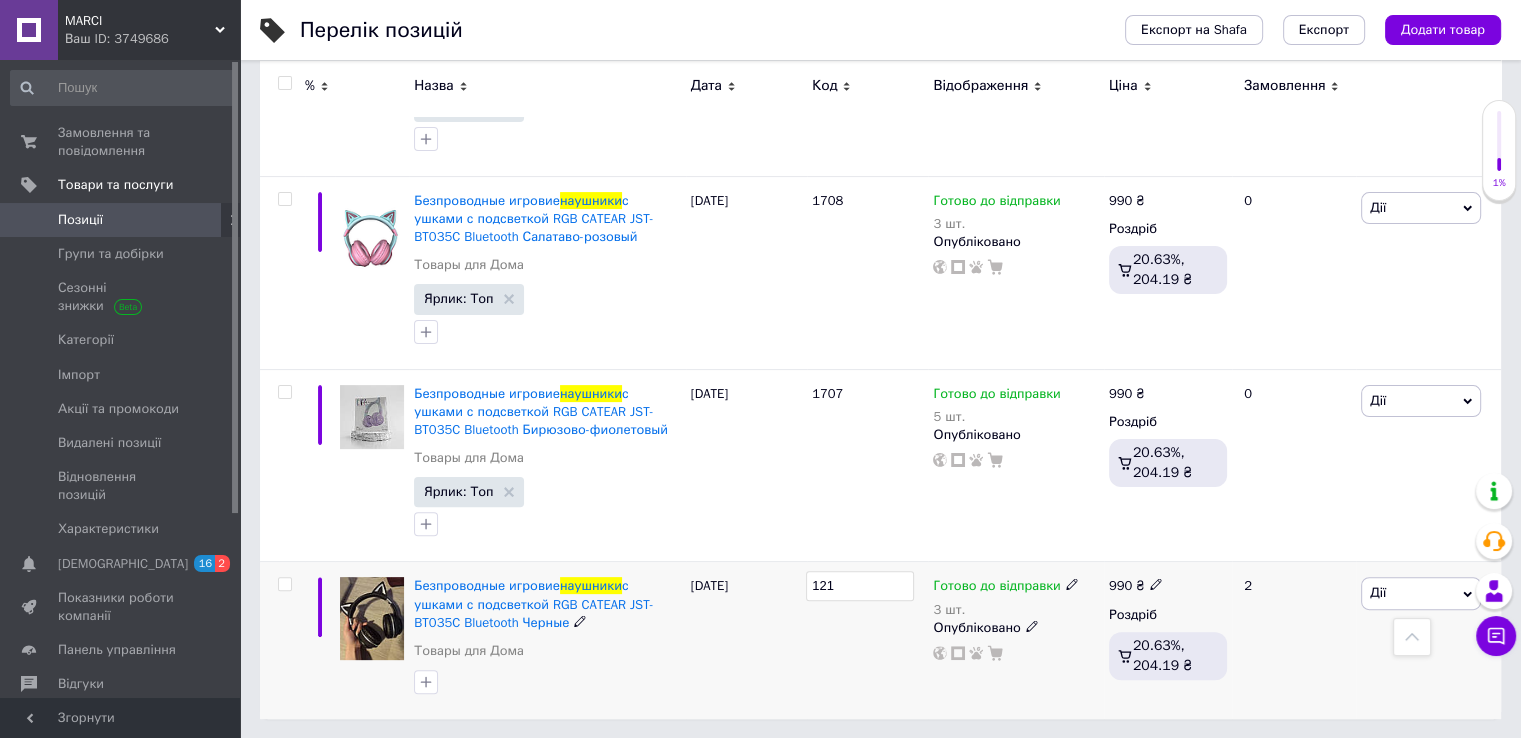 type on "1211" 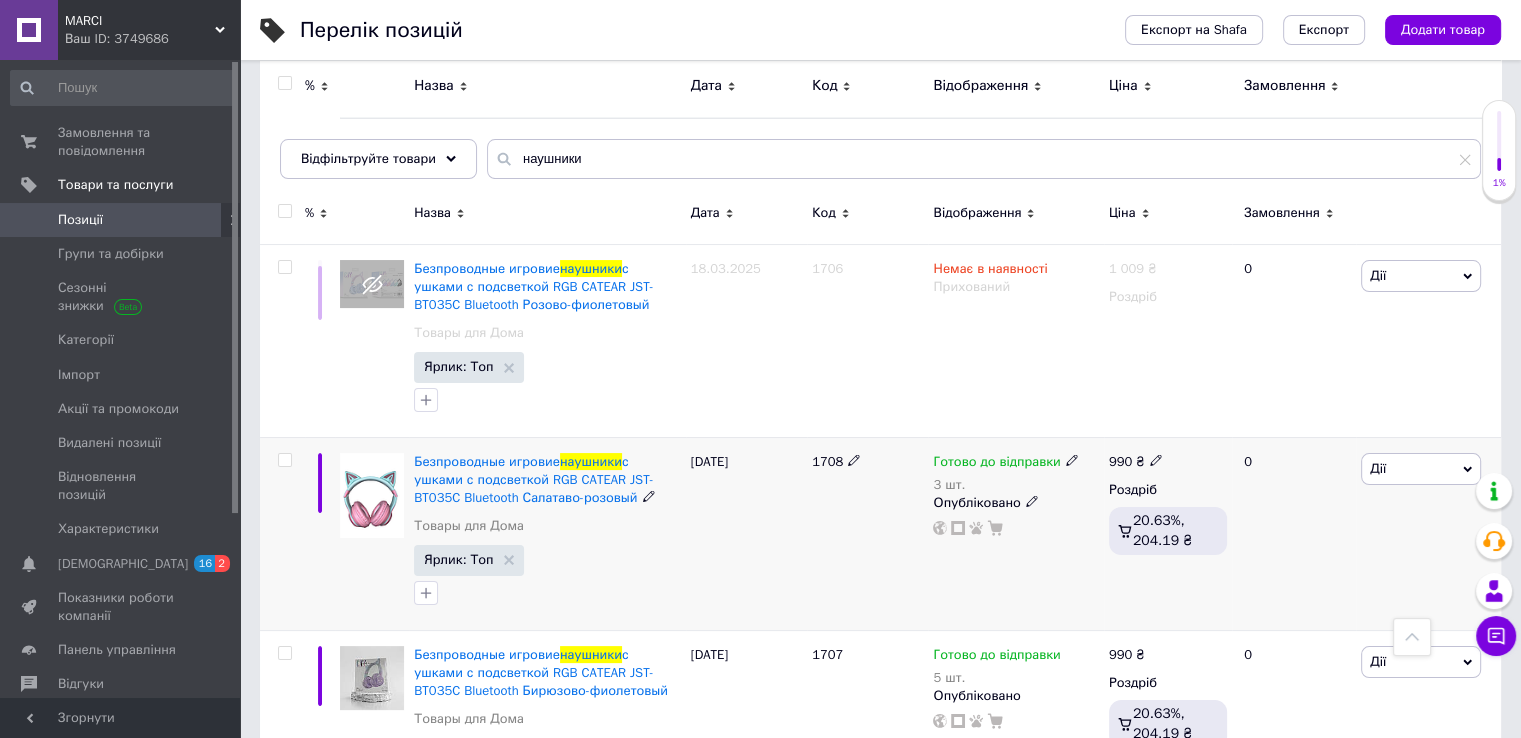 scroll, scrollTop: 0, scrollLeft: 0, axis: both 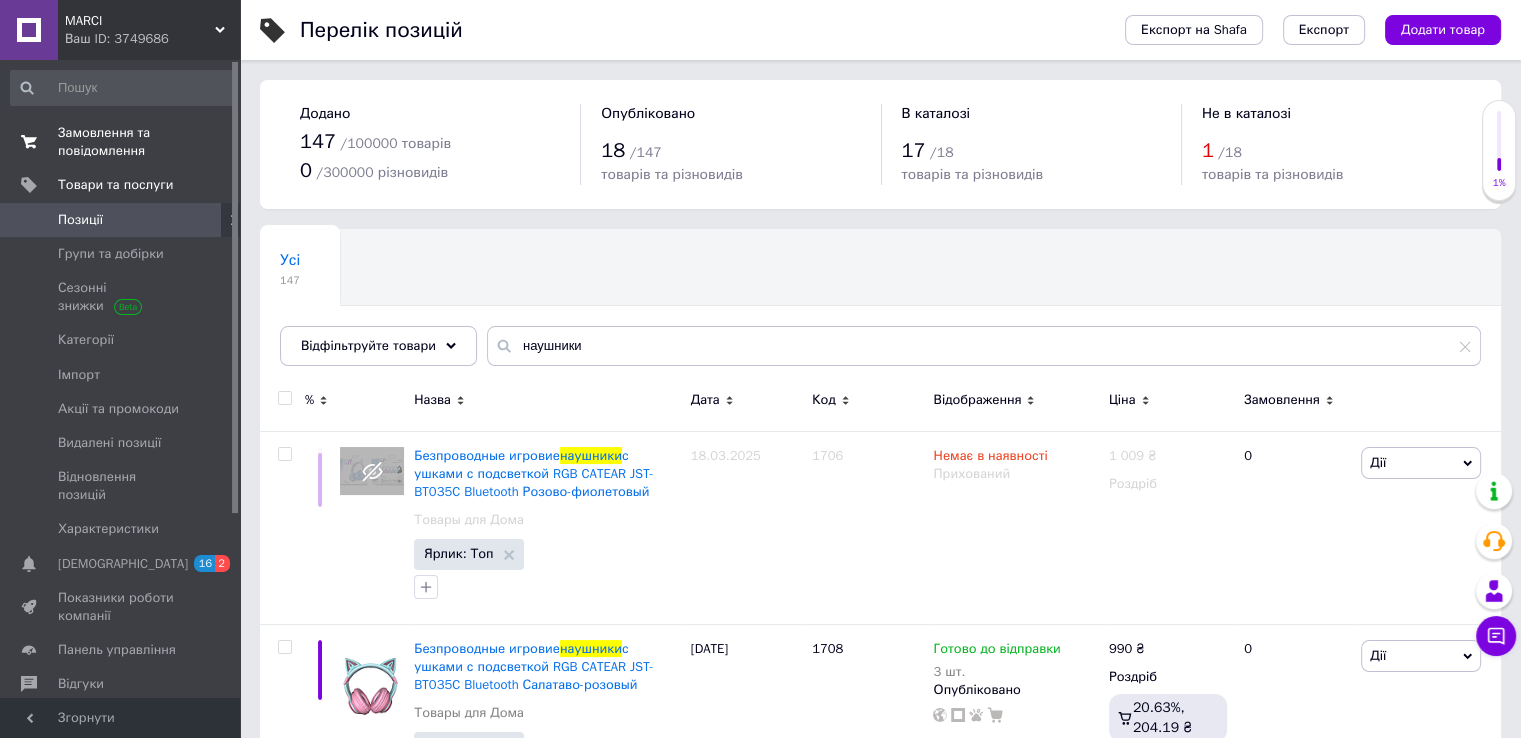 click on "Замовлення та повідомлення" at bounding box center (121, 142) 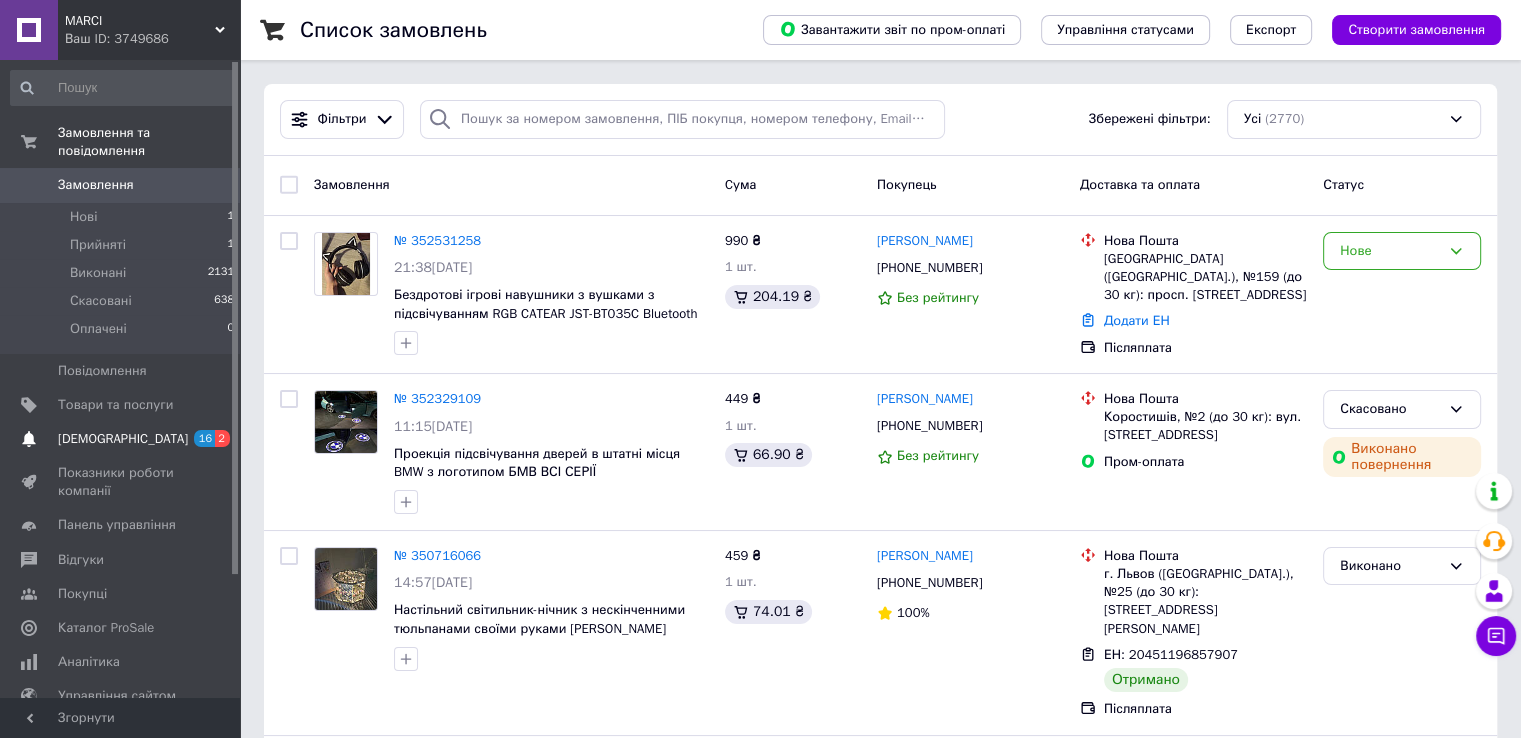 click on "[DEMOGRAPHIC_DATA]" at bounding box center [123, 439] 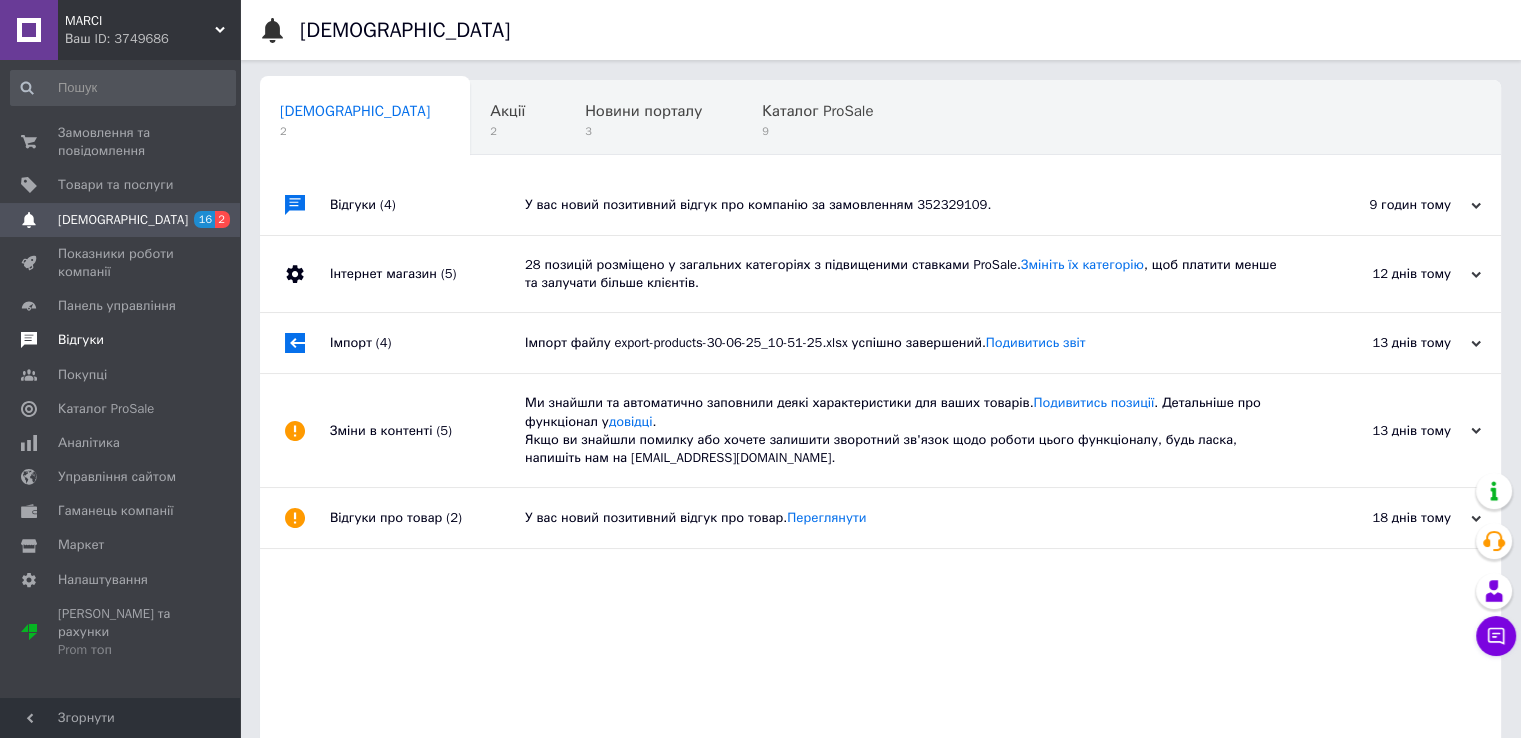 click on "Відгуки" at bounding box center (81, 340) 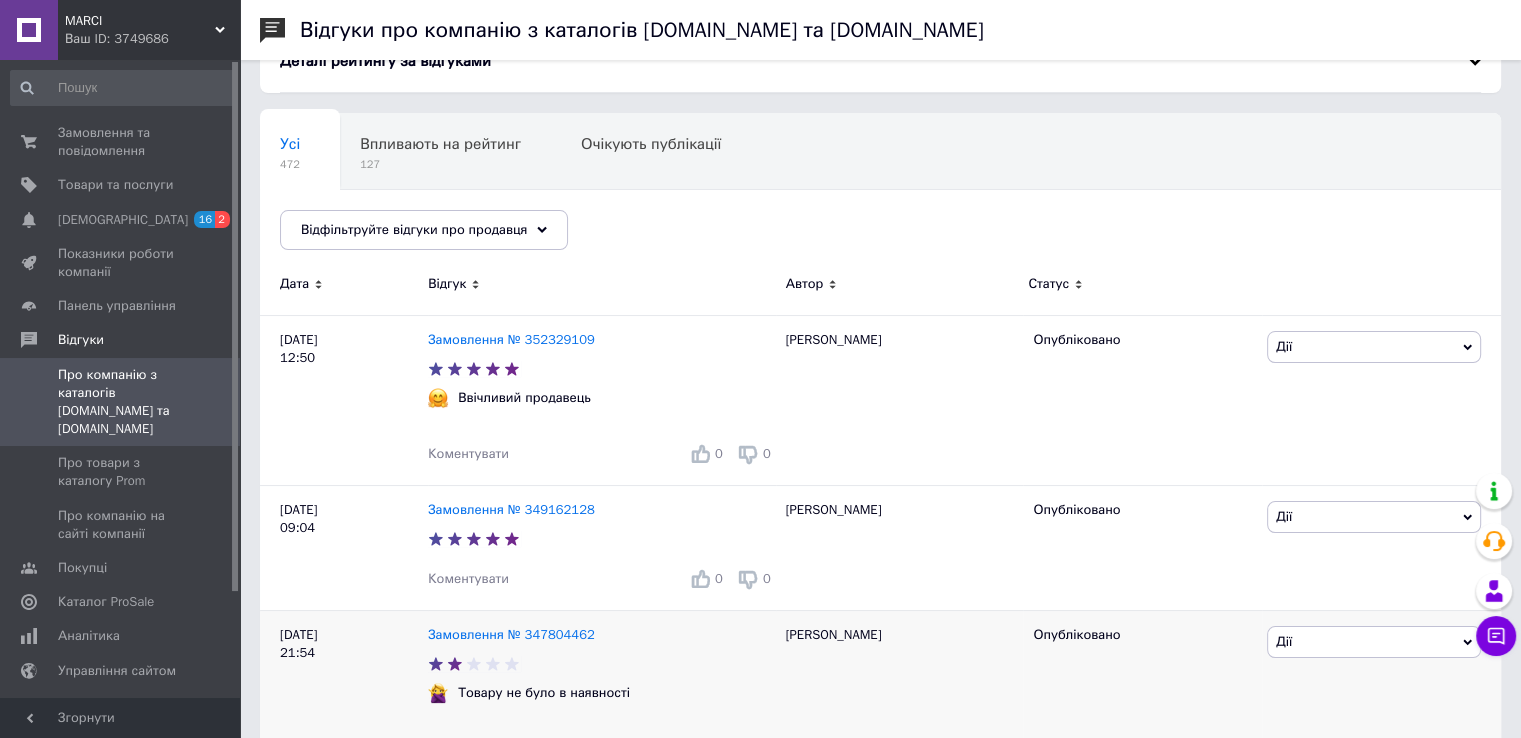 scroll, scrollTop: 0, scrollLeft: 0, axis: both 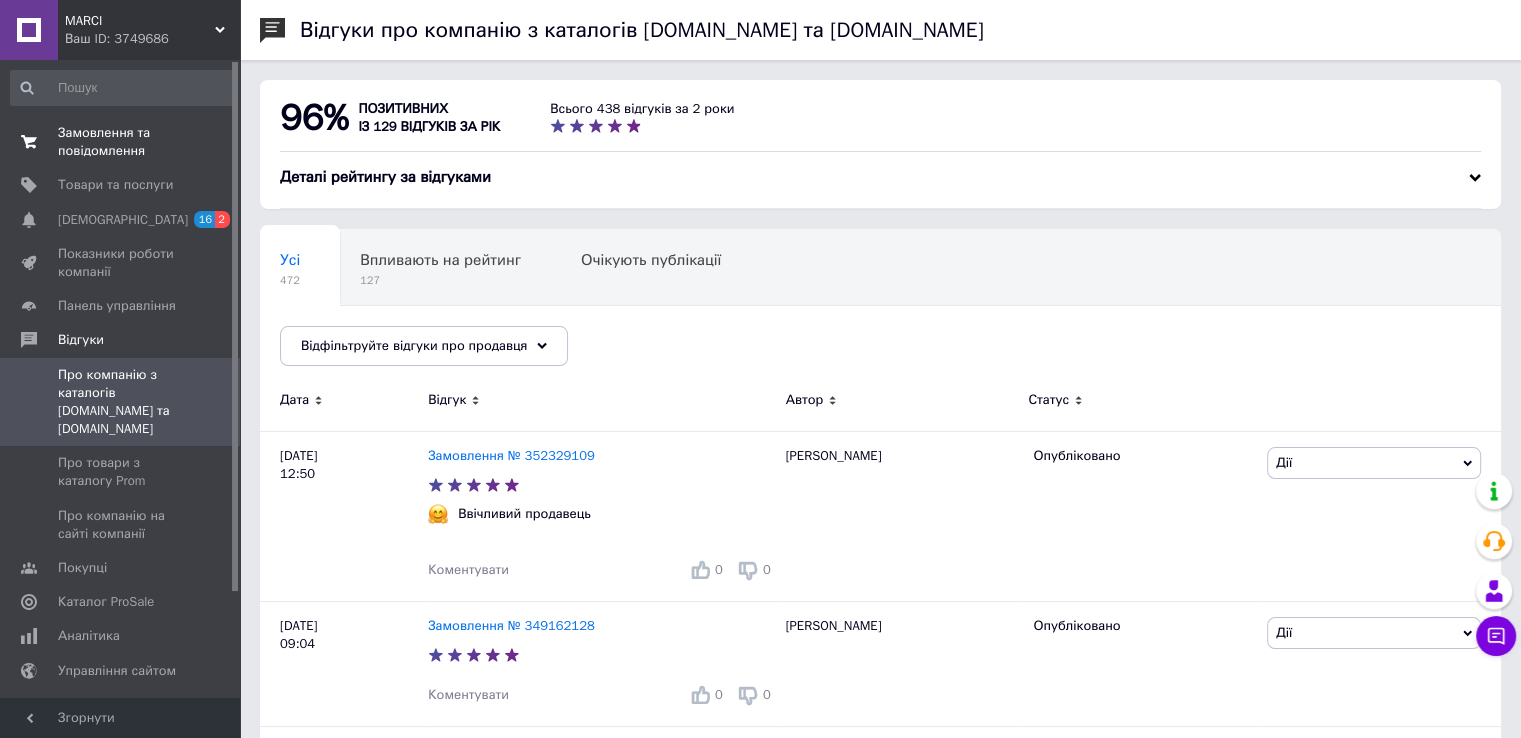 click on "Замовлення та повідомлення" at bounding box center (121, 142) 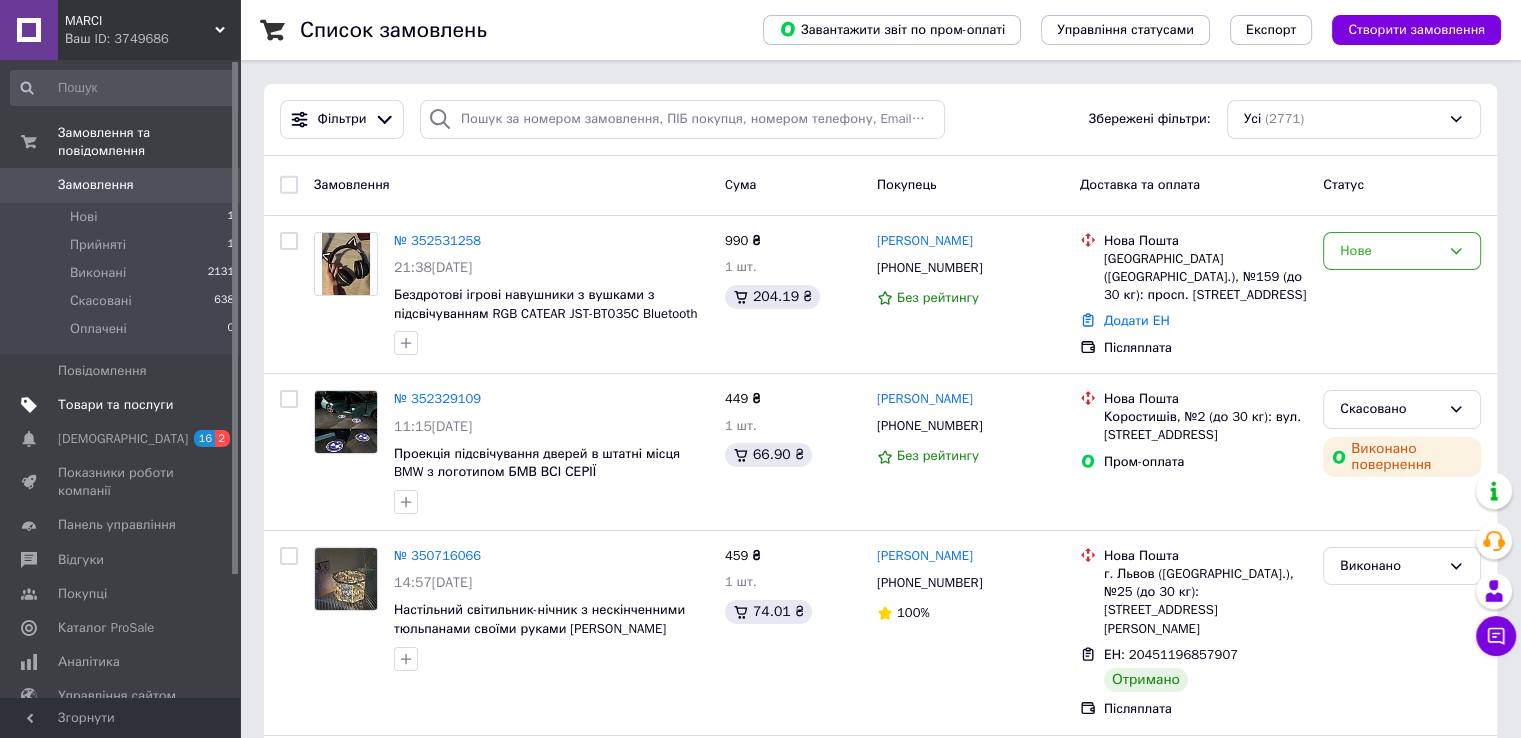 click on "Товари та послуги" at bounding box center [115, 405] 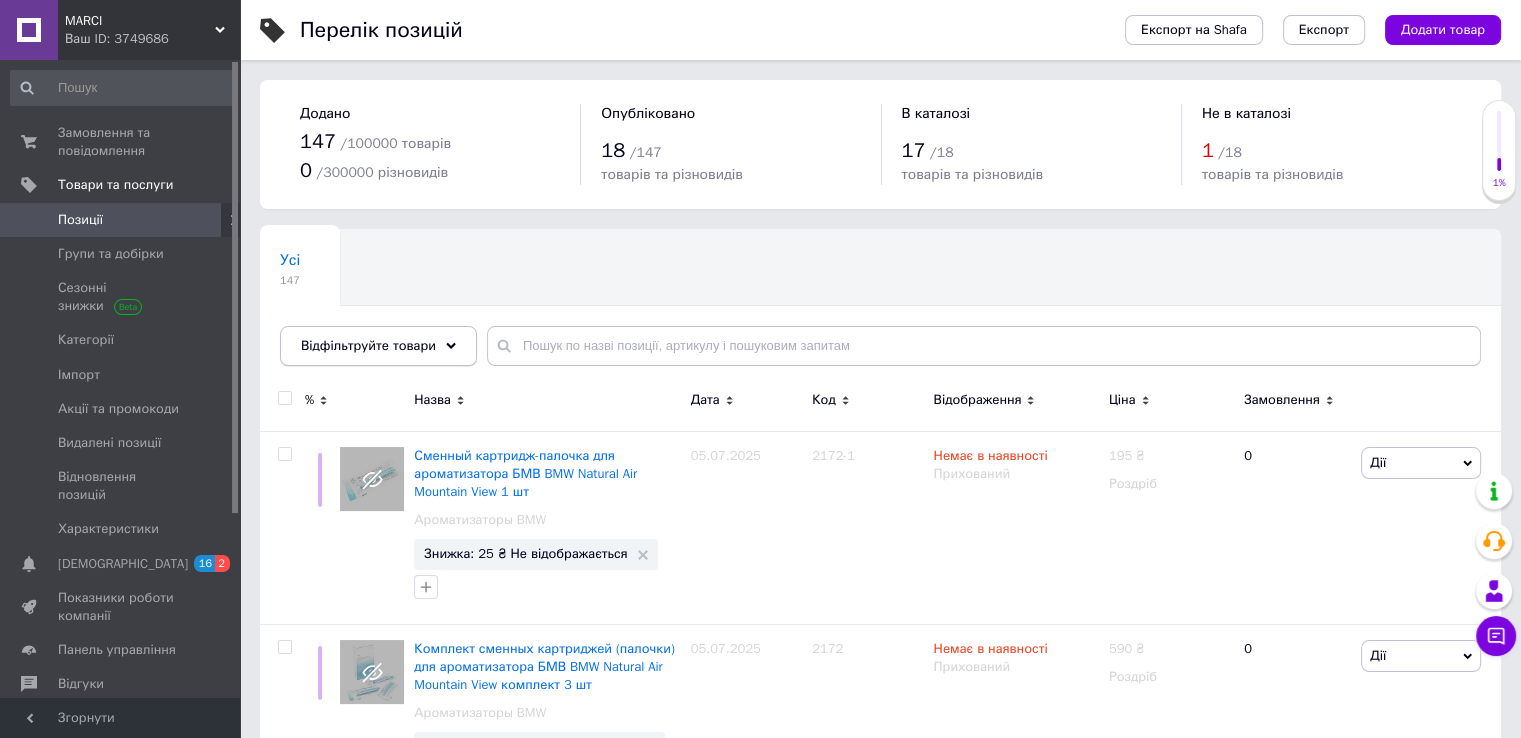 click on "Відфільтруйте товари" at bounding box center [368, 345] 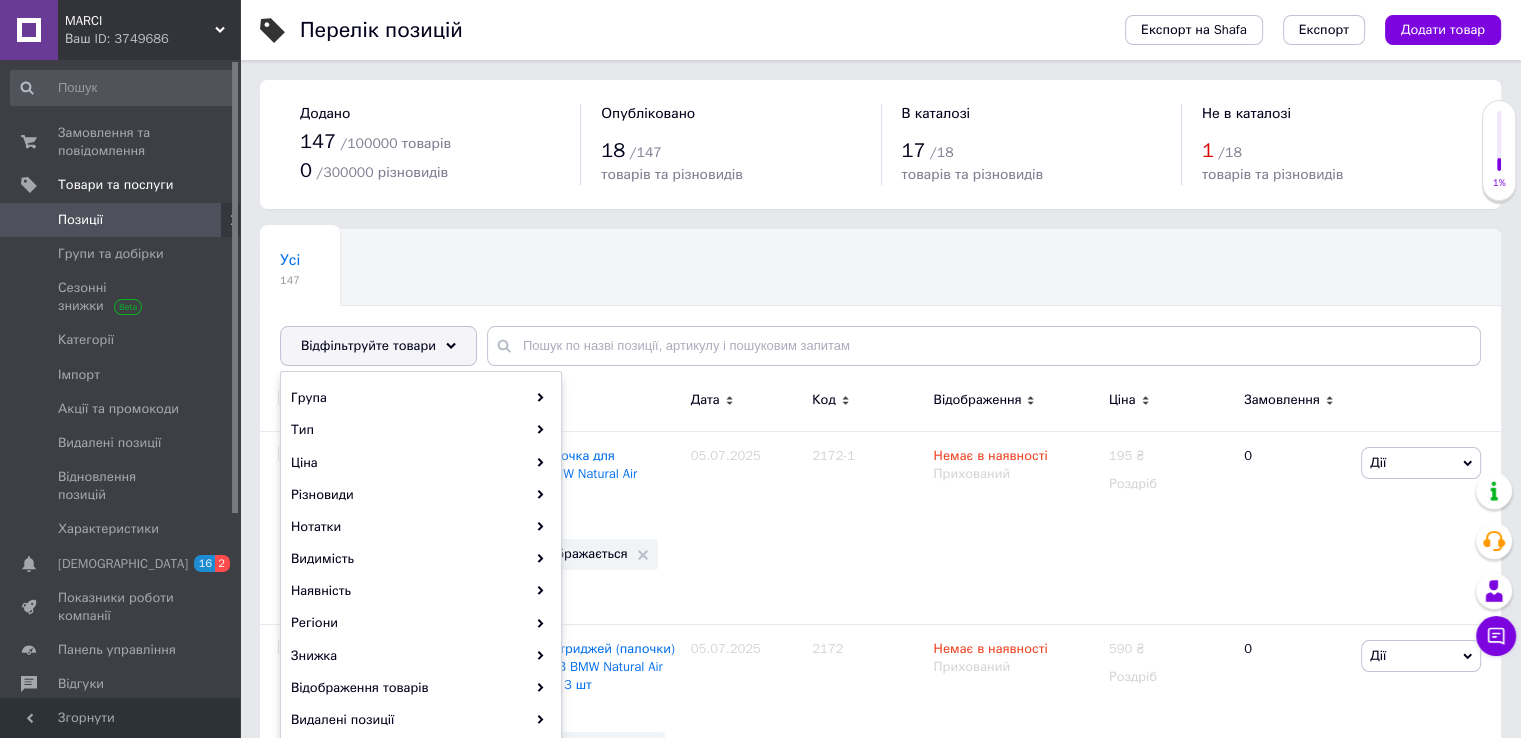 scroll, scrollTop: 100, scrollLeft: 0, axis: vertical 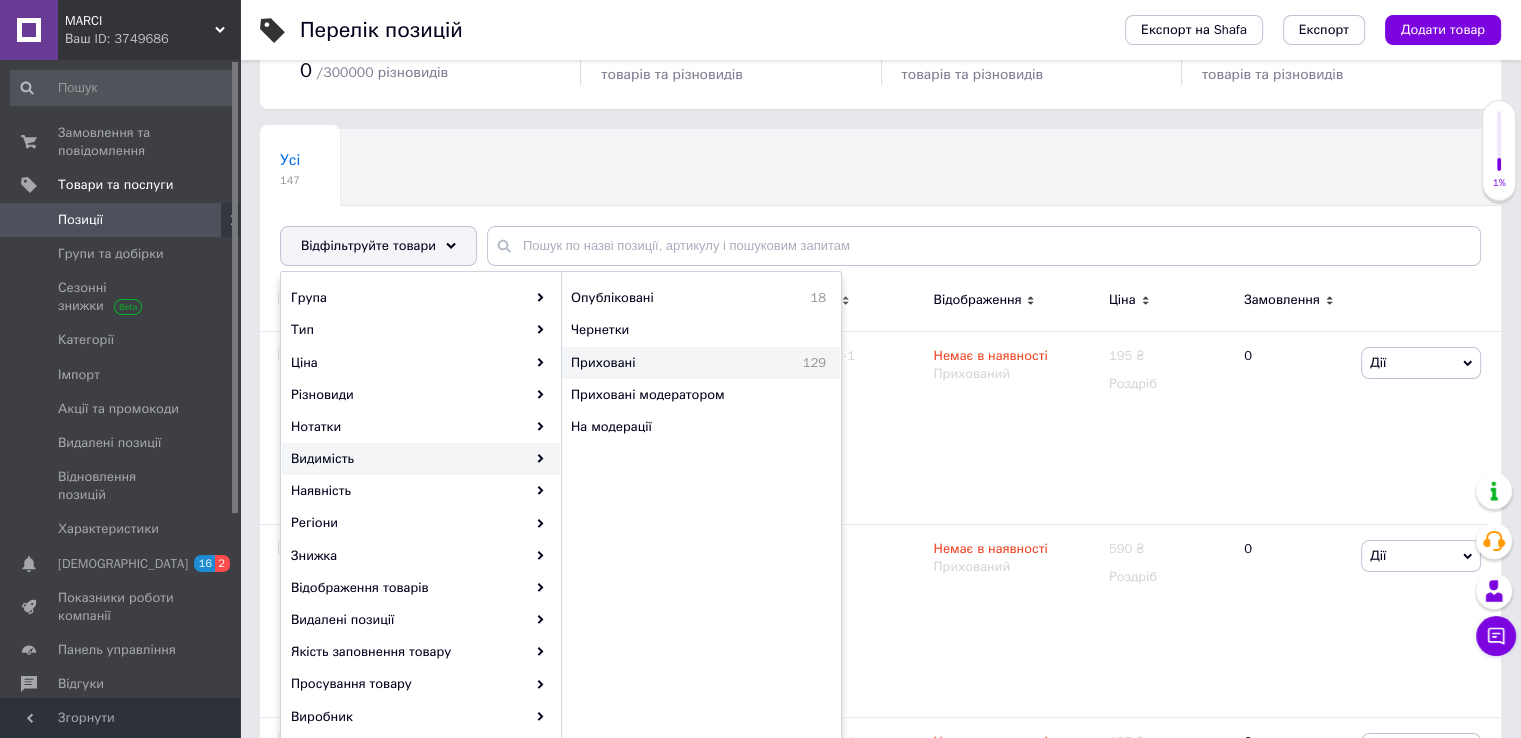 click on "Приховані" at bounding box center [655, 363] 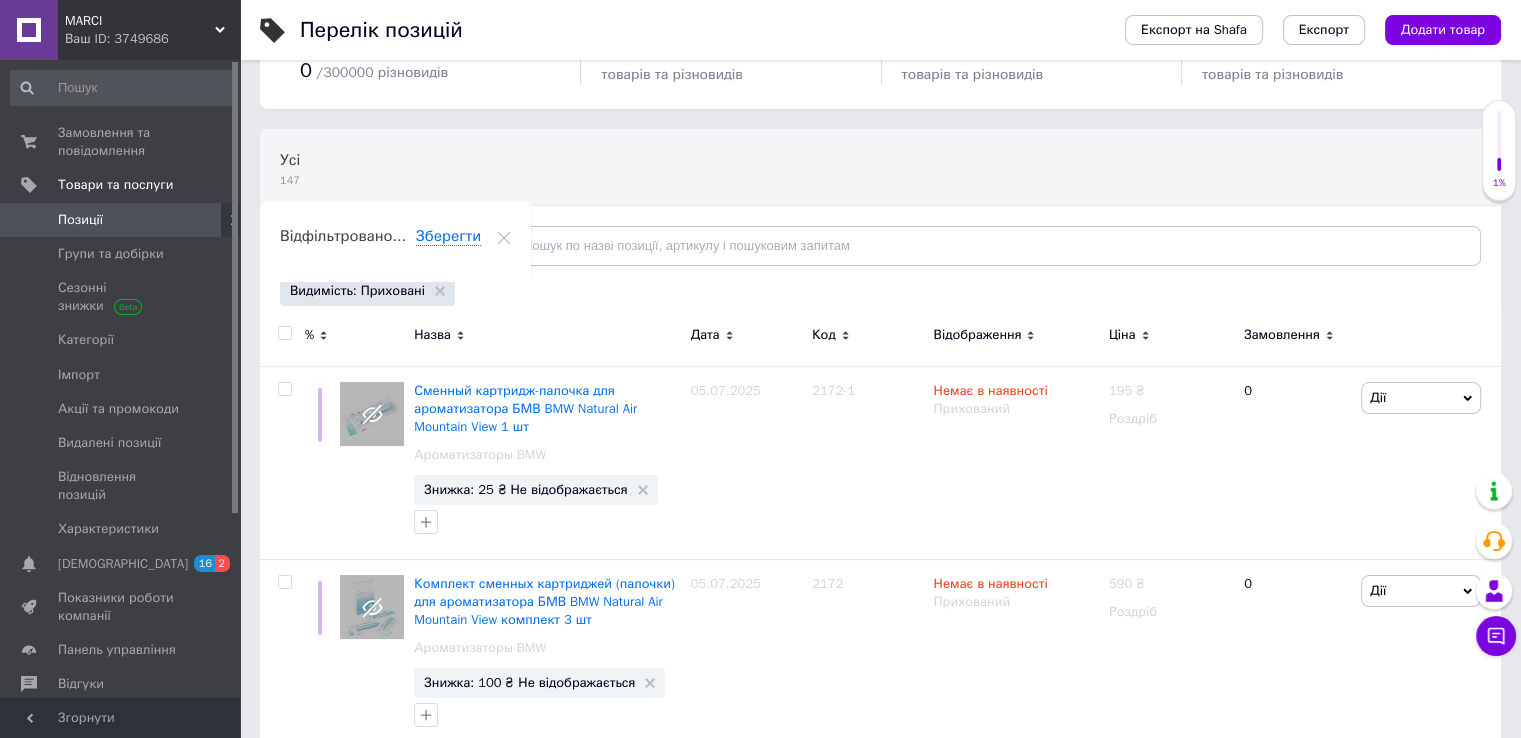 click at bounding box center (284, 333) 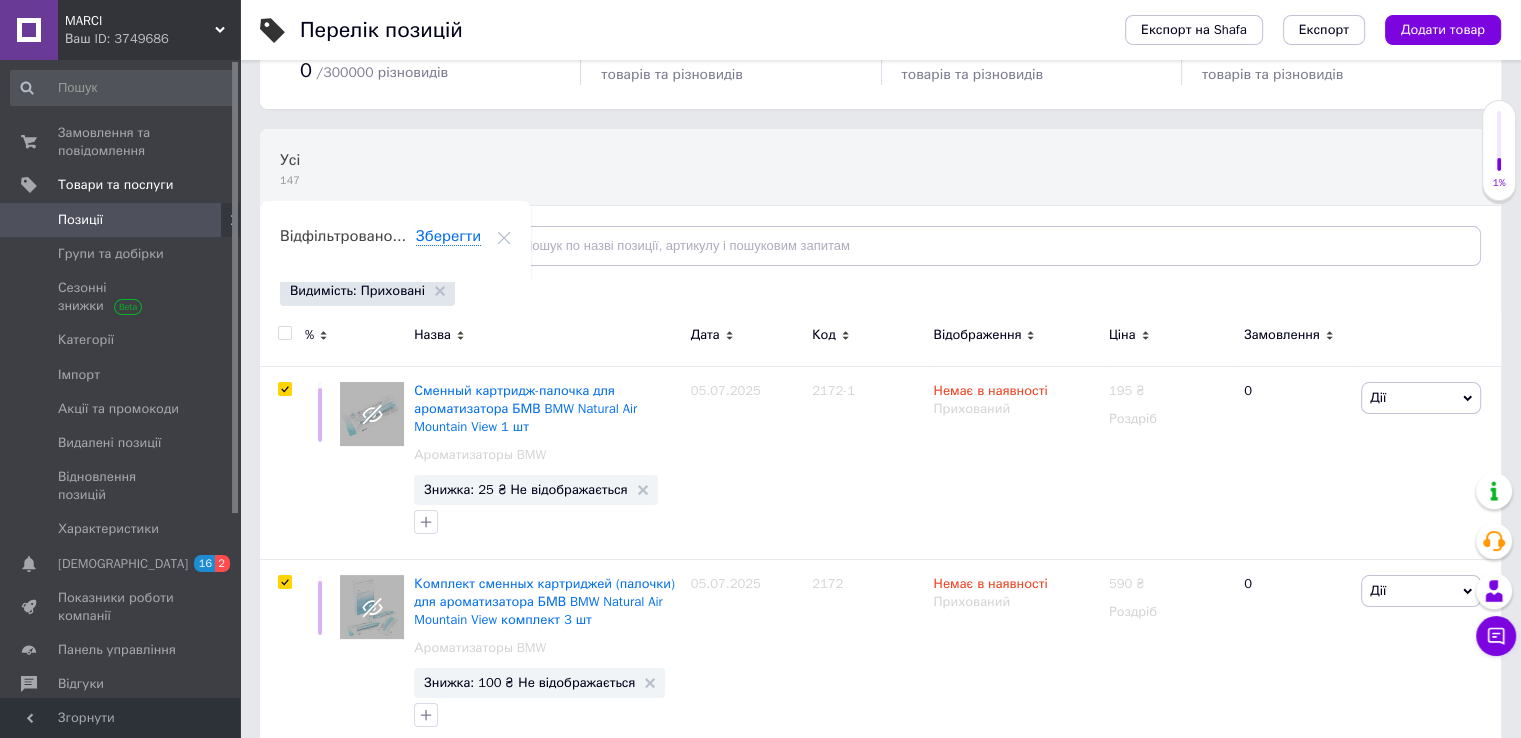 checkbox on "true" 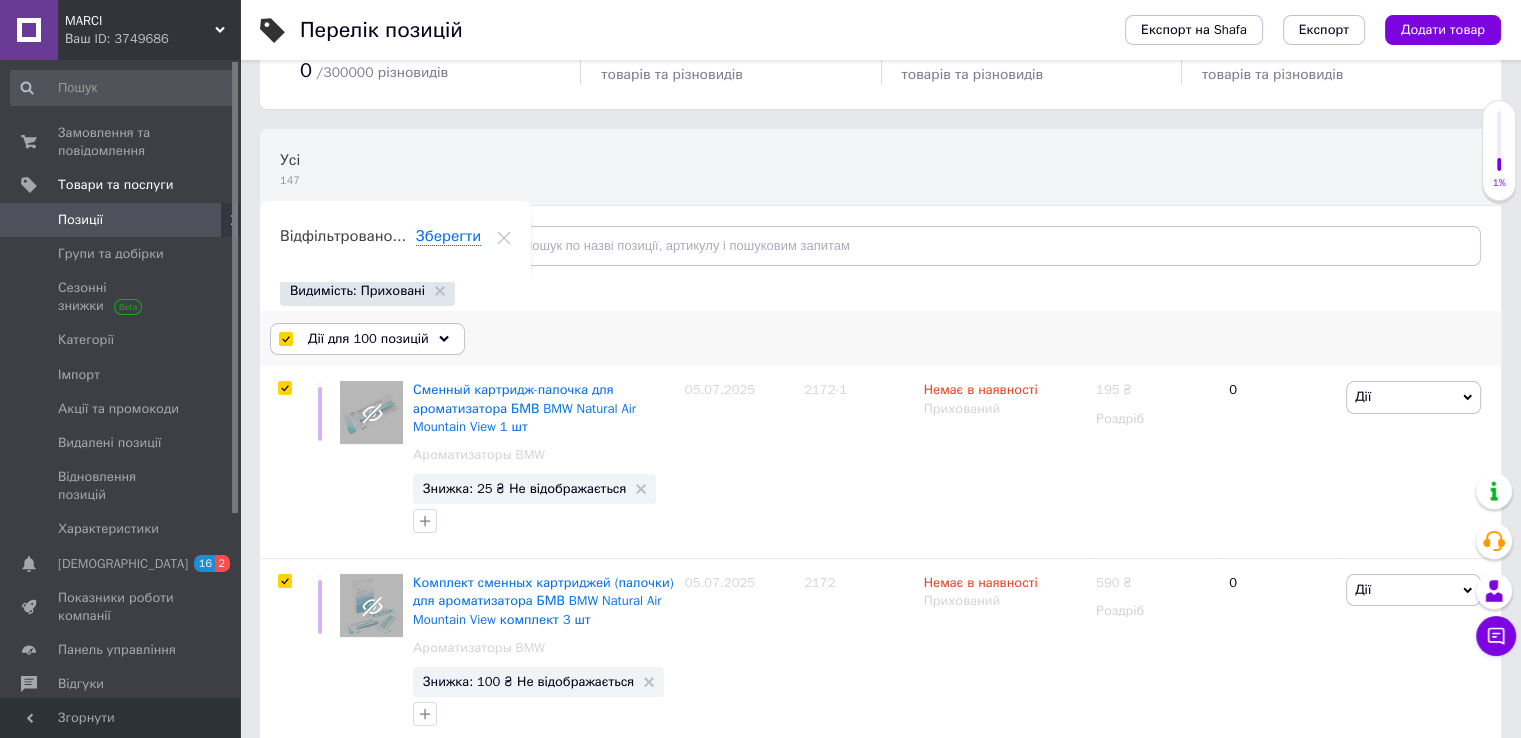 click on "Дії для 100 позицій" at bounding box center [368, 339] 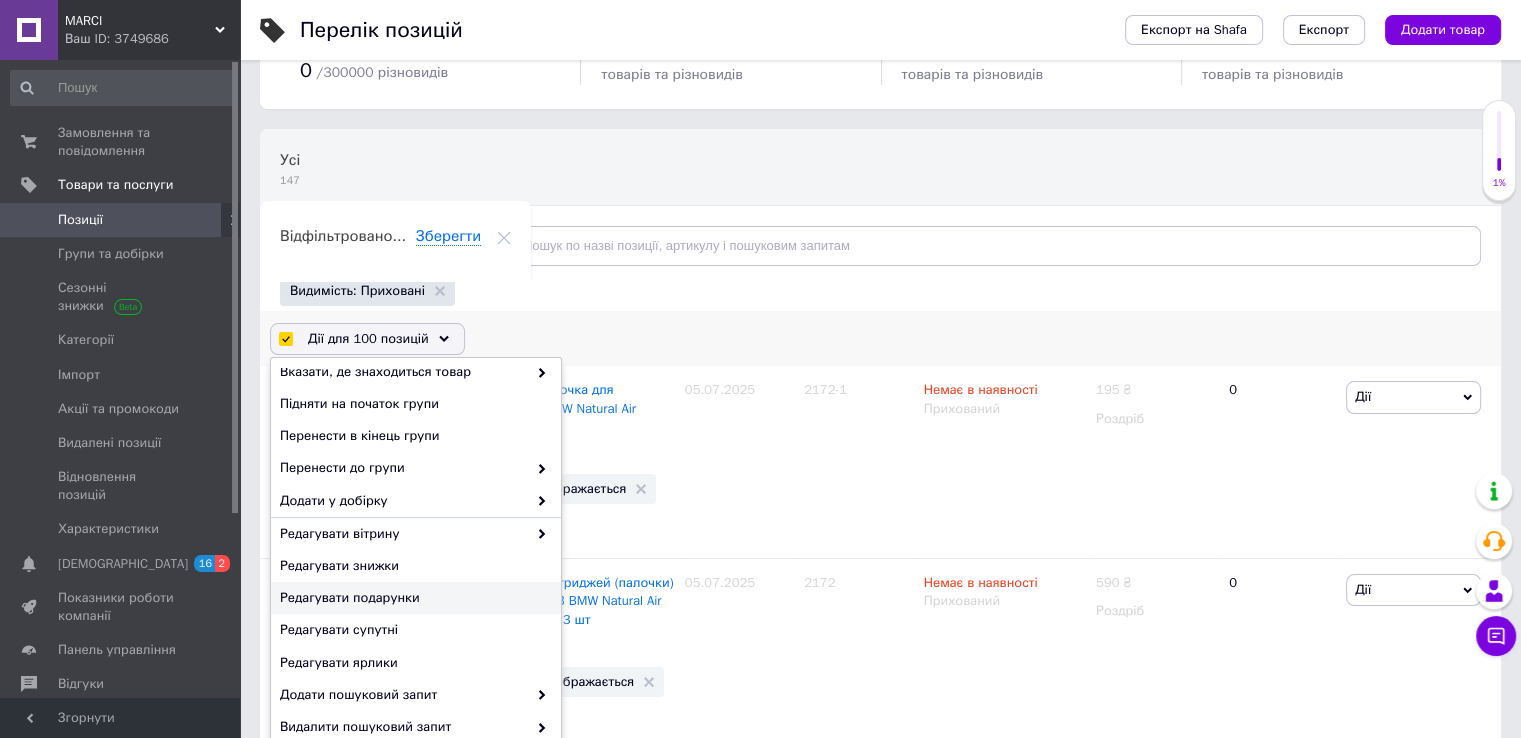 scroll, scrollTop: 0, scrollLeft: 0, axis: both 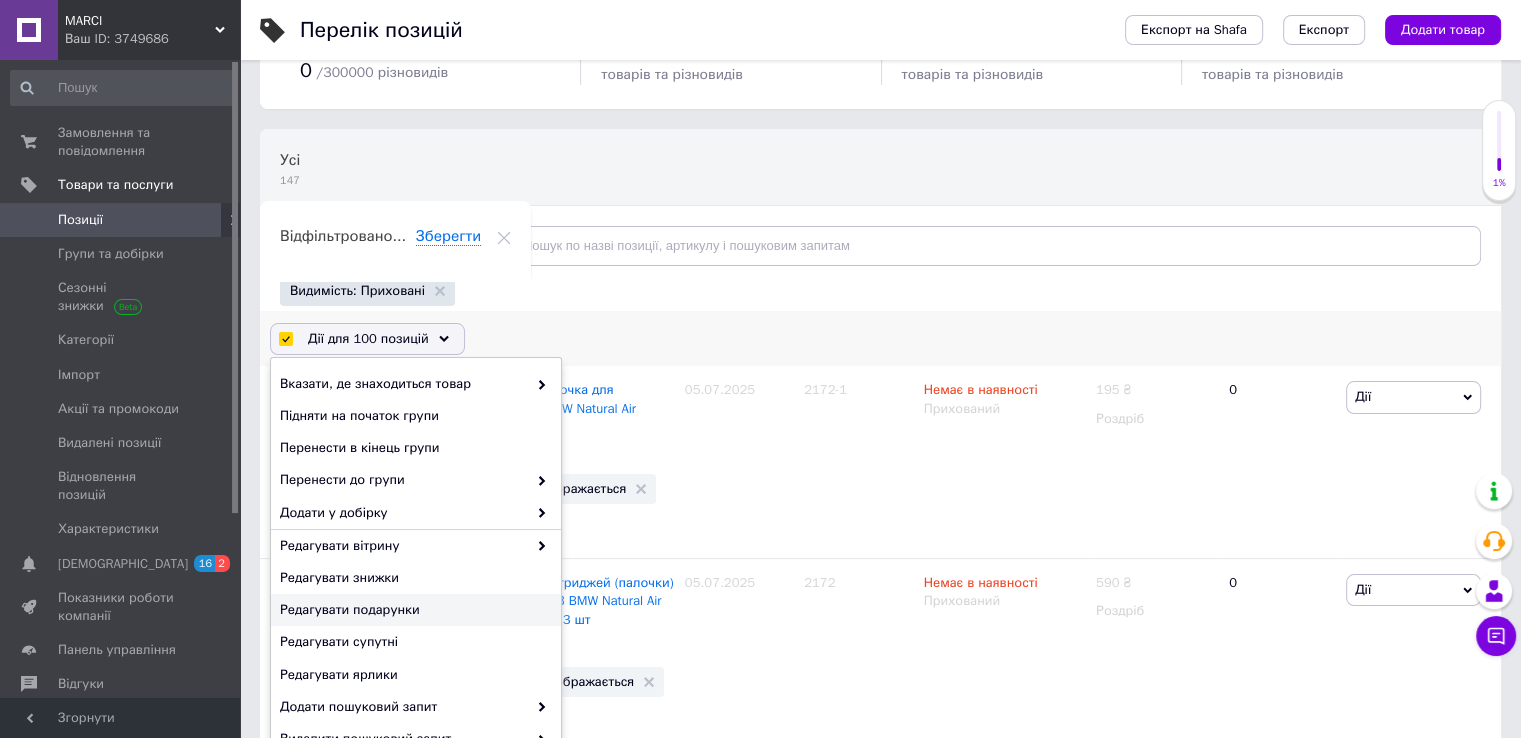 click on "Дії для 100 позицій Вибрати усі 129 позицій Вибрані всі 129 позицій Скасувати обрані Вказати, де знаходиться товар Підняти на початок групи Перенести в кінець групи Перенести до групи Додати у добірку Редагувати вітрину Редагувати знижки Редагувати подарунки Редагувати супутні Редагувати ярлики Додати пошуковий запит Видалити пошуковий запит Додати мітку Видалити мітку Змінити тип Змінити наявність Змінити видимість Додати до замовлення Додати в кампанію Каталог ProSale Експорт груп та позицій Видалити" at bounding box center [880, 339] 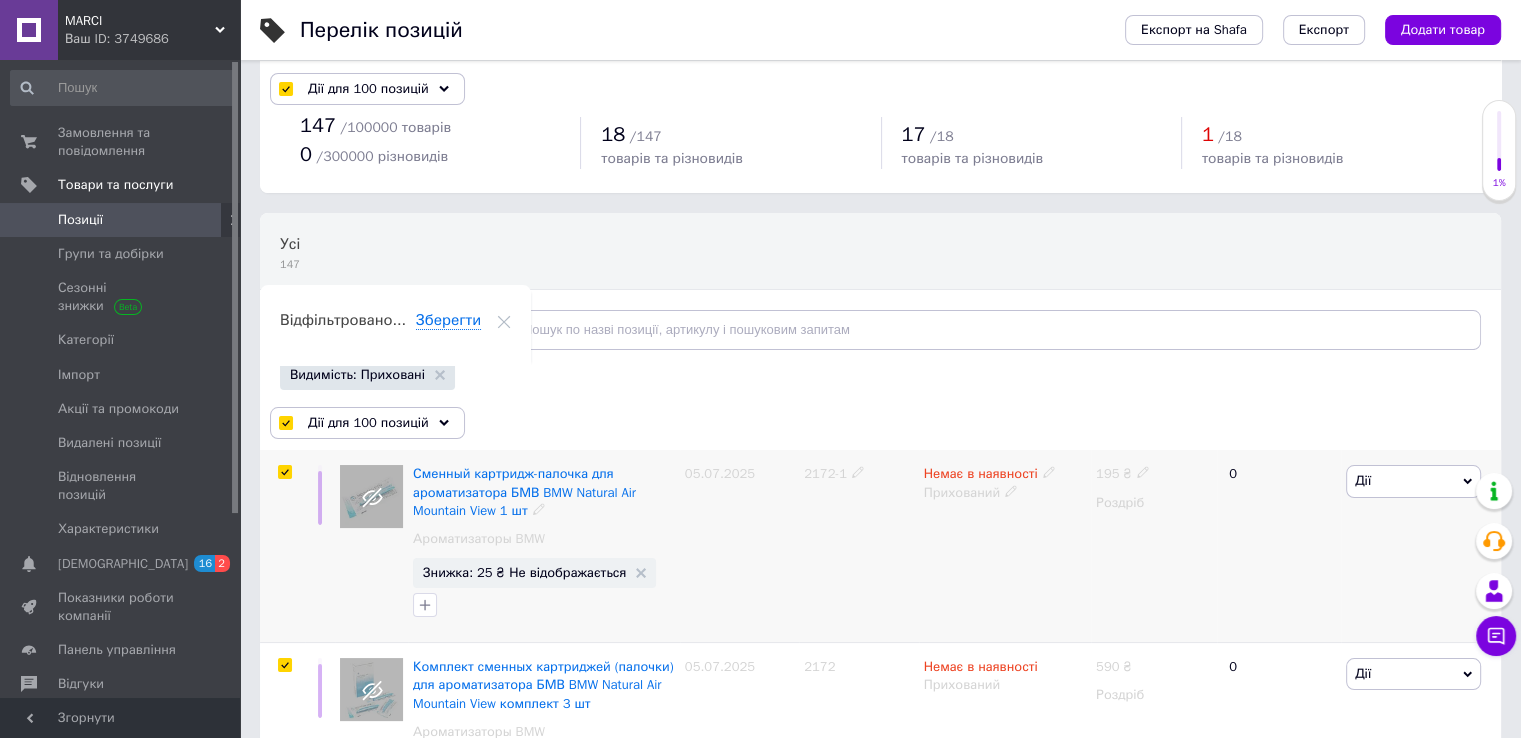 scroll, scrollTop: 0, scrollLeft: 0, axis: both 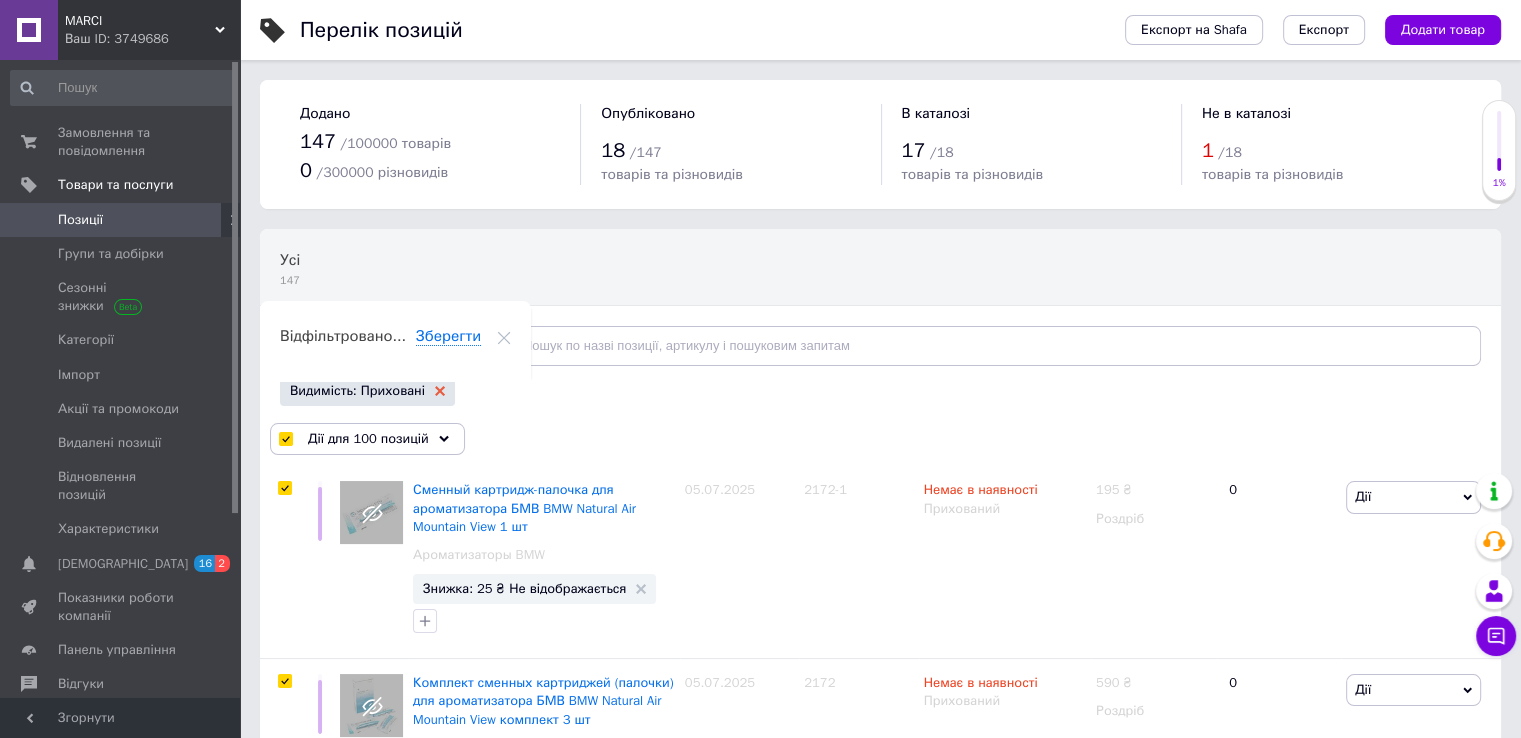 click 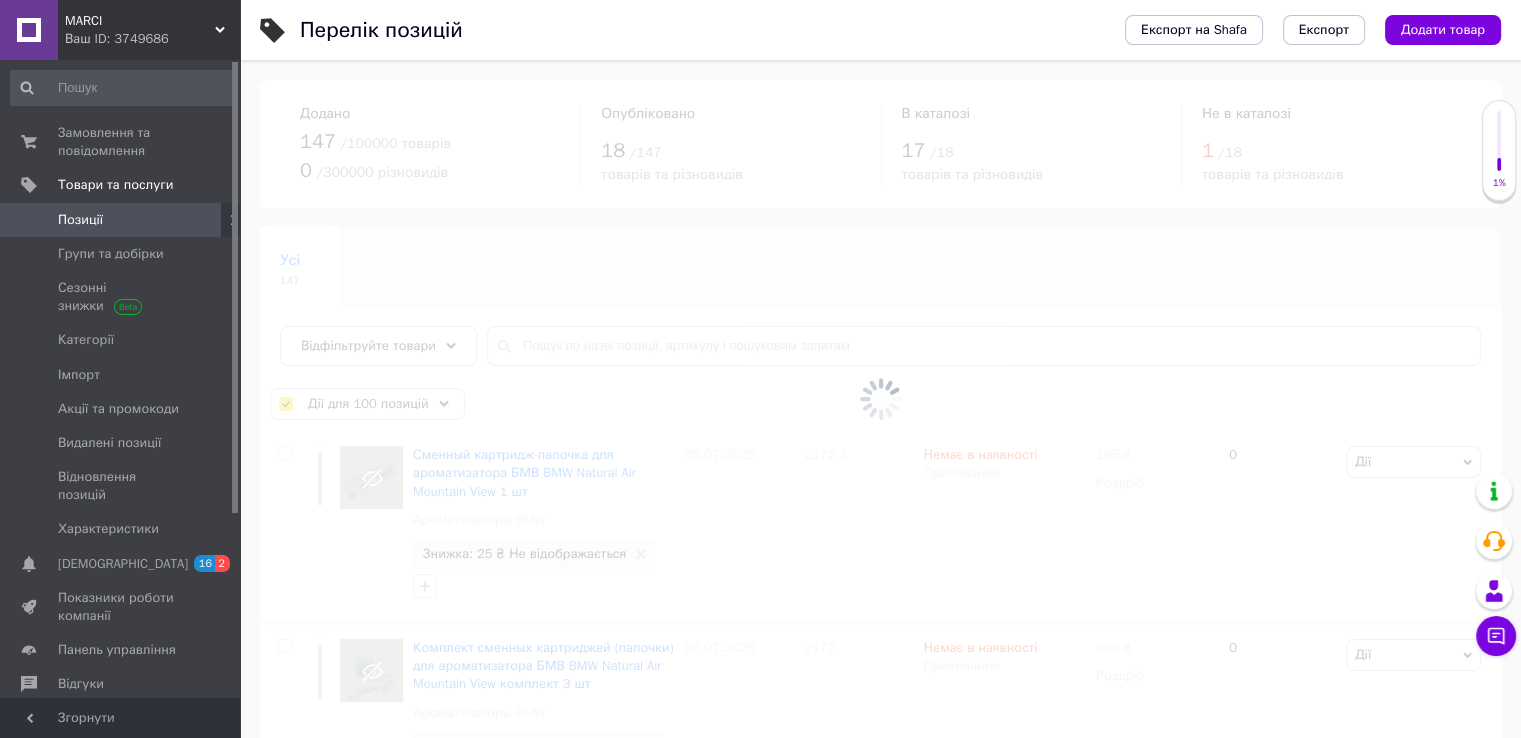 checkbox on "false" 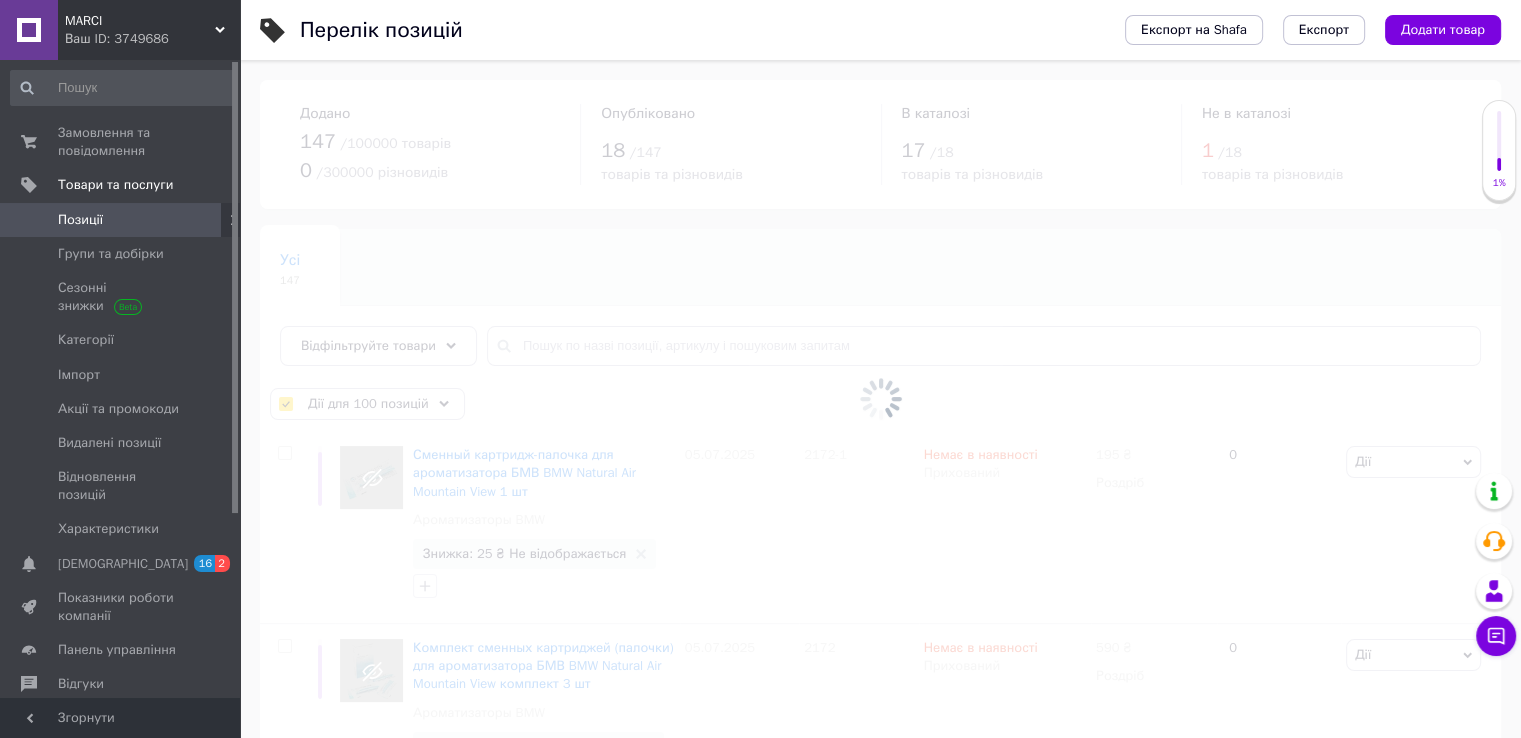 checkbox on "false" 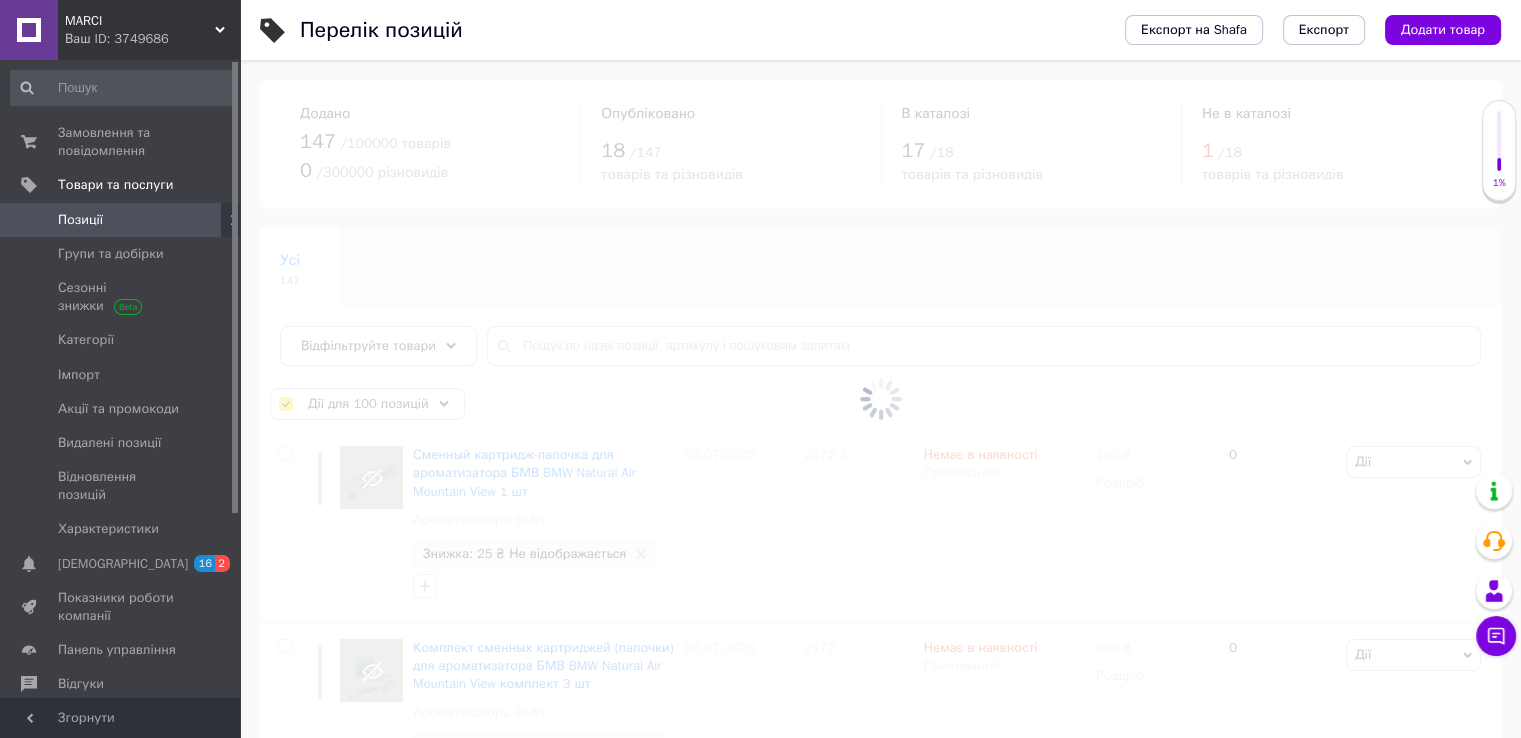checkbox on "false" 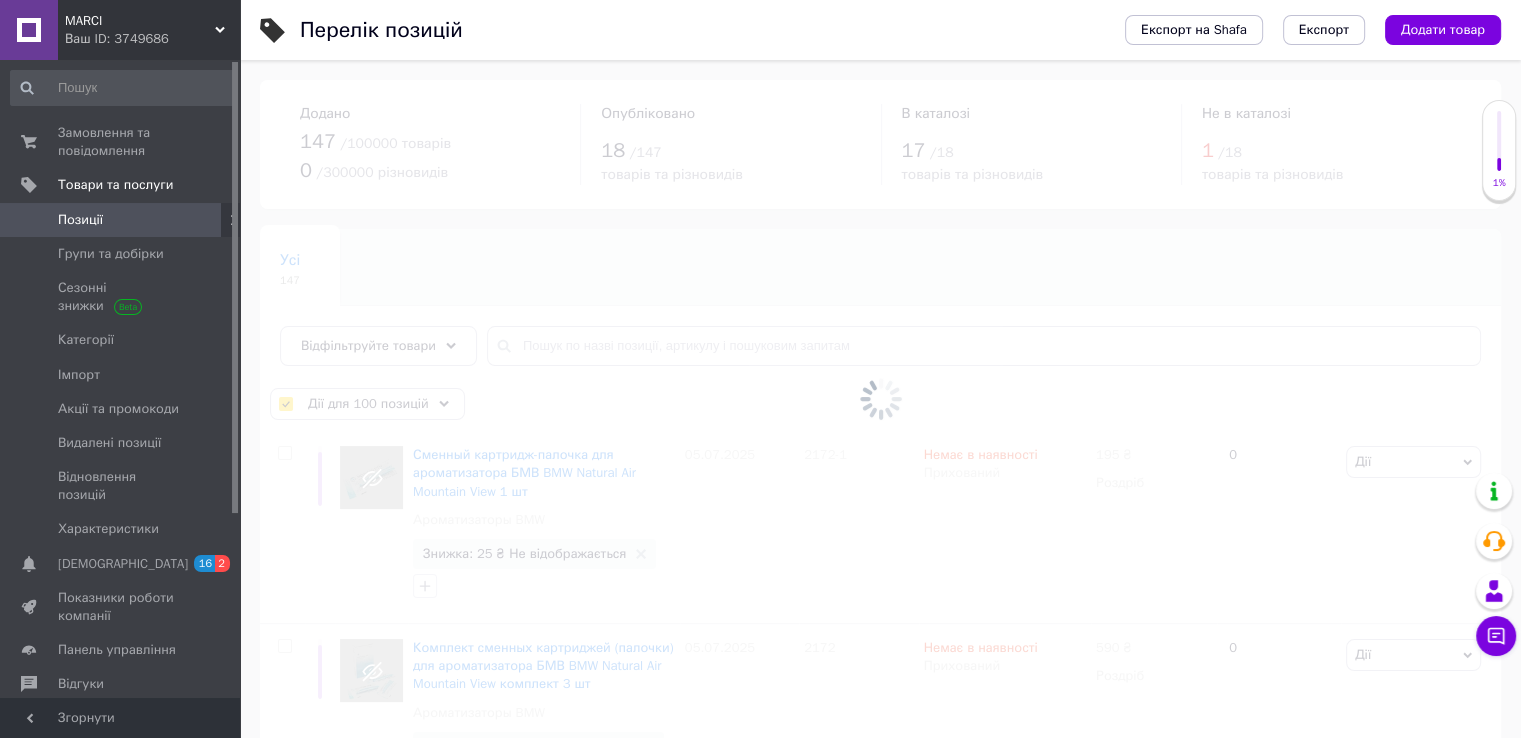checkbox on "false" 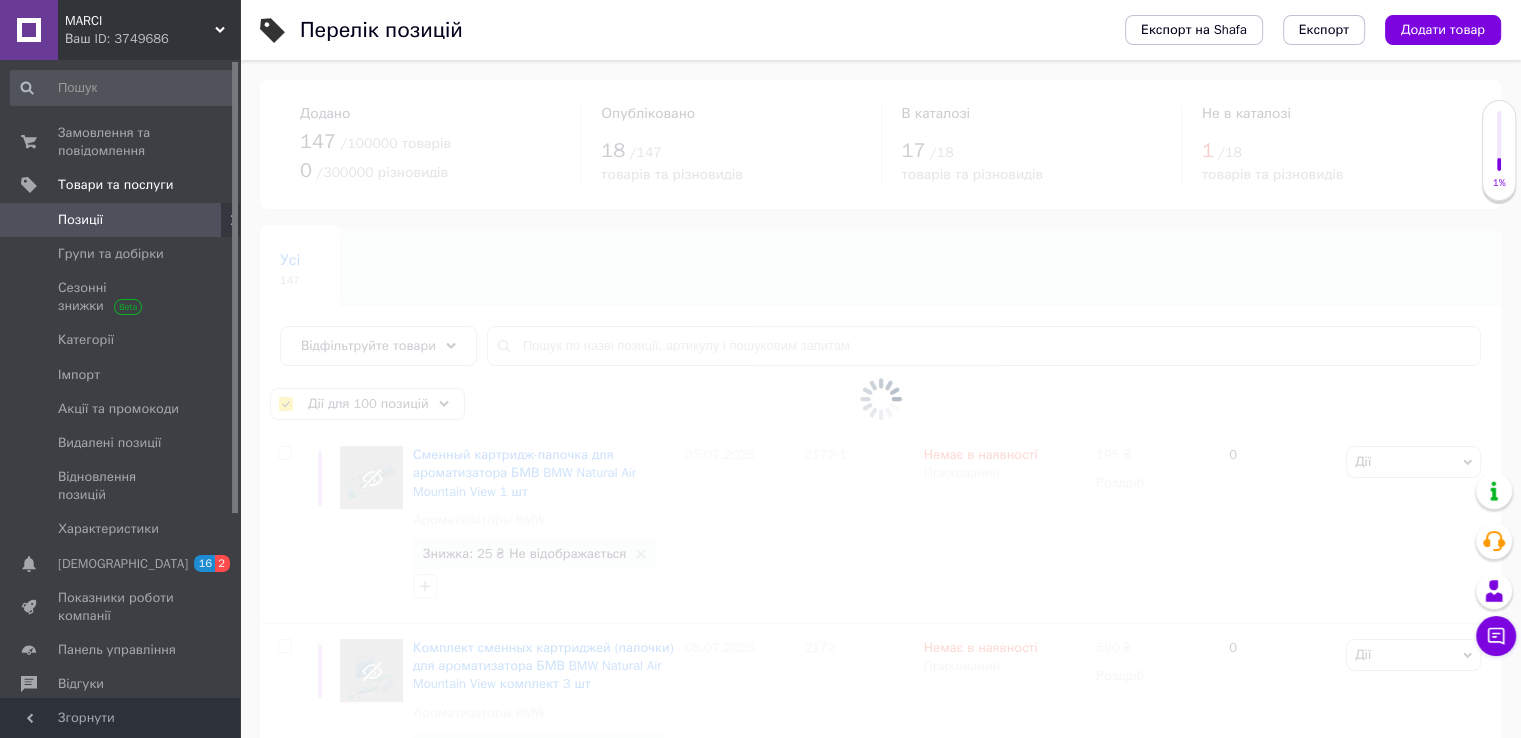 checkbox on "false" 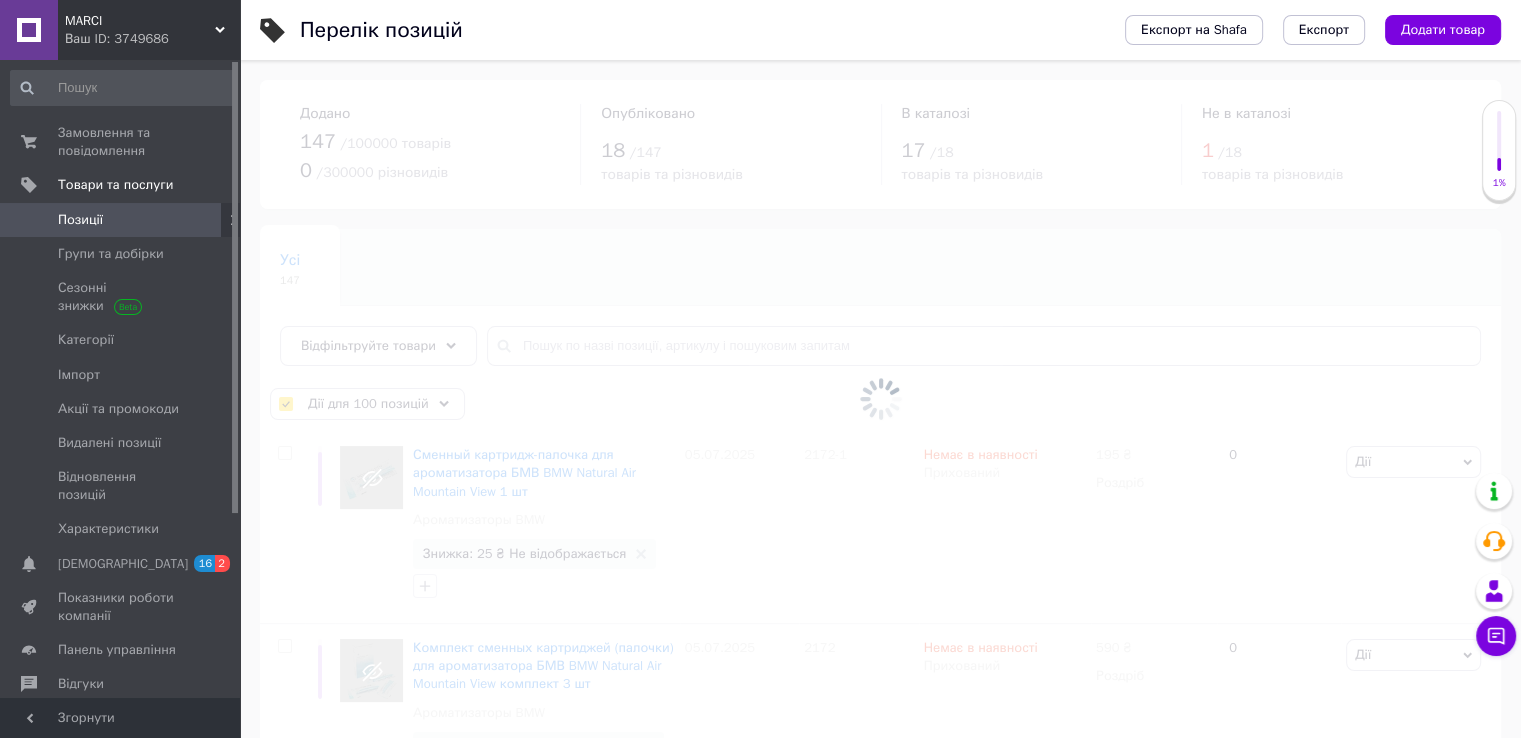 checkbox on "false" 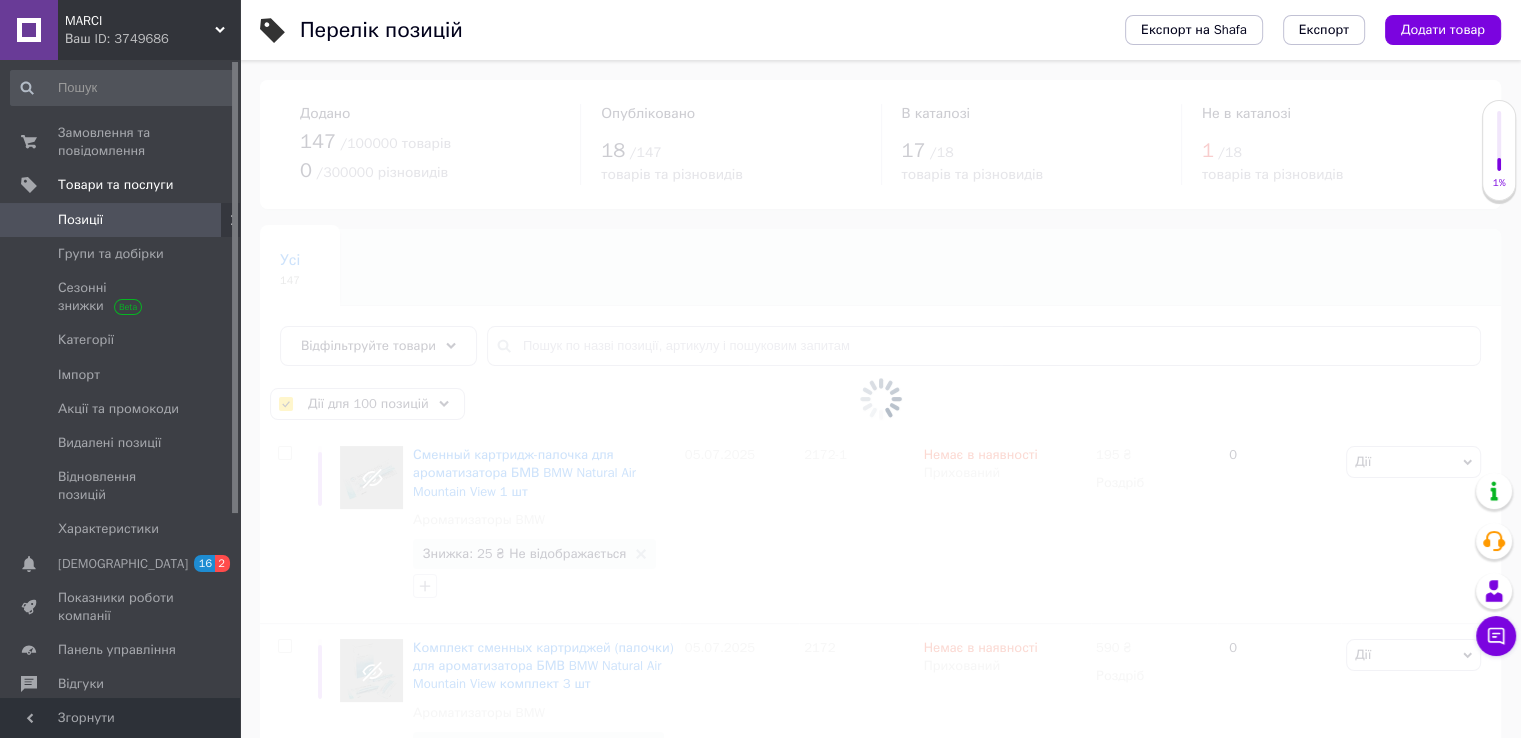 checkbox on "false" 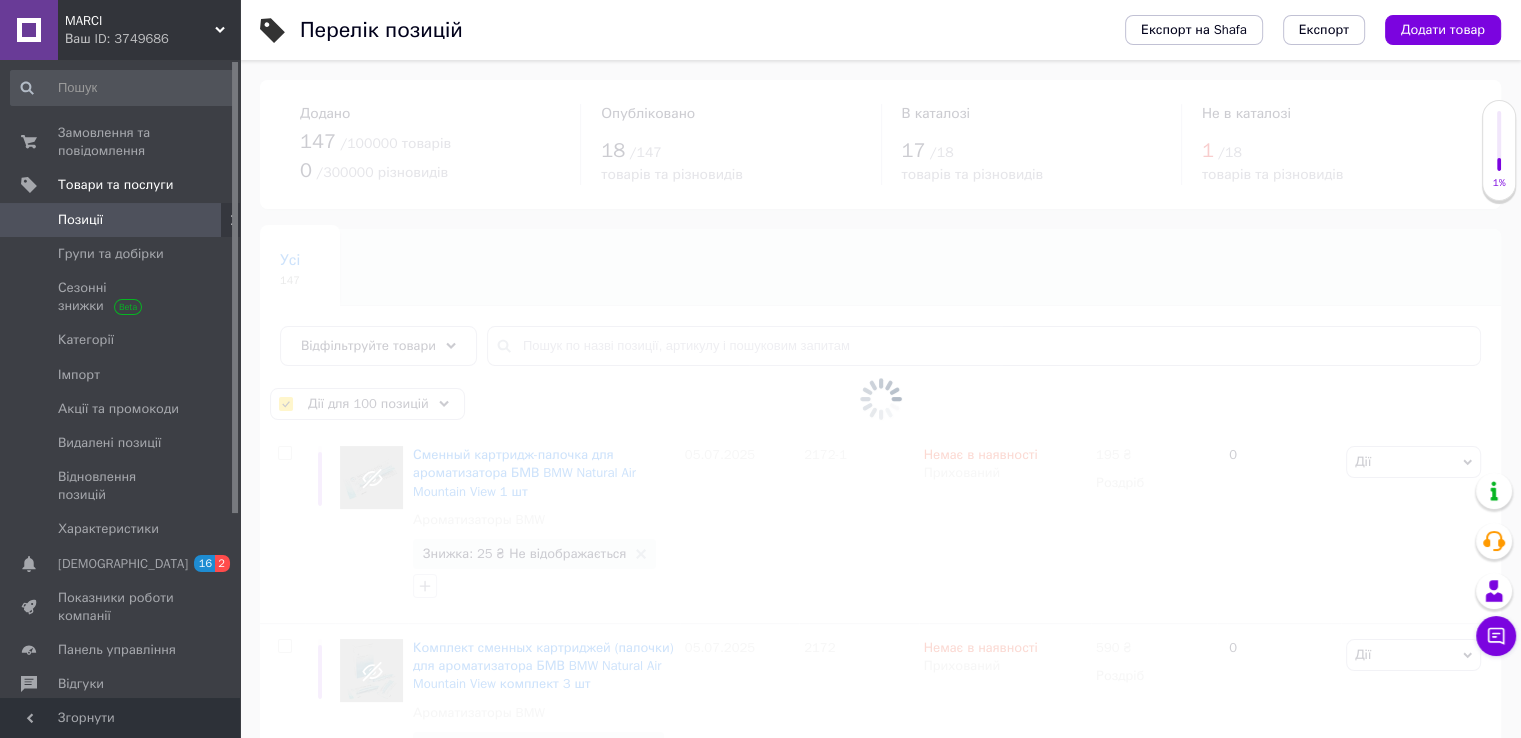checkbox on "false" 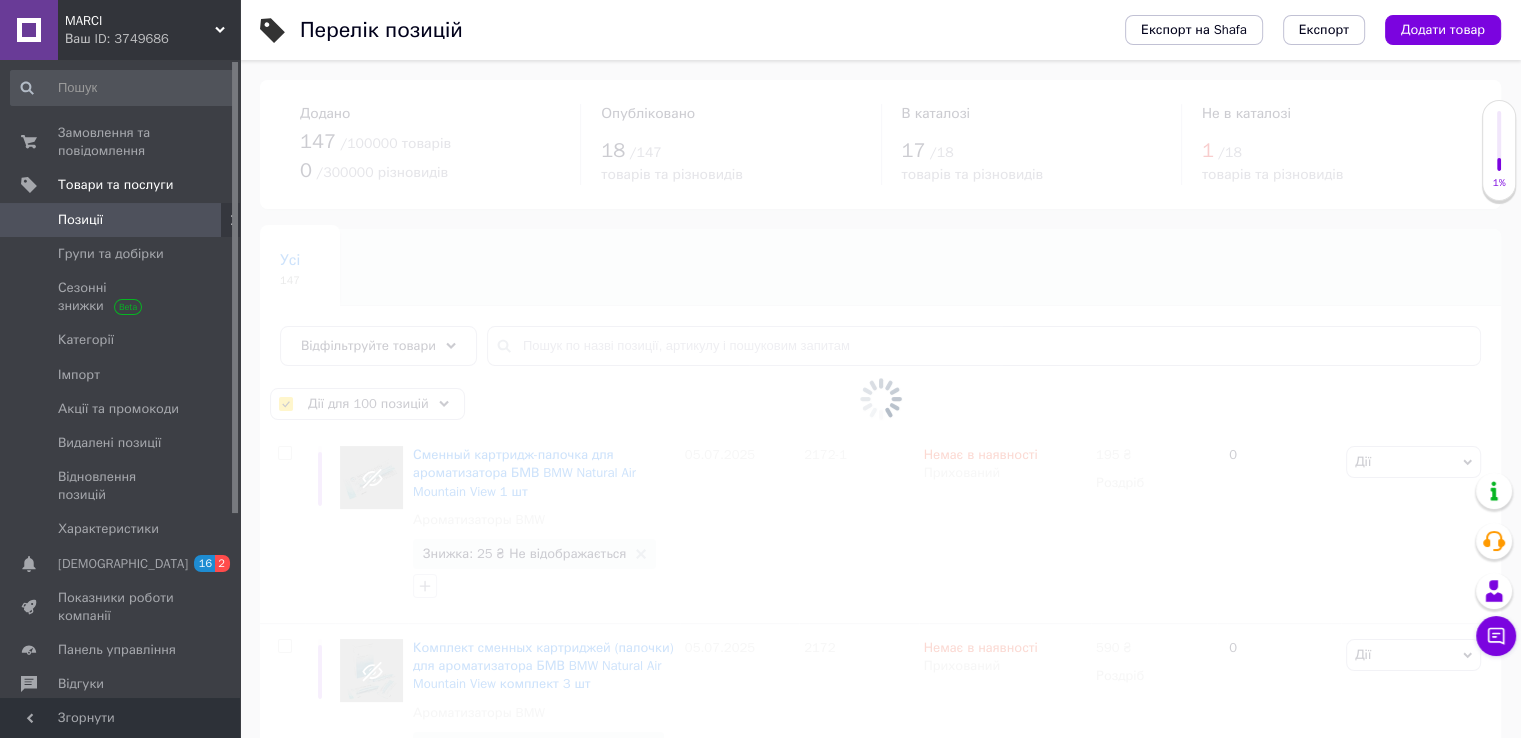 checkbox on "false" 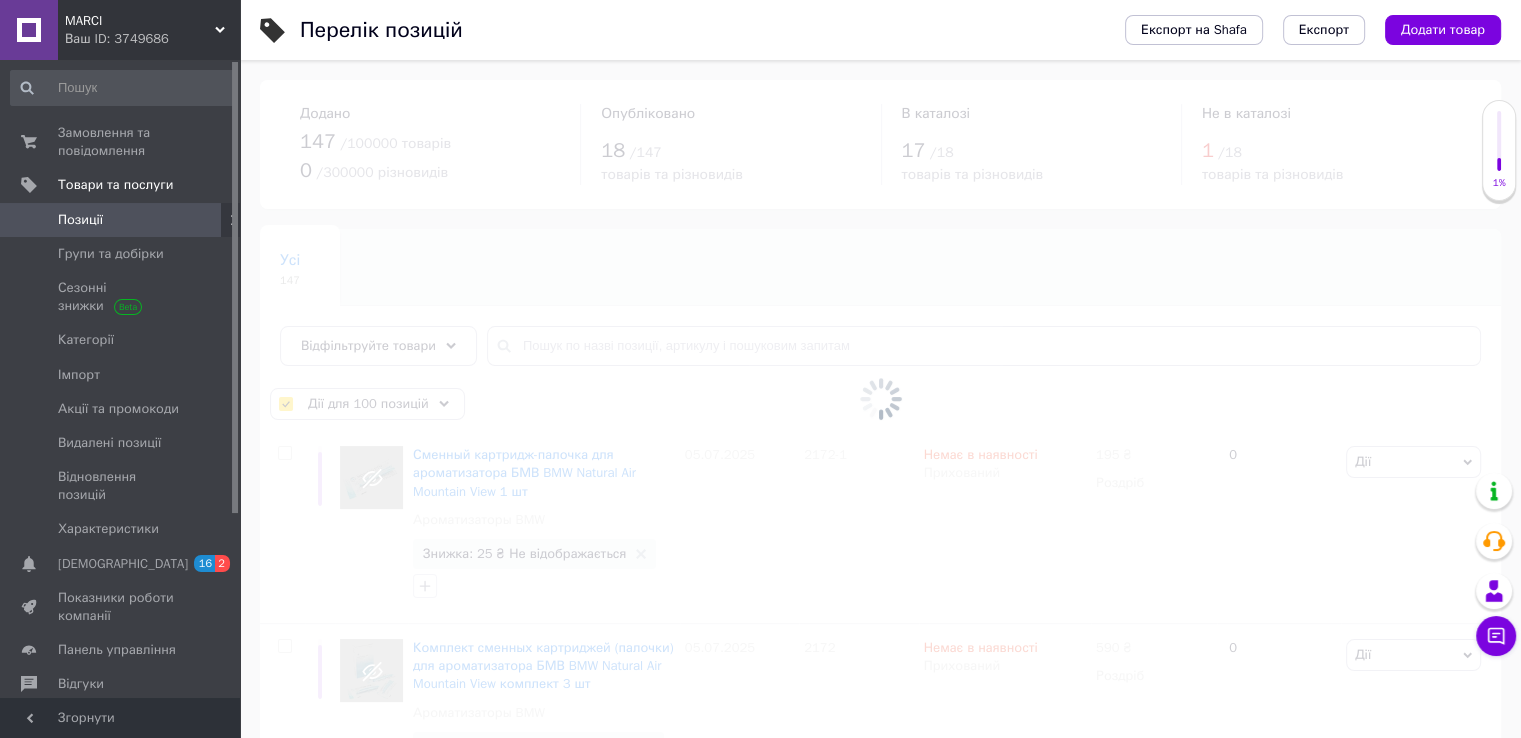 checkbox on "false" 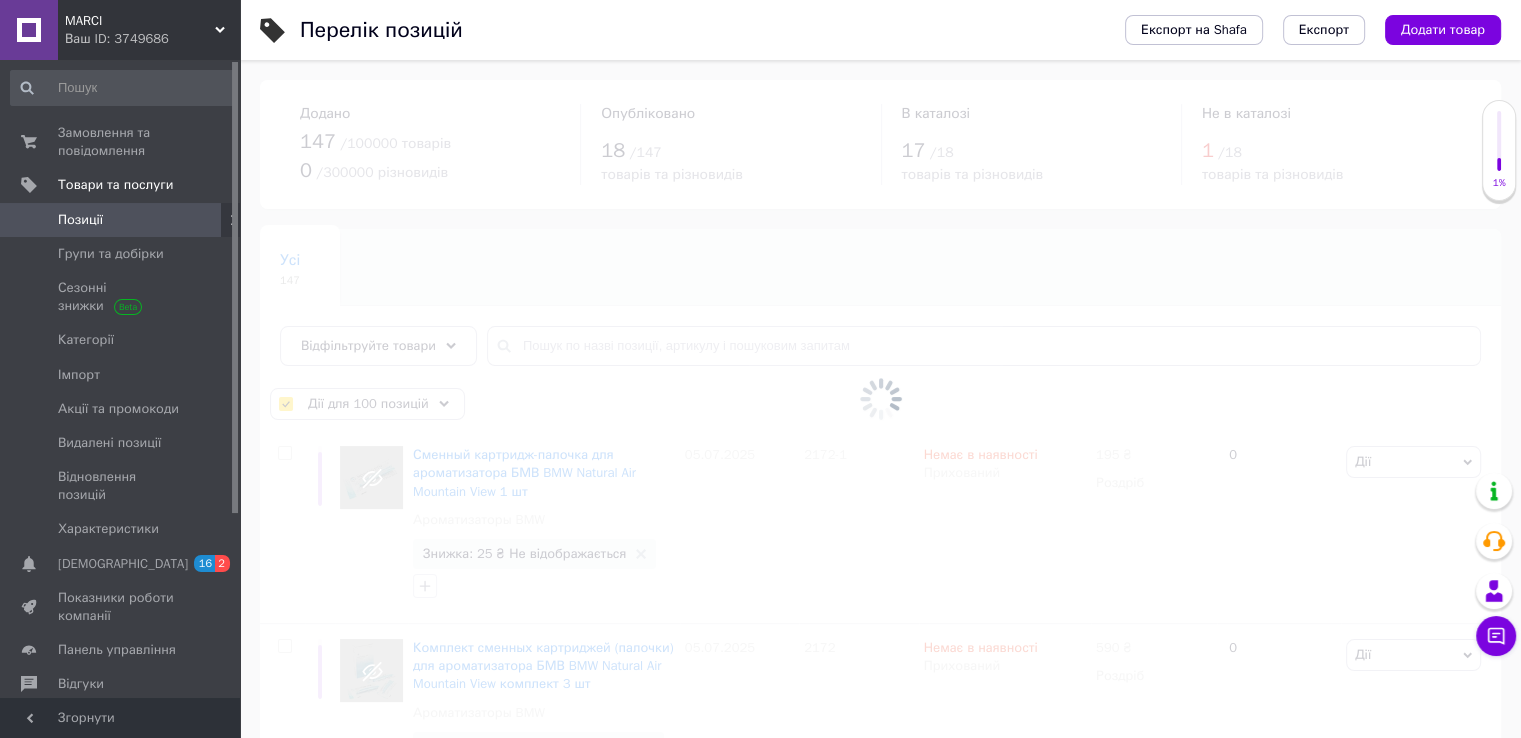 checkbox on "false" 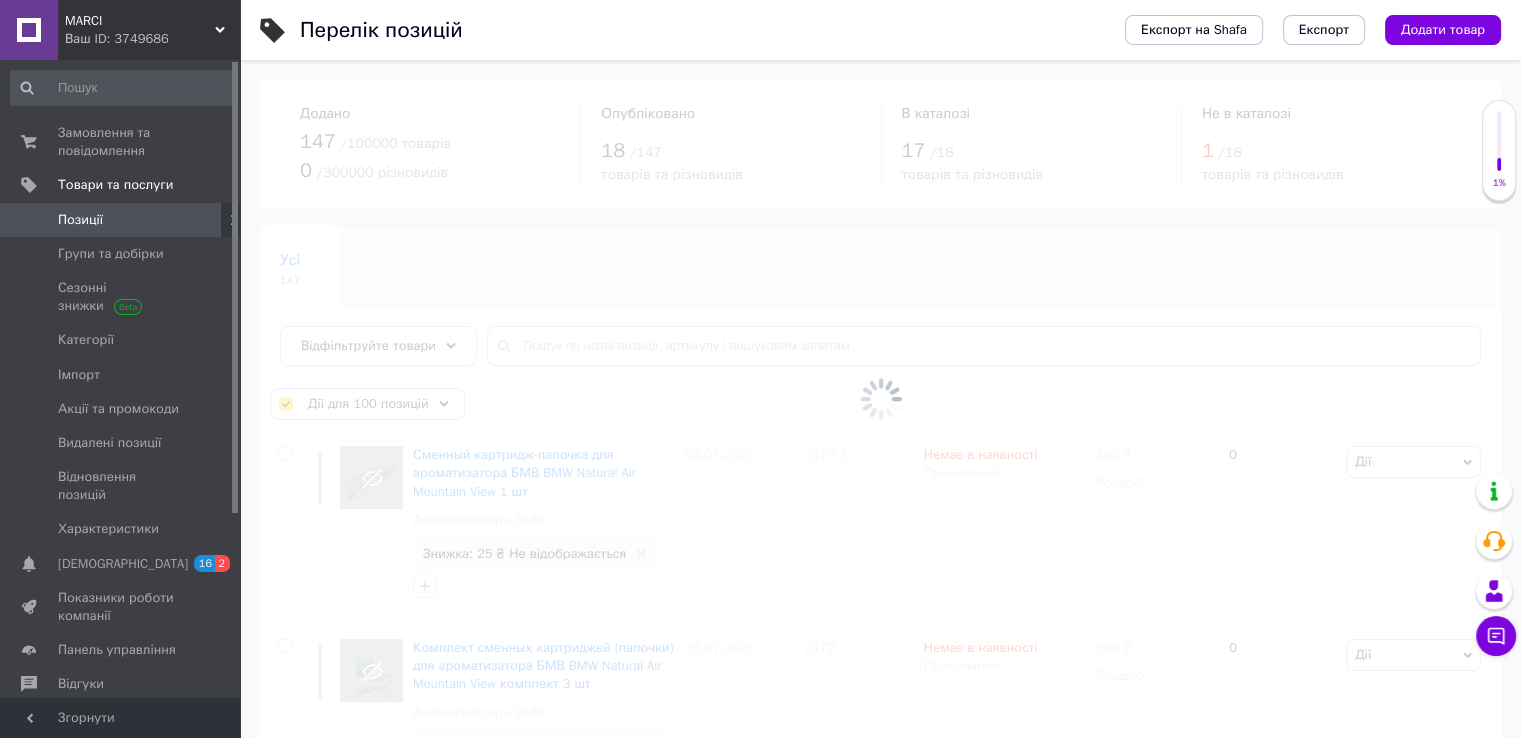 checkbox on "false" 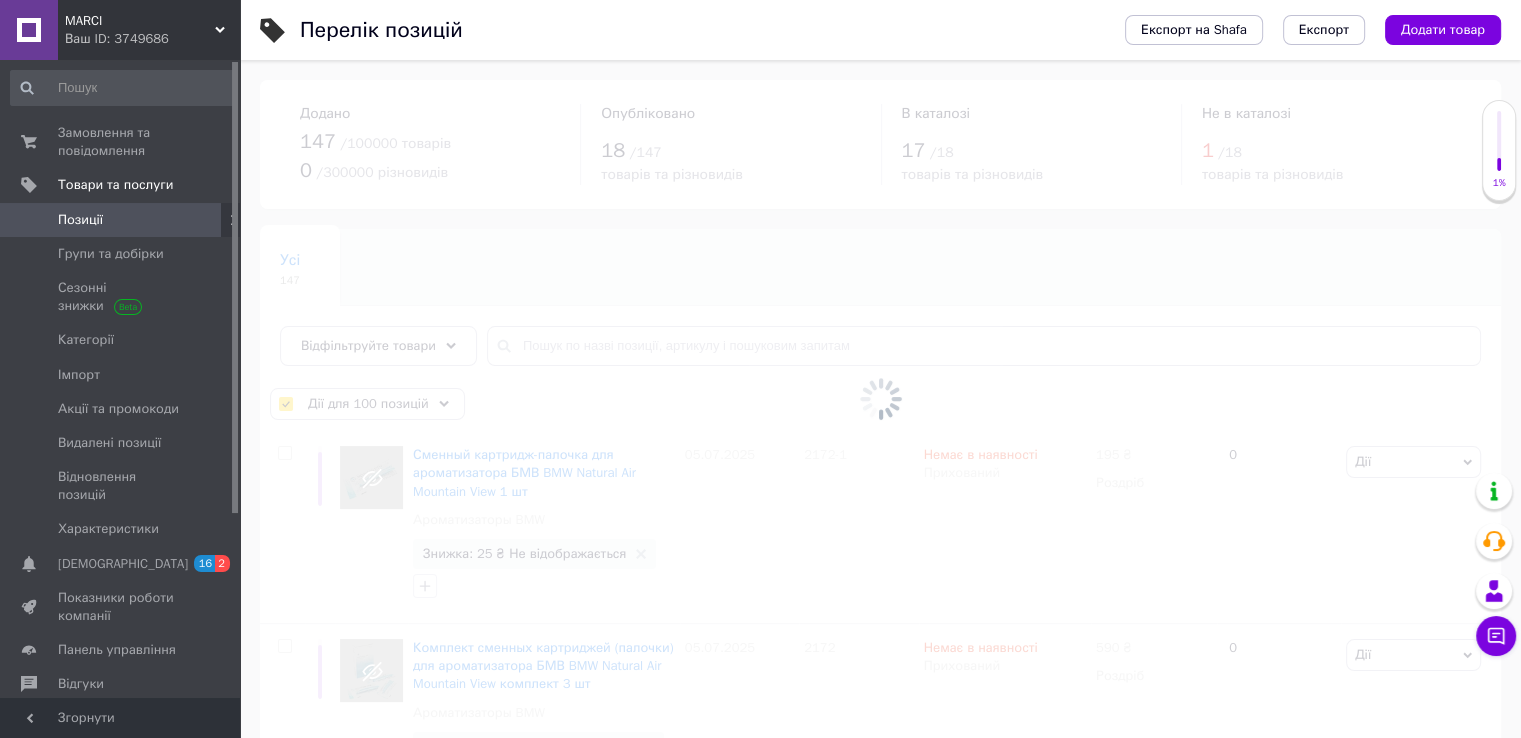 checkbox on "false" 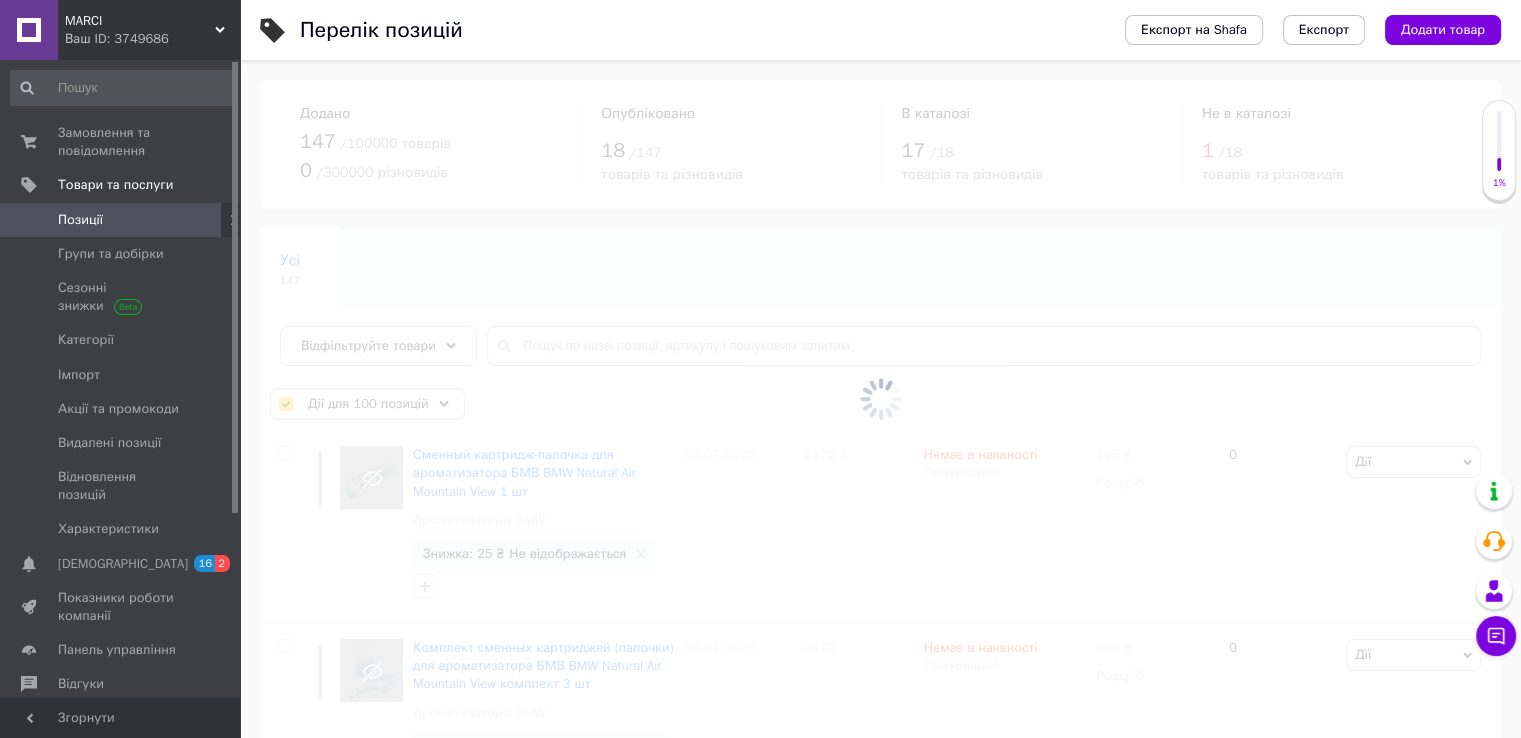 checkbox on "false" 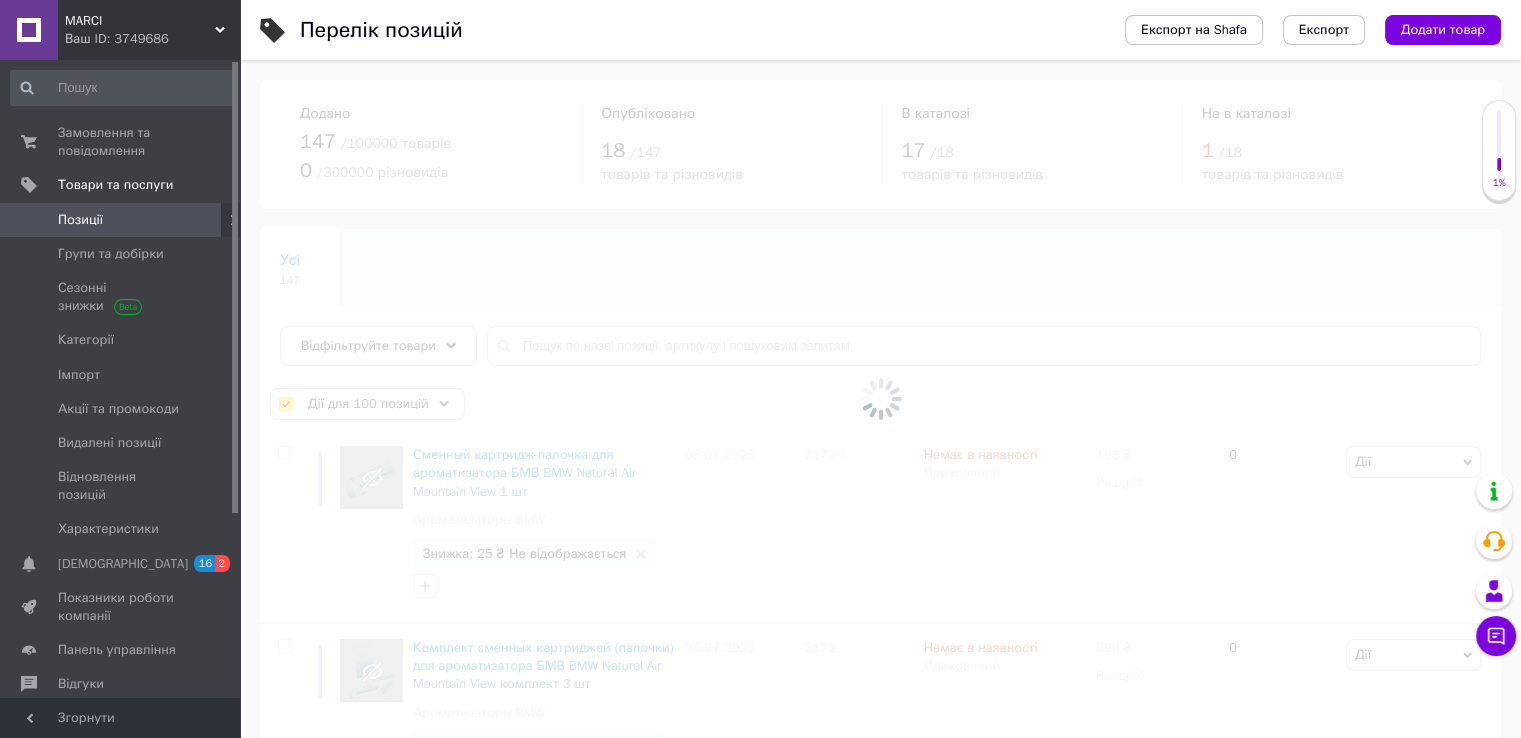 checkbox on "false" 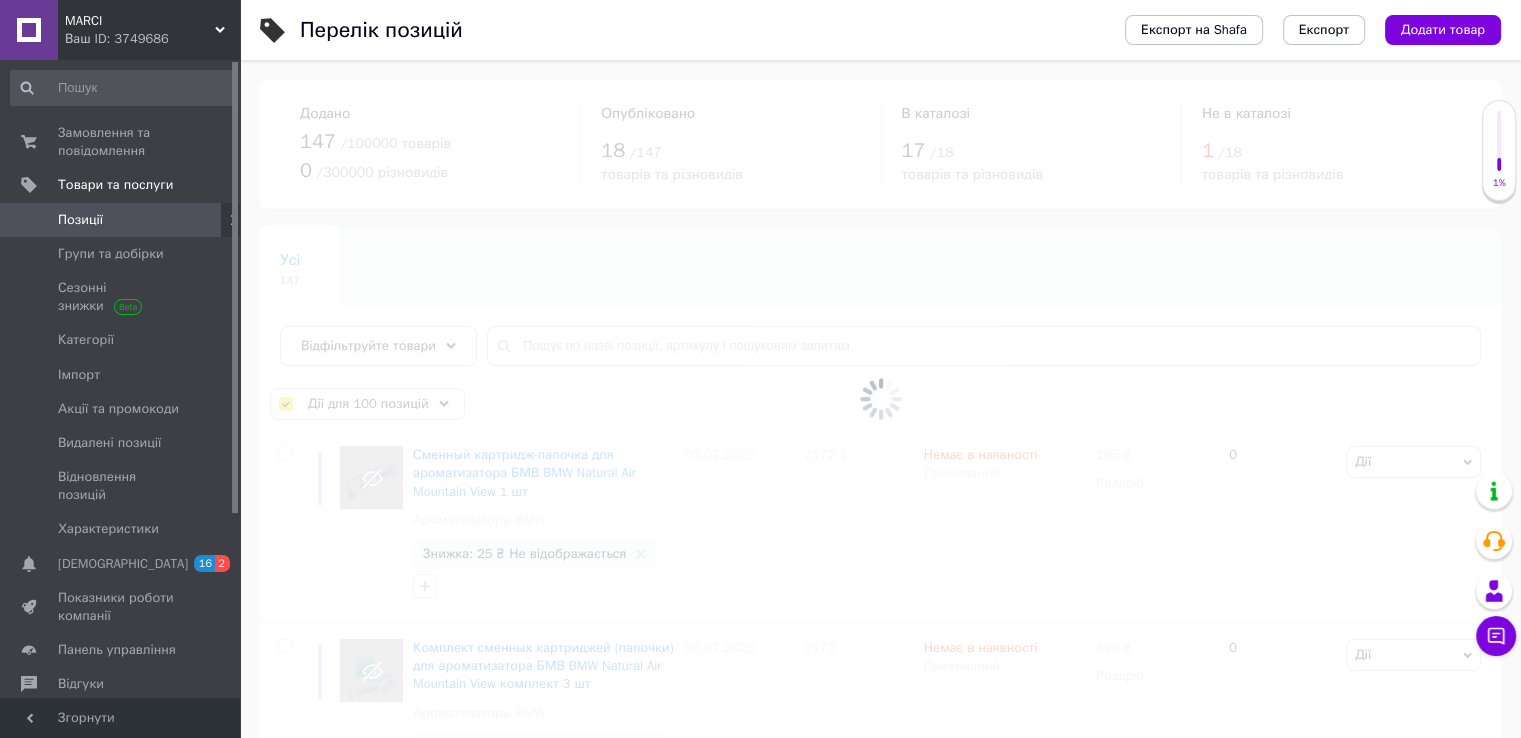 checkbox on "false" 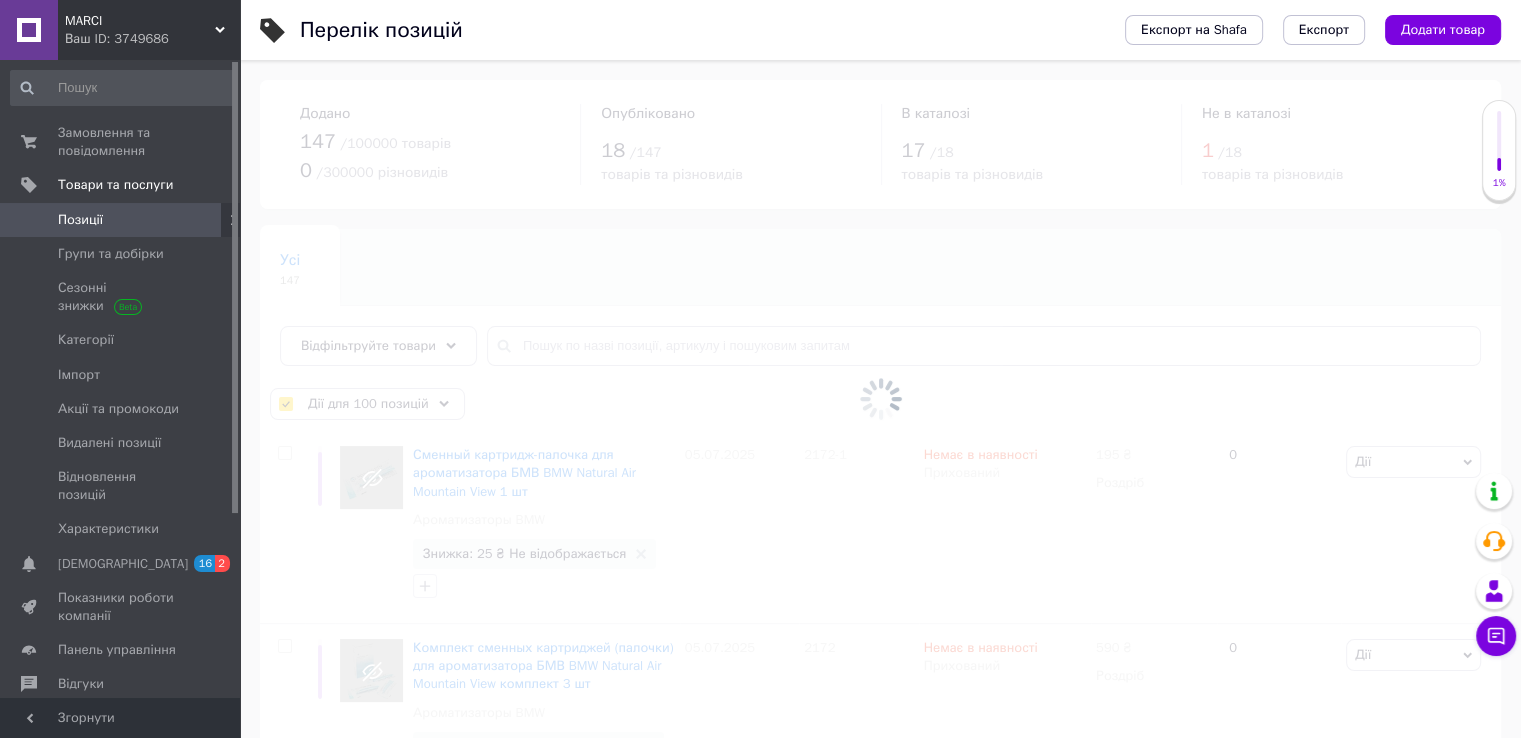 checkbox on "false" 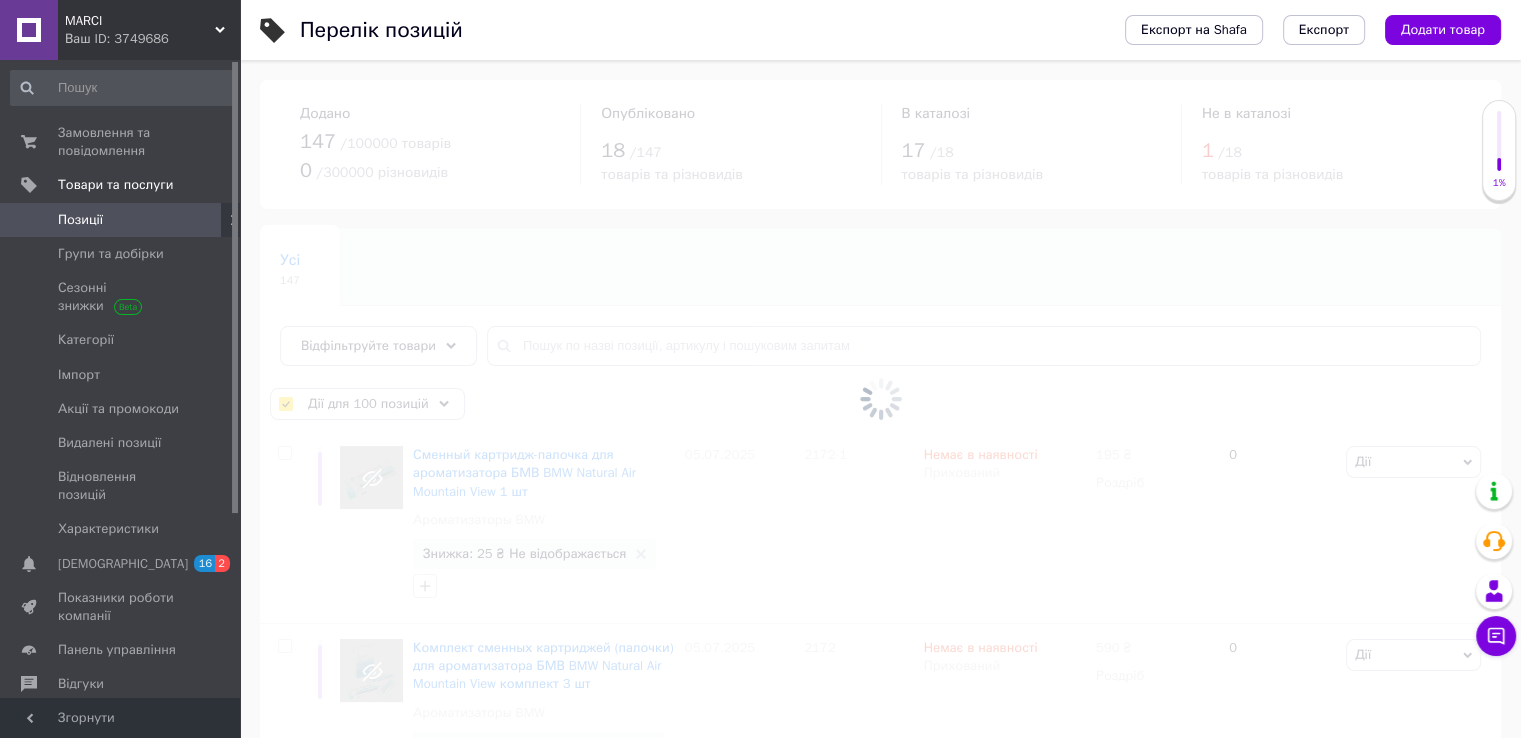 checkbox on "false" 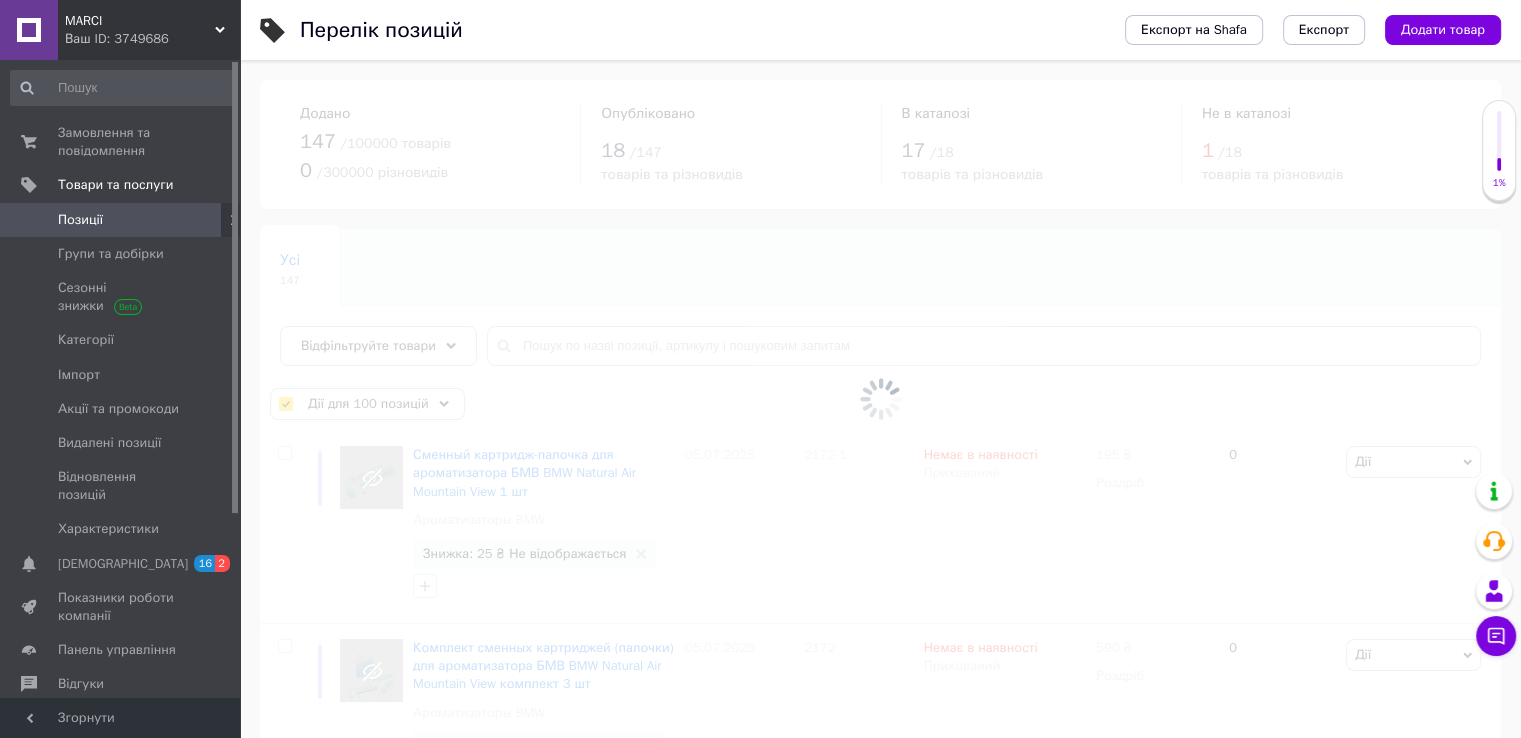 checkbox on "false" 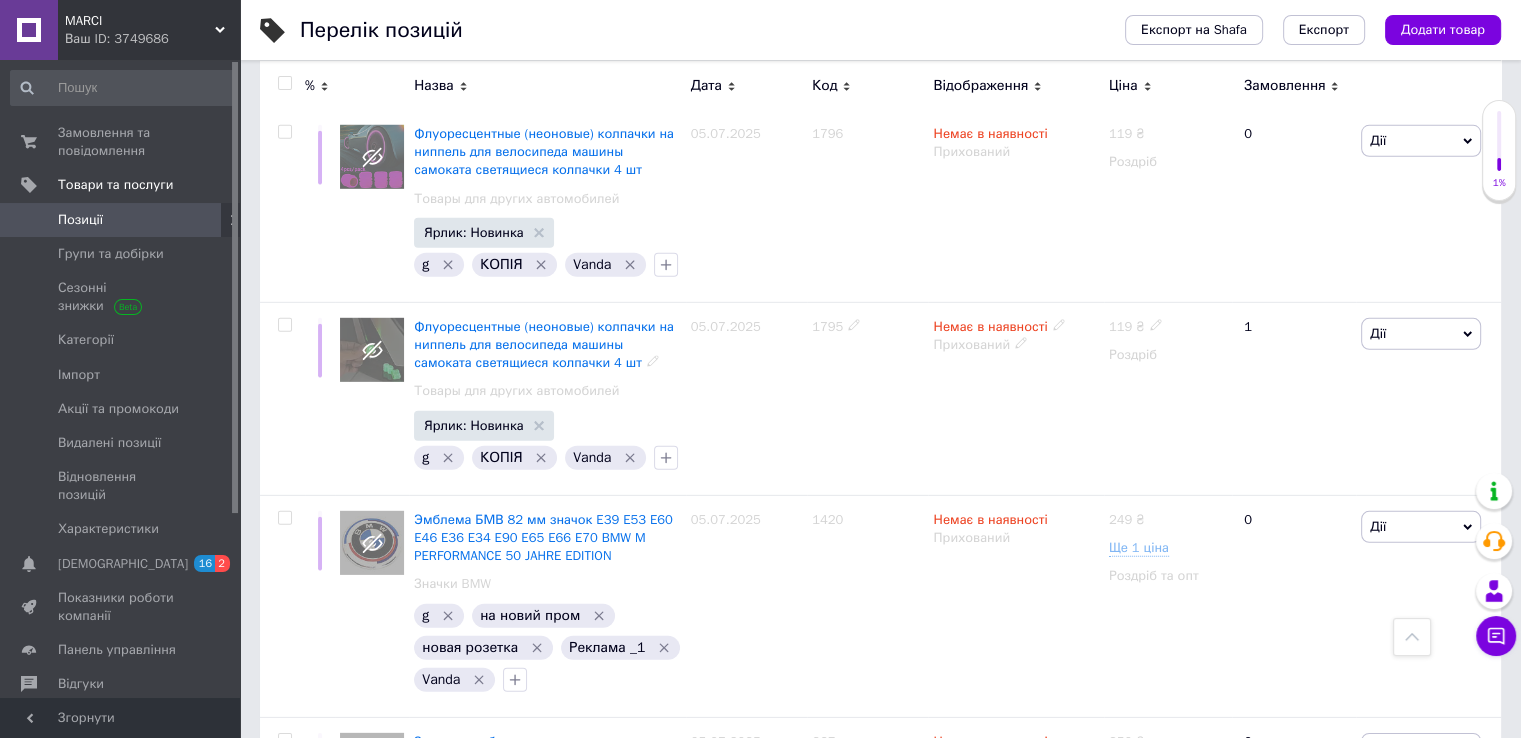 scroll, scrollTop: 6000, scrollLeft: 0, axis: vertical 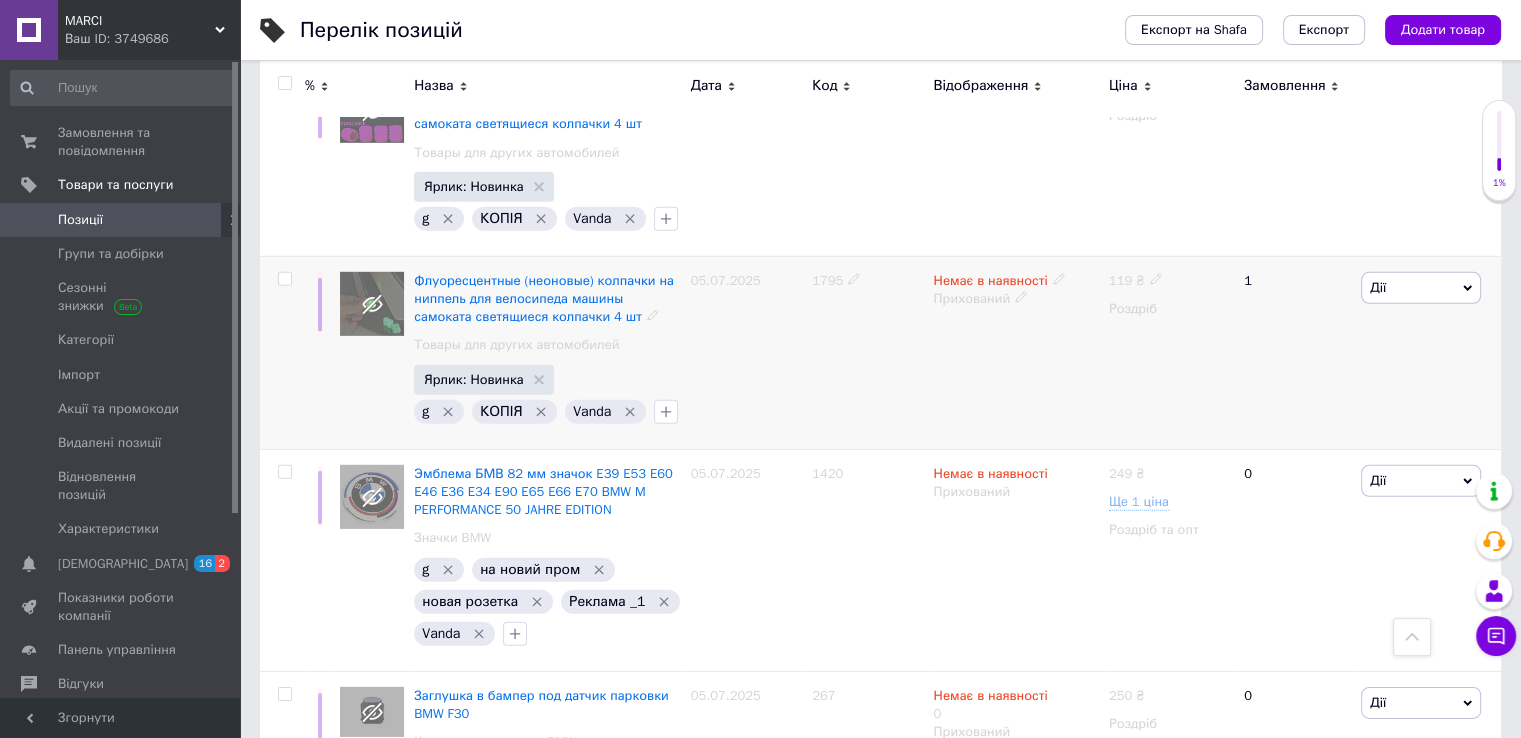 click 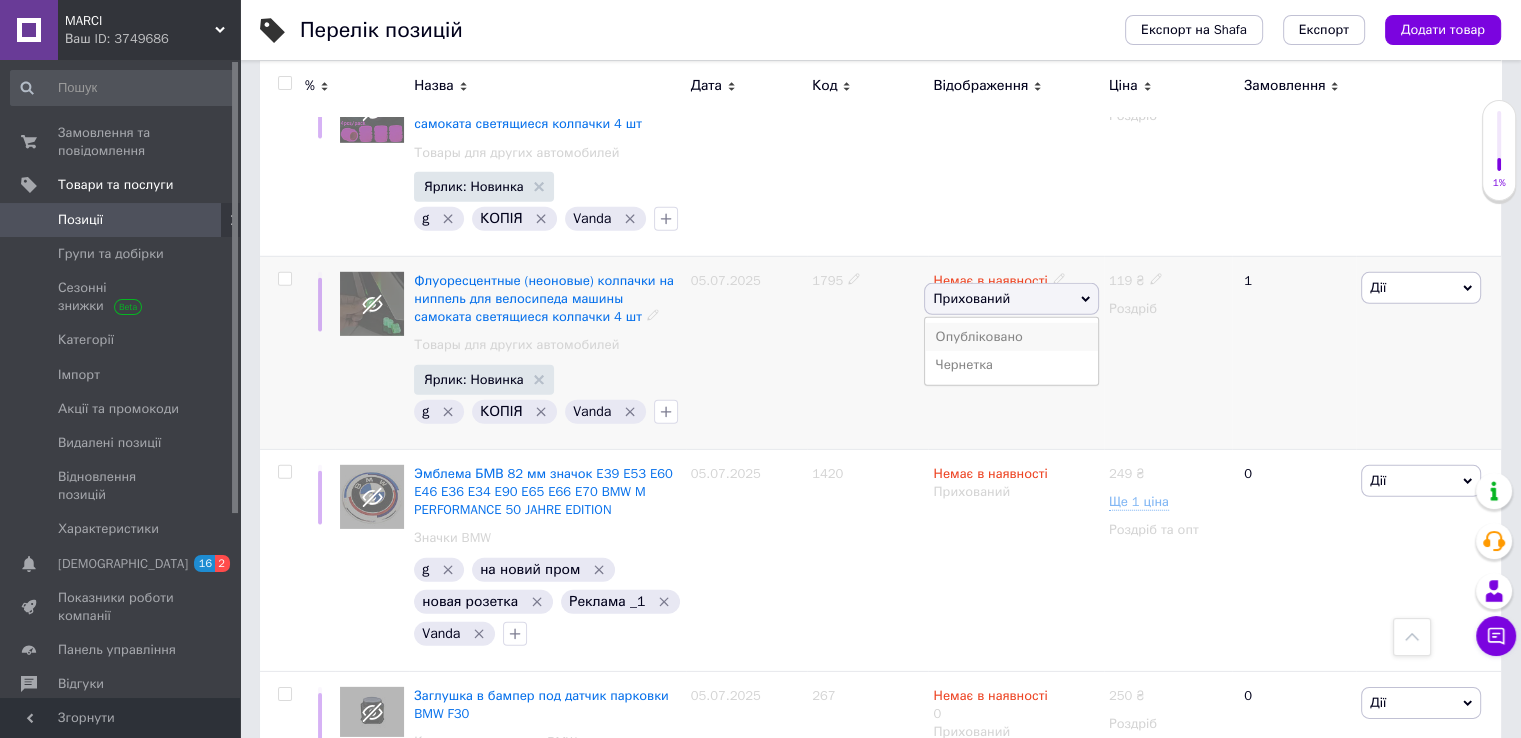 click on "Опубліковано" at bounding box center (1011, 337) 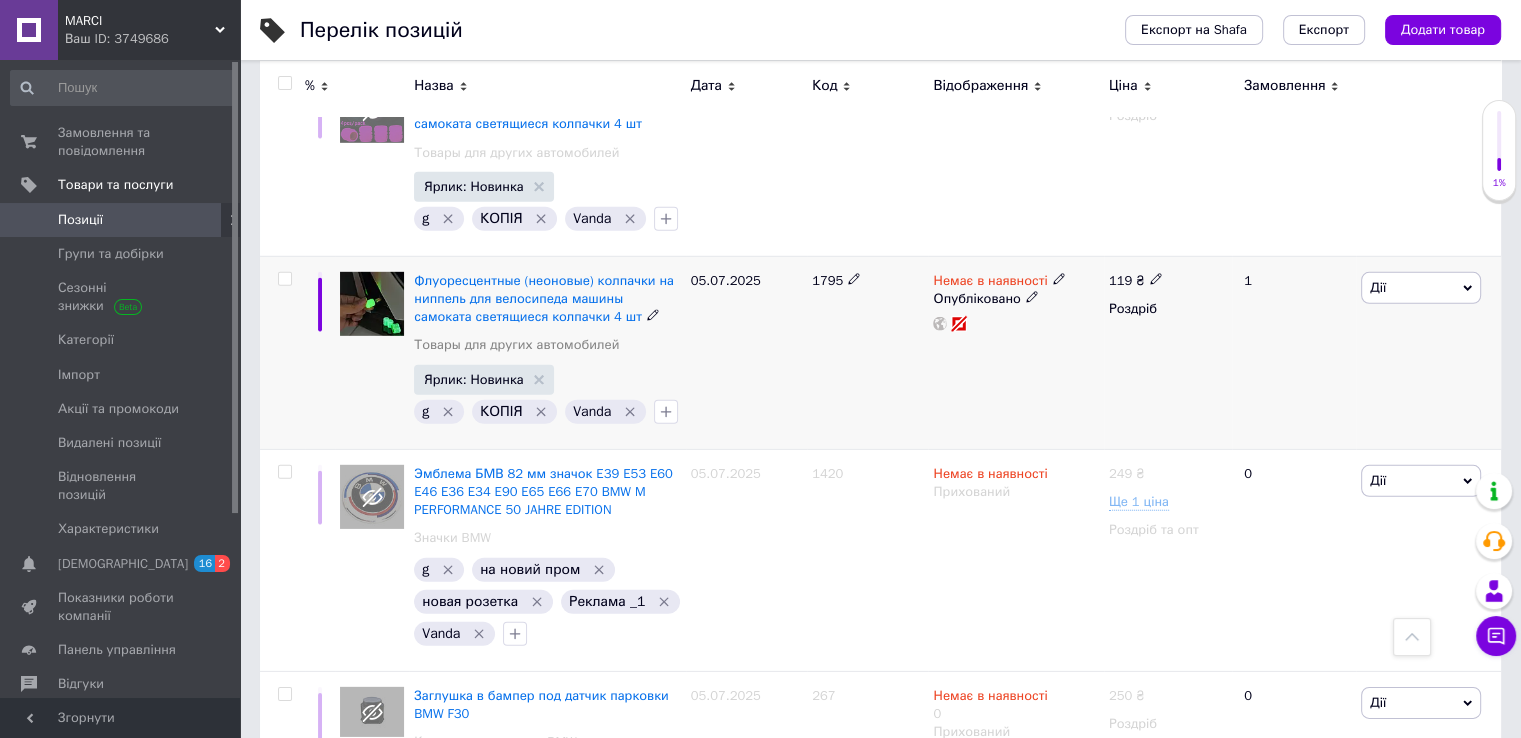 click on "Немає в наявності" at bounding box center [999, 281] 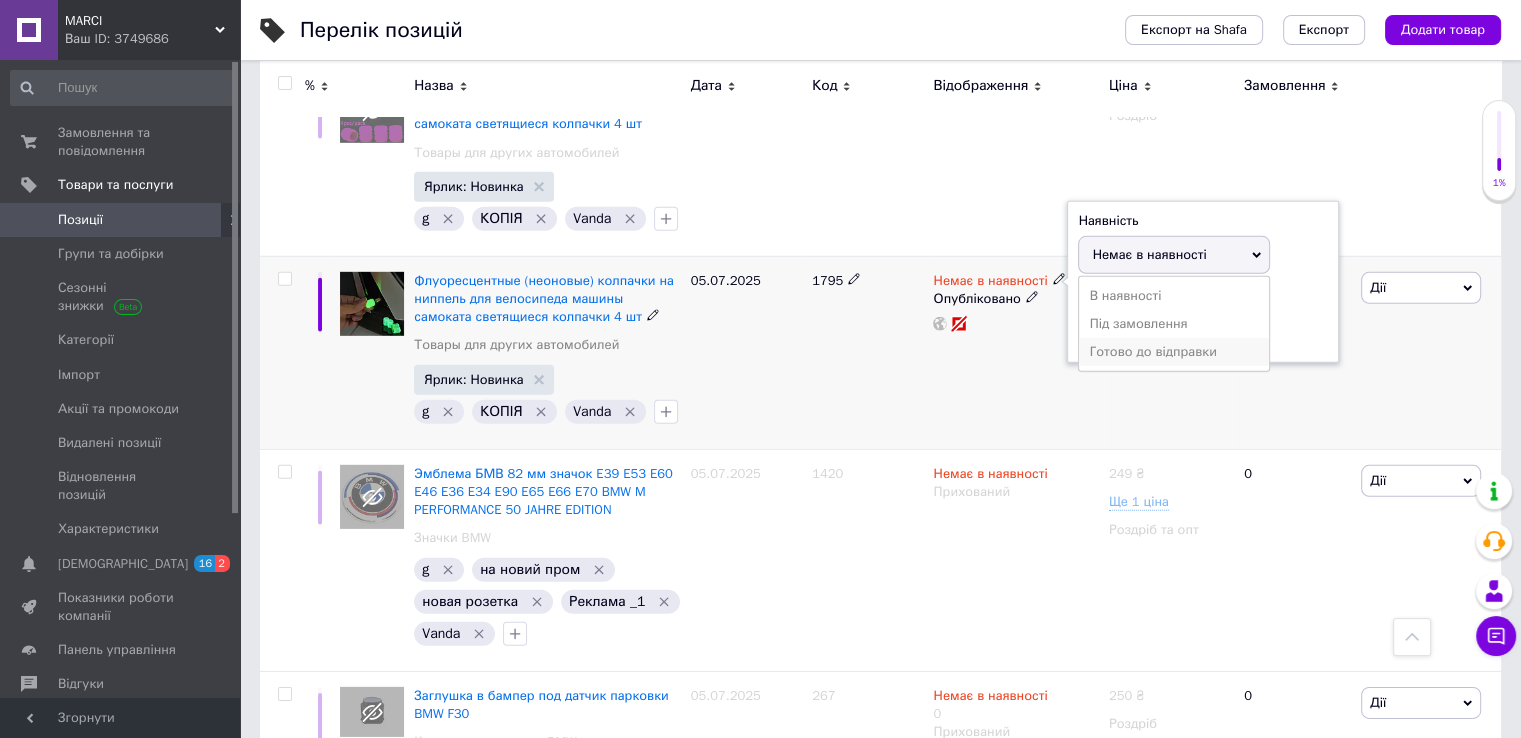 click on "Готово до відправки" at bounding box center (1174, 352) 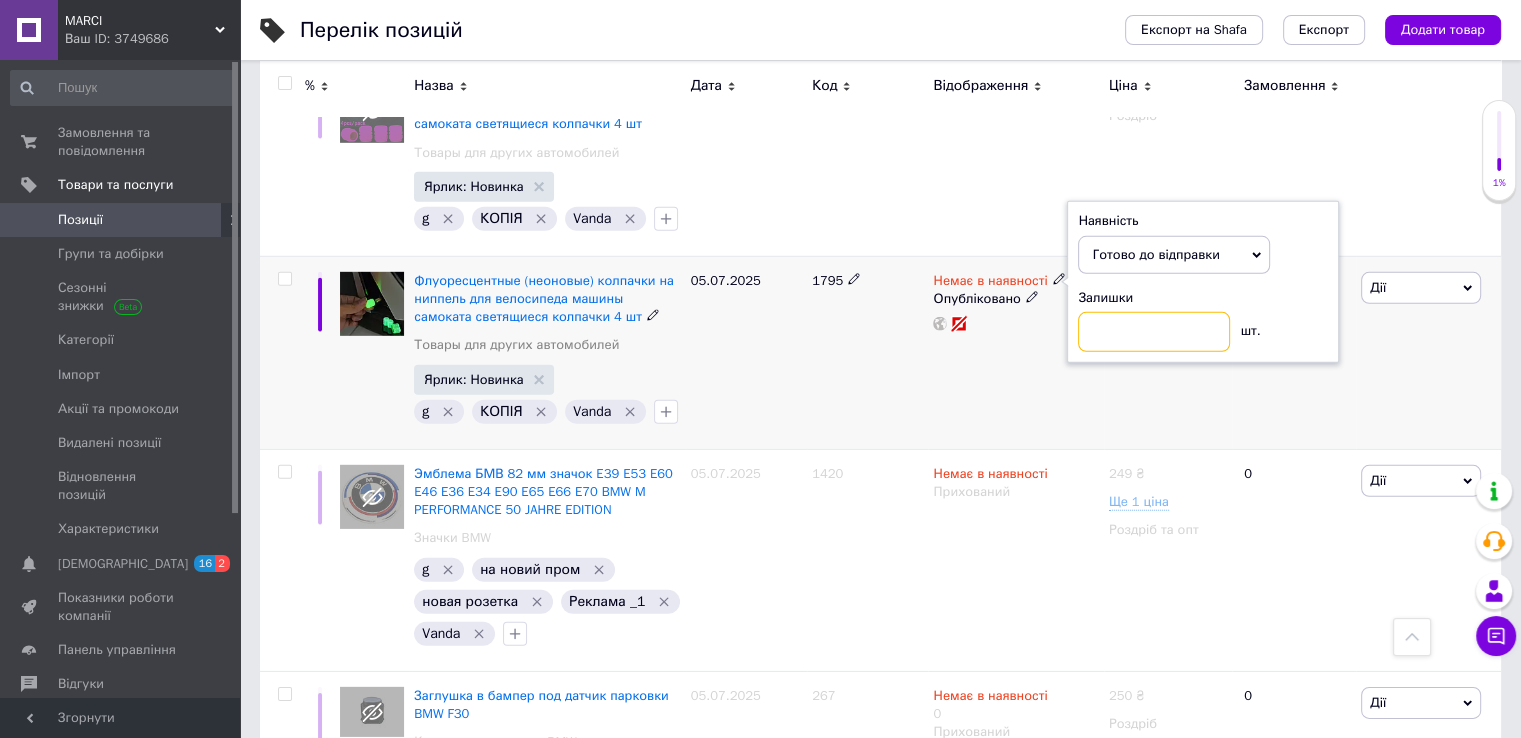 click at bounding box center (1154, 332) 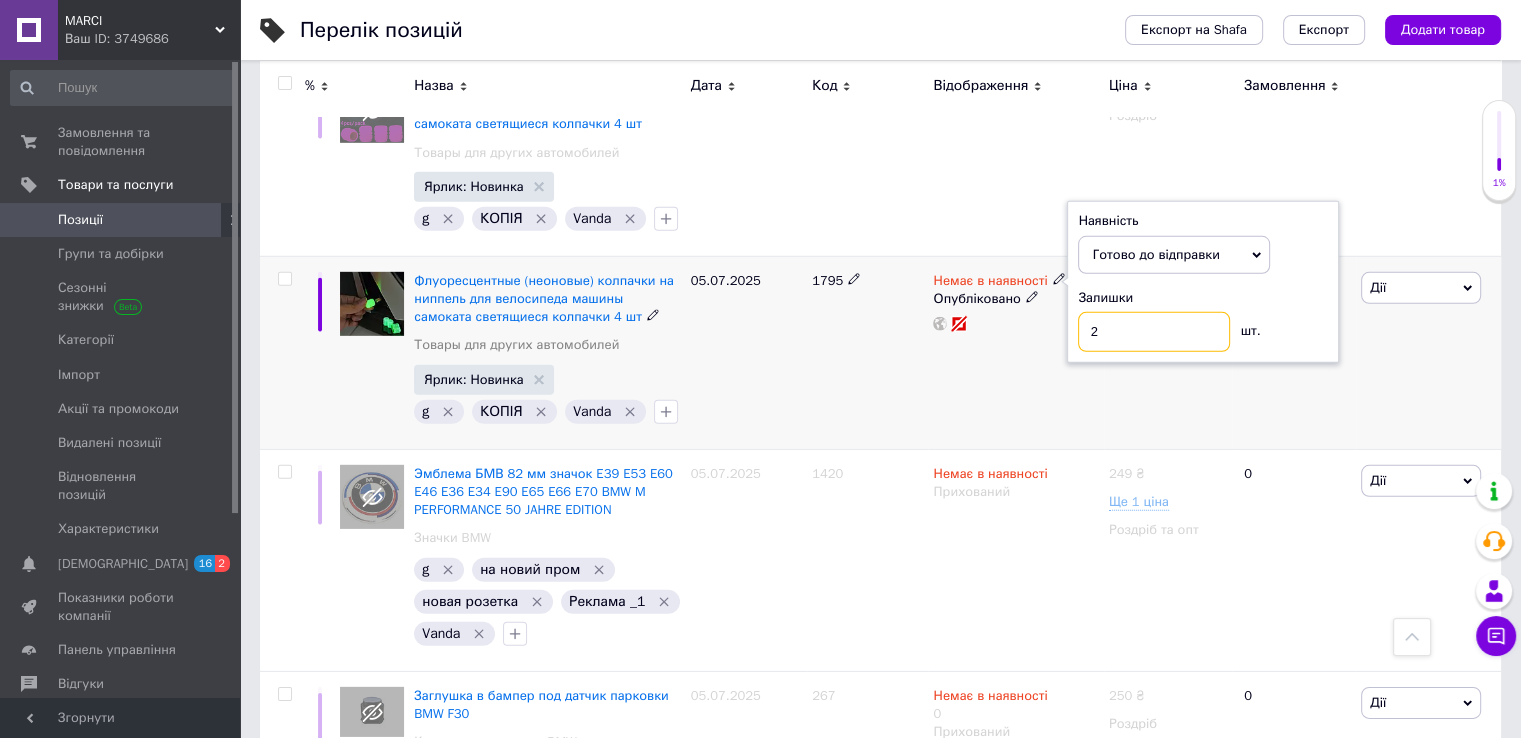 type on "20" 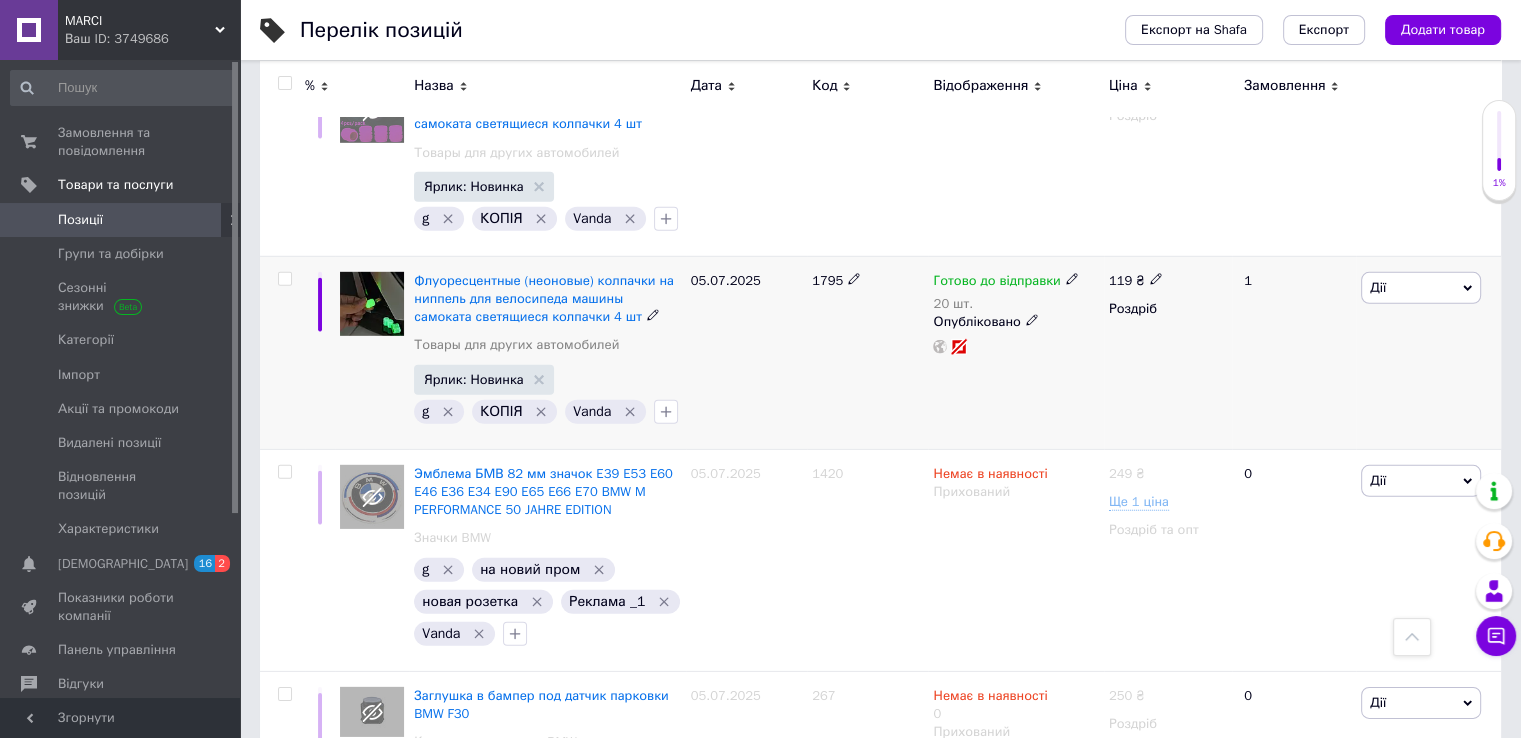 click 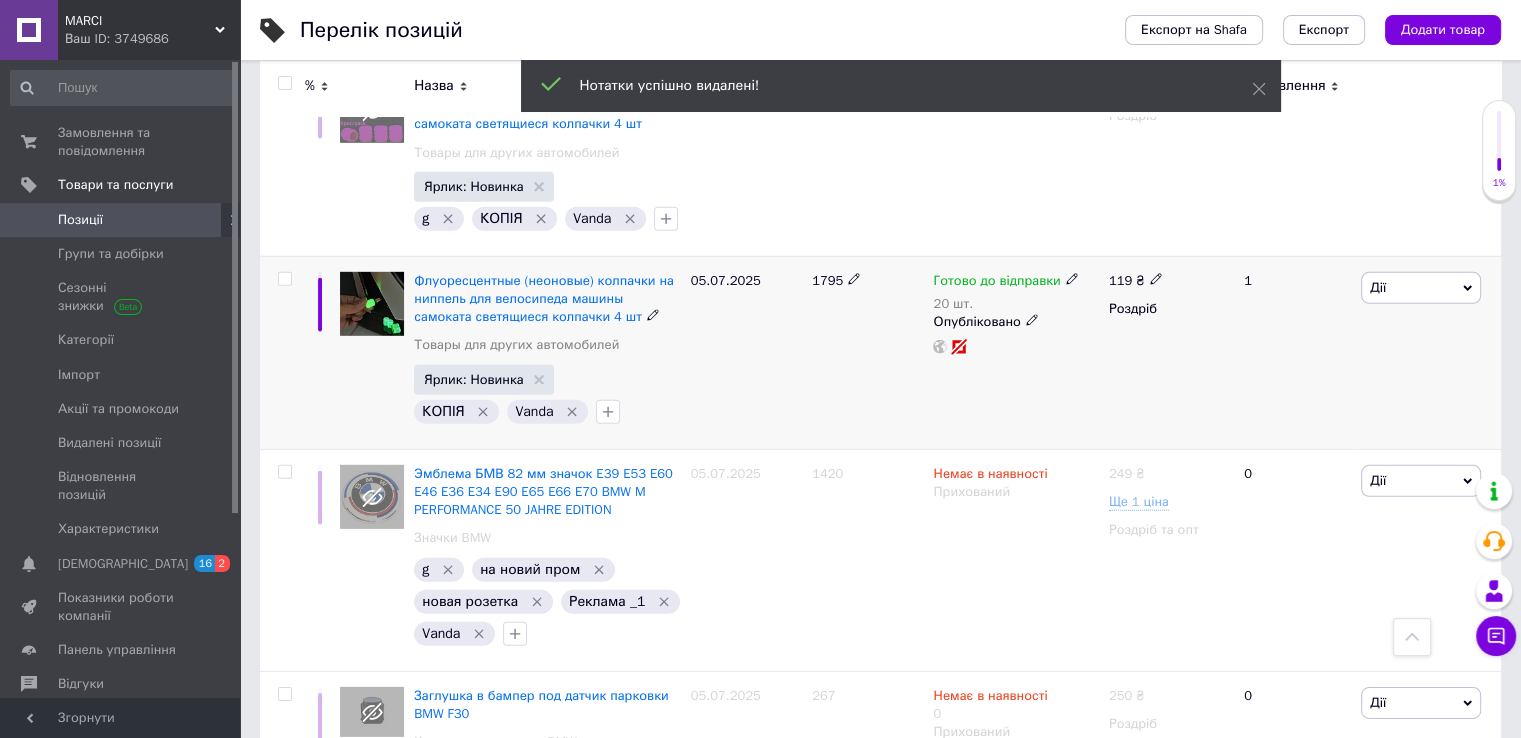 click 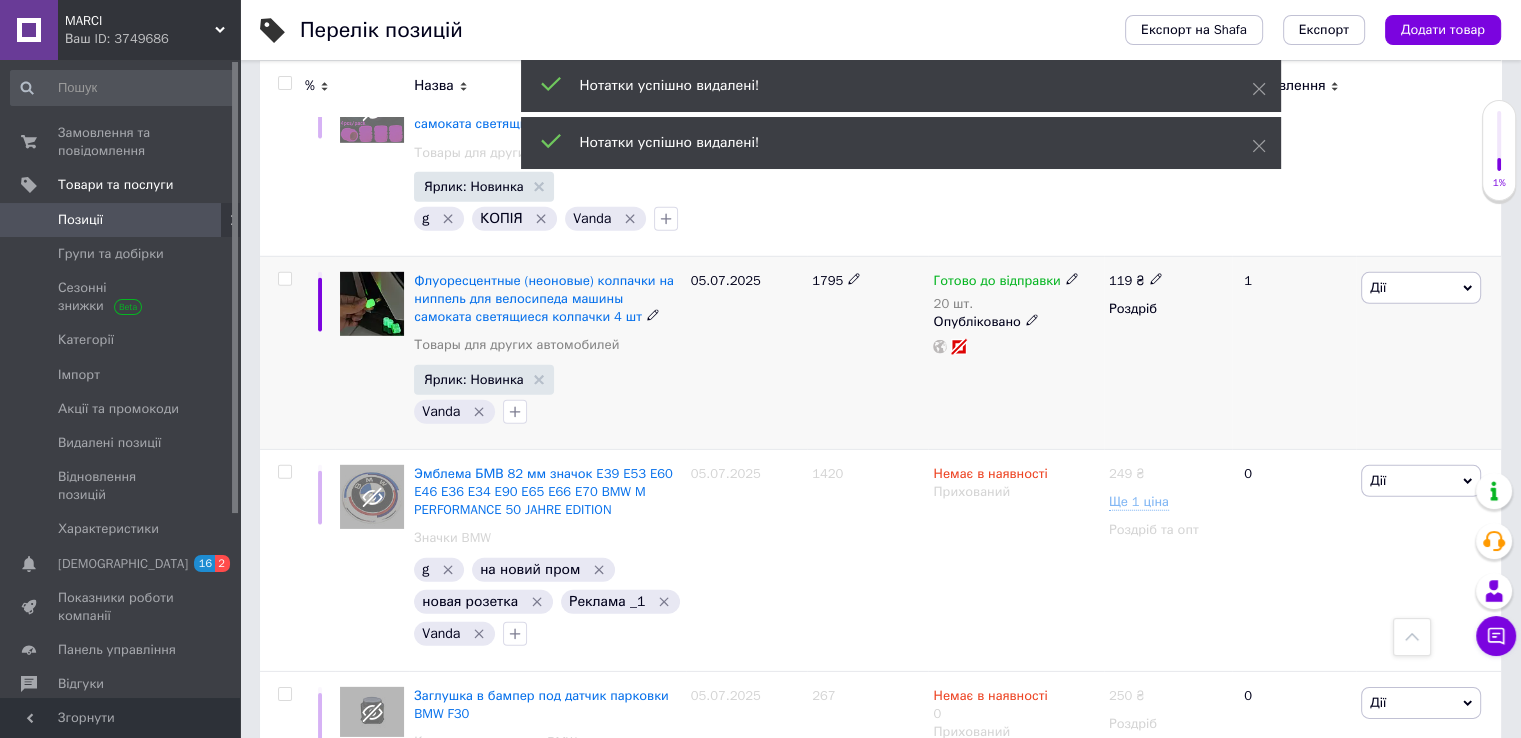 click 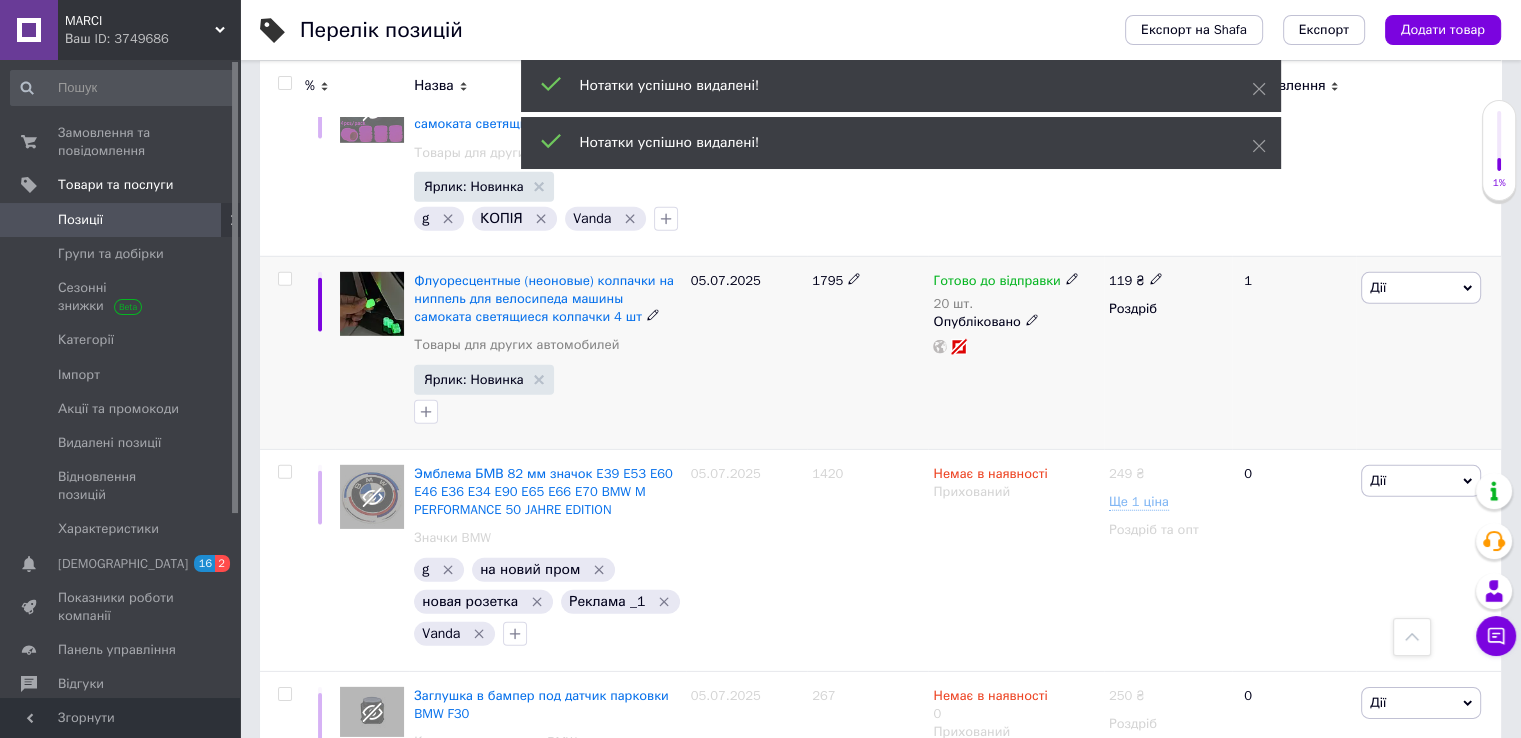 click at bounding box center (284, 279) 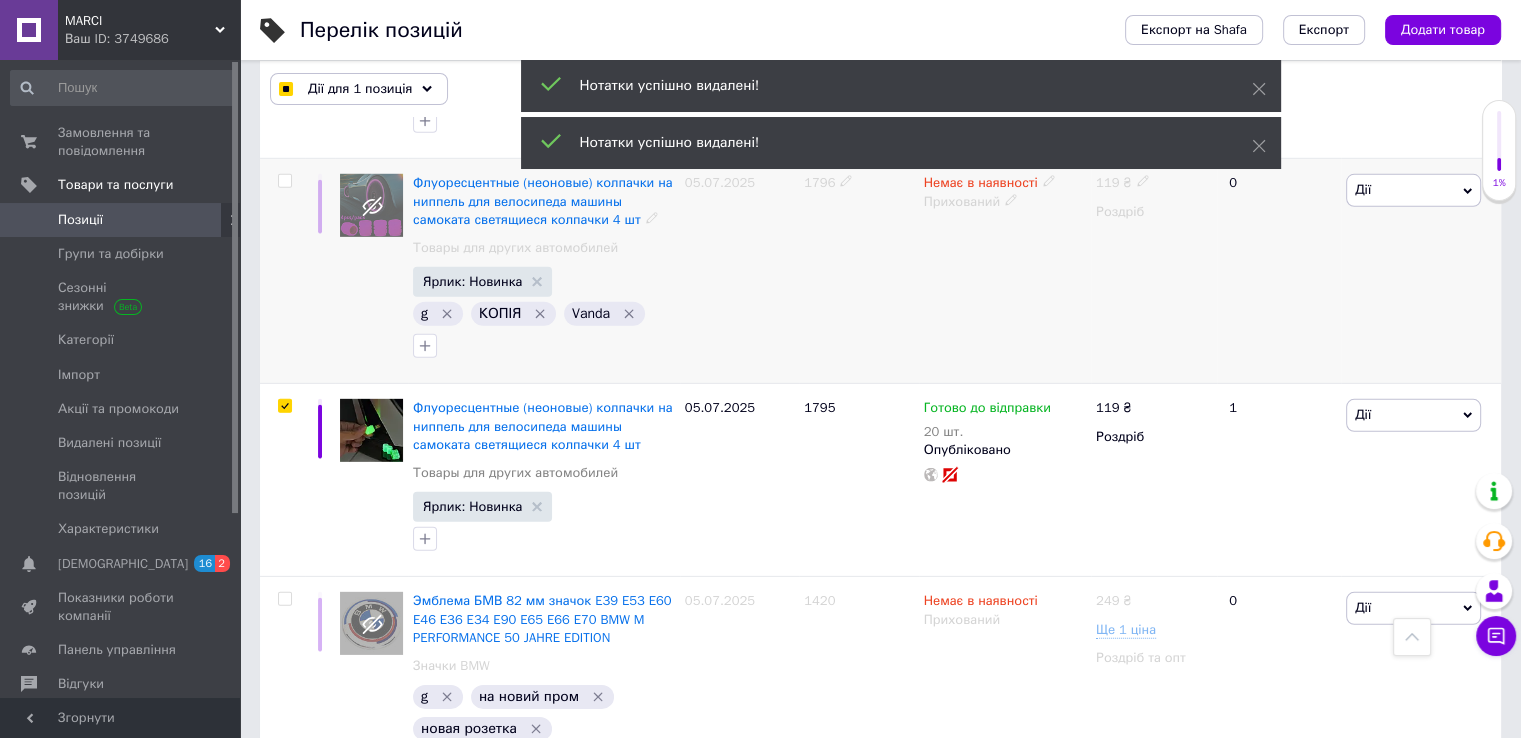 scroll, scrollTop: 6017, scrollLeft: 0, axis: vertical 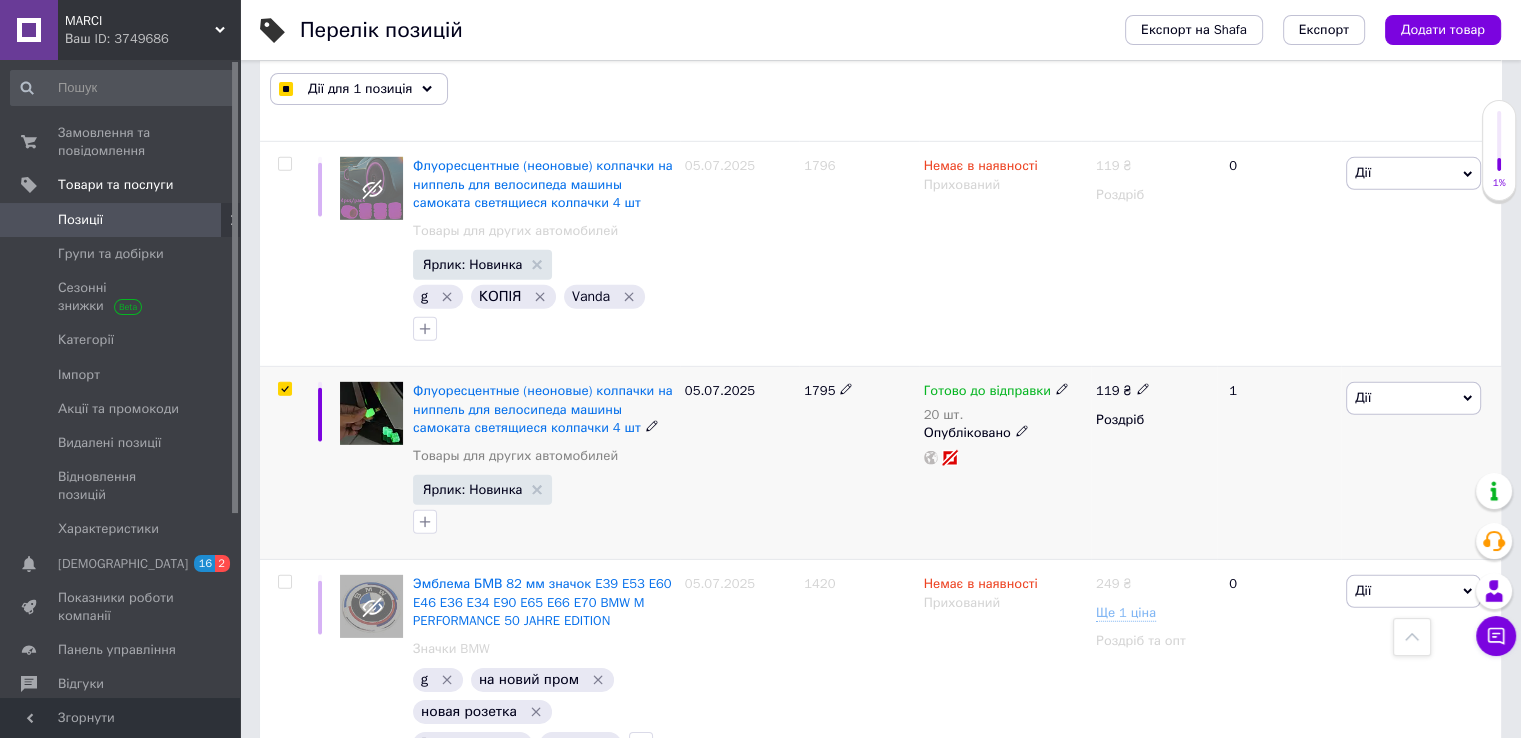 click at bounding box center [284, 389] 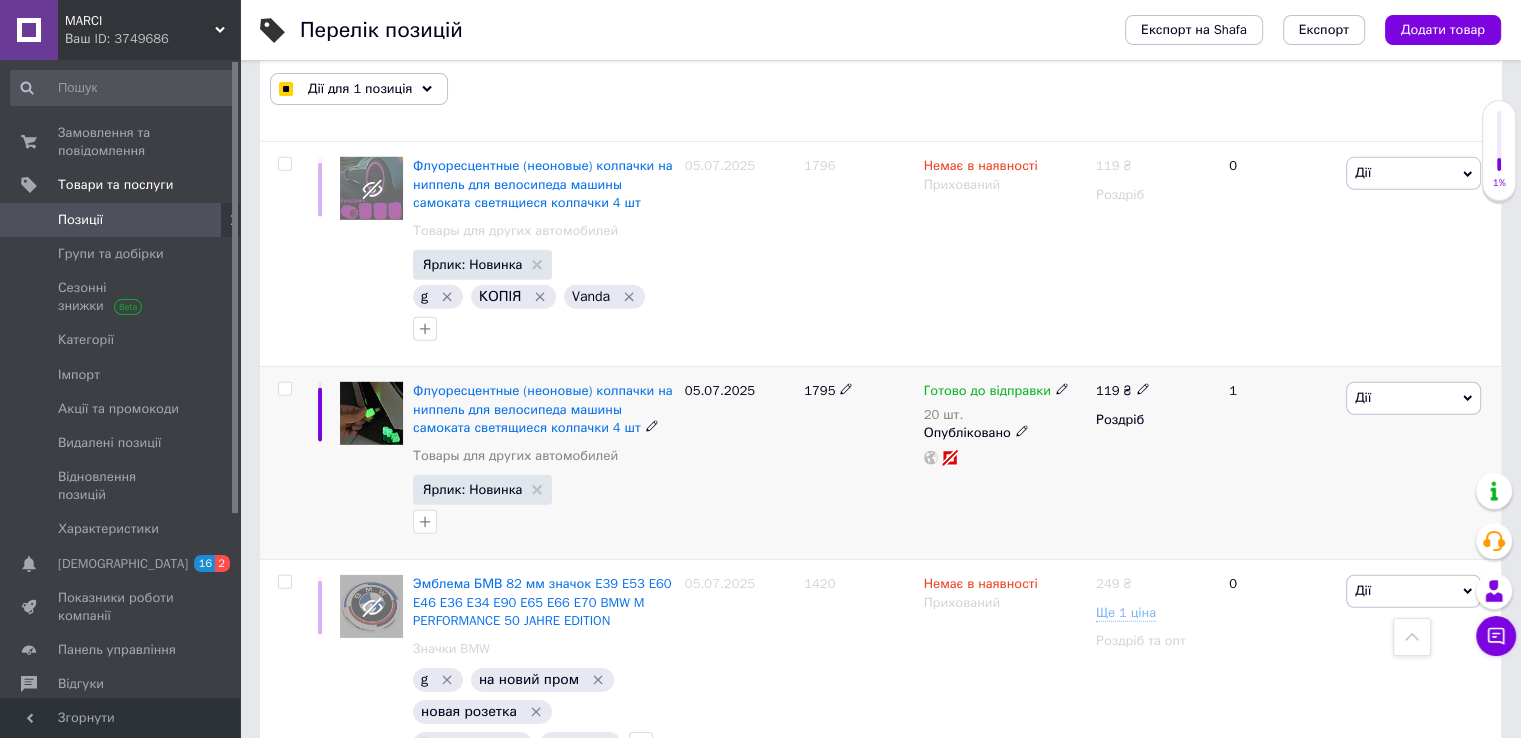 checkbox on "false" 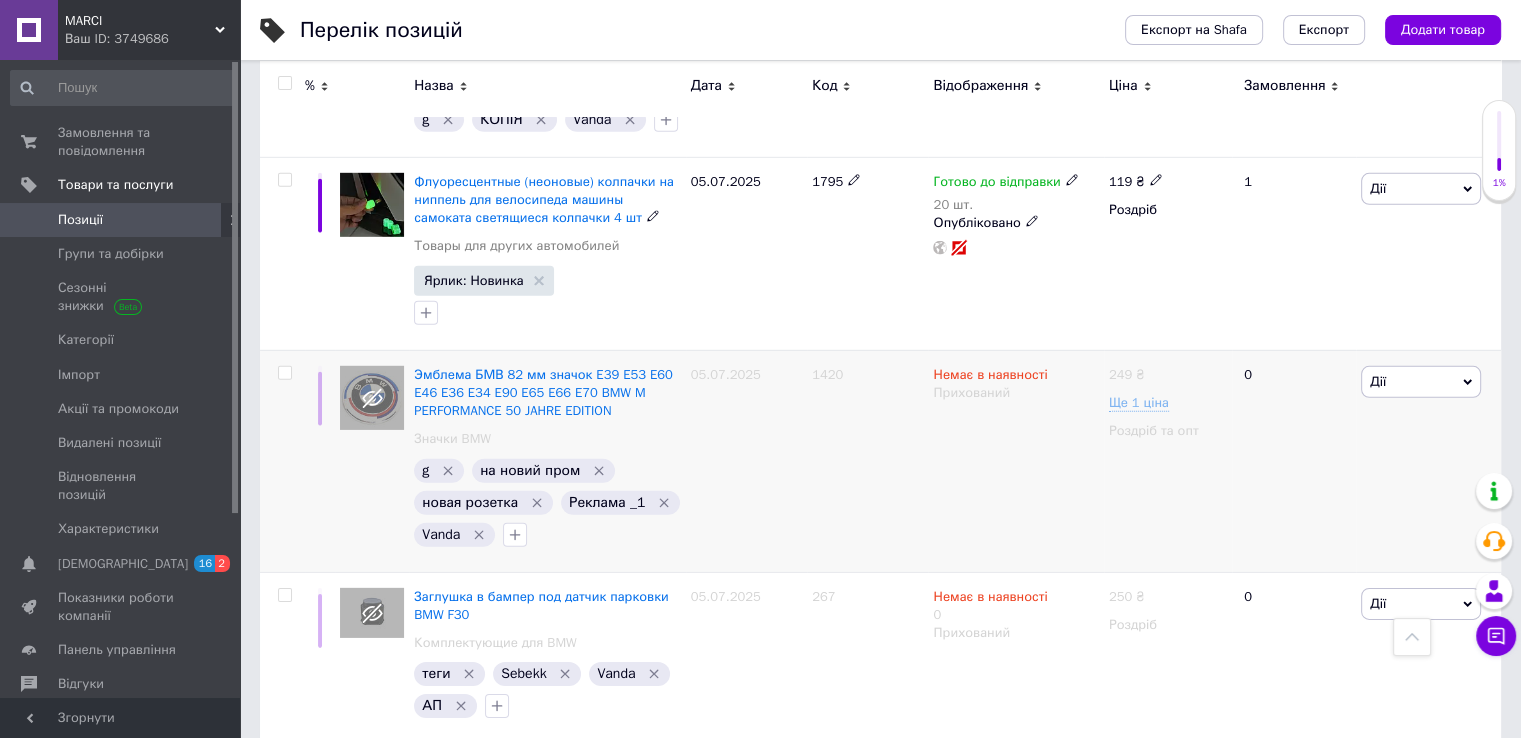 scroll, scrollTop: 6100, scrollLeft: 0, axis: vertical 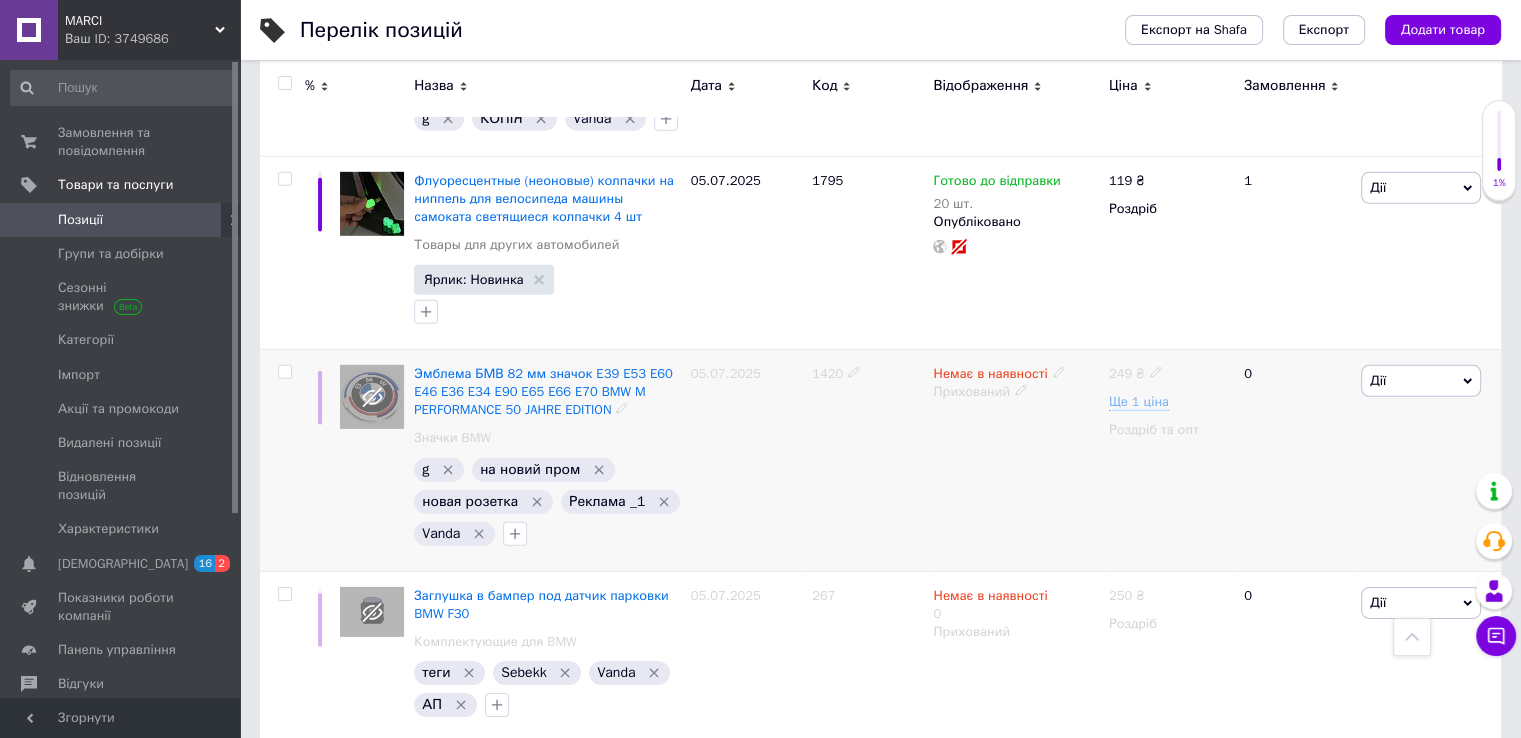 click 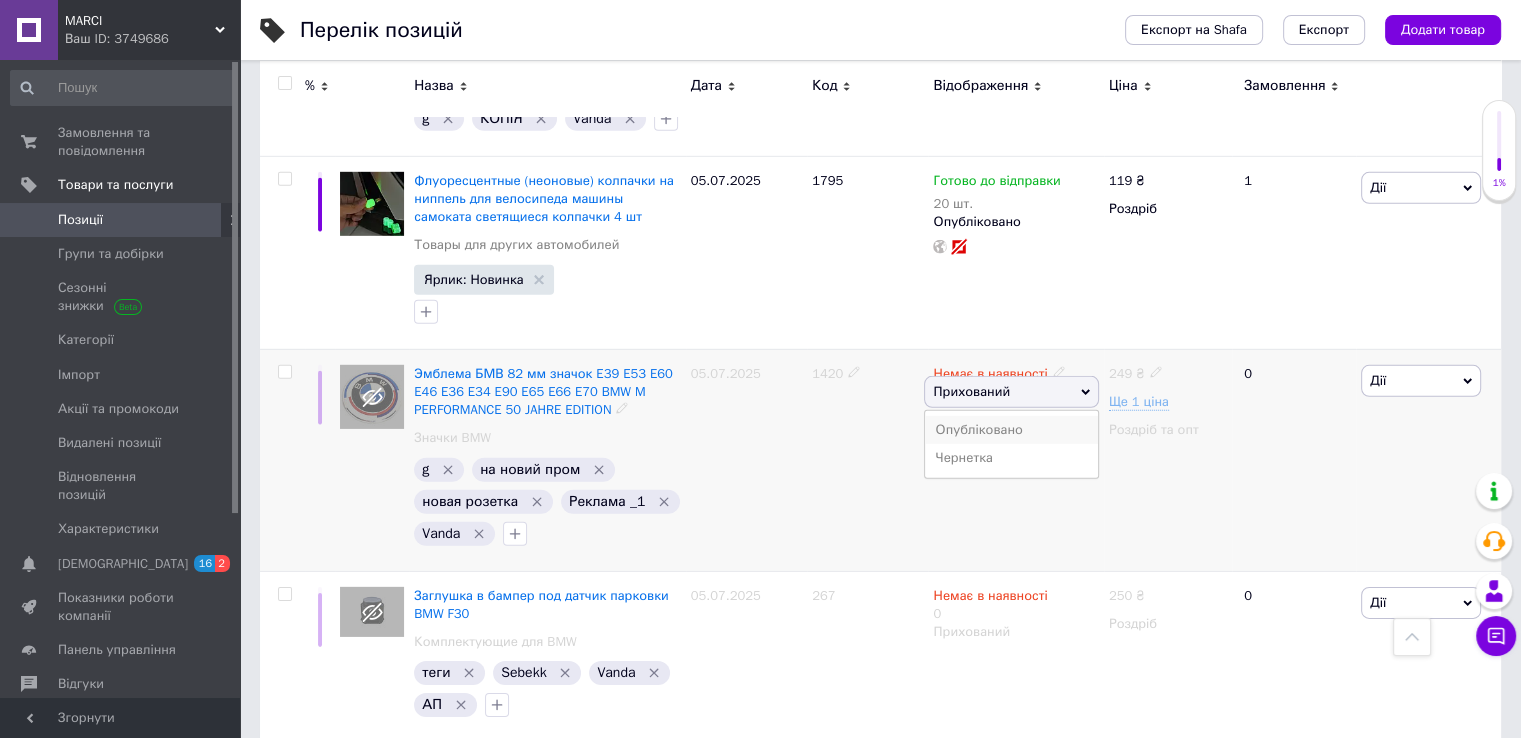 click on "Опубліковано" at bounding box center (1011, 430) 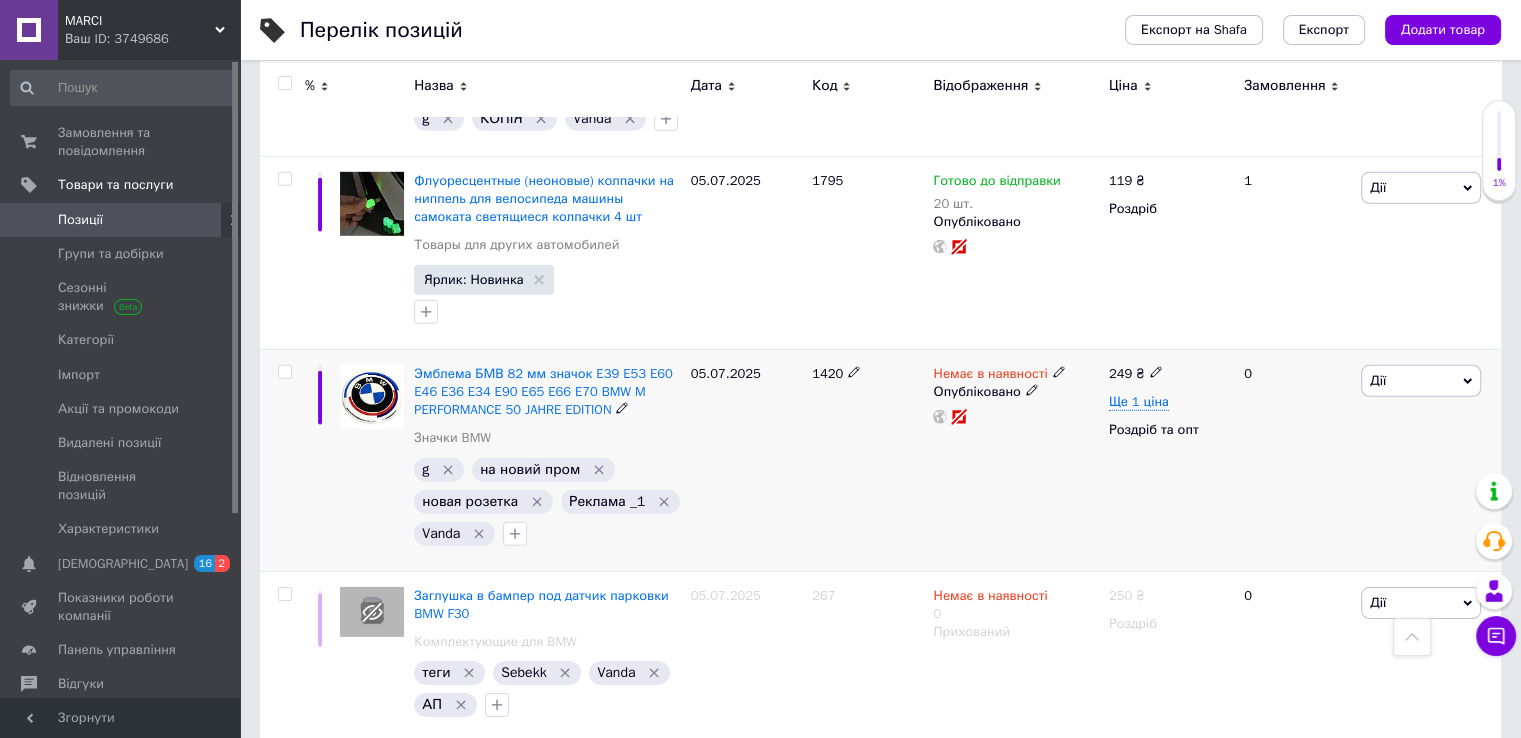 click 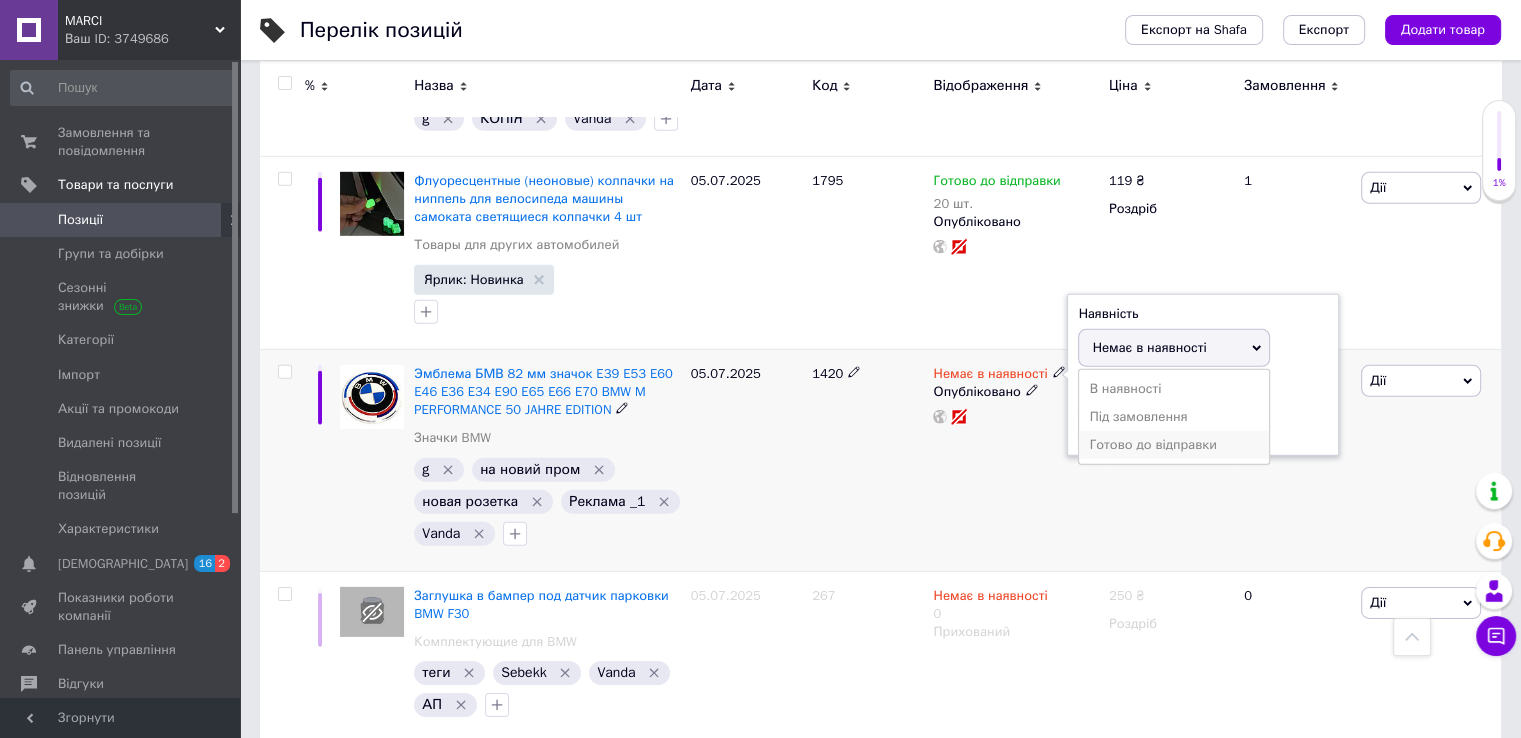 click on "Готово до відправки" at bounding box center [1174, 445] 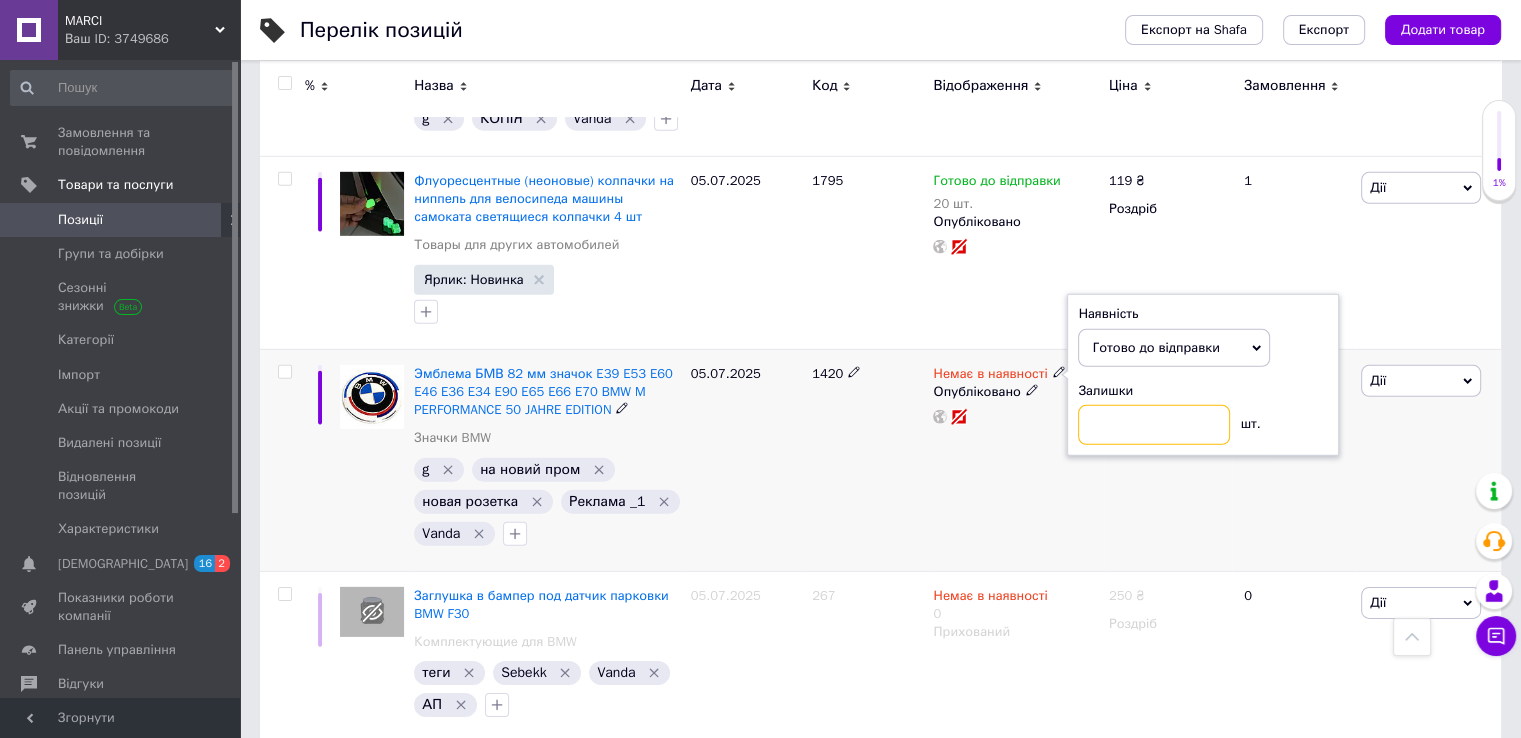 click at bounding box center [1154, 425] 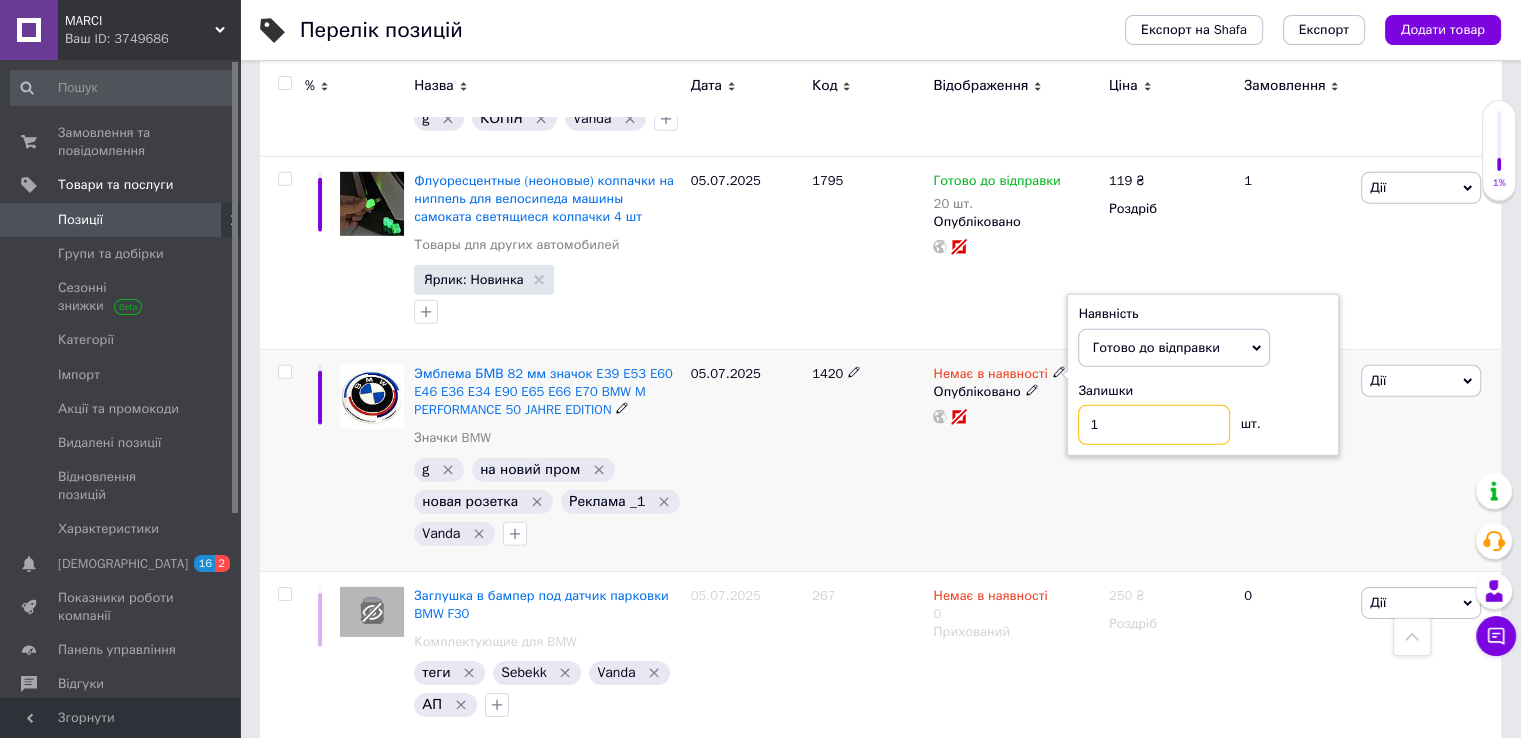 type on "10" 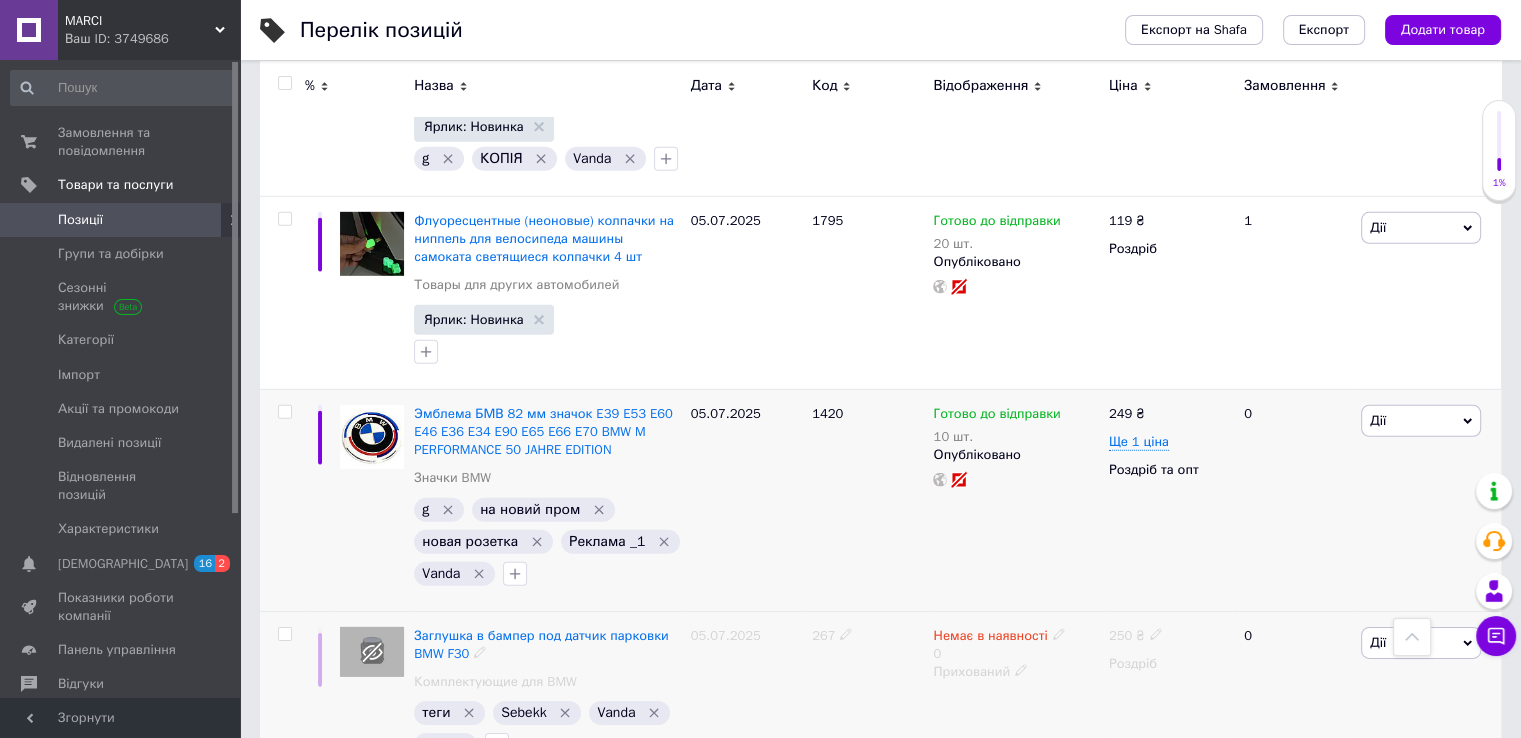 scroll, scrollTop: 6000, scrollLeft: 0, axis: vertical 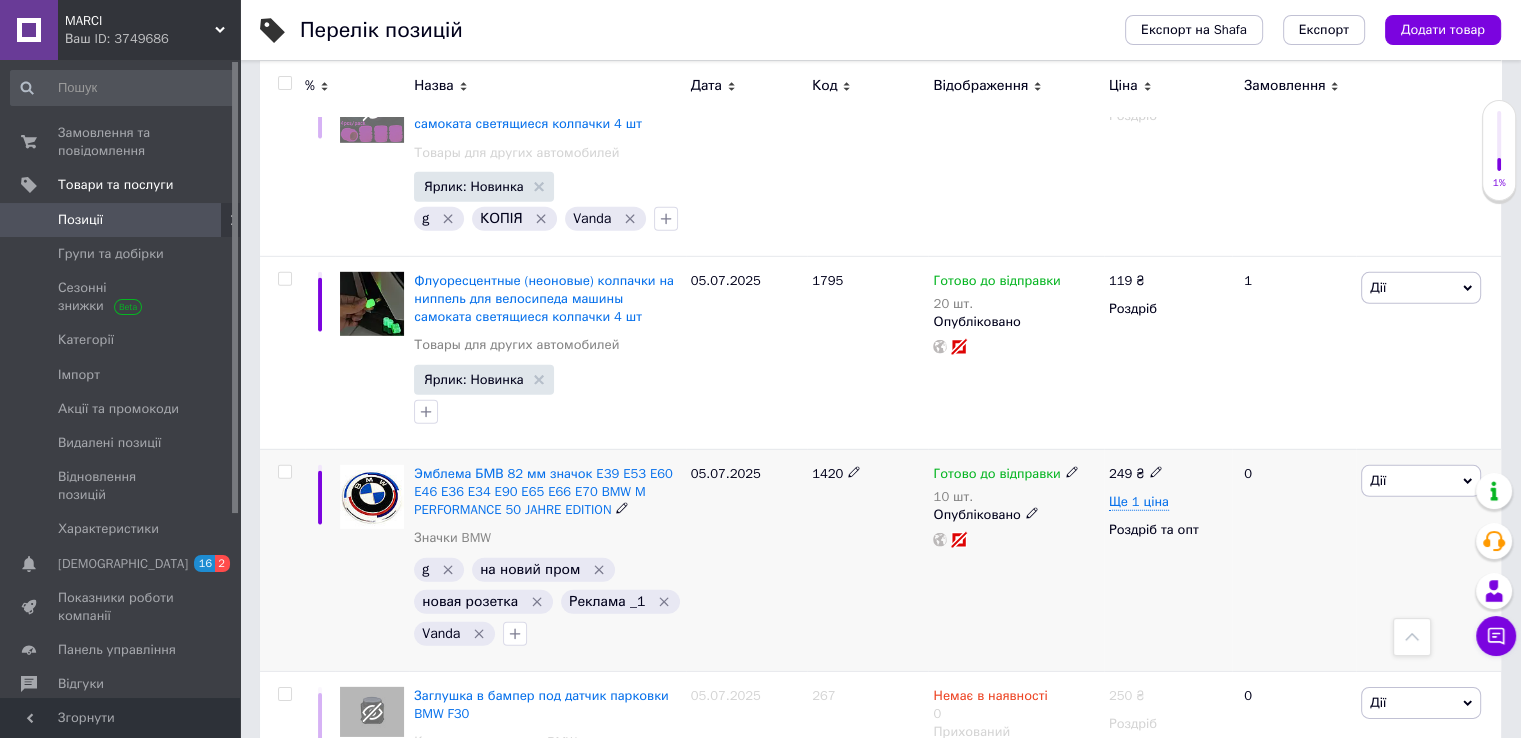 click 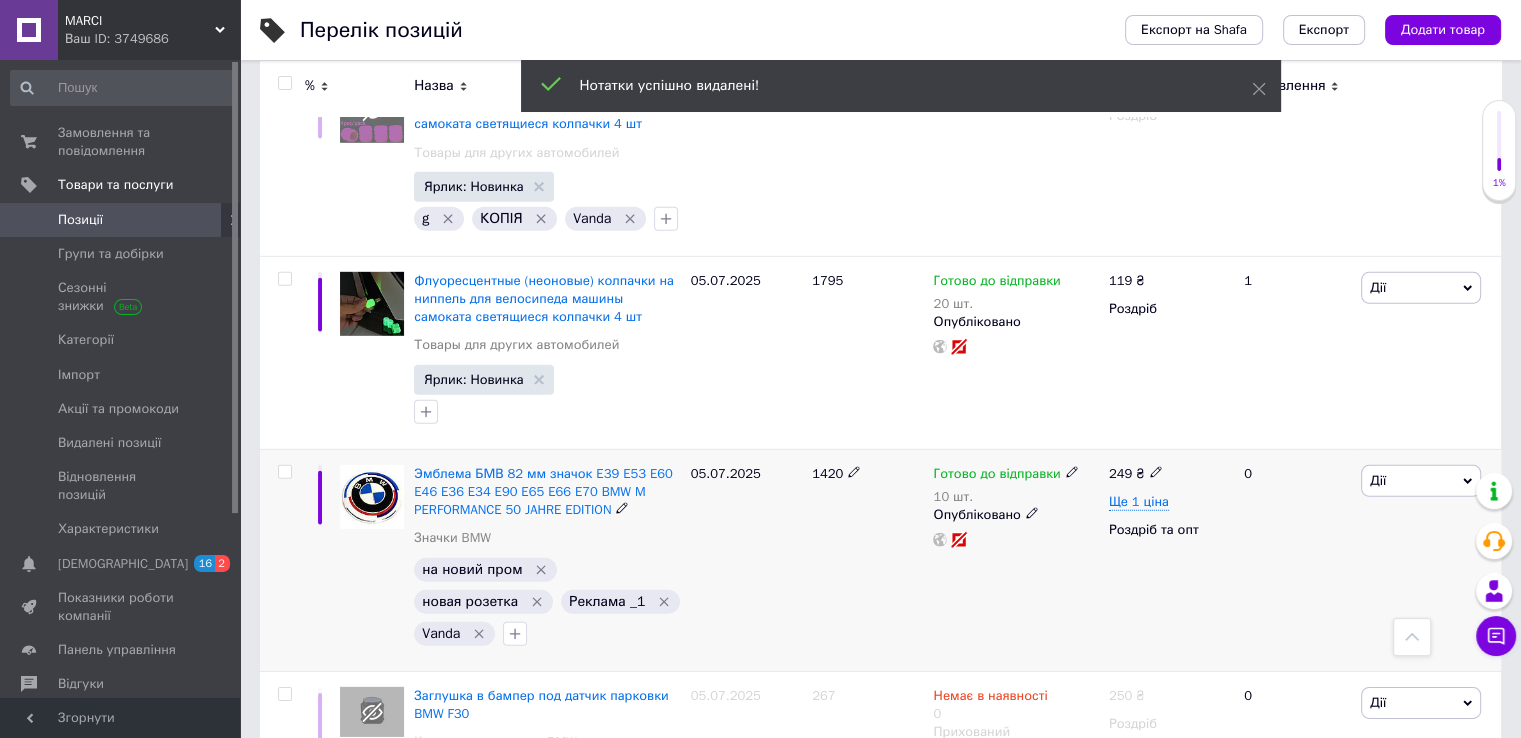 click 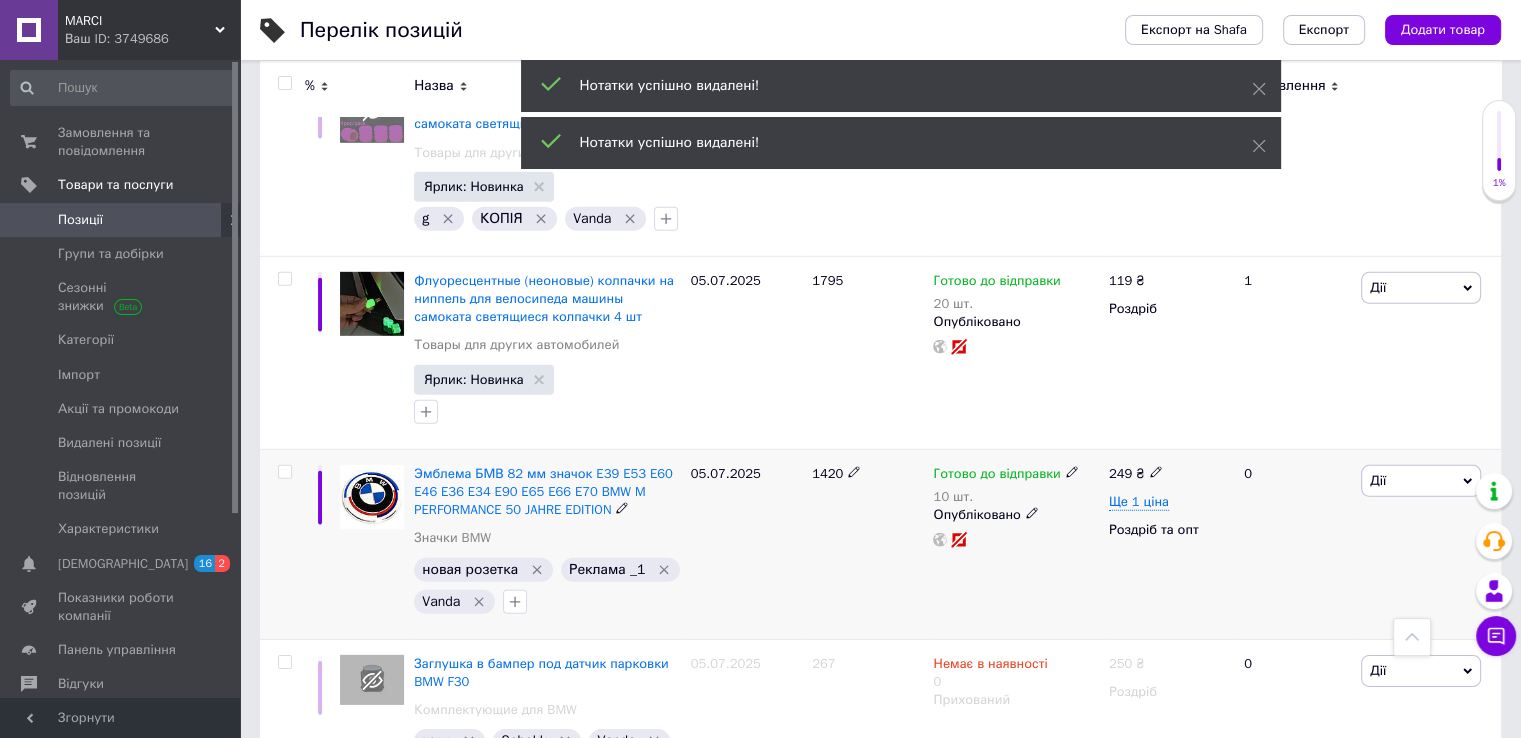 click 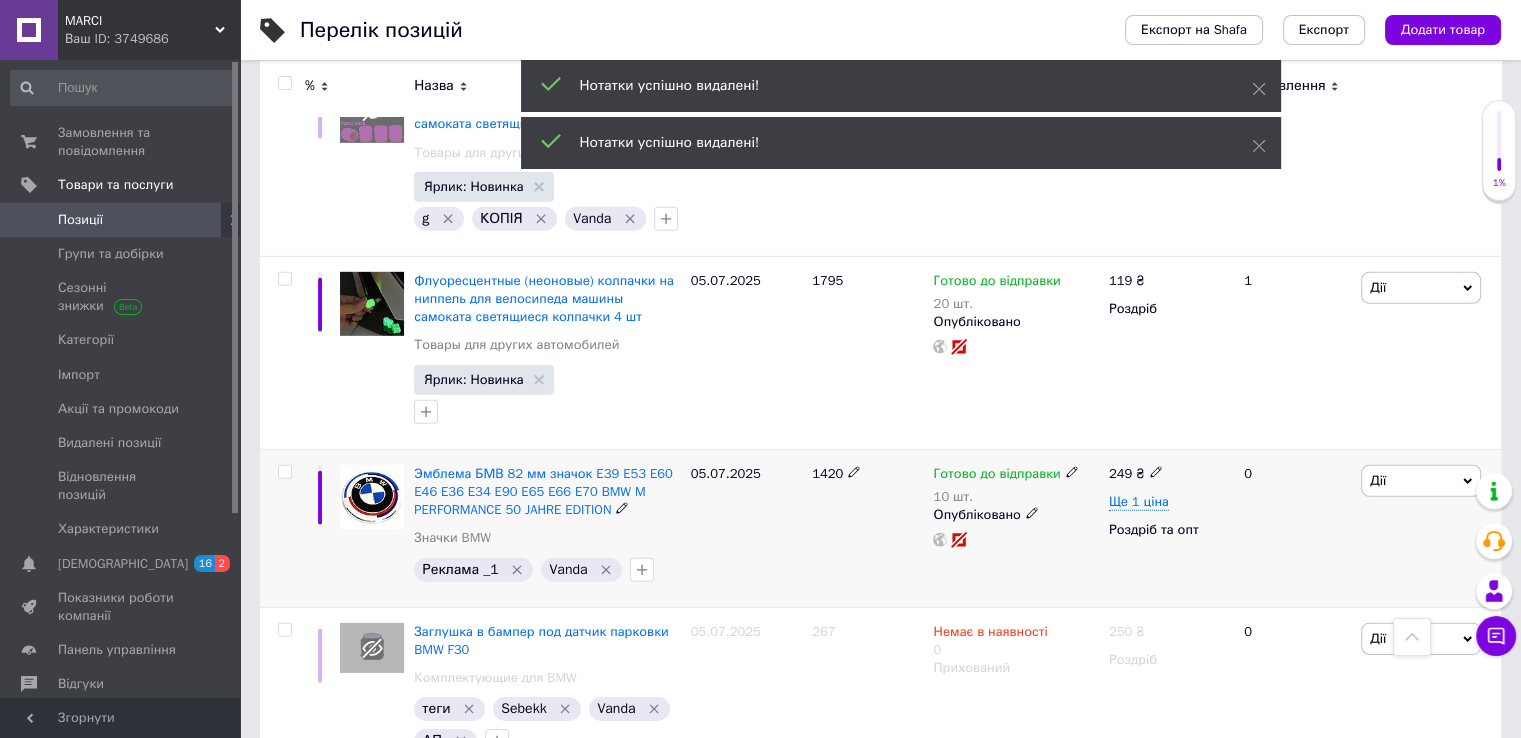 click 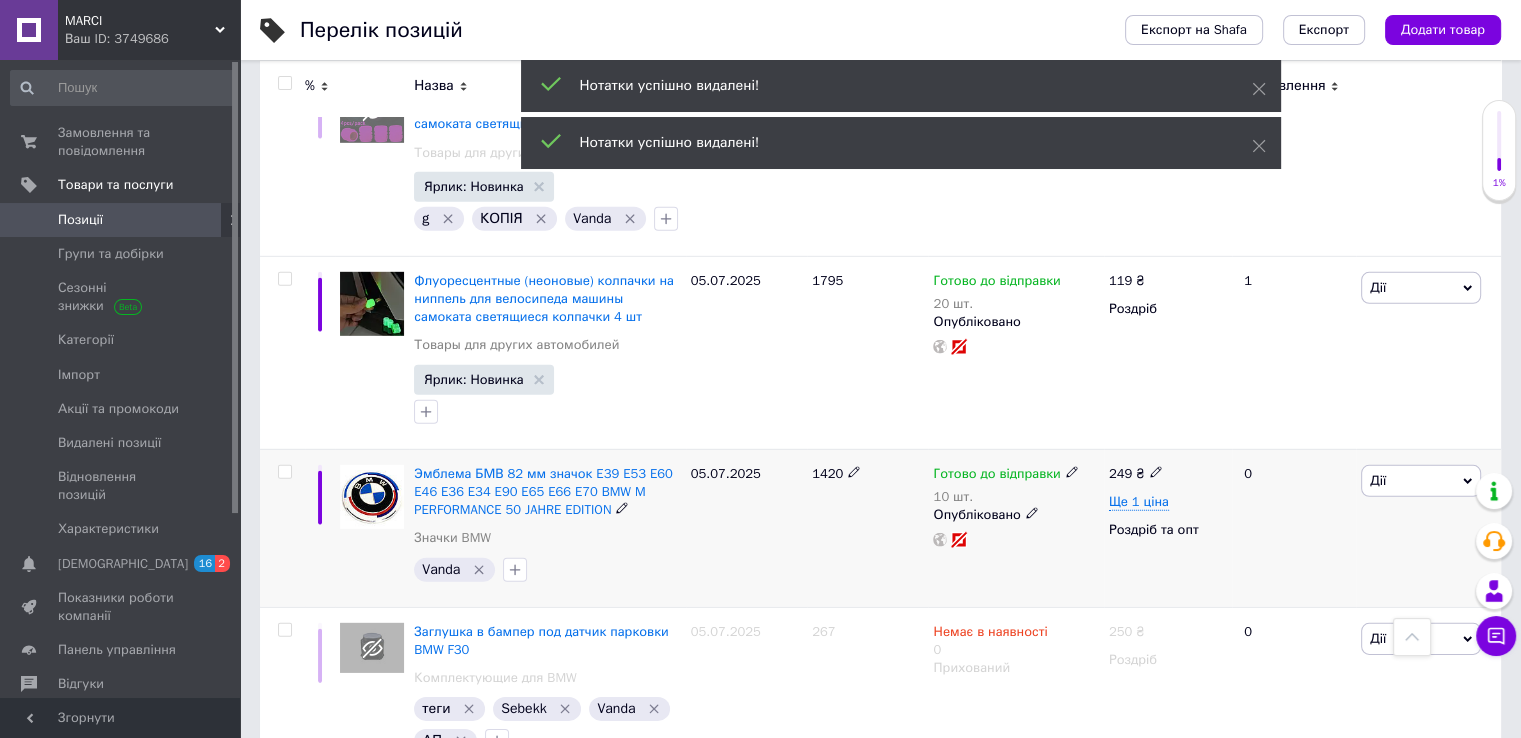 click 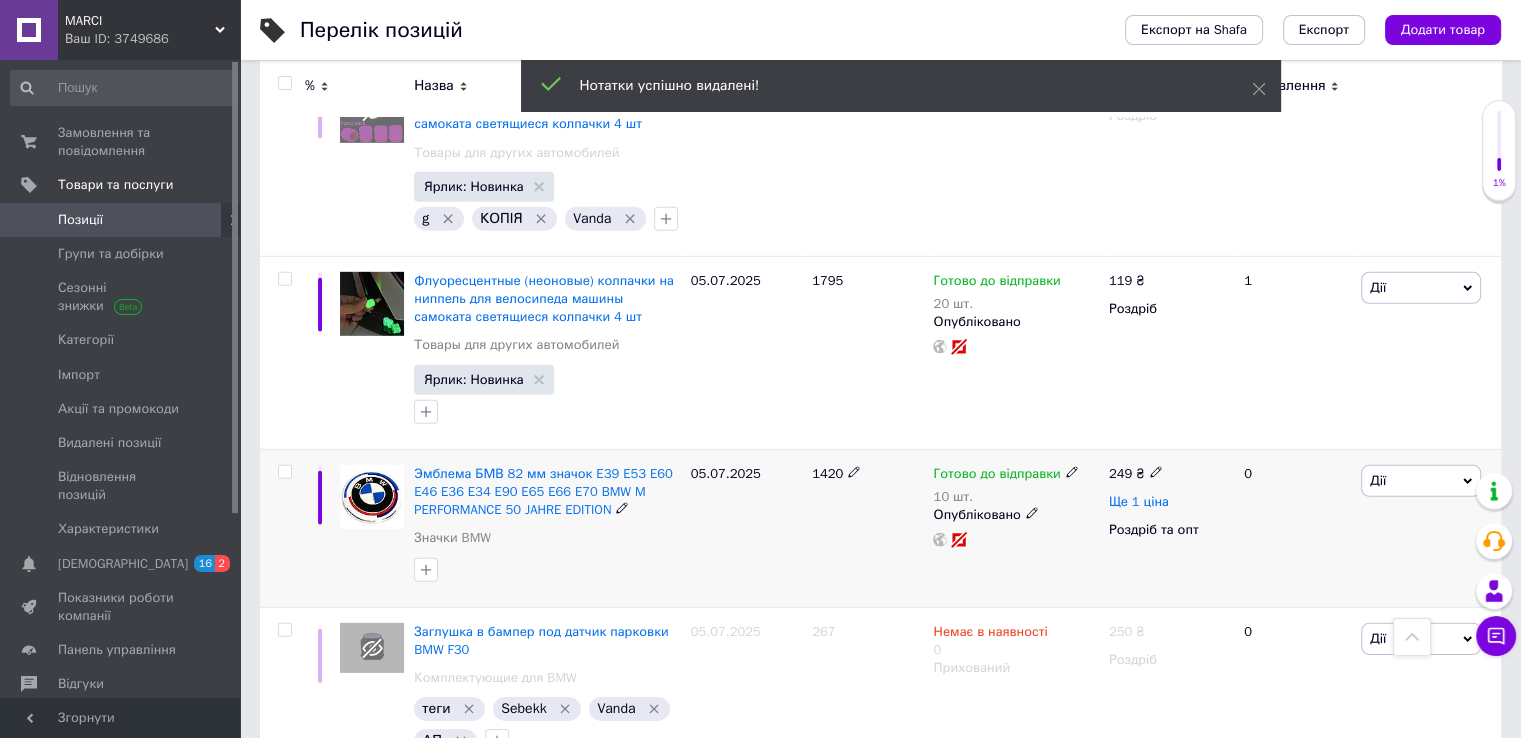 click on "Ще 1 ціна" at bounding box center [1139, 502] 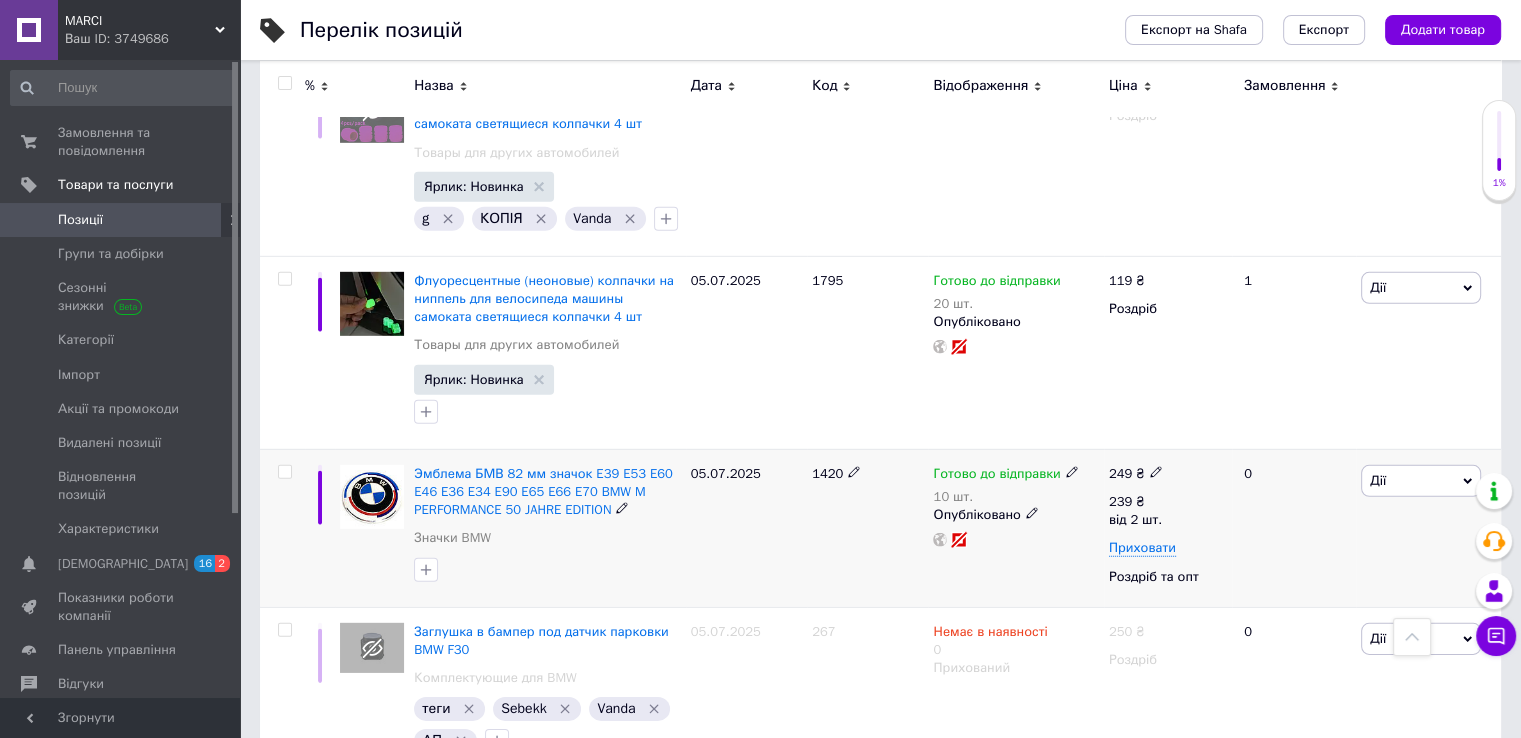 click at bounding box center [284, 472] 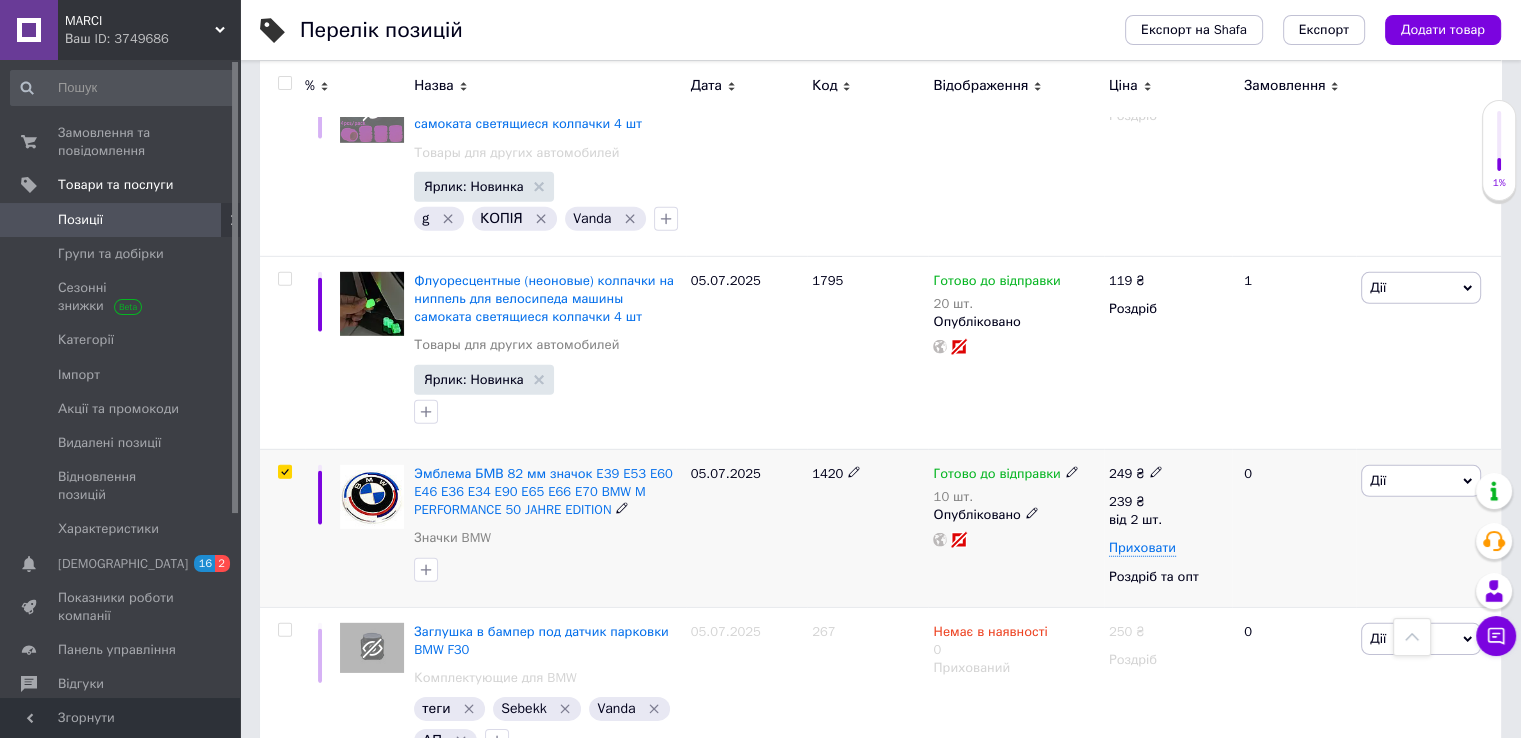 checkbox on "true" 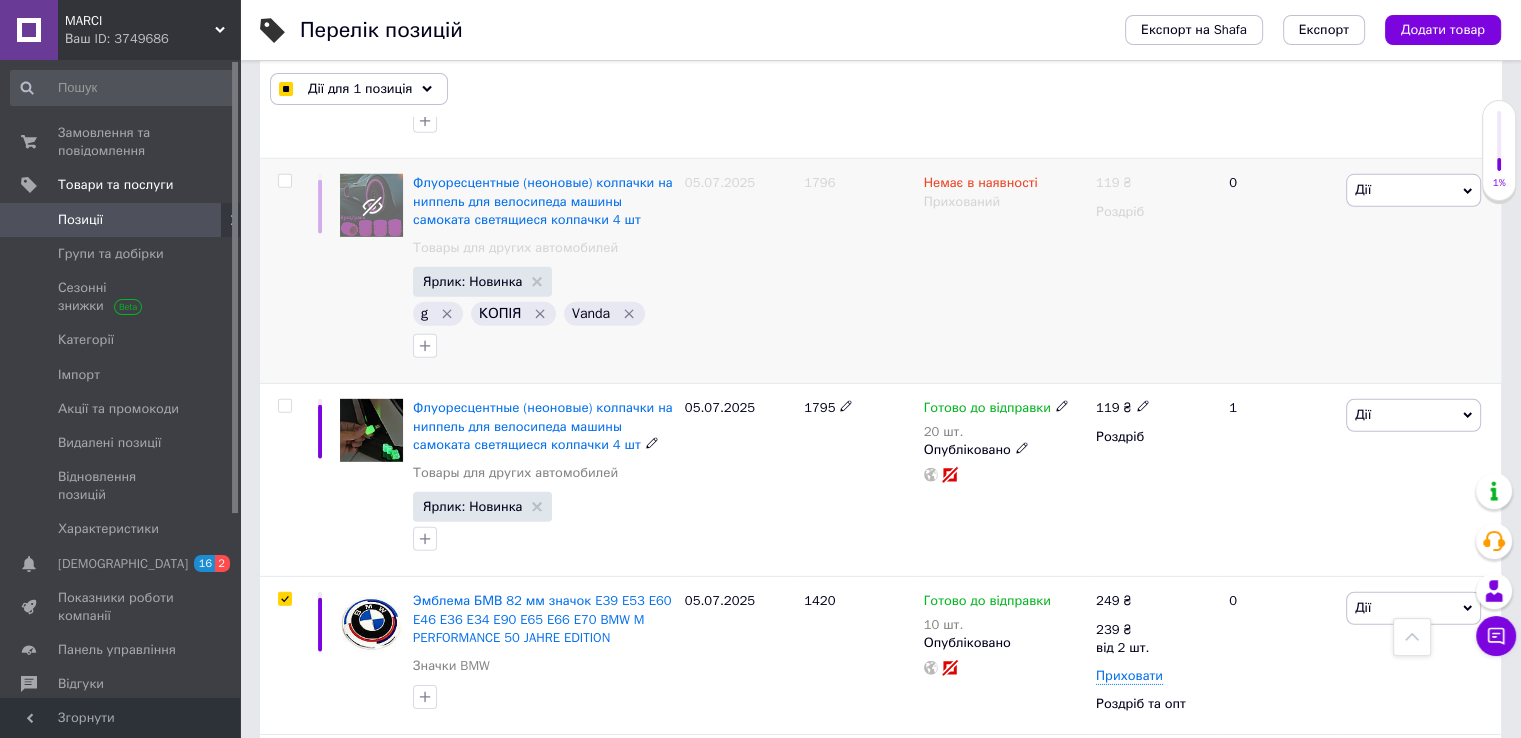 scroll, scrollTop: 6017, scrollLeft: 0, axis: vertical 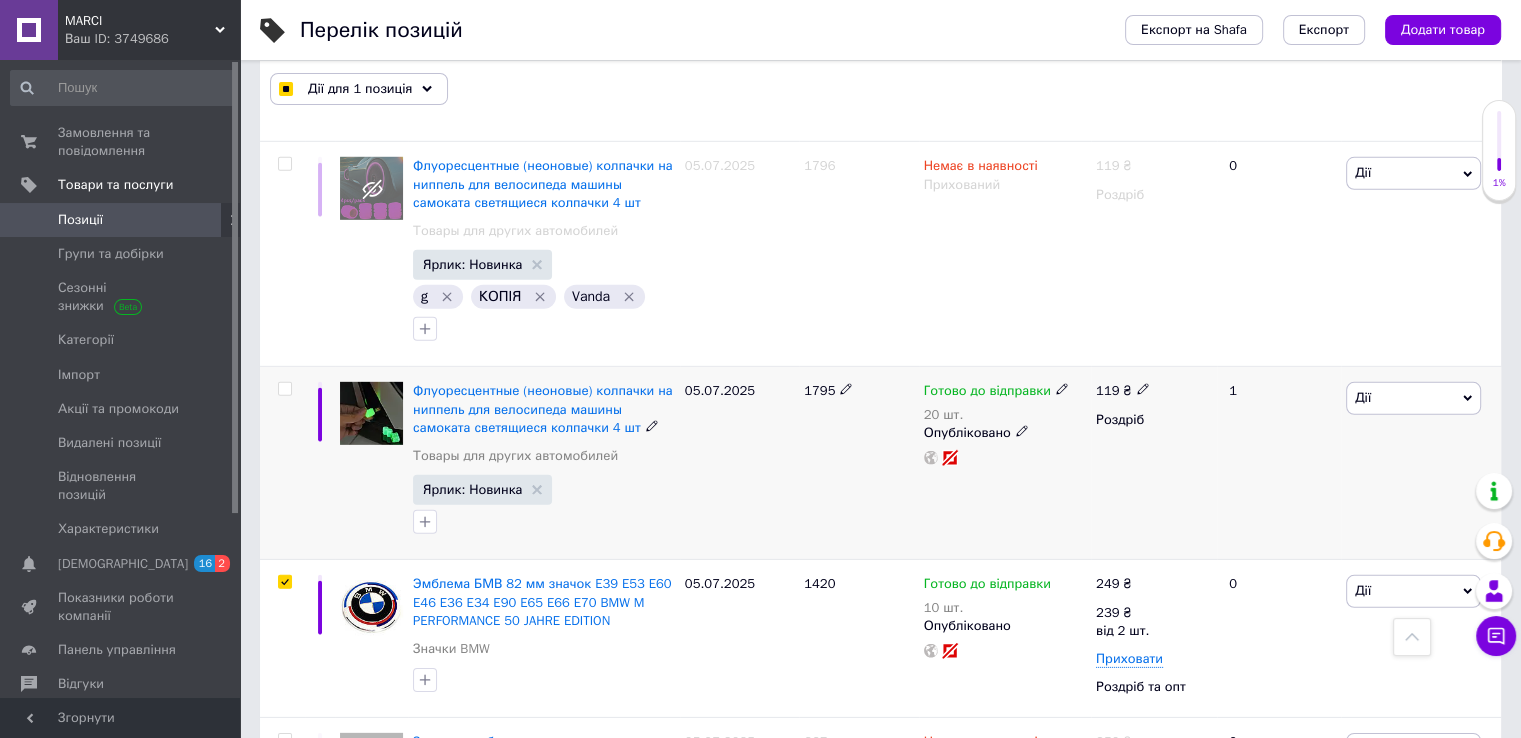 click at bounding box center (284, 389) 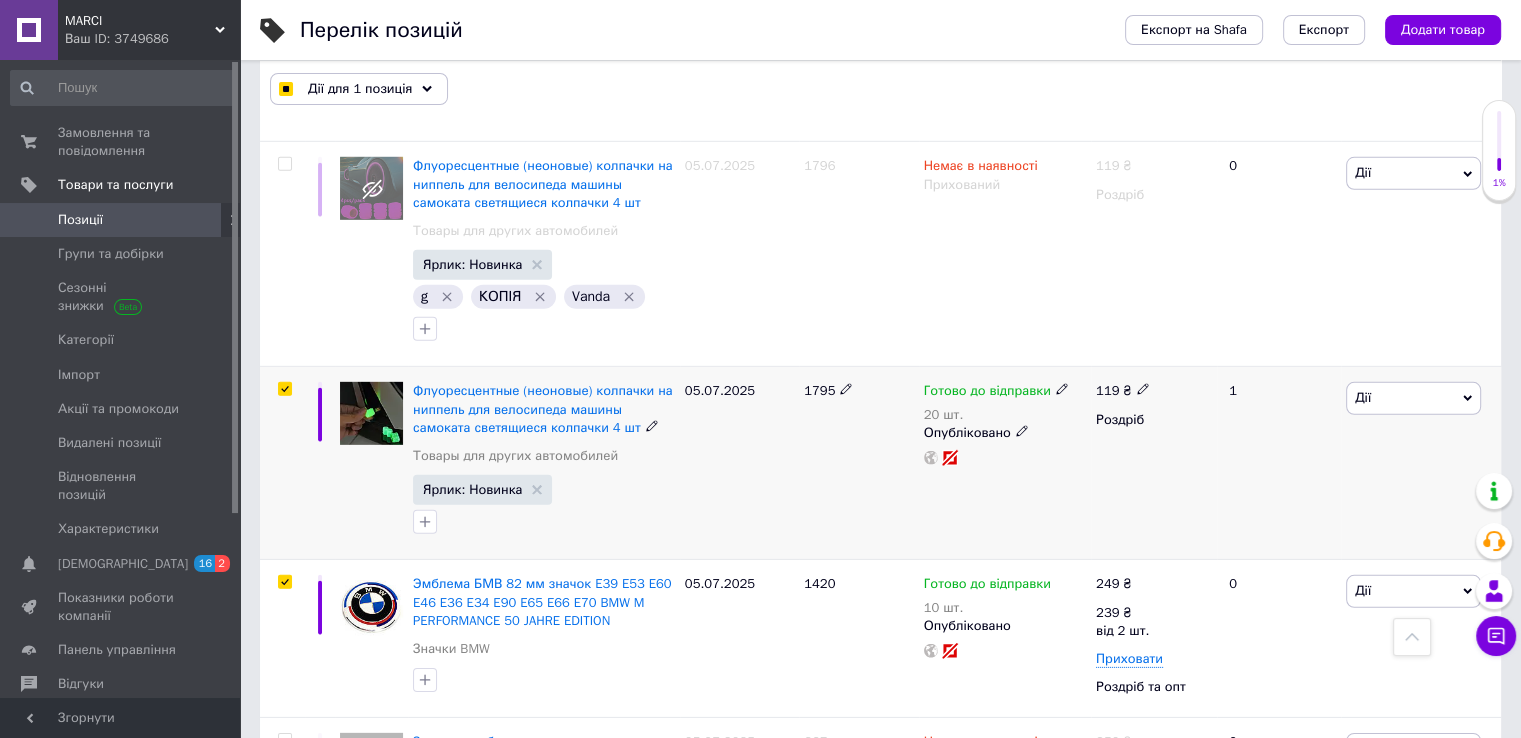 checkbox on "true" 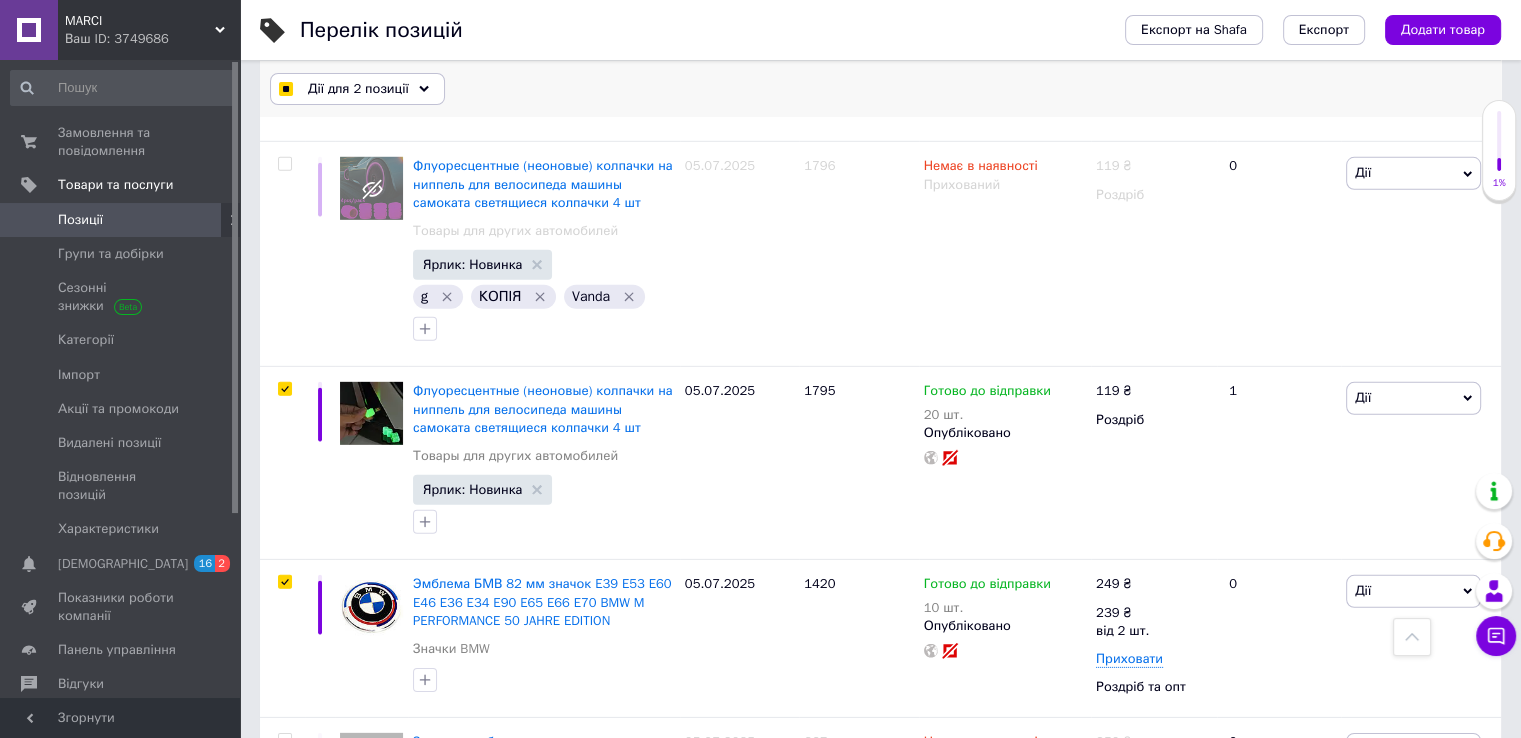 click on "Дії для 2 позиції" at bounding box center [358, 89] 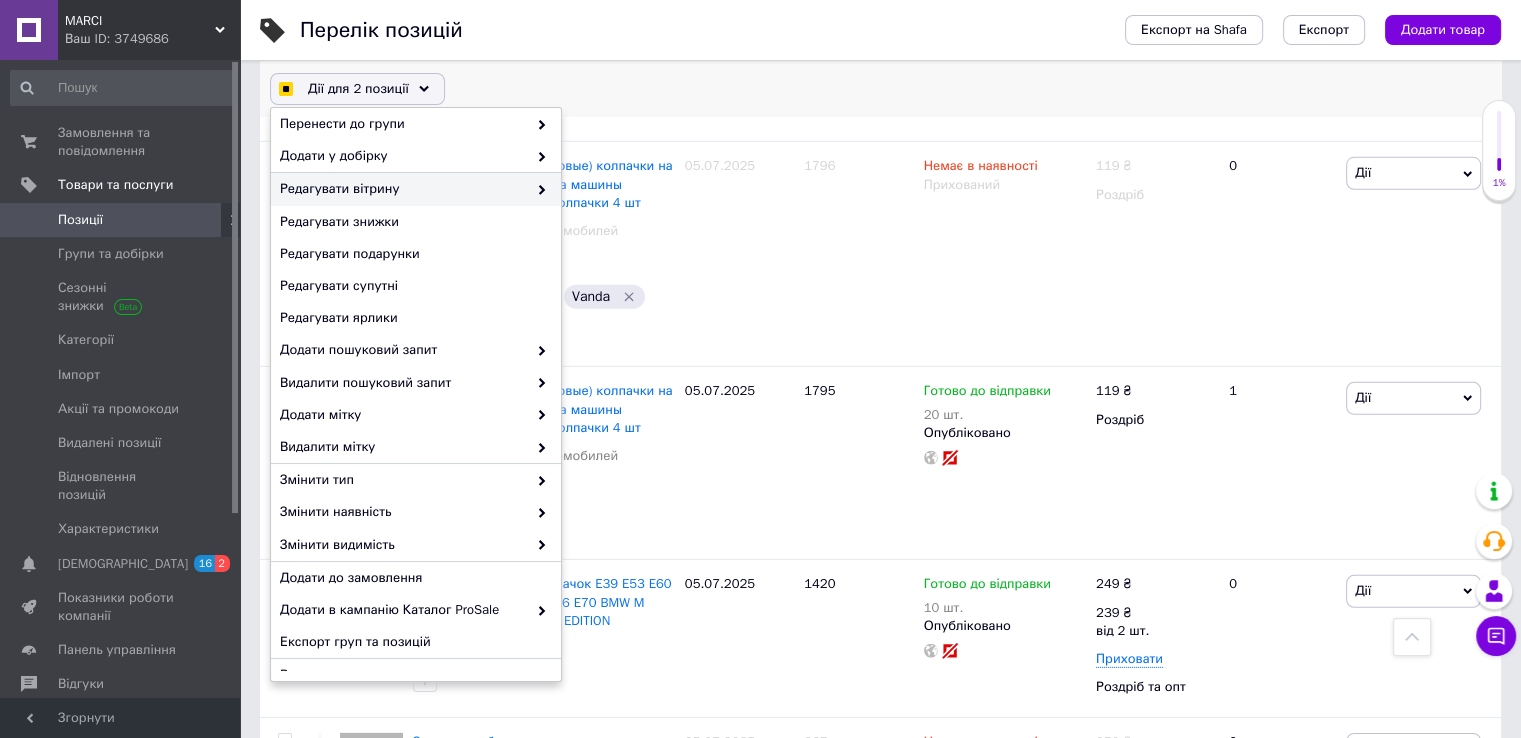 checkbox on "true" 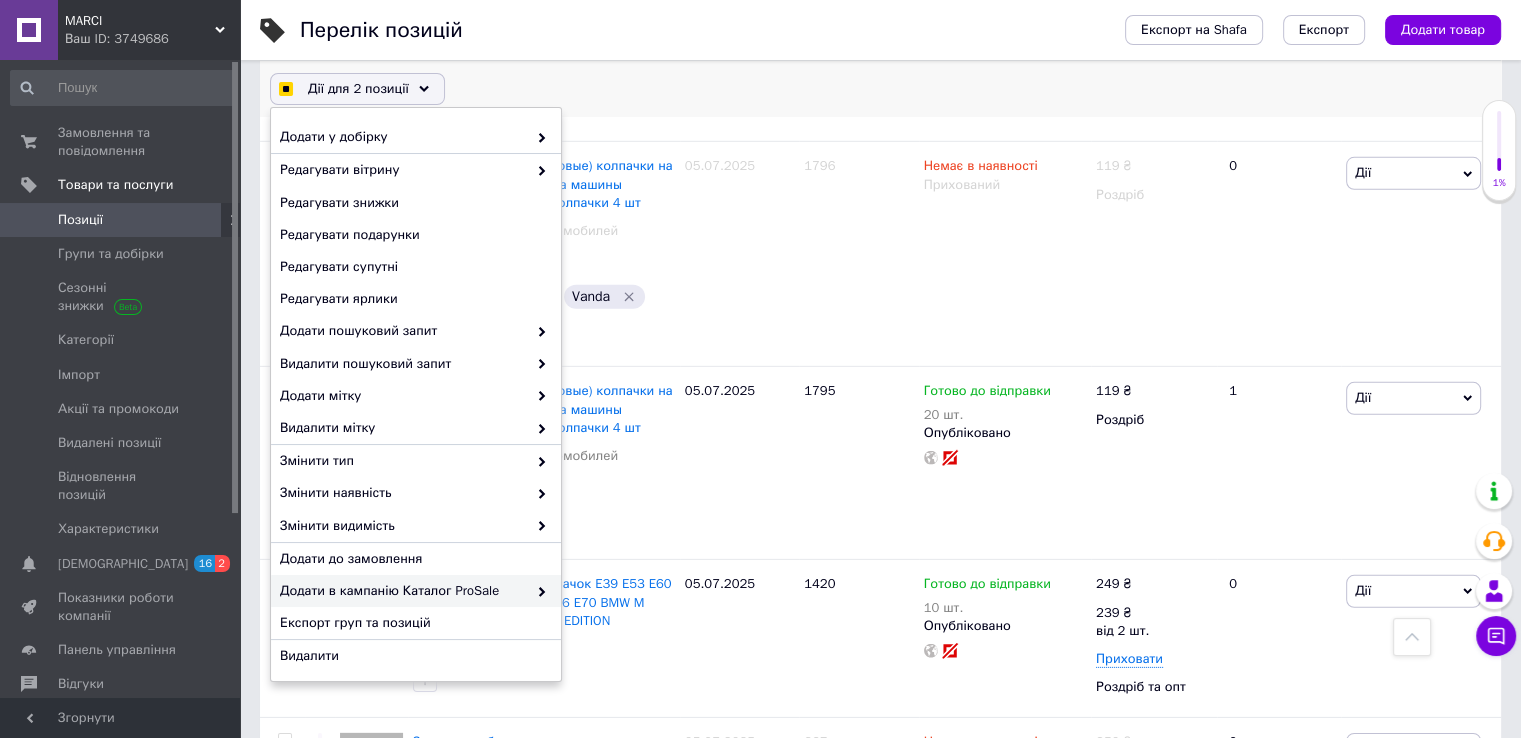 checkbox on "true" 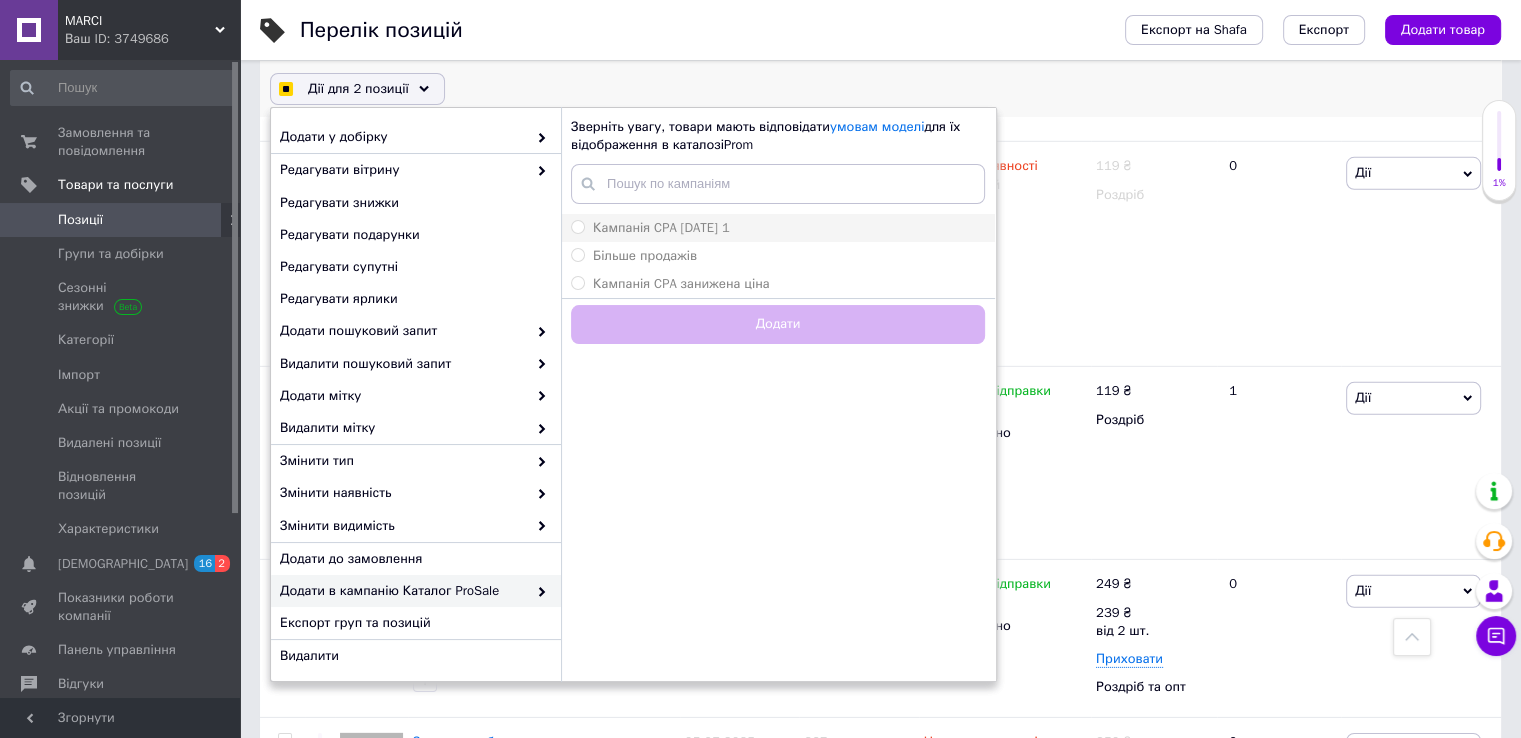 checkbox on "true" 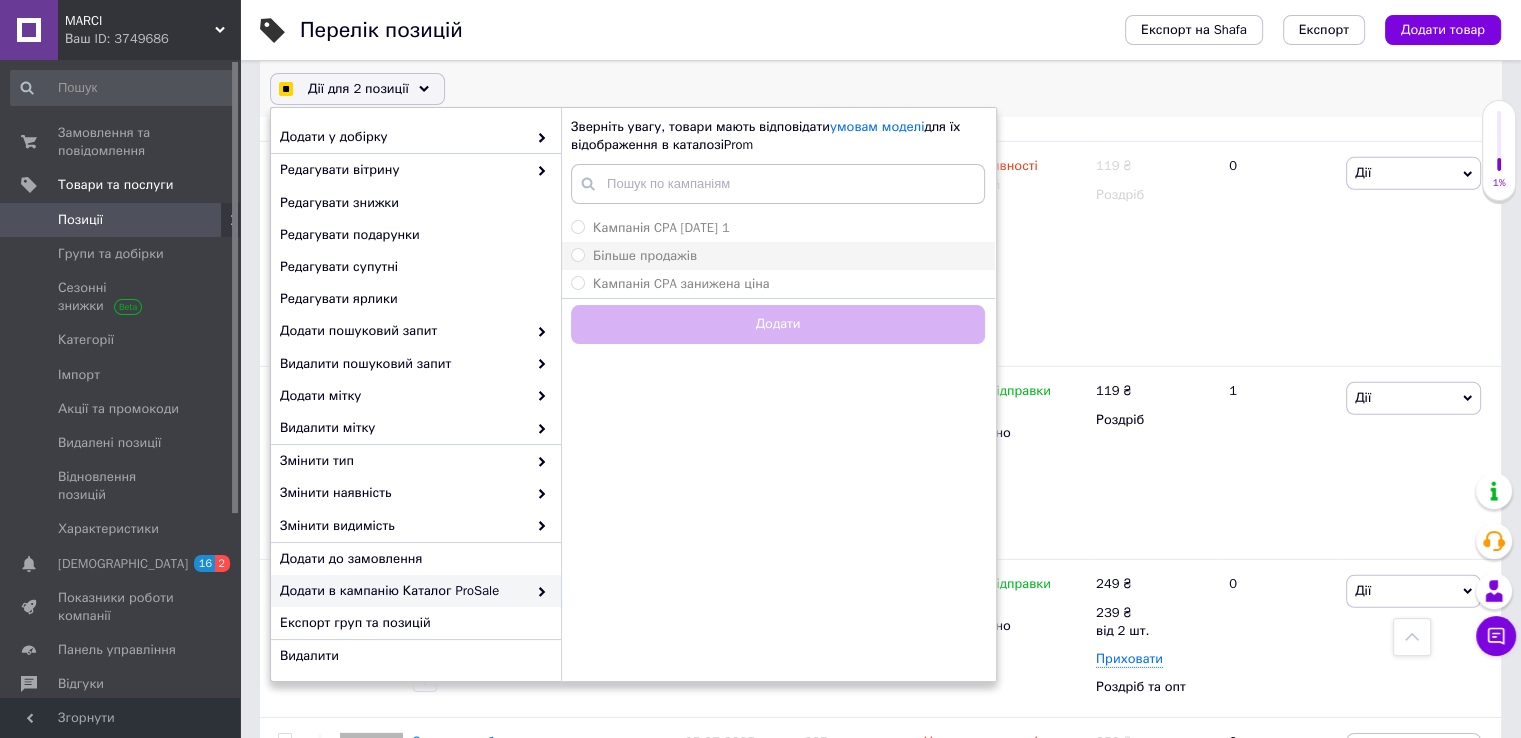 click on "Більше продажів" at bounding box center [645, 255] 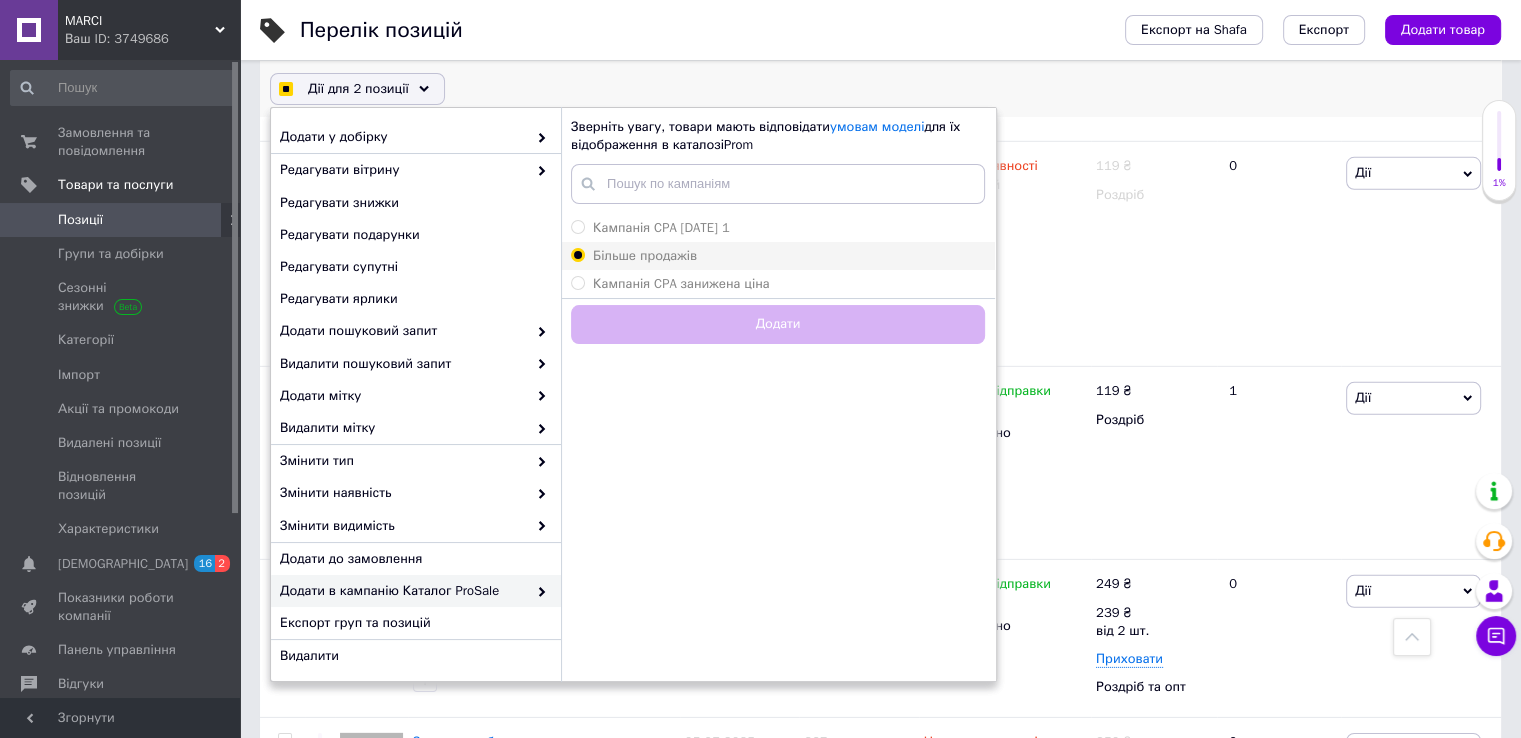 click on "Більше продажів" at bounding box center (577, 254) 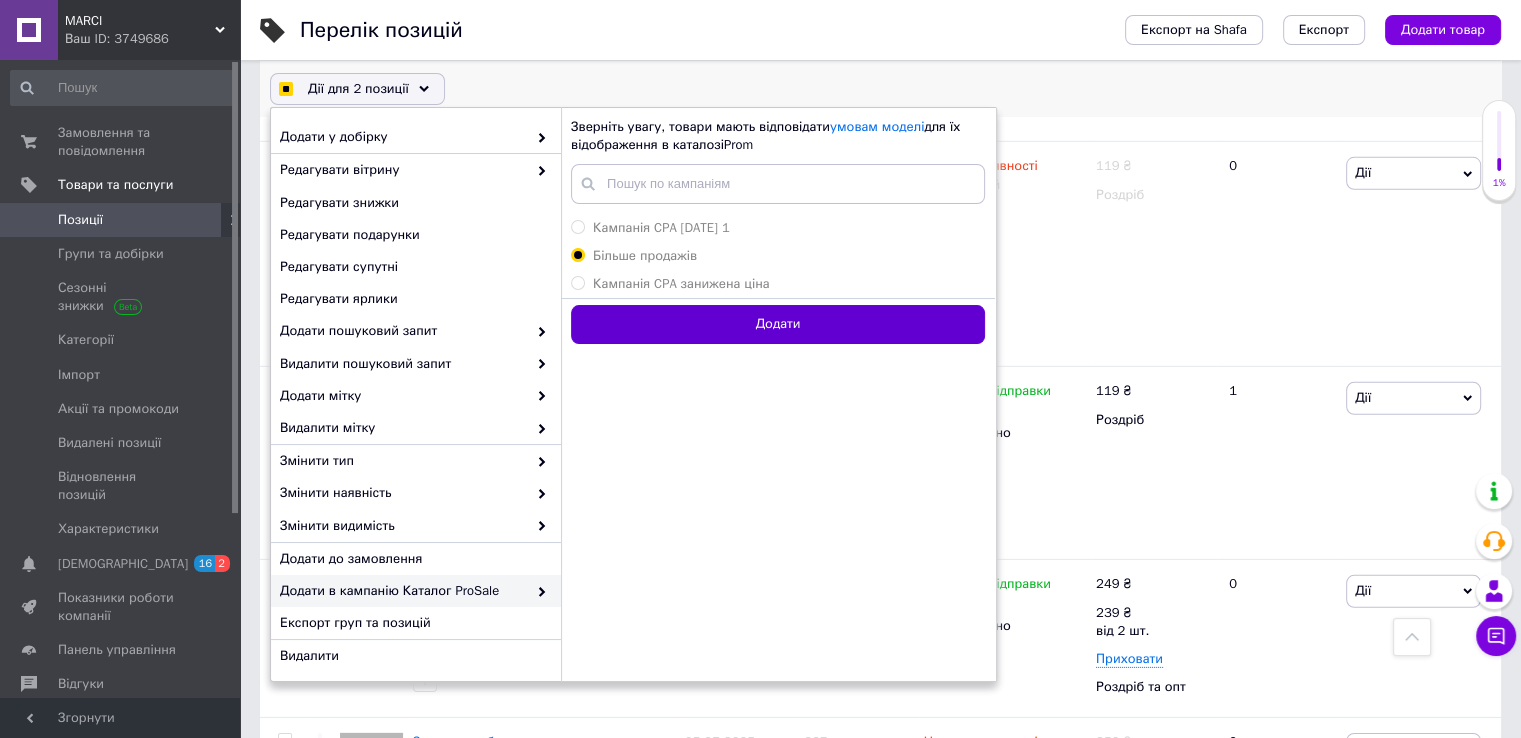 click on "Додати" at bounding box center [778, 324] 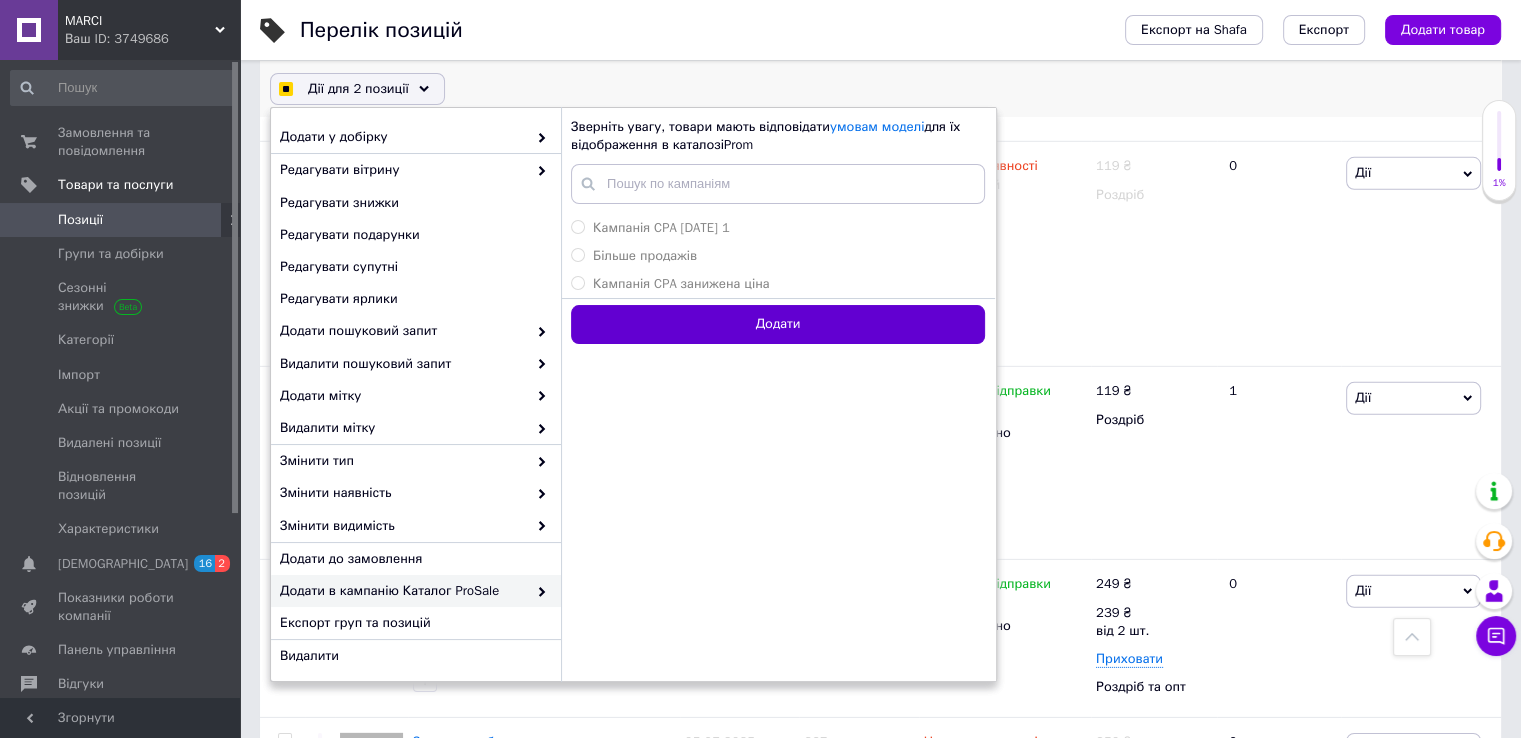 checkbox on "true" 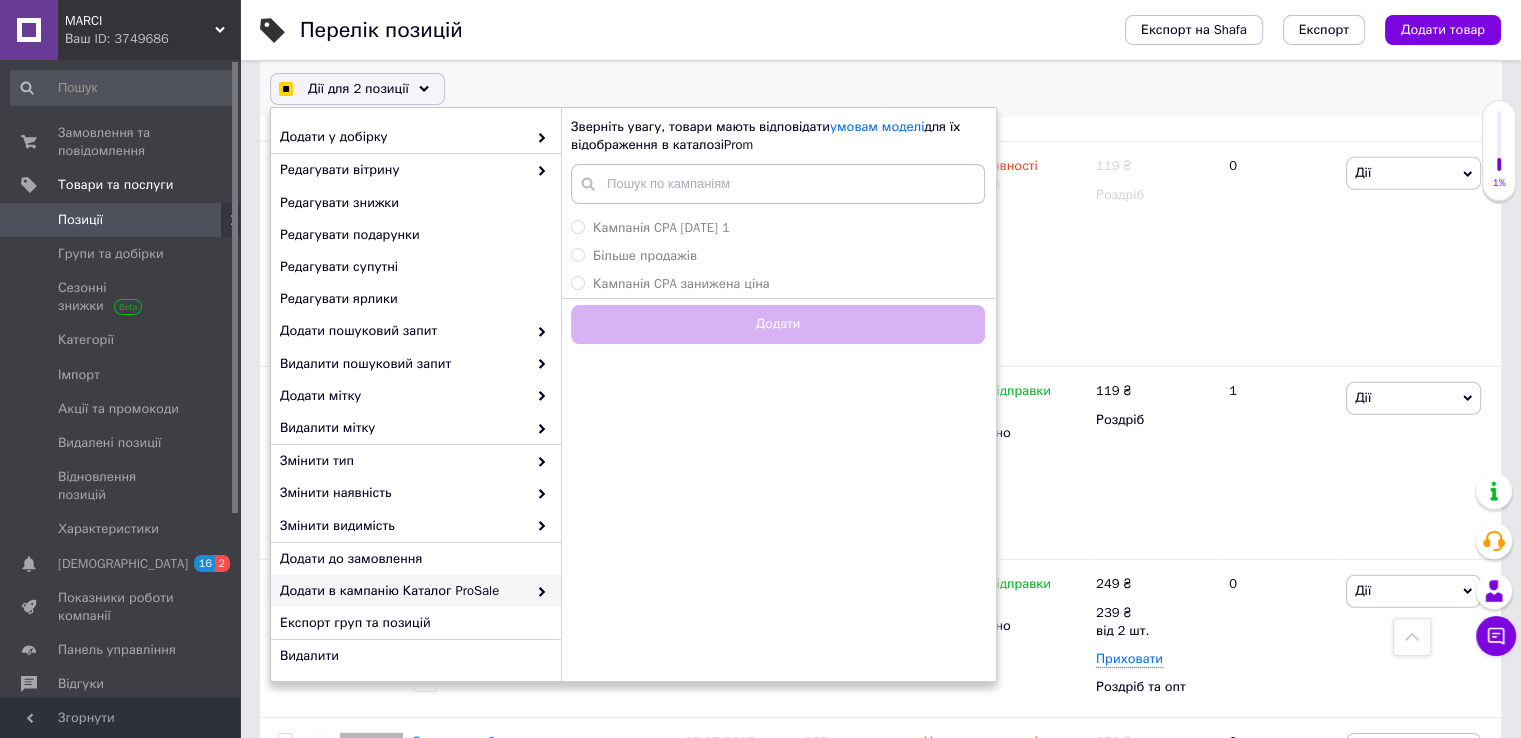 checkbox on "false" 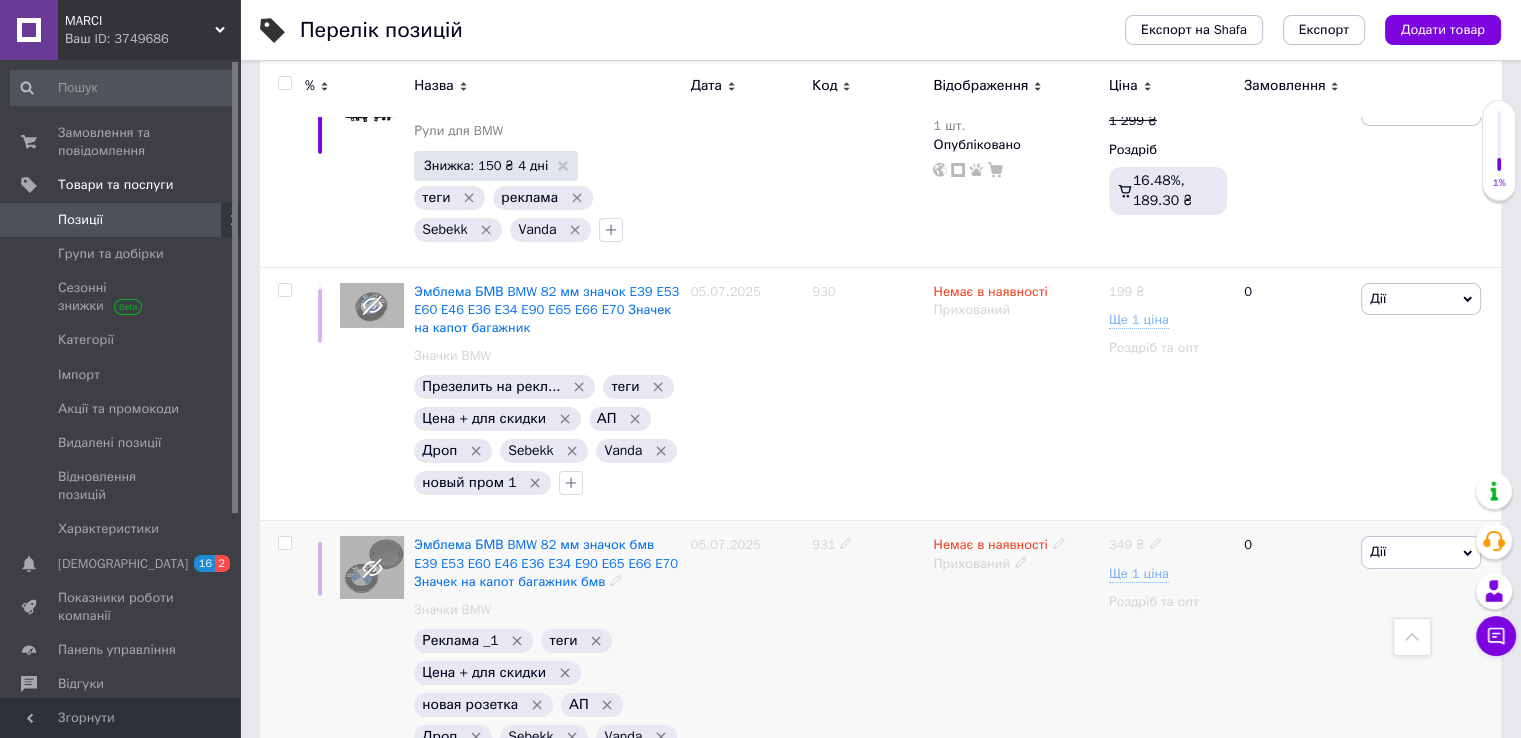 scroll, scrollTop: 6700, scrollLeft: 0, axis: vertical 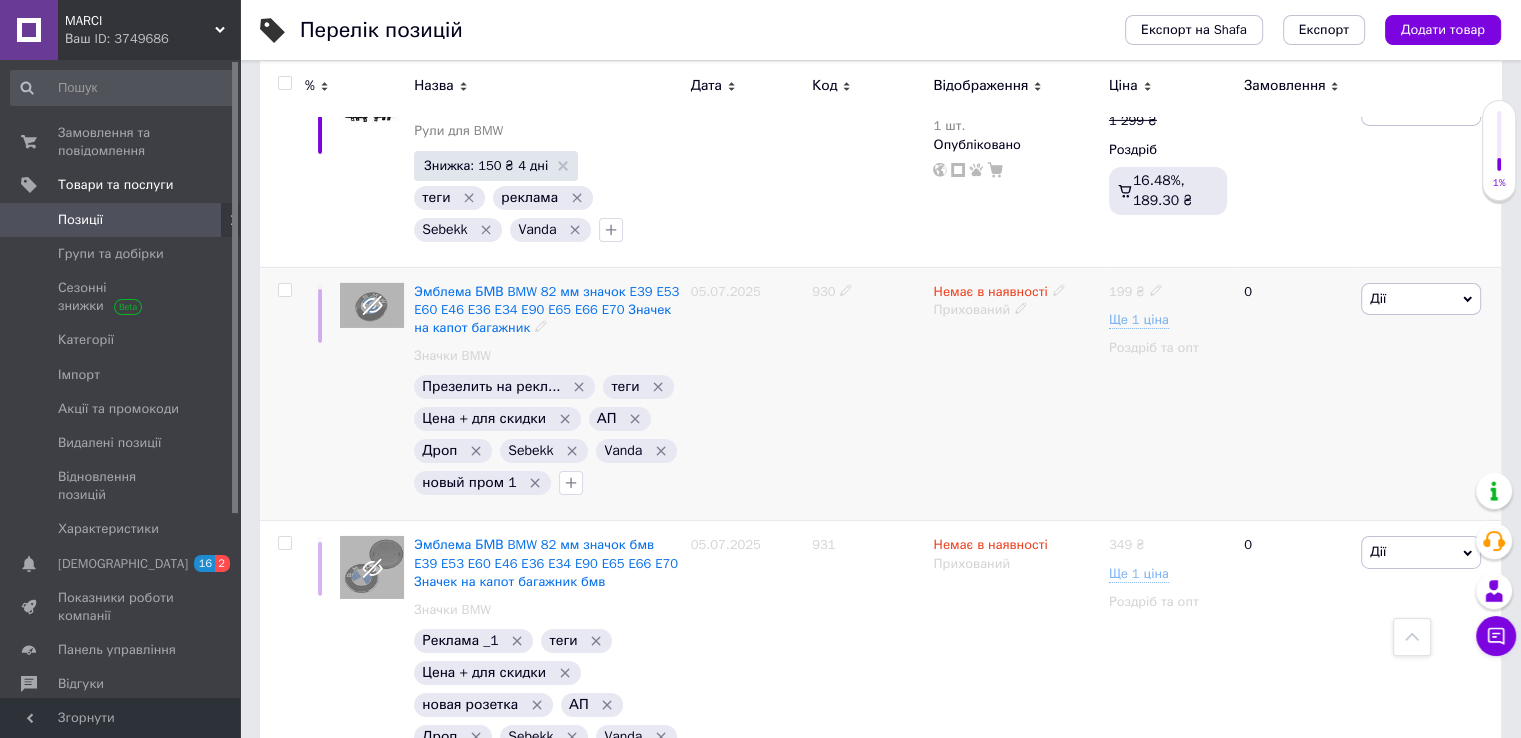 click 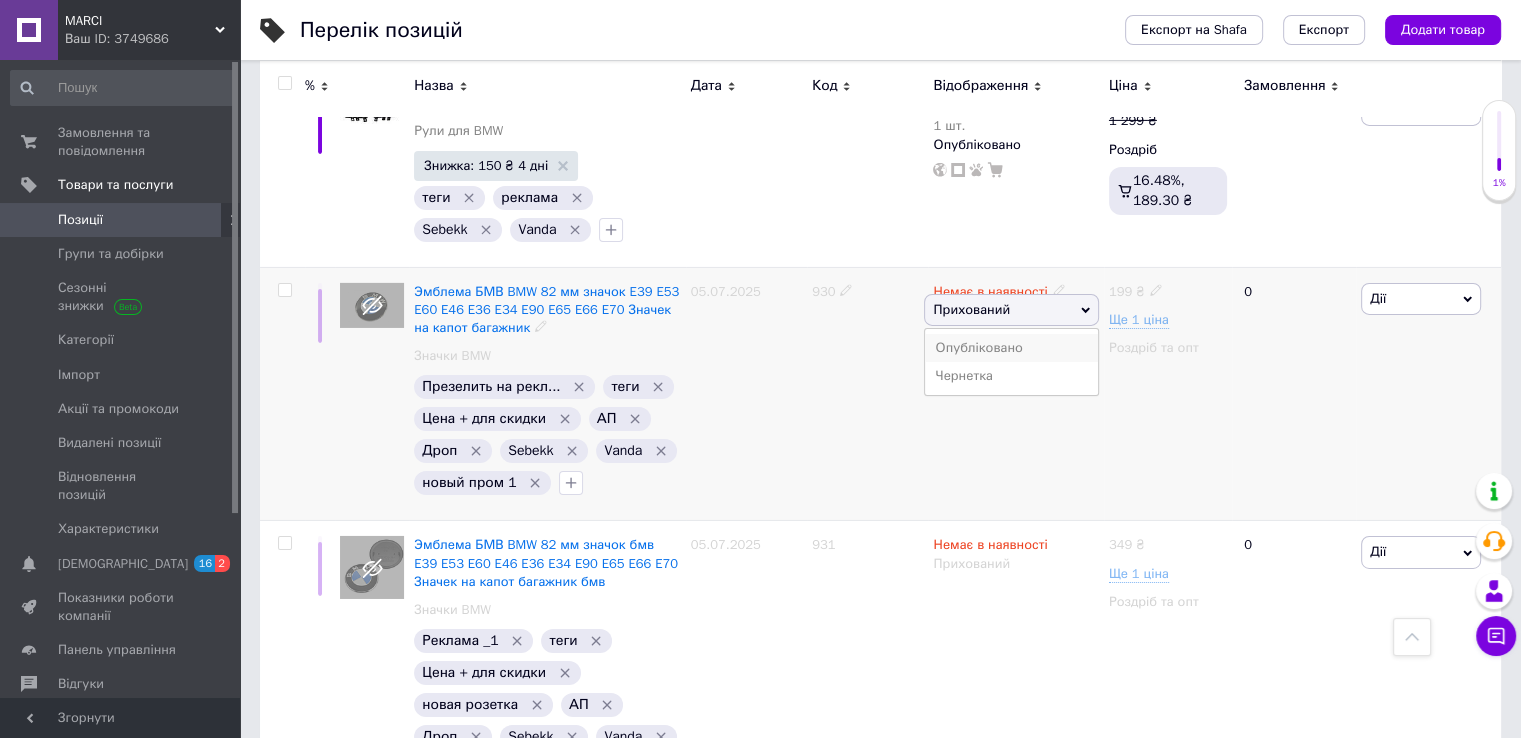 click on "Опубліковано" at bounding box center (1011, 348) 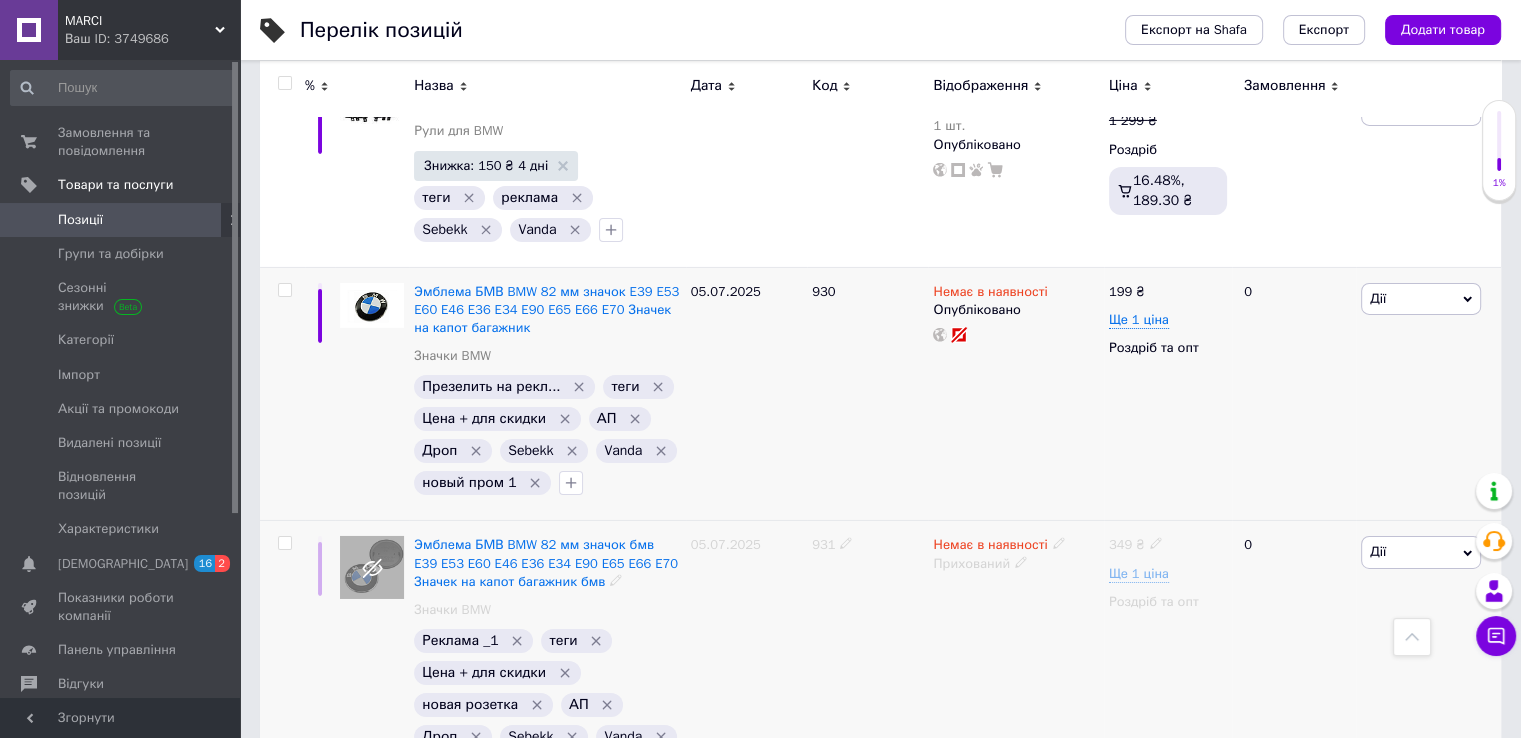 click 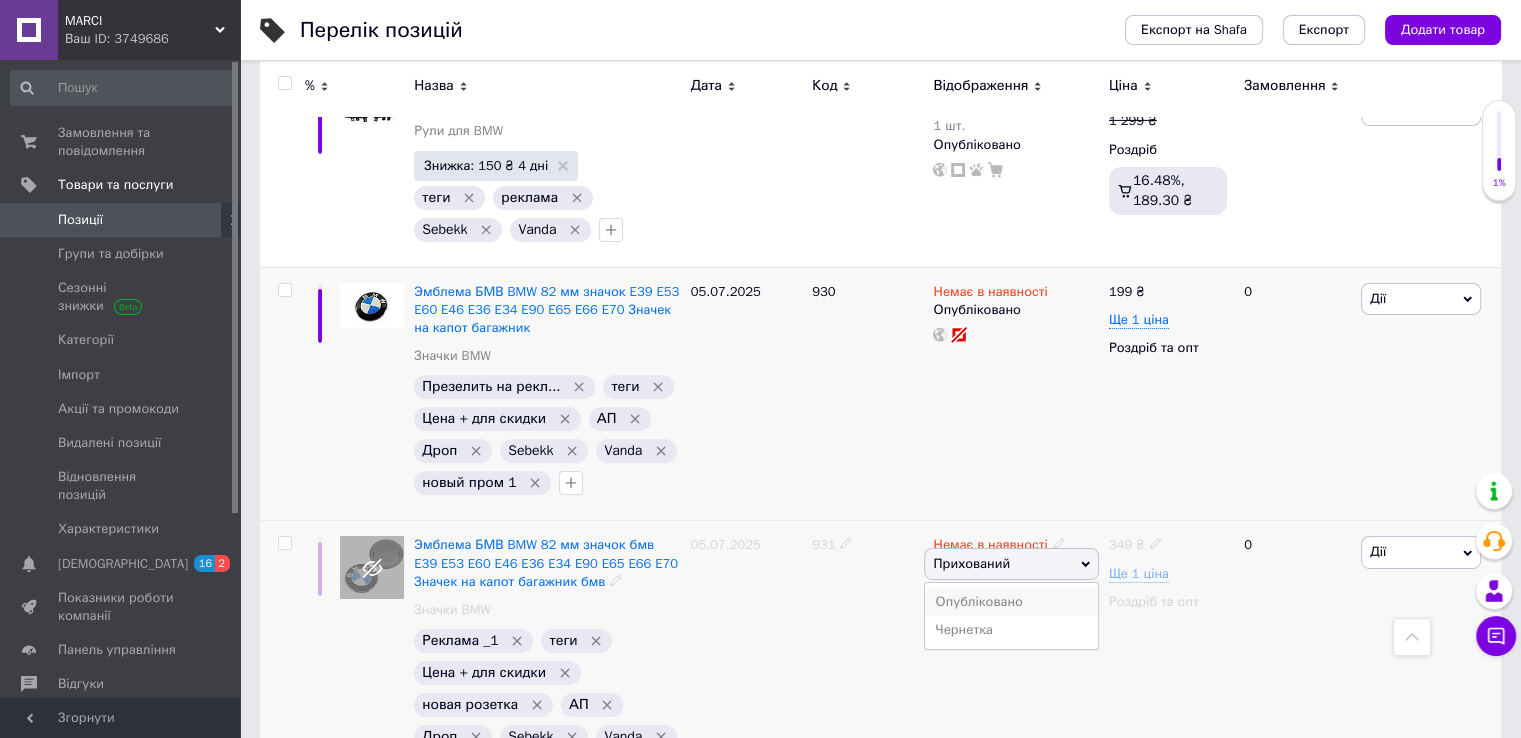 click on "Опубліковано" at bounding box center (1011, 602) 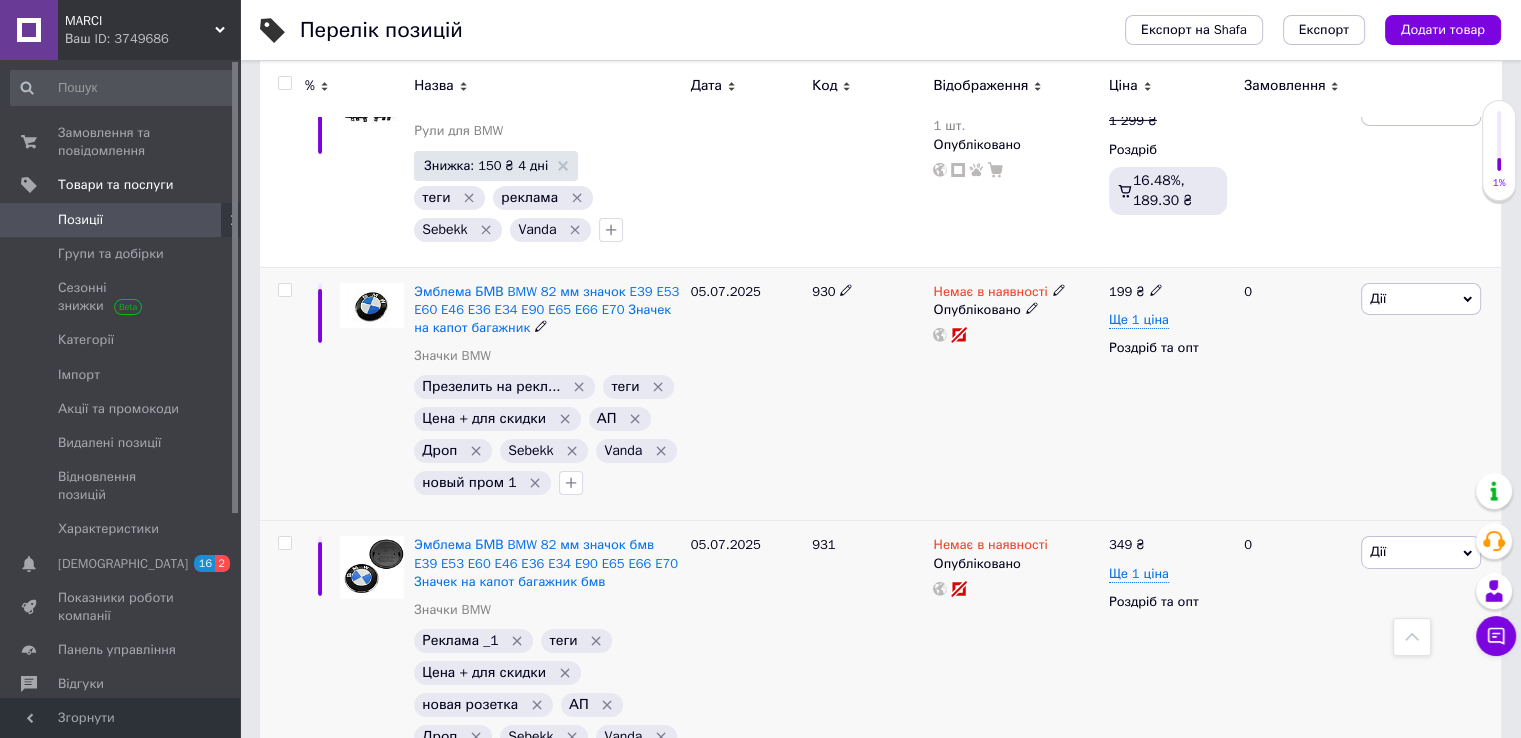 click 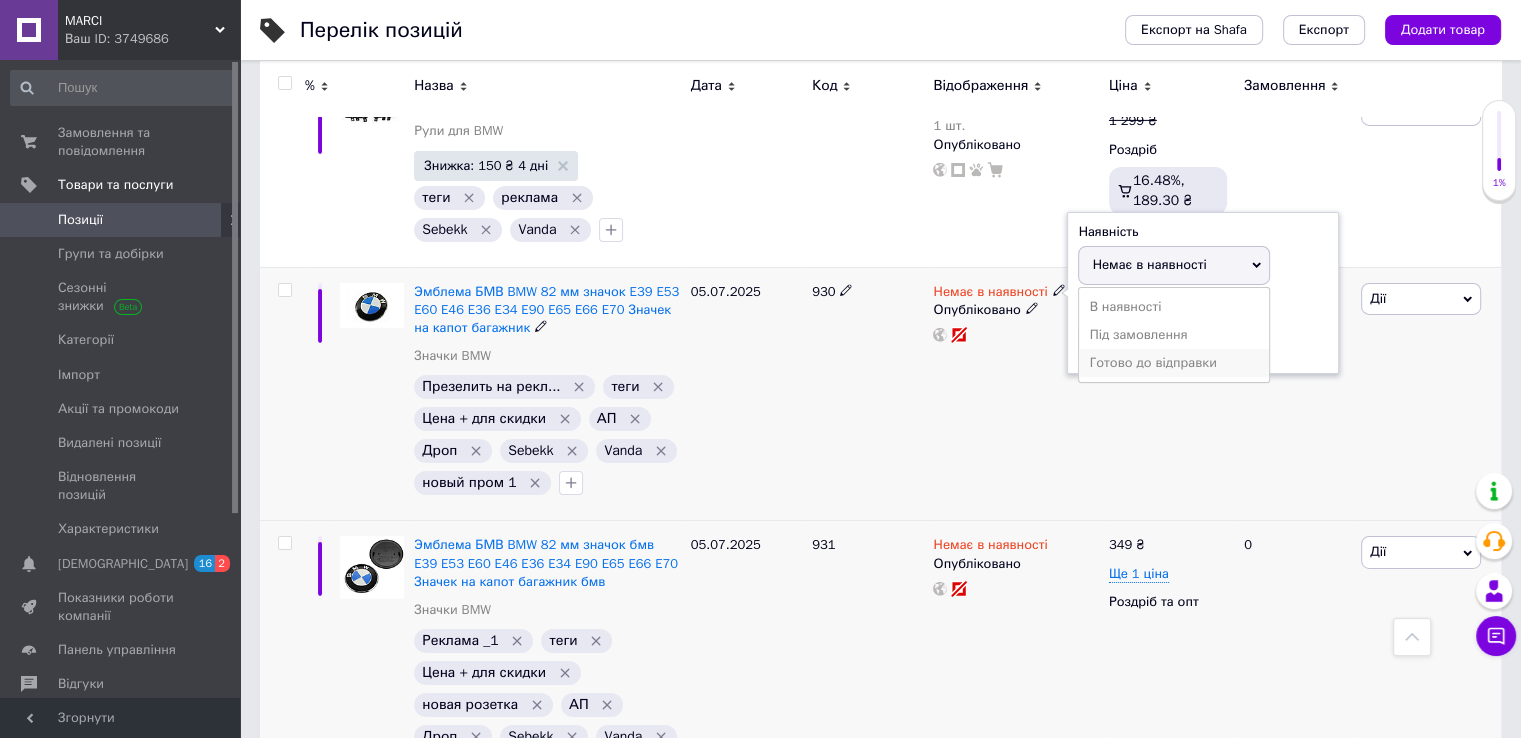 click on "Готово до відправки" at bounding box center (1174, 363) 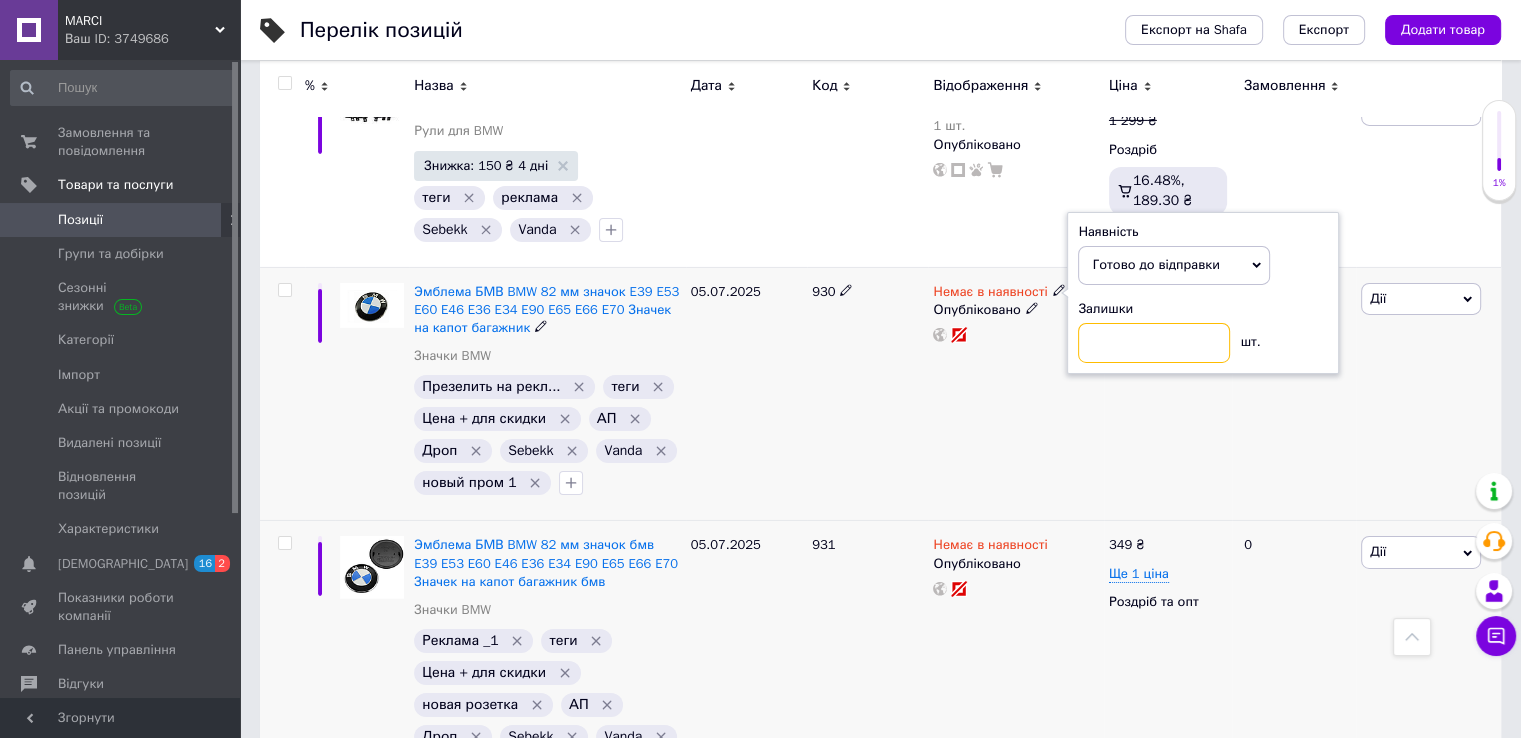 click at bounding box center (1154, 343) 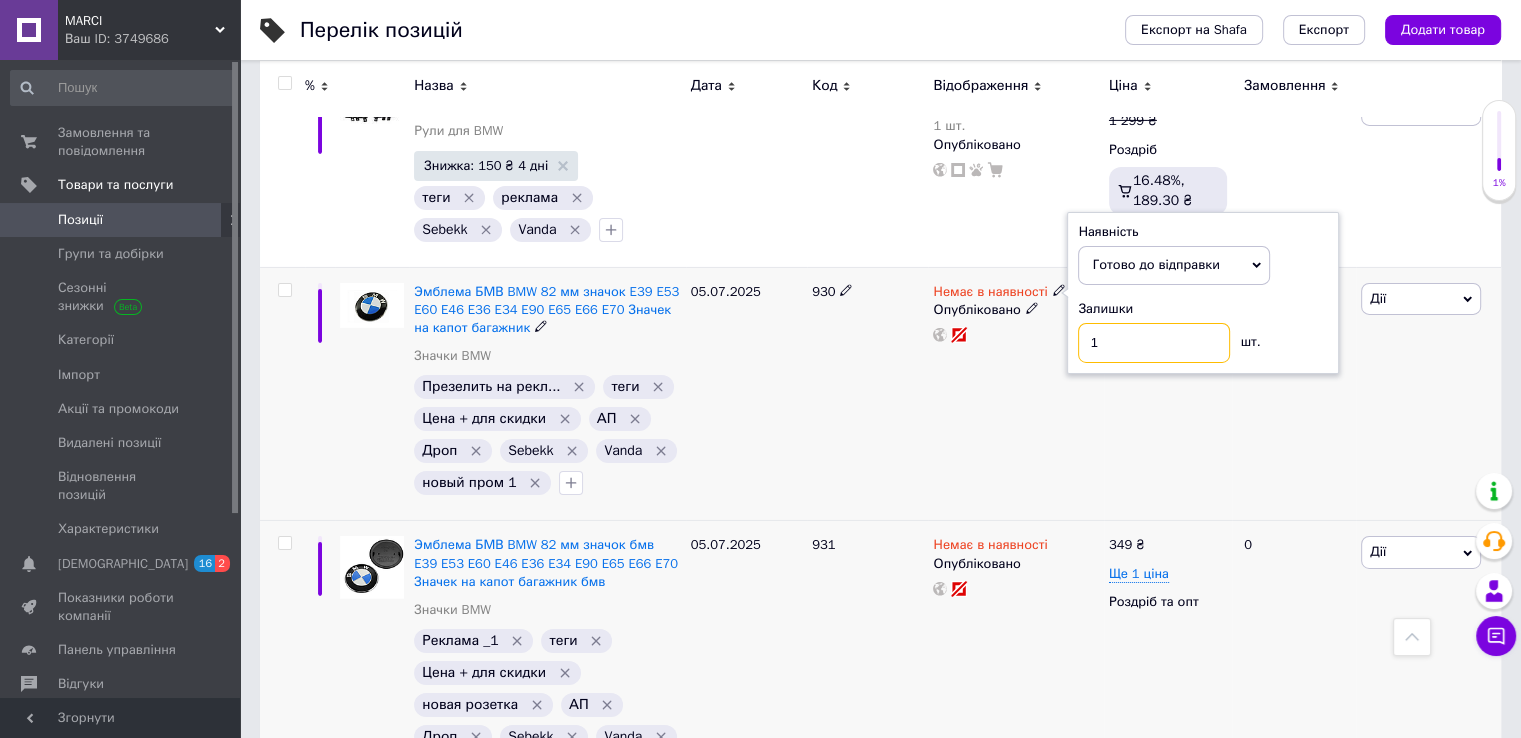 type on "10" 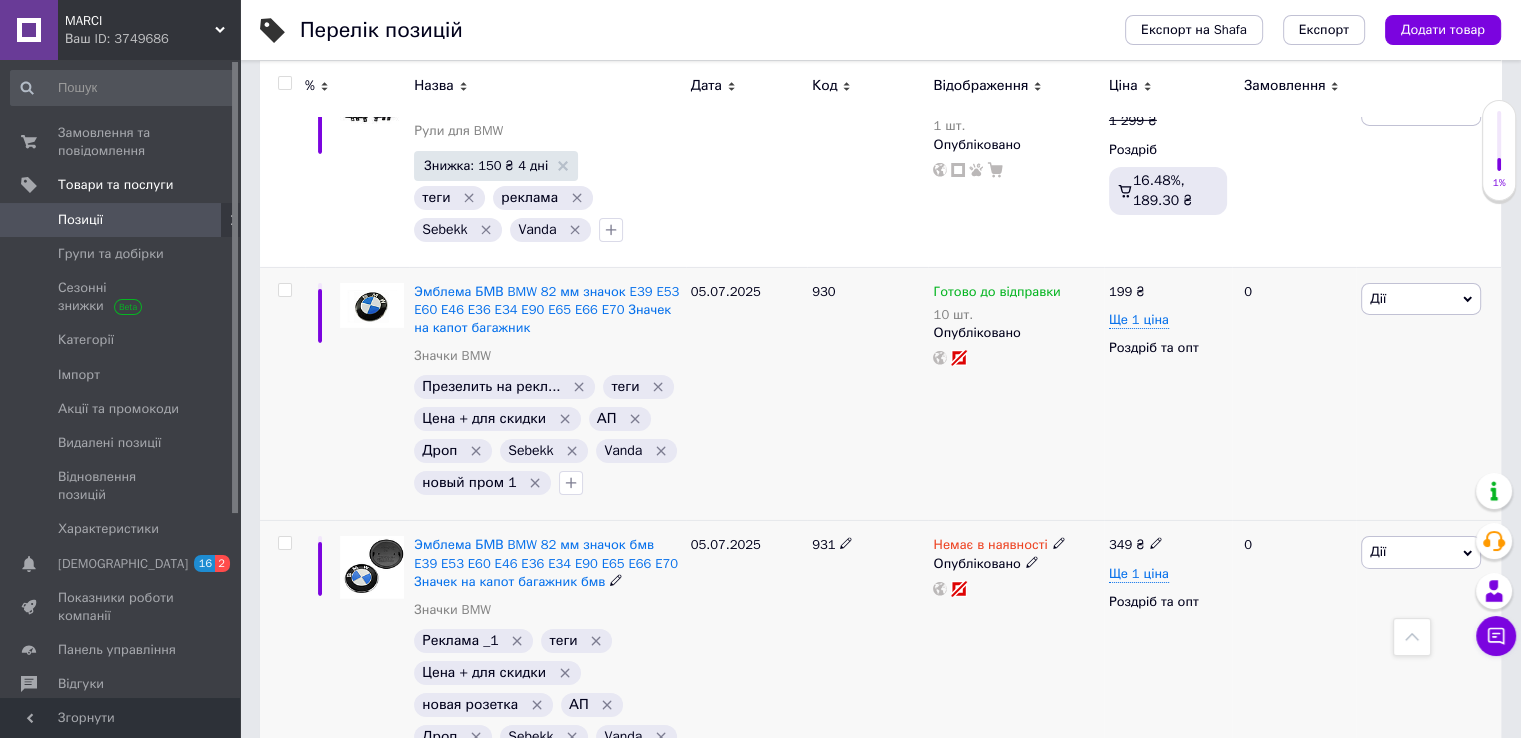 click 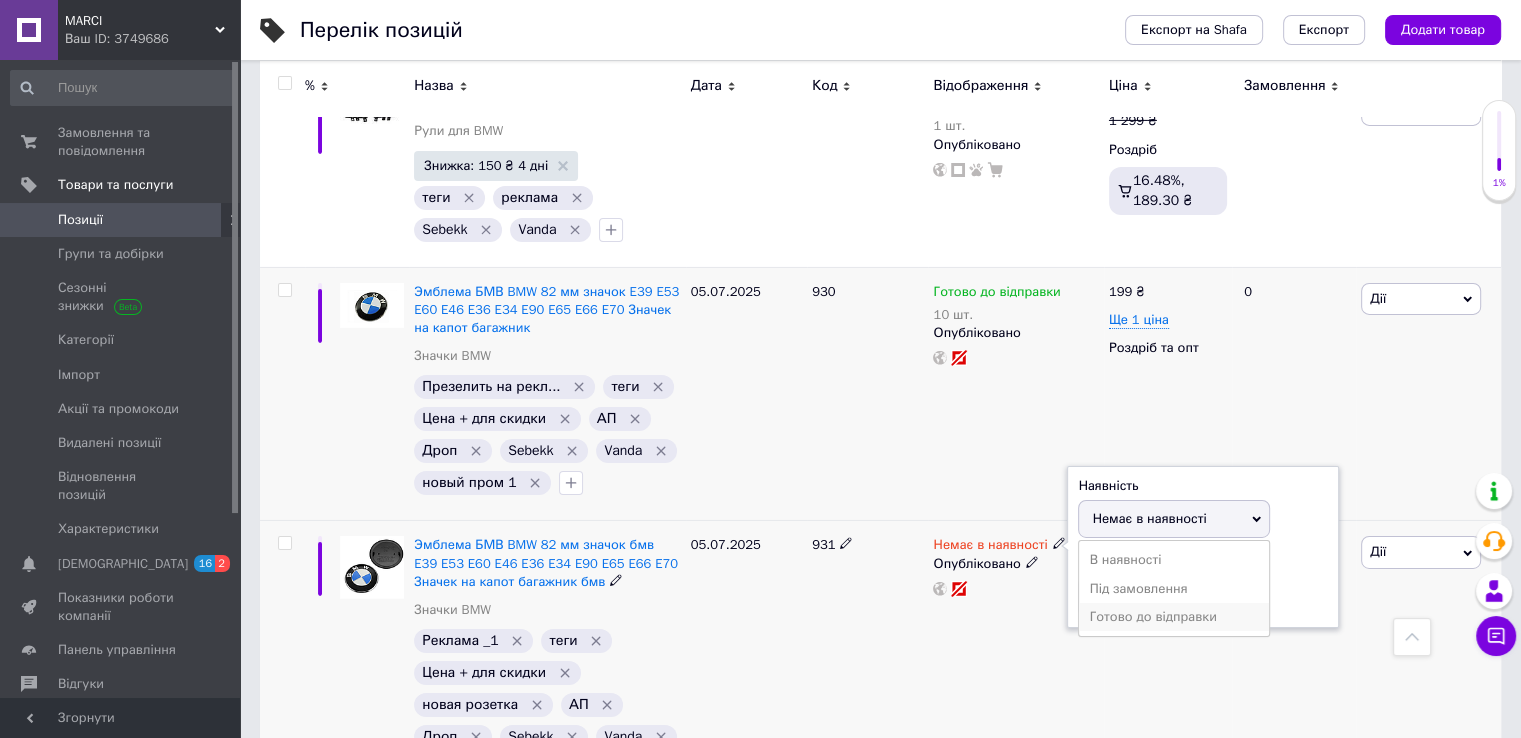 click on "Готово до відправки" at bounding box center [1174, 617] 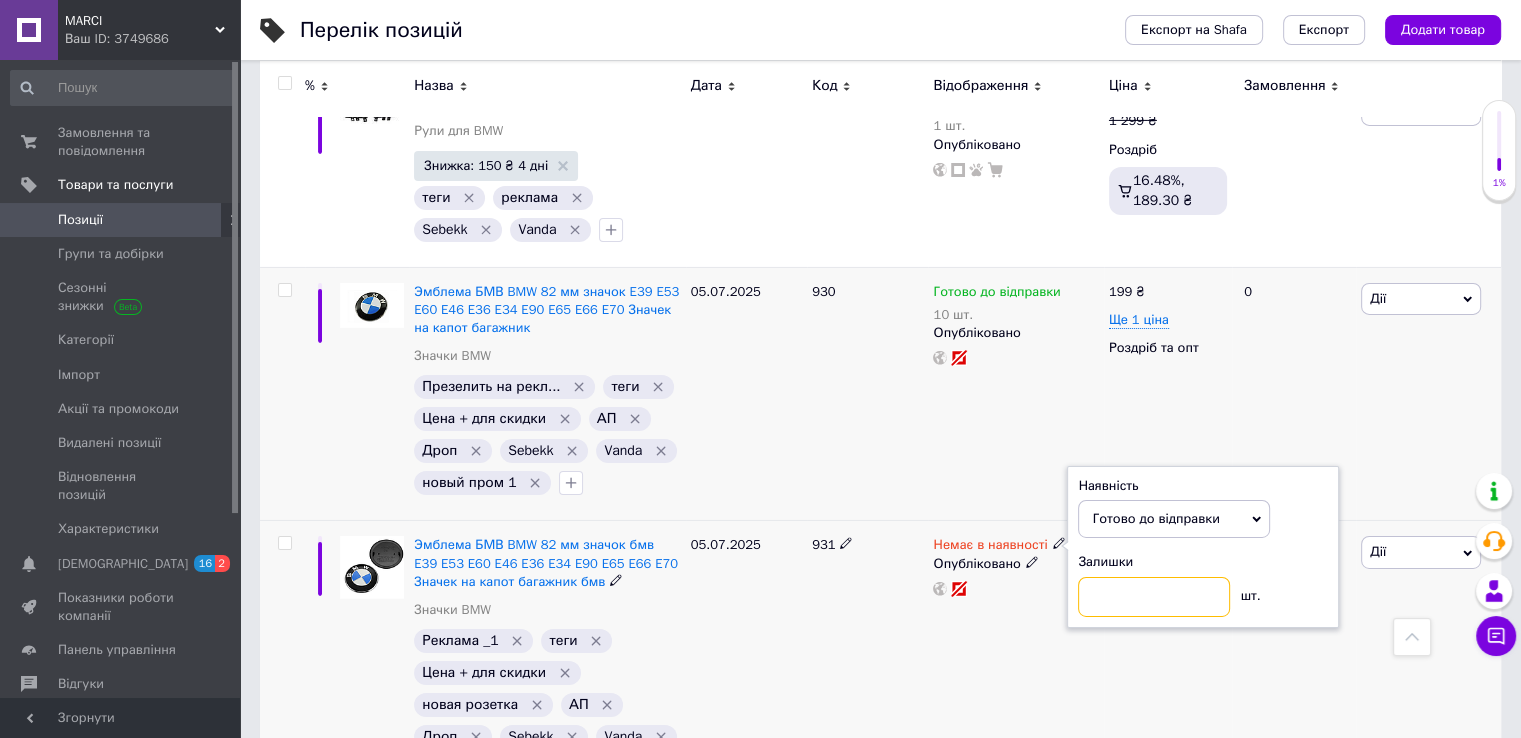 click at bounding box center [1154, 597] 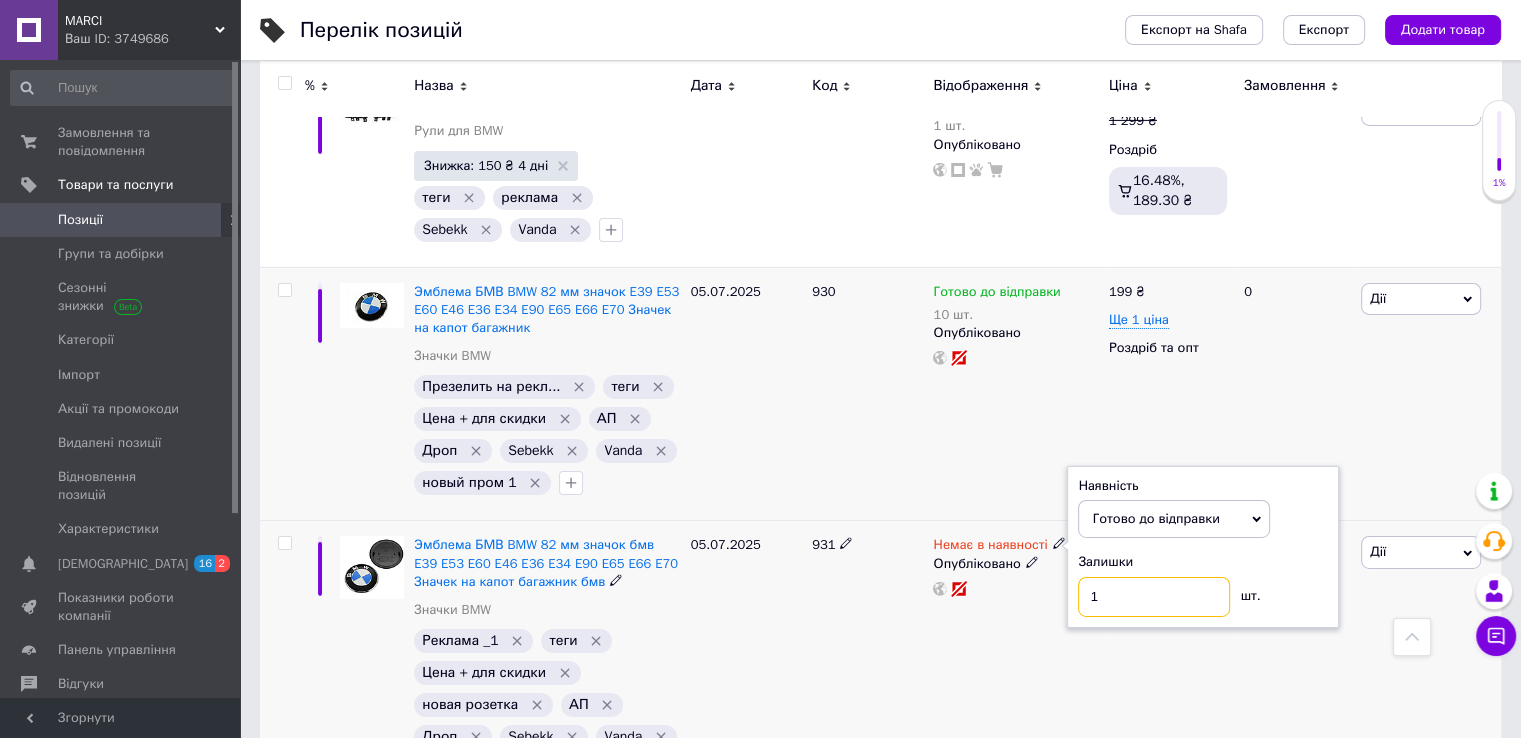 type on "10" 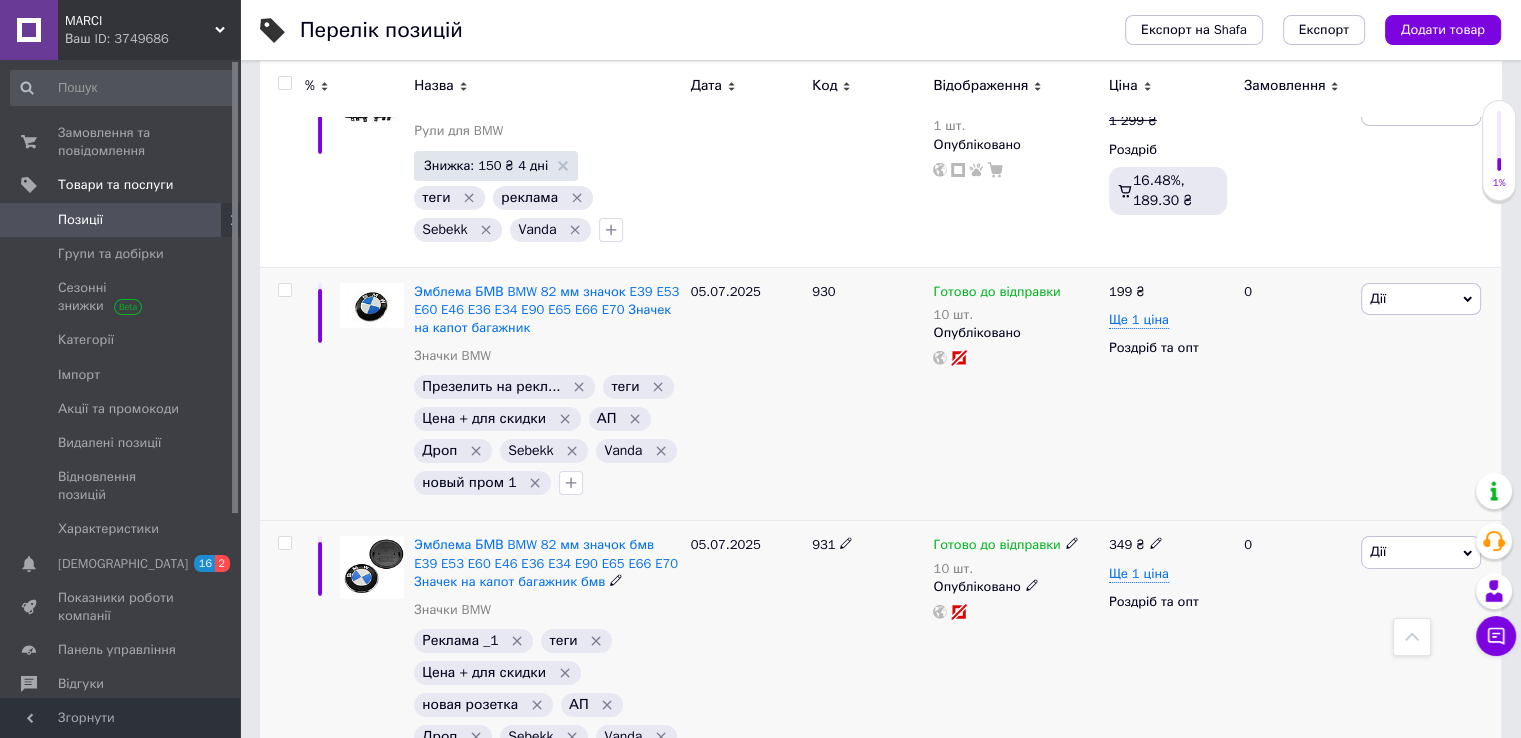 click at bounding box center (284, 543) 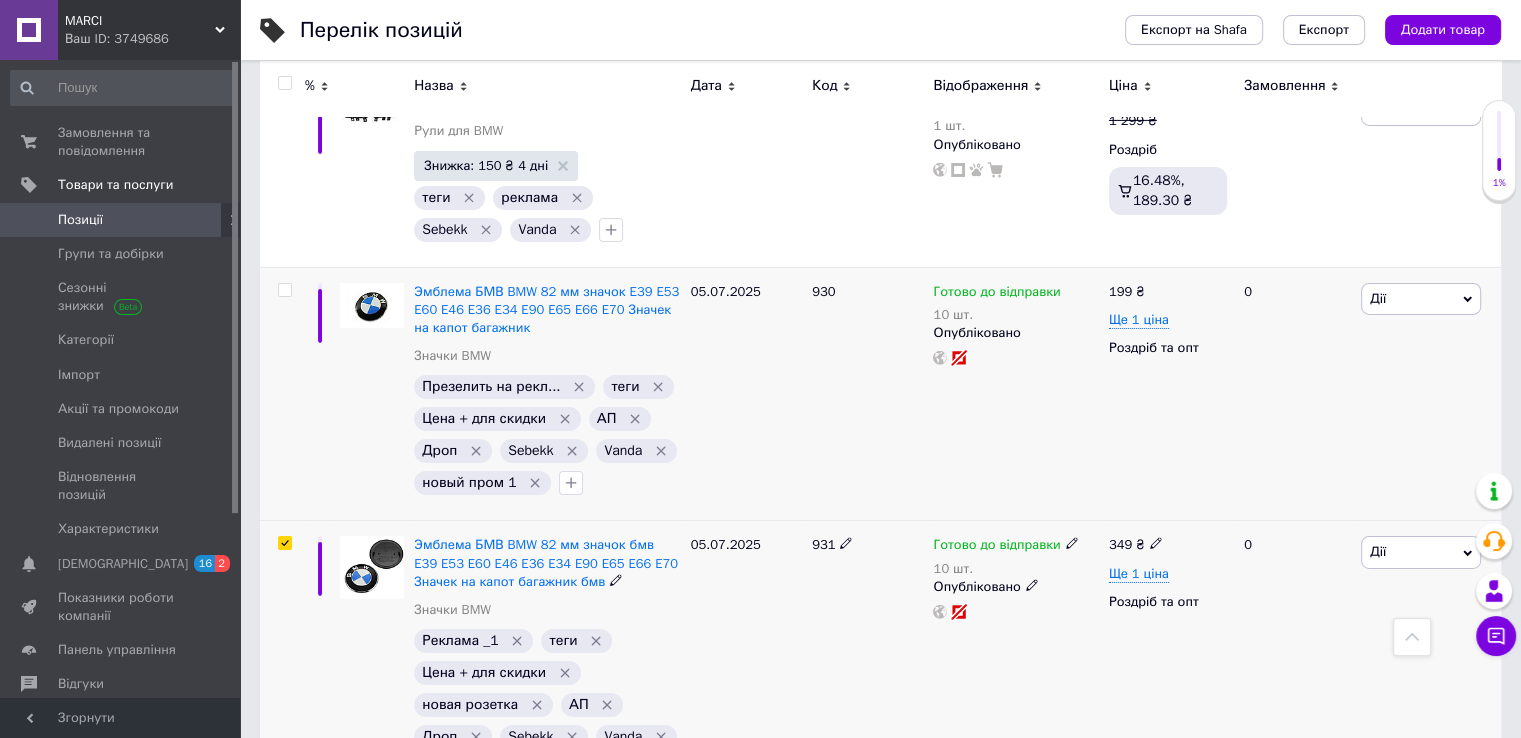 checkbox on "true" 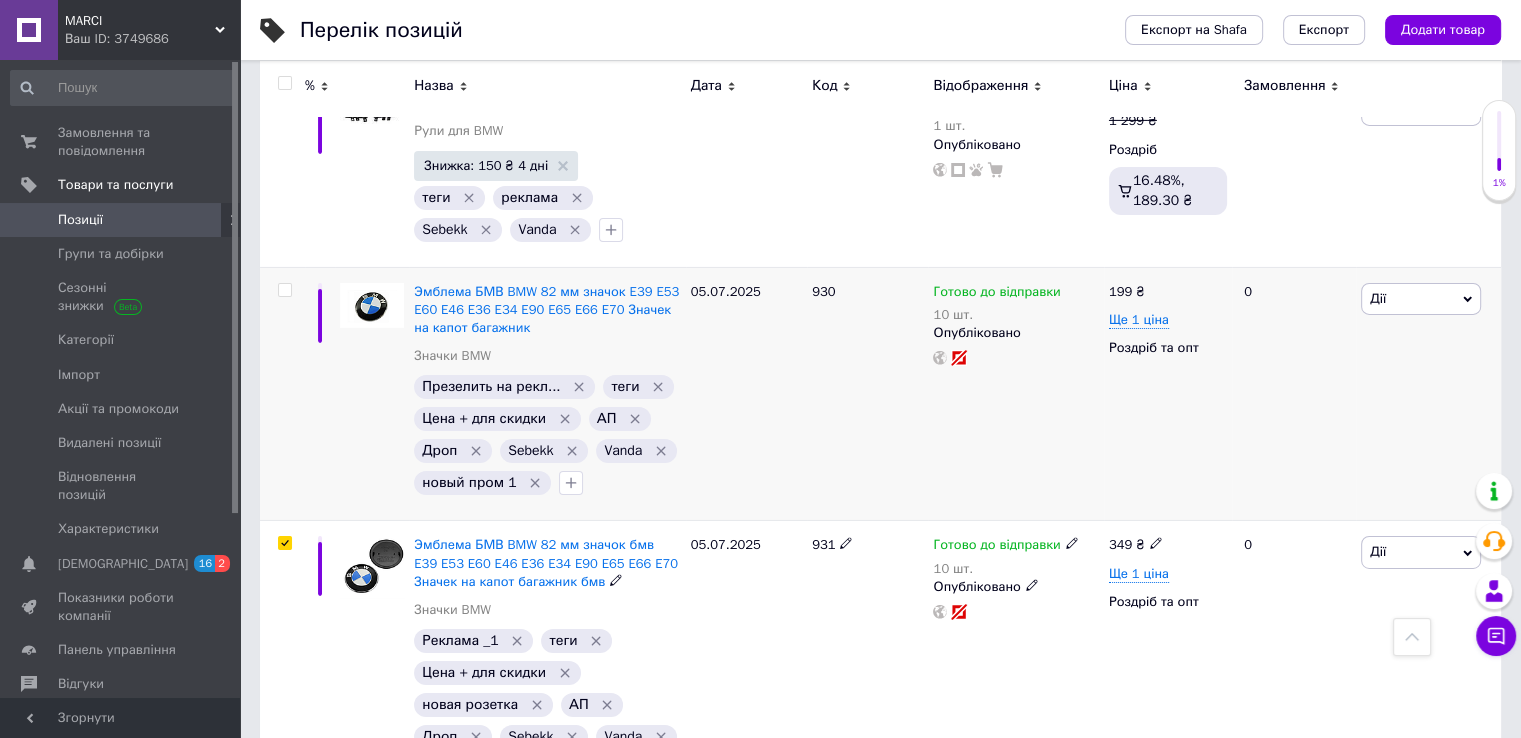 scroll, scrollTop: 6781, scrollLeft: 0, axis: vertical 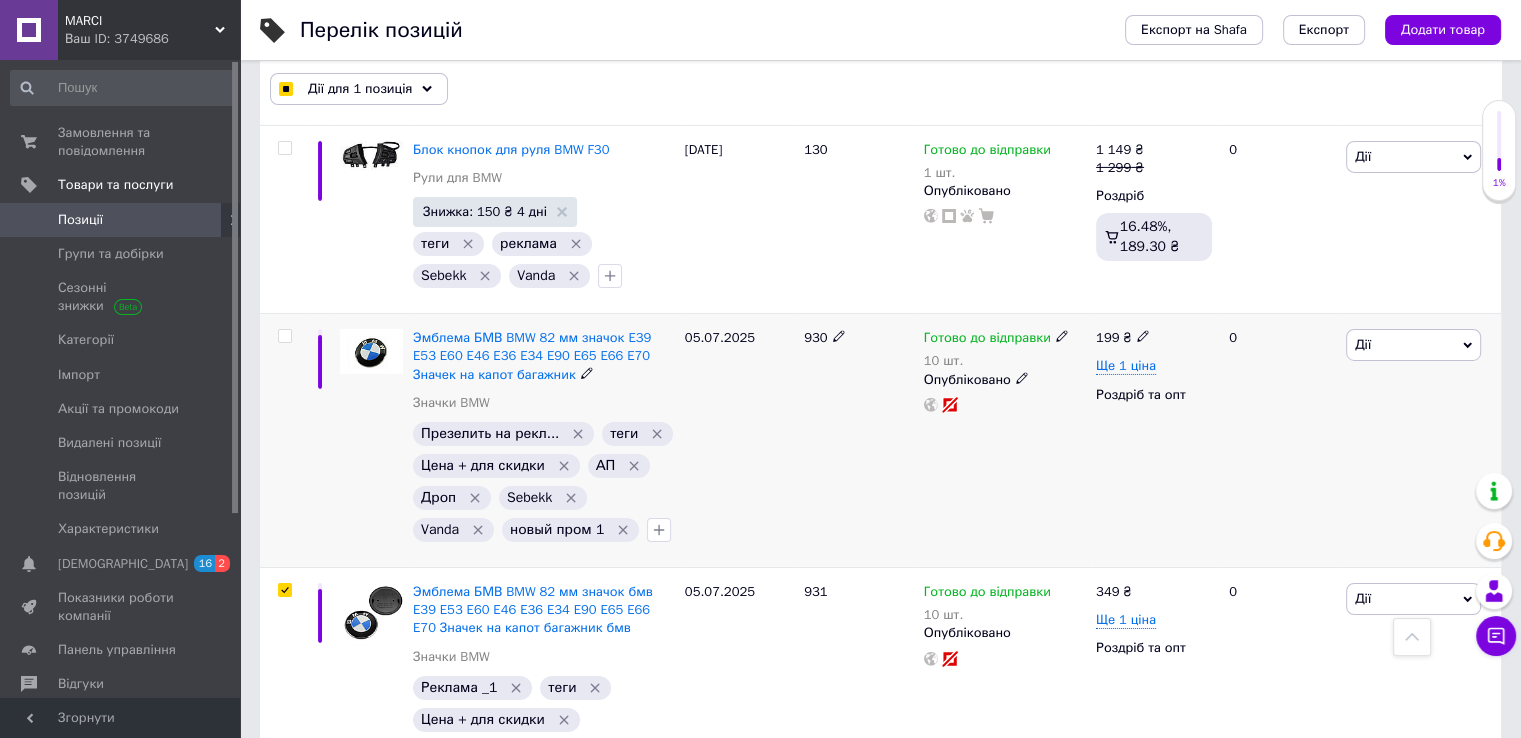 click at bounding box center (284, 336) 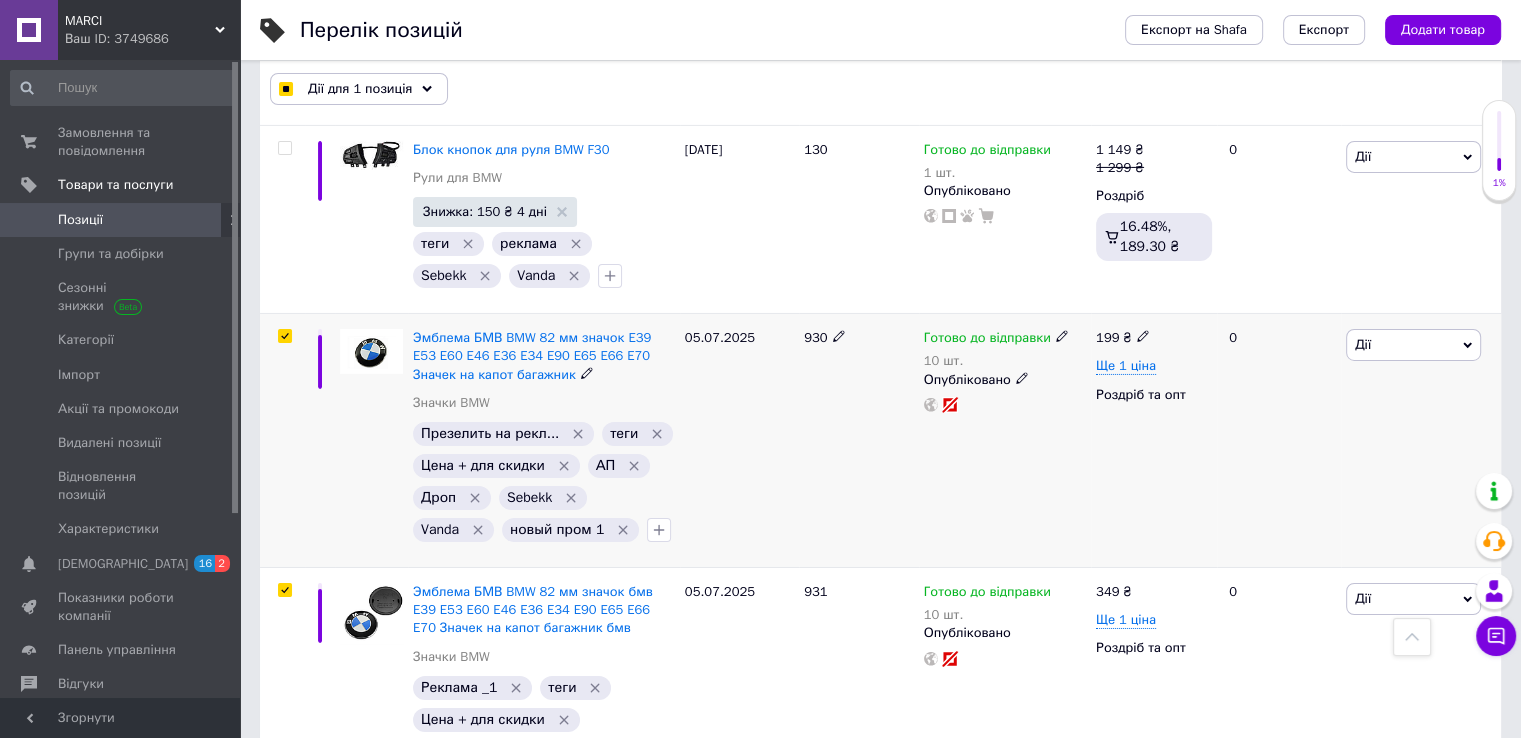 checkbox on "true" 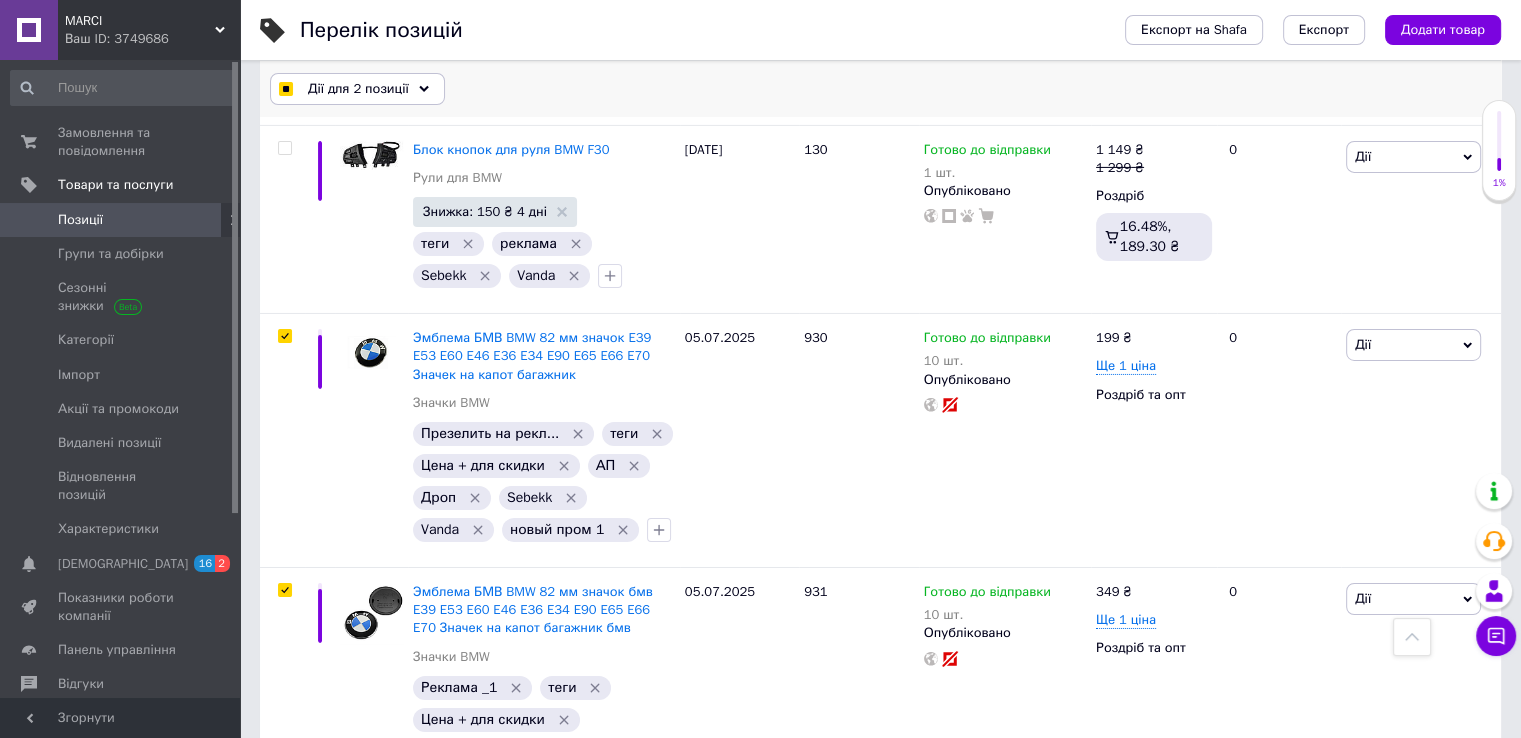 click on "Дії для 2 позиції" at bounding box center (358, 89) 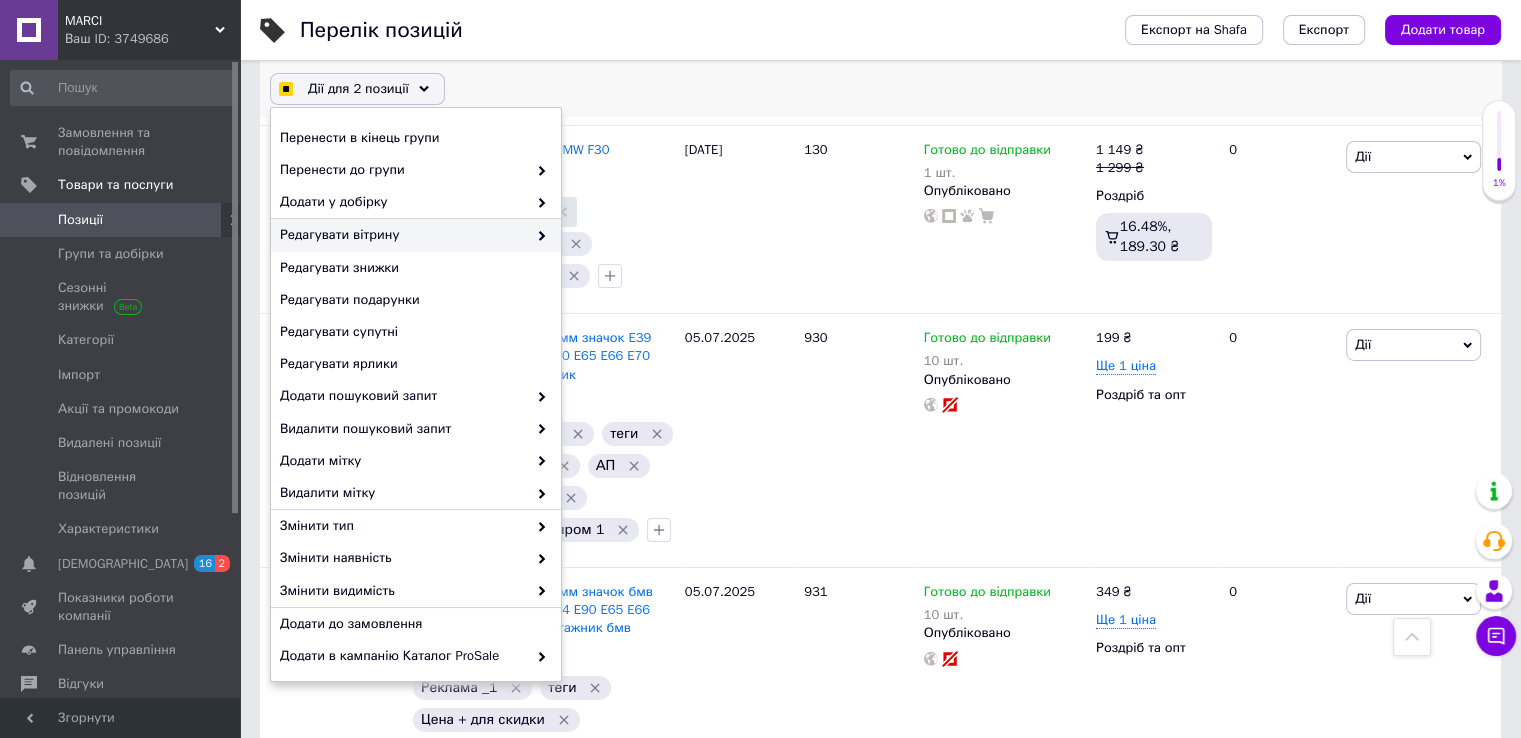 checkbox on "true" 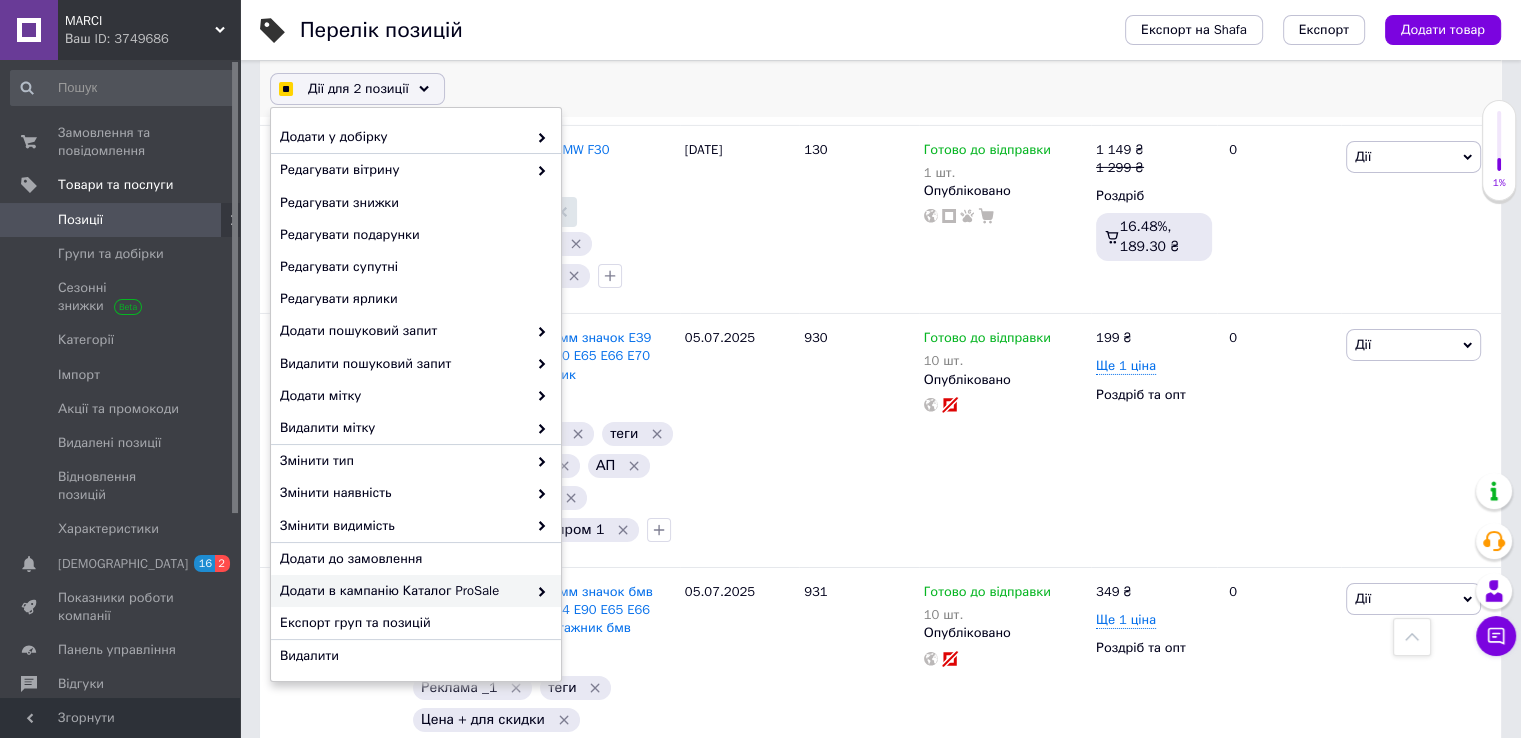 checkbox on "true" 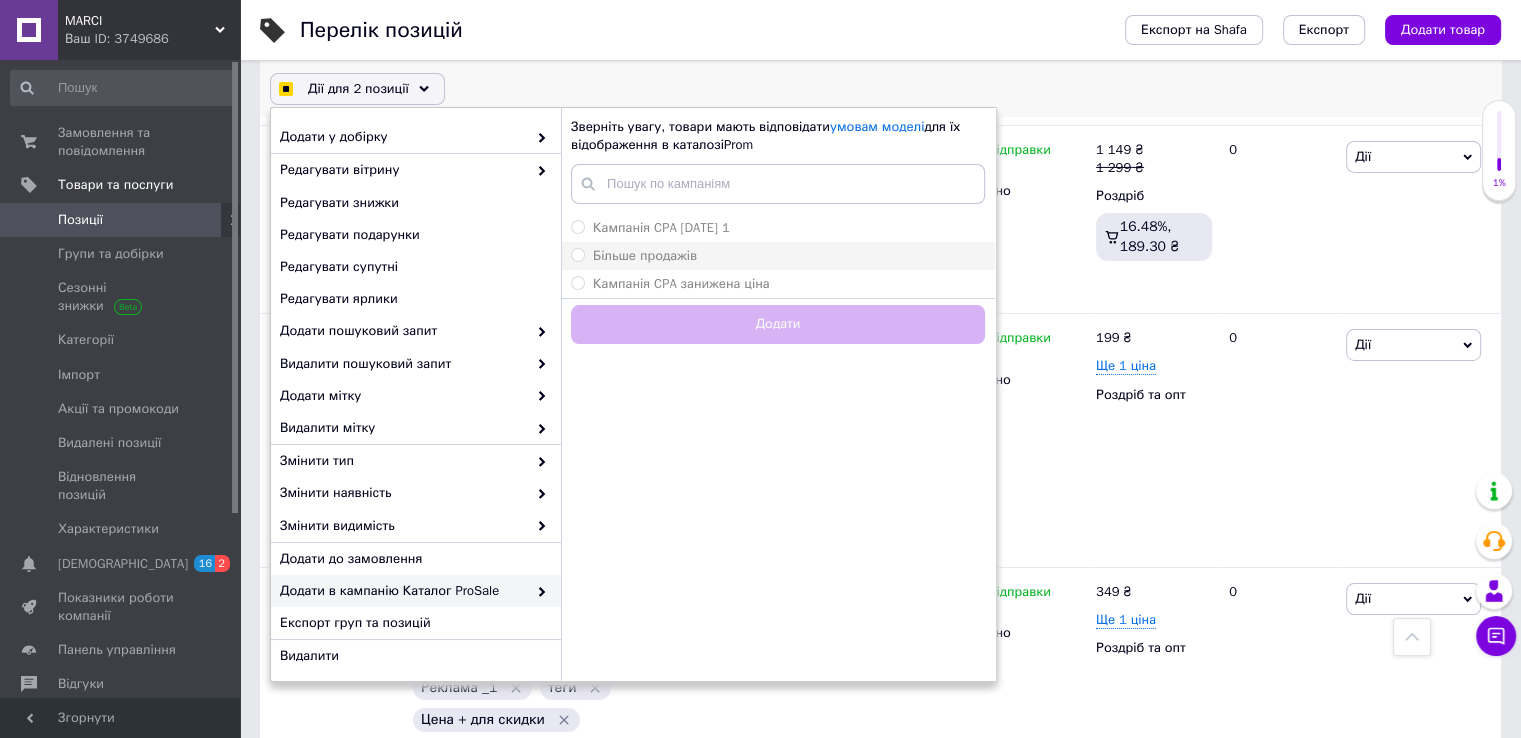 click on "Більше продажів" at bounding box center [778, 256] 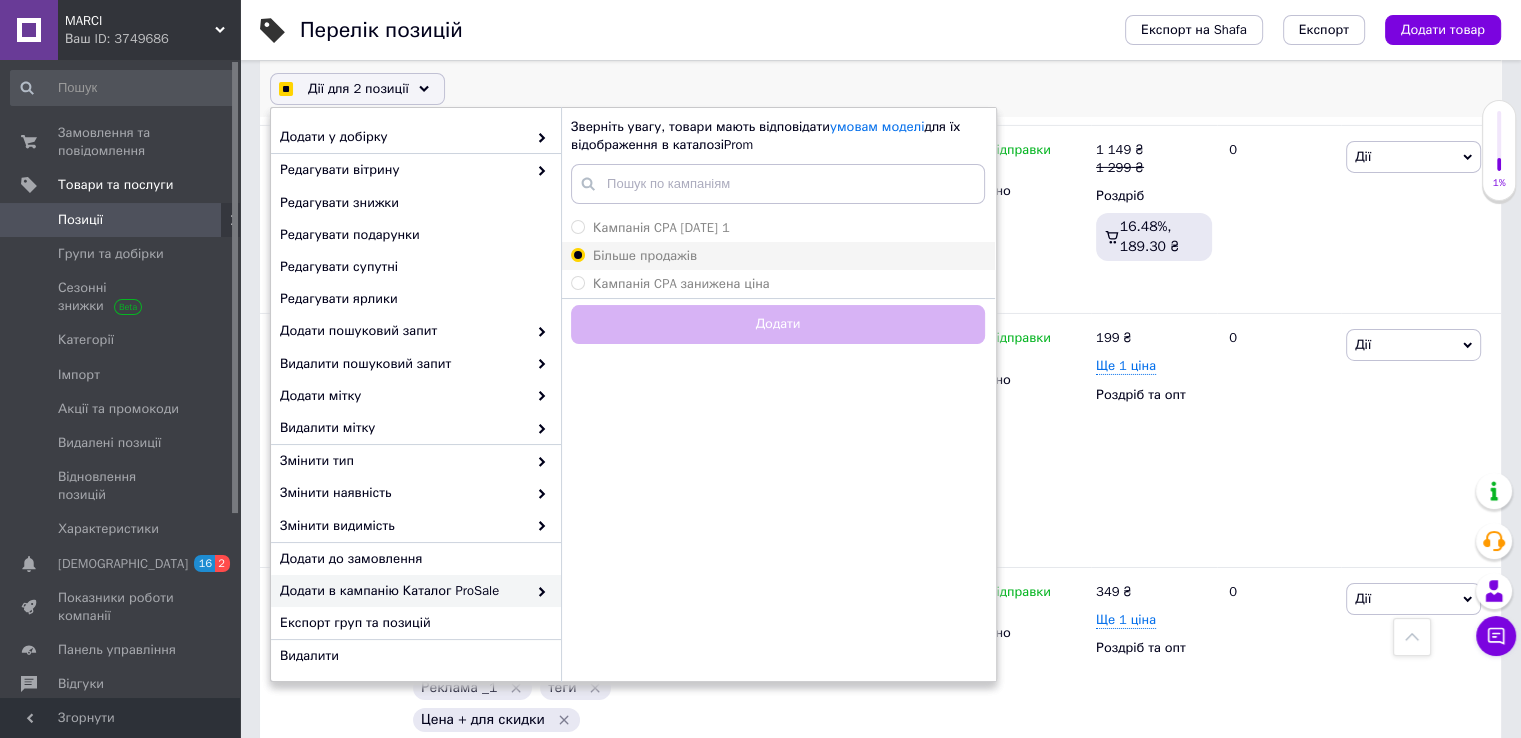 checkbox on "true" 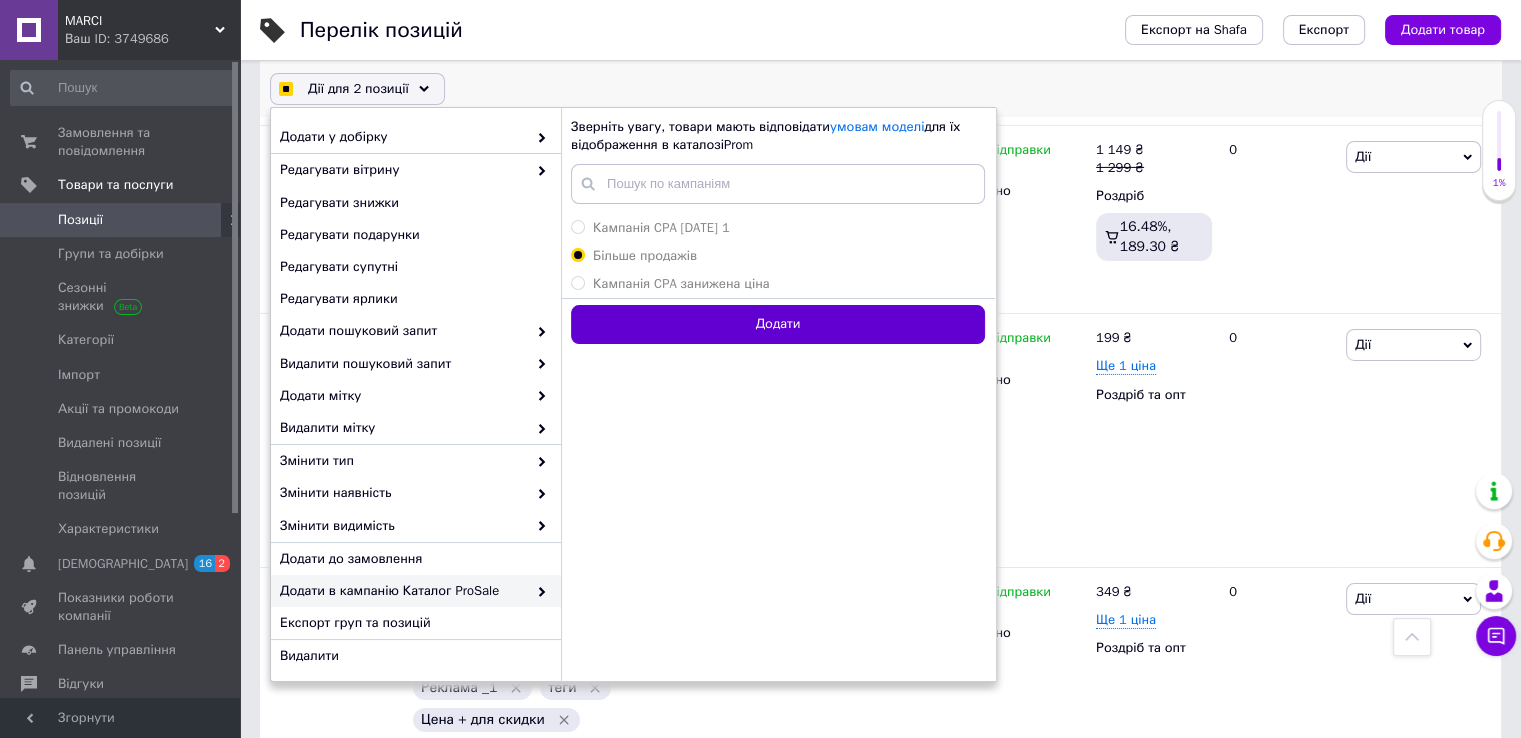 click on "Додати" at bounding box center (778, 324) 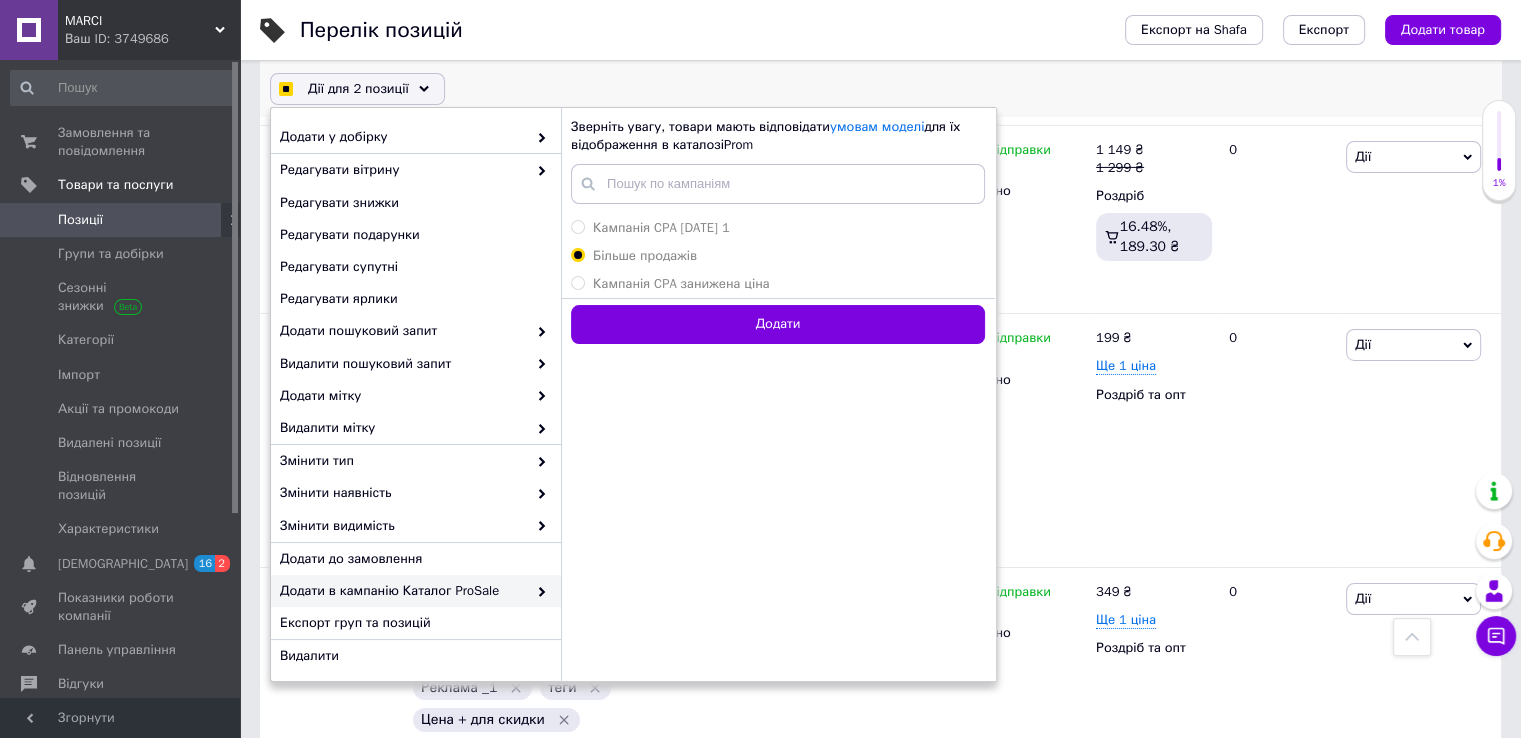 checkbox on "true" 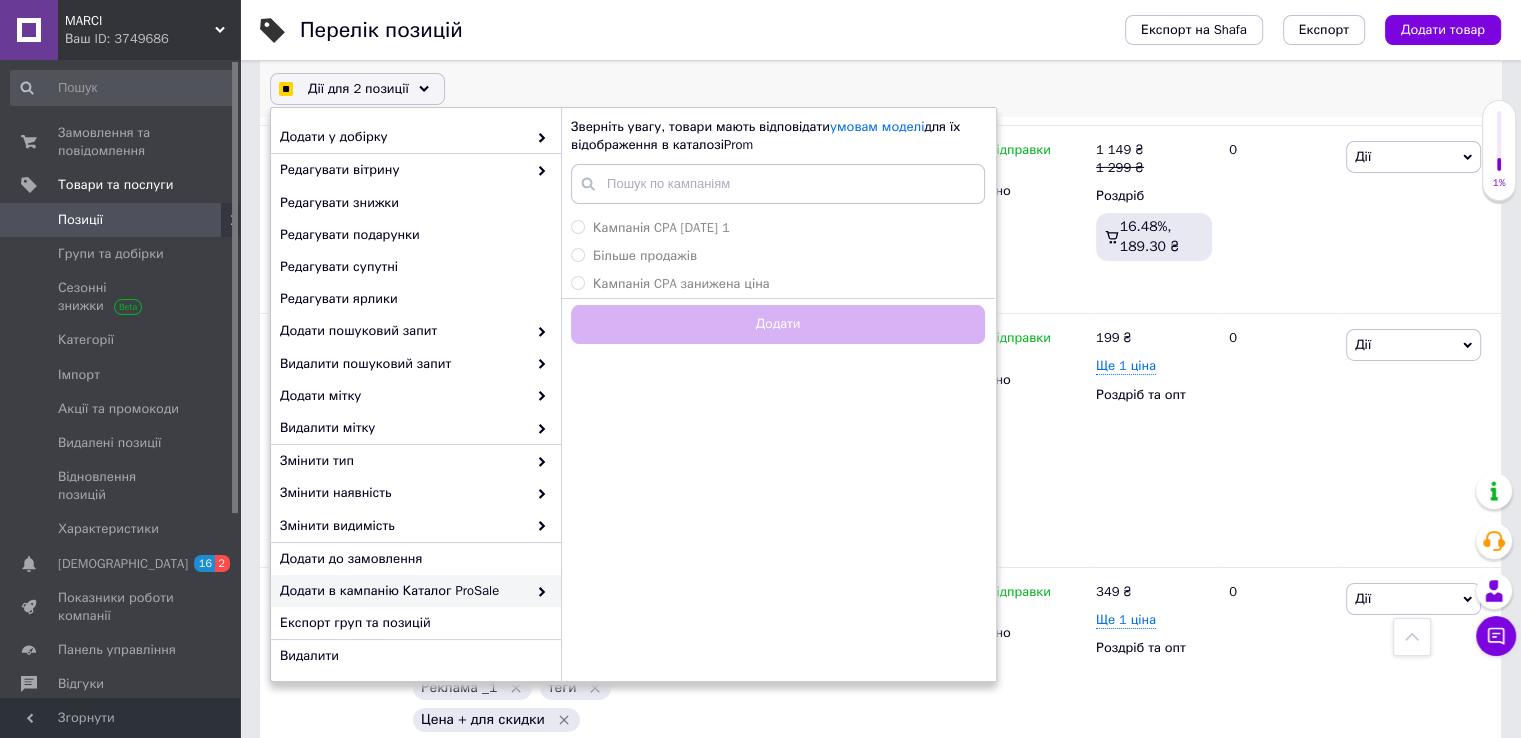 checkbox on "false" 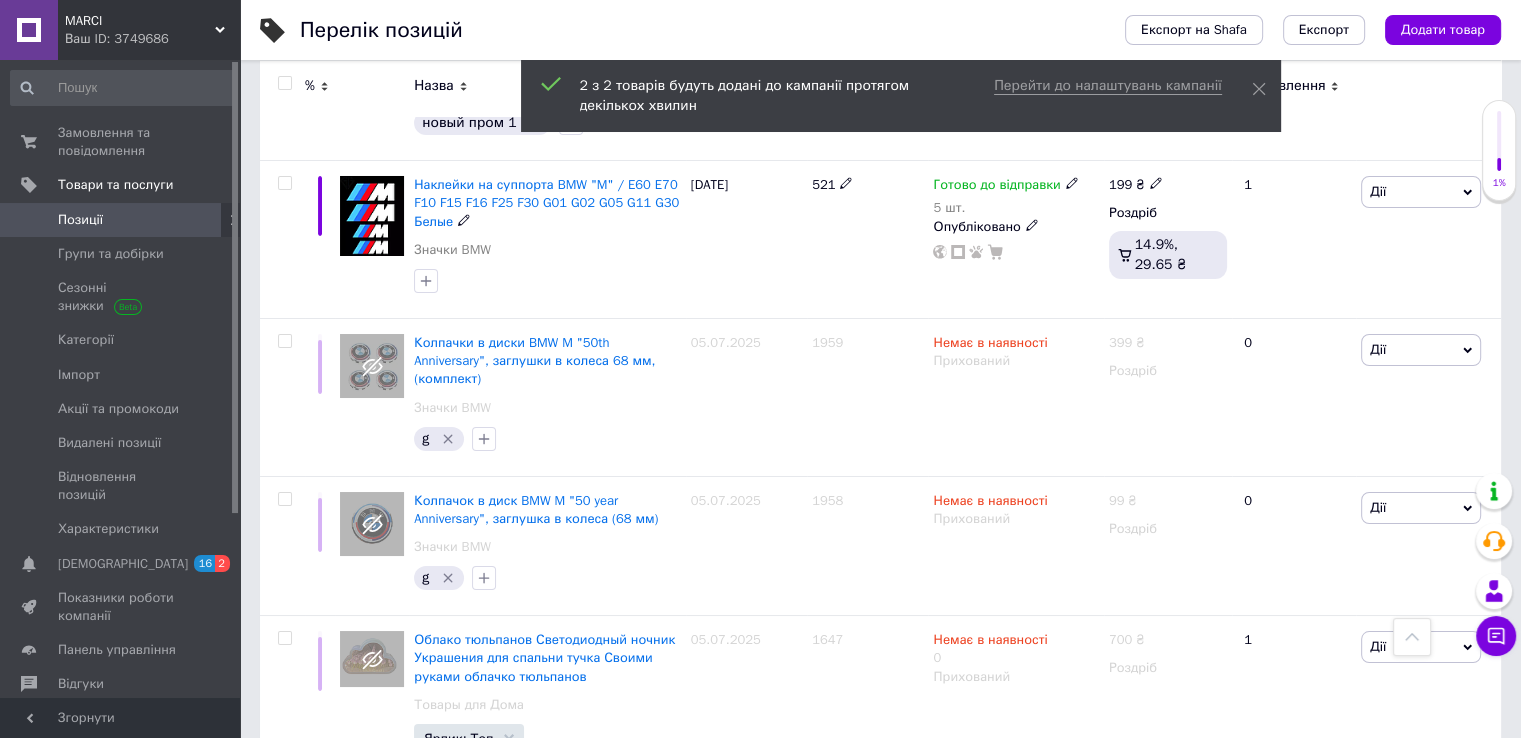 scroll, scrollTop: 7400, scrollLeft: 0, axis: vertical 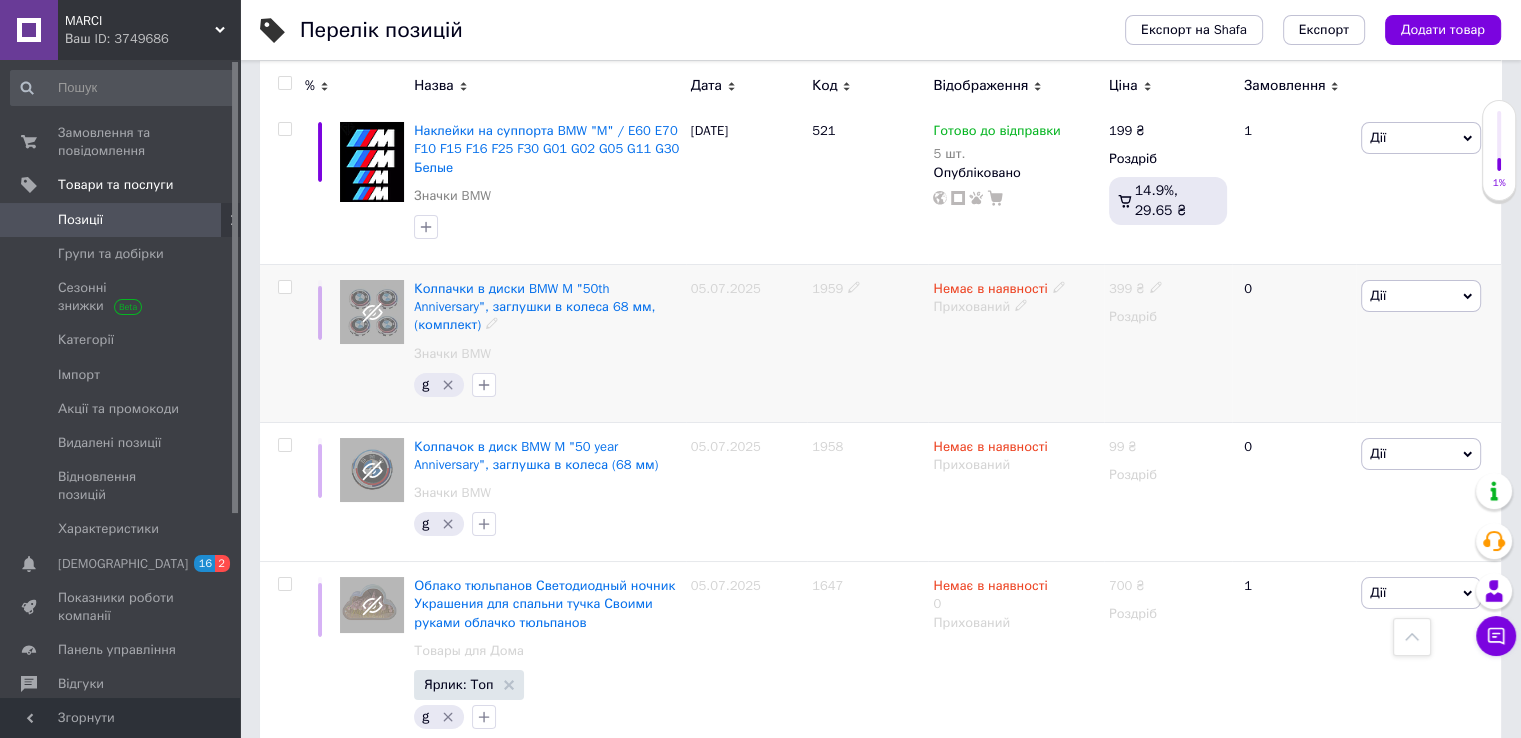 click 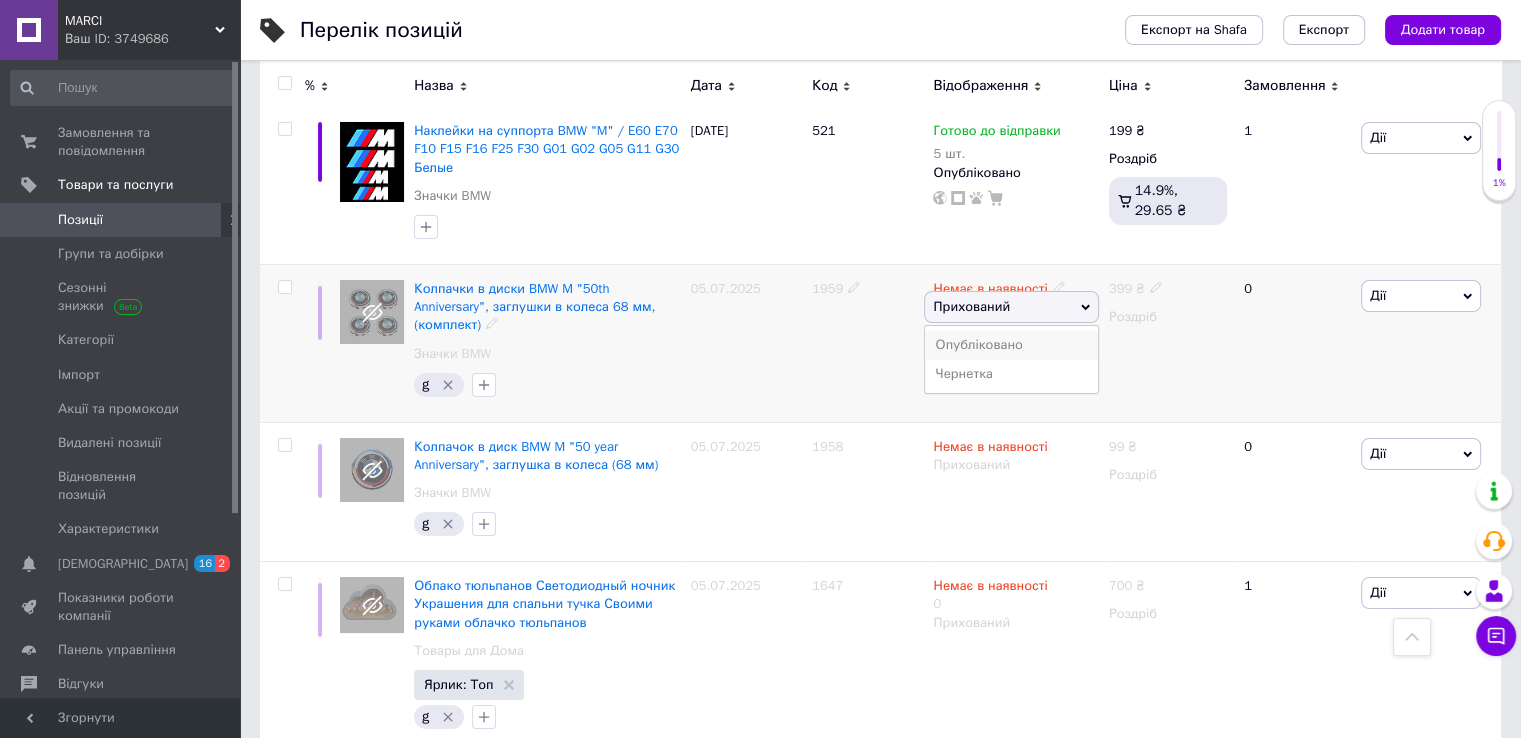 click on "Опубліковано" at bounding box center (1011, 345) 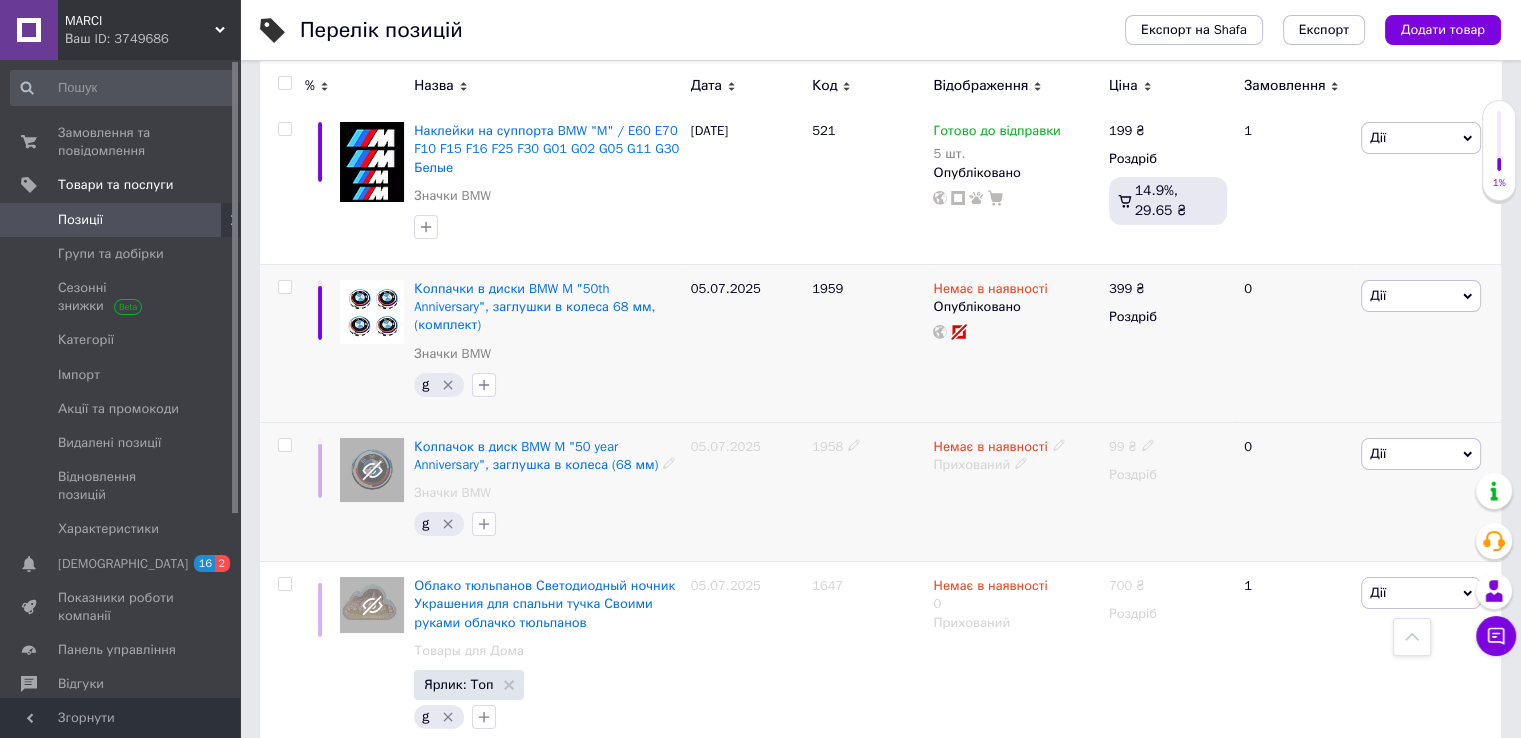 click 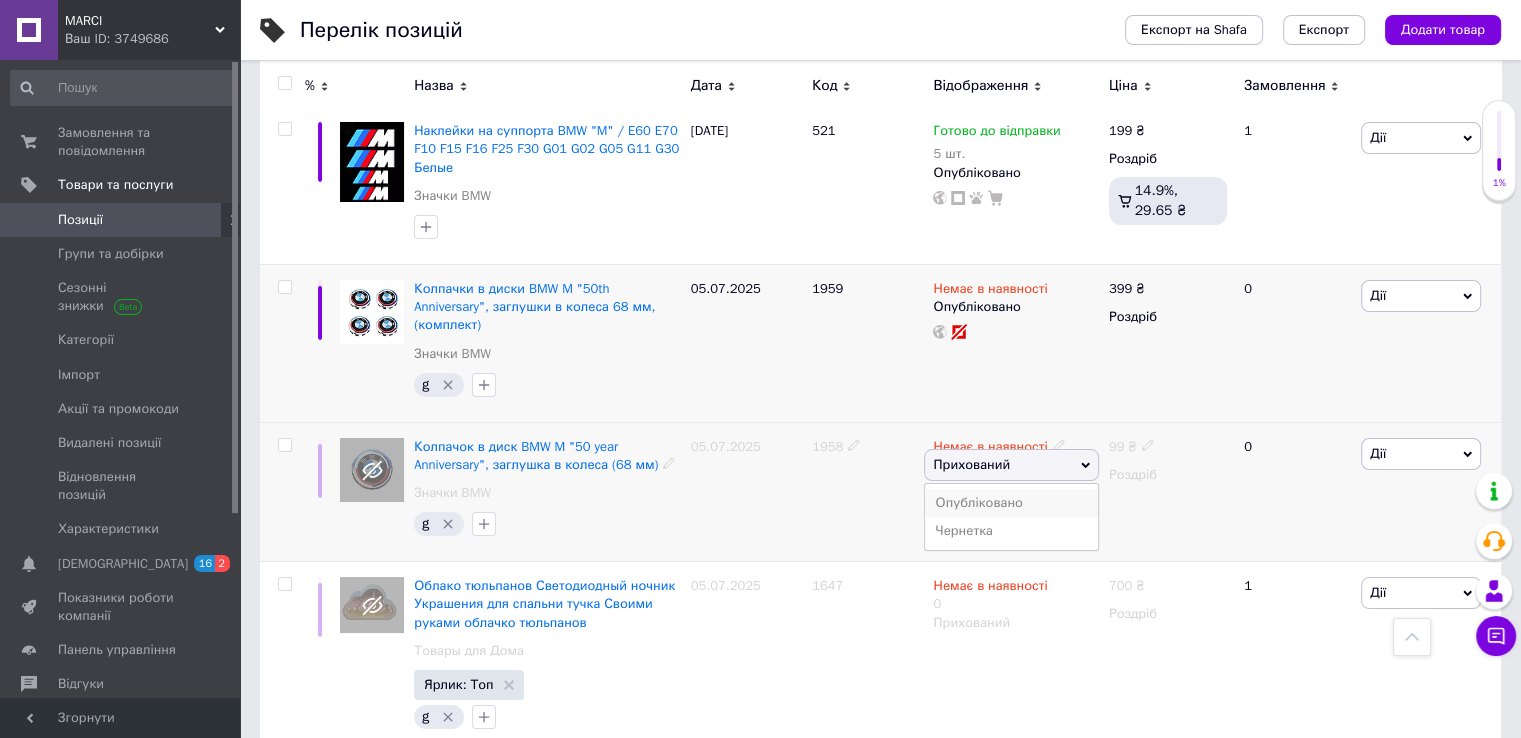 click on "Опубліковано" at bounding box center (1011, 503) 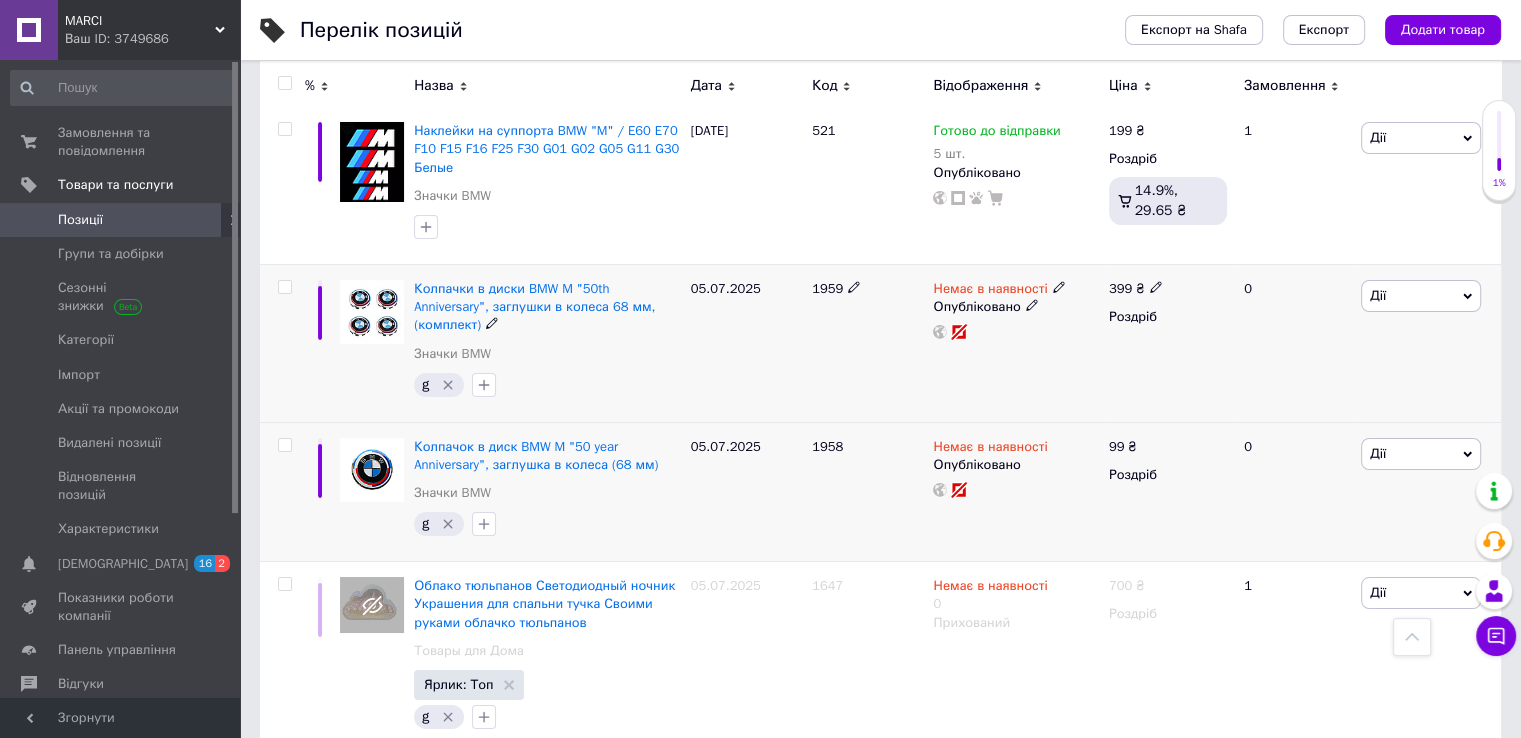click 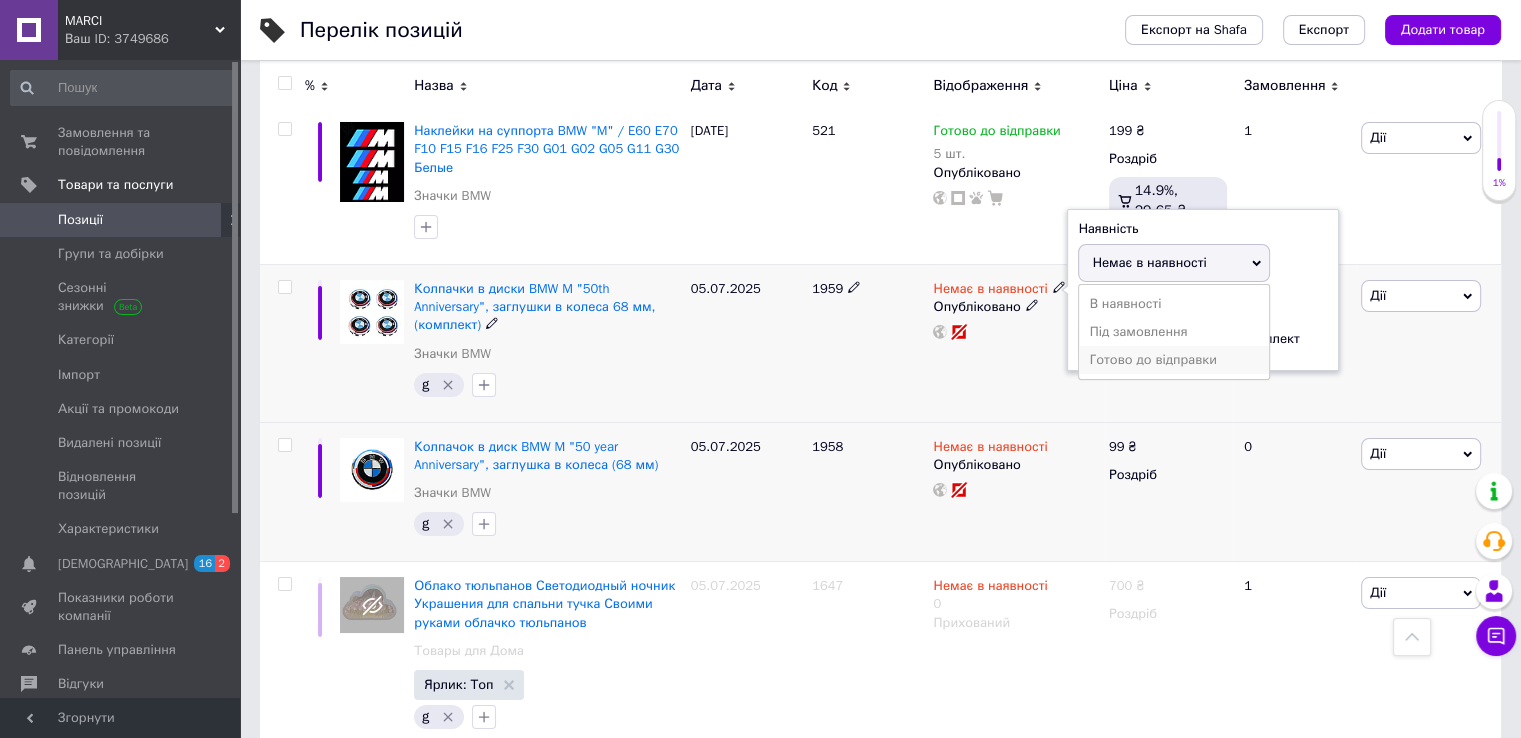 click on "Готово до відправки" at bounding box center [1174, 360] 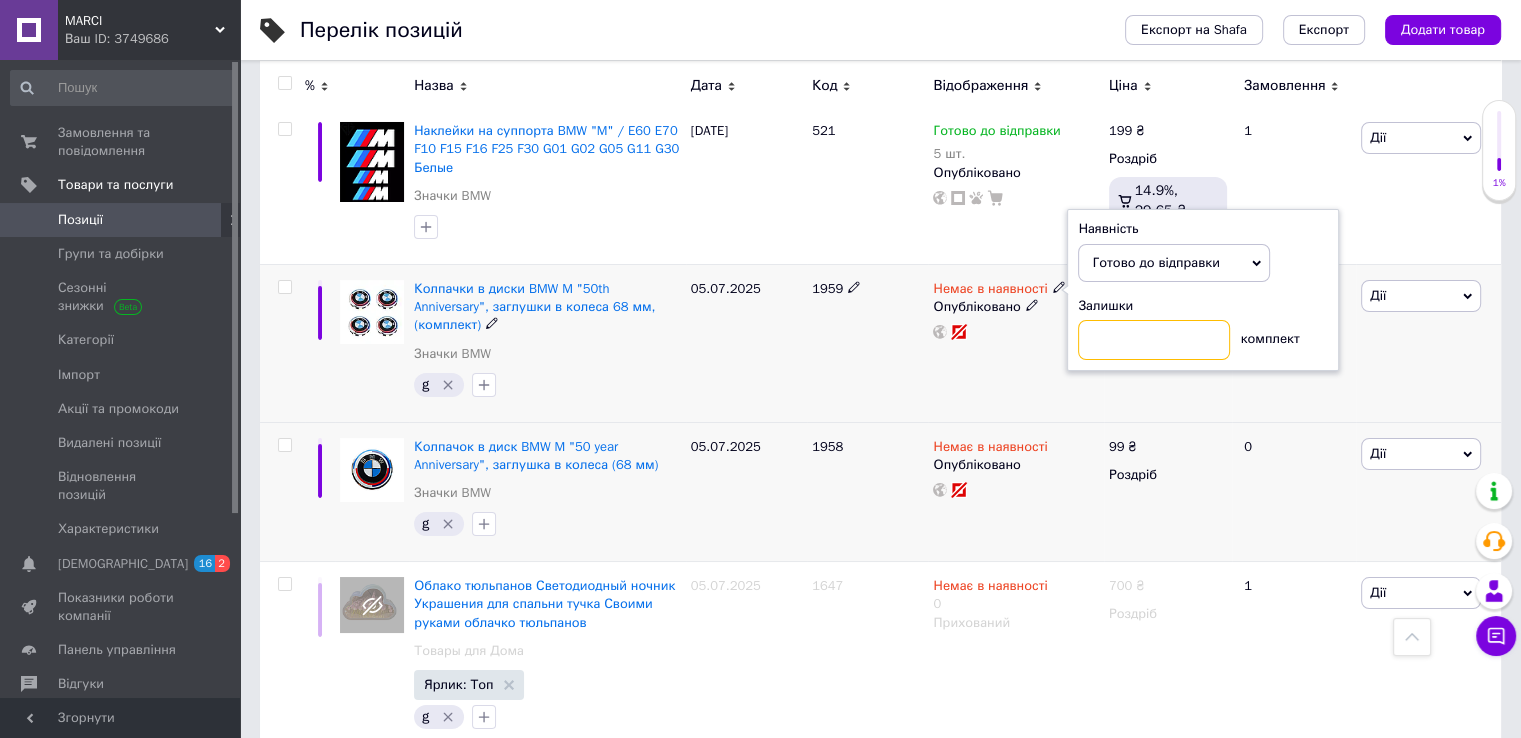 click at bounding box center (1154, 340) 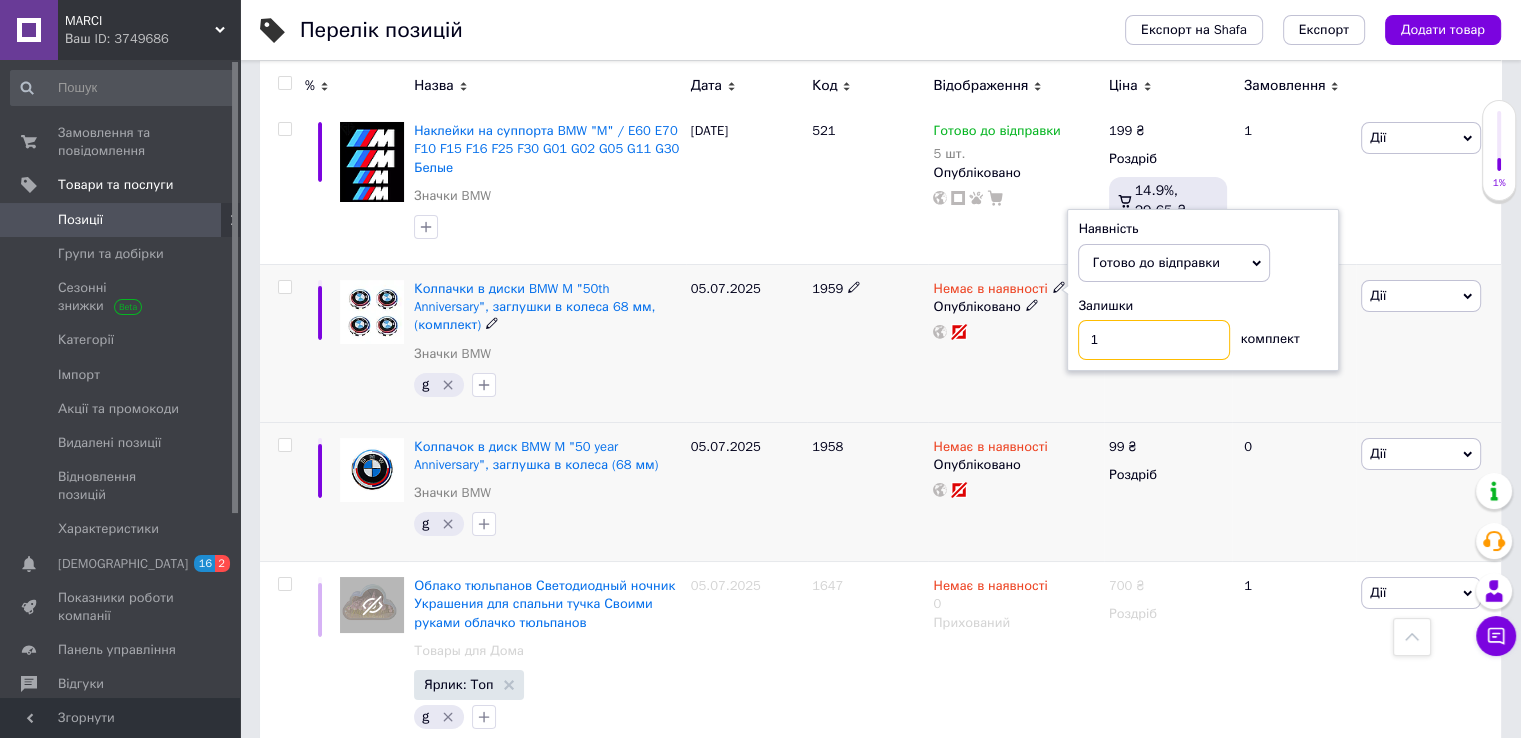 type on "10" 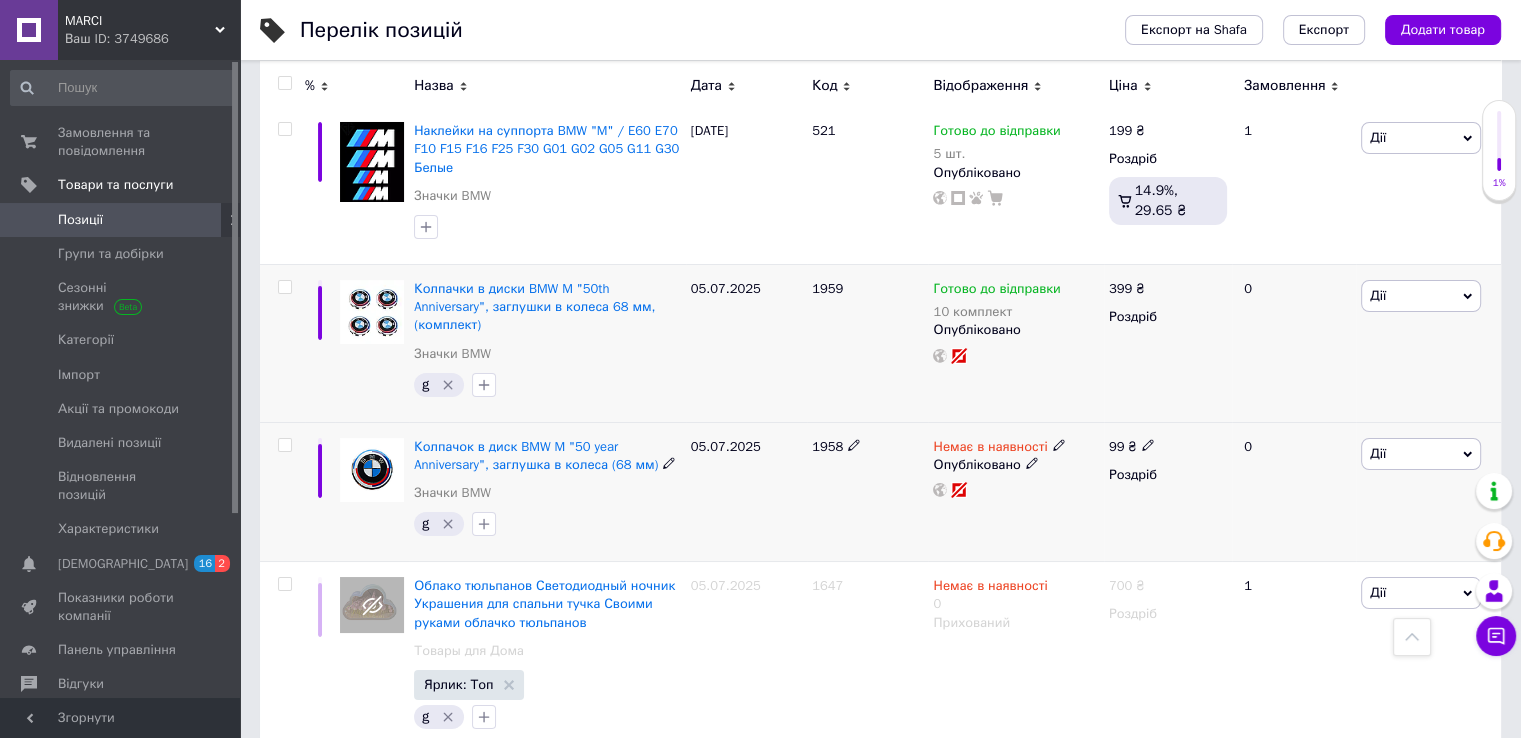 click 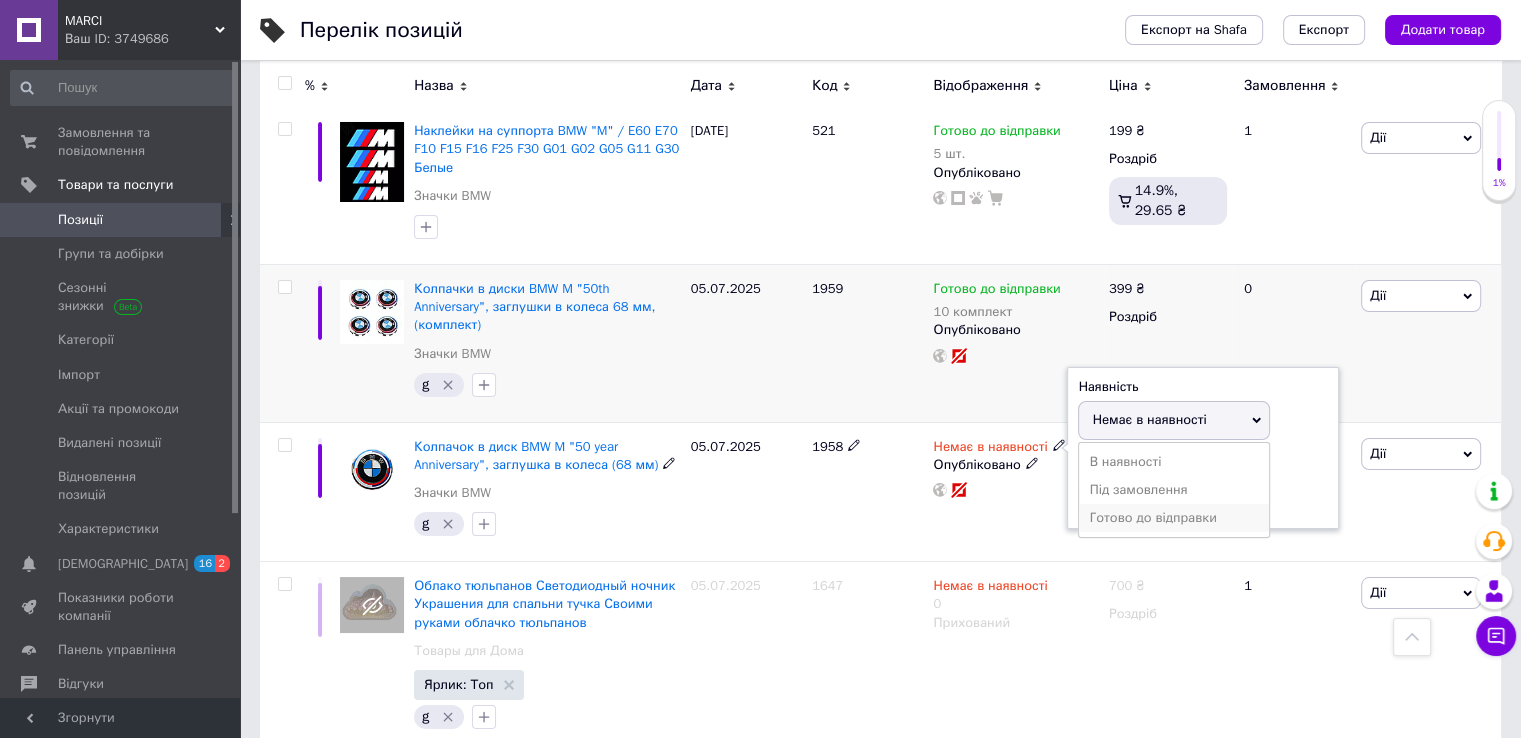 click on "Готово до відправки" at bounding box center [1174, 518] 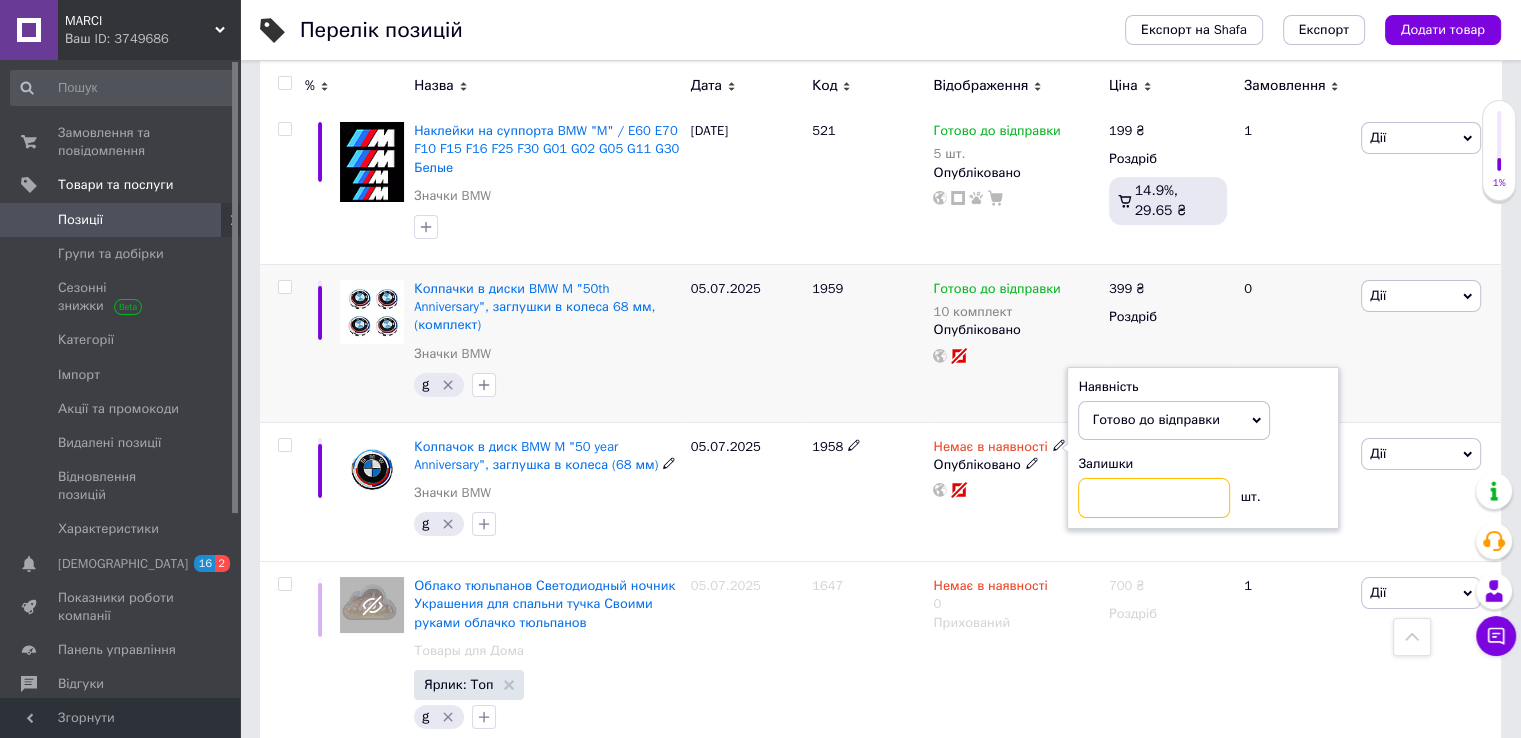 click at bounding box center (1154, 498) 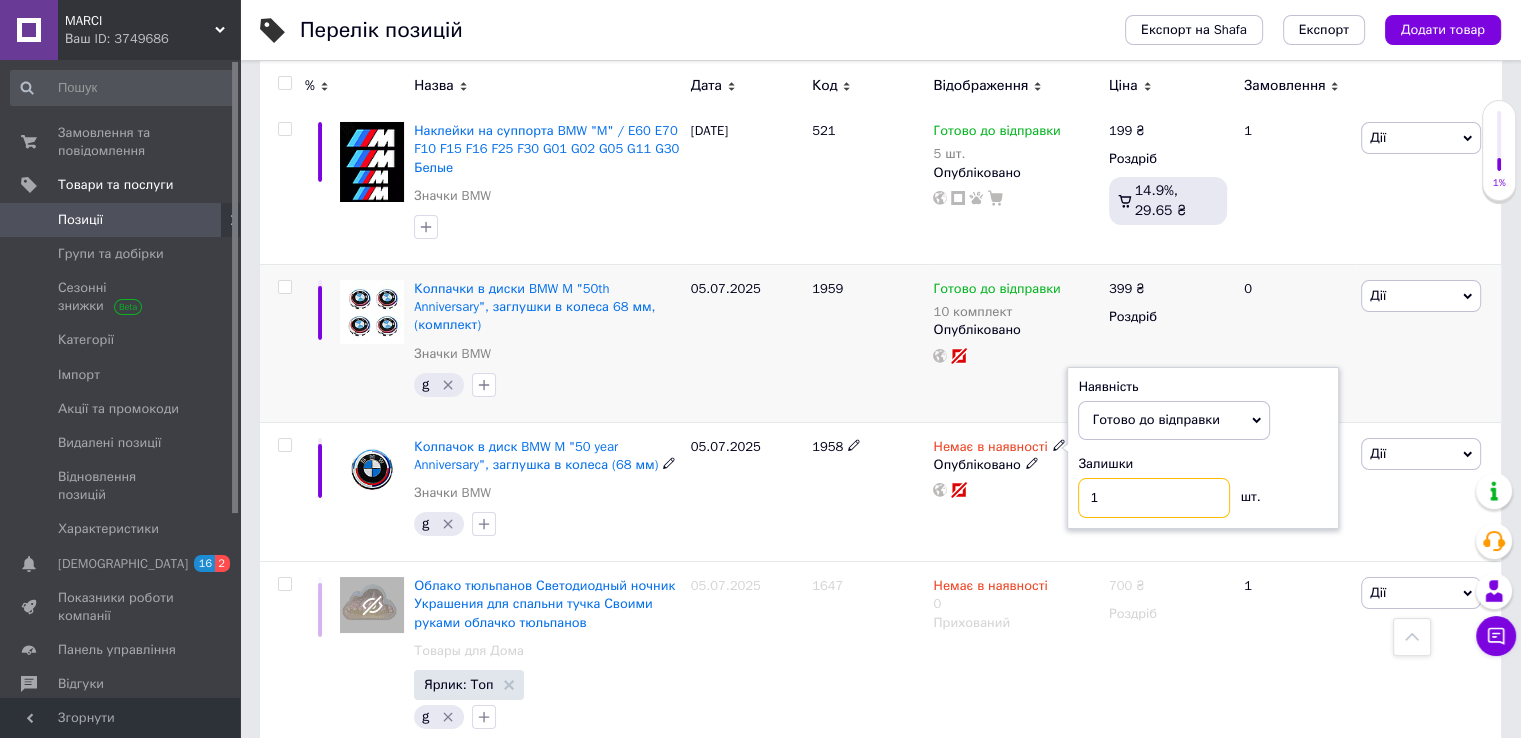 type on "10" 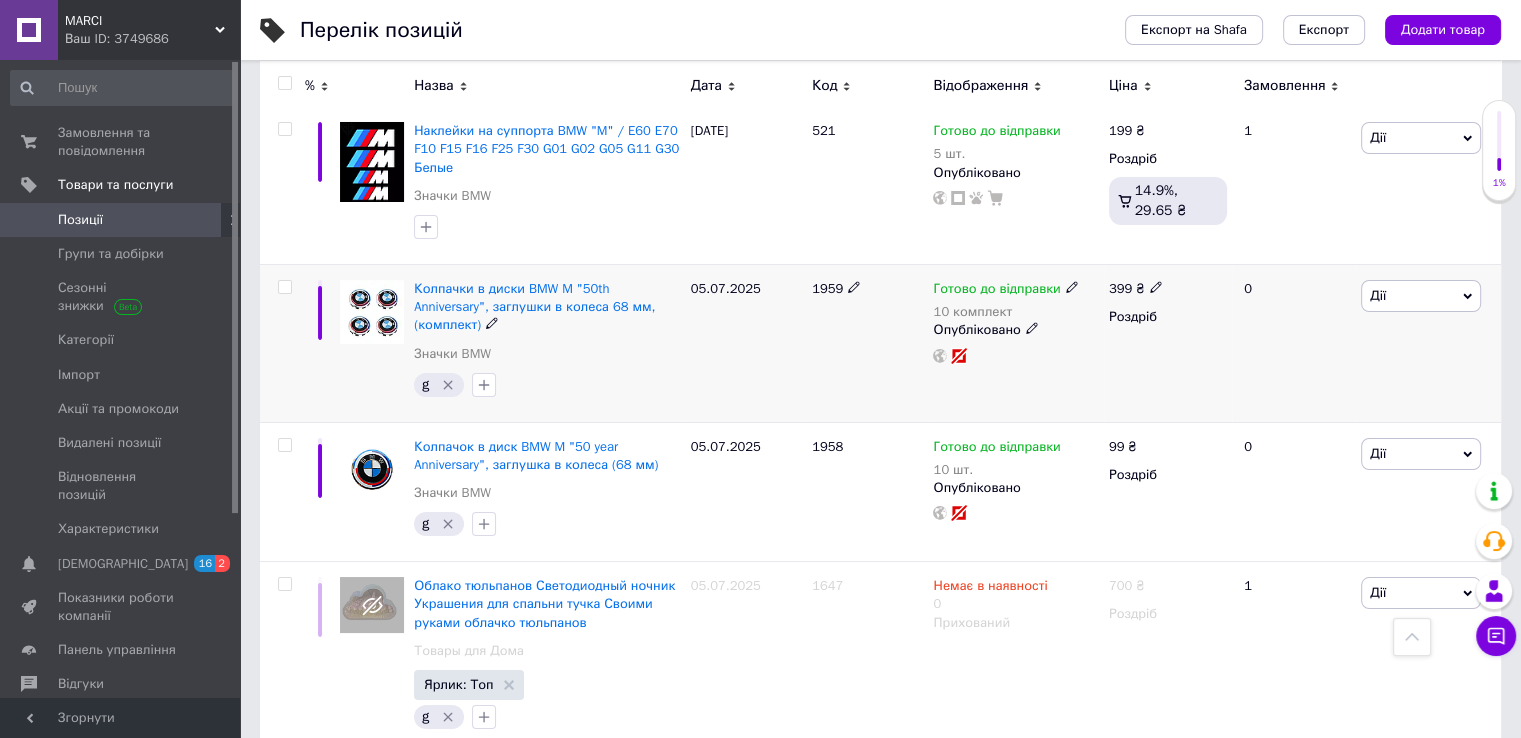 click at bounding box center (284, 287) 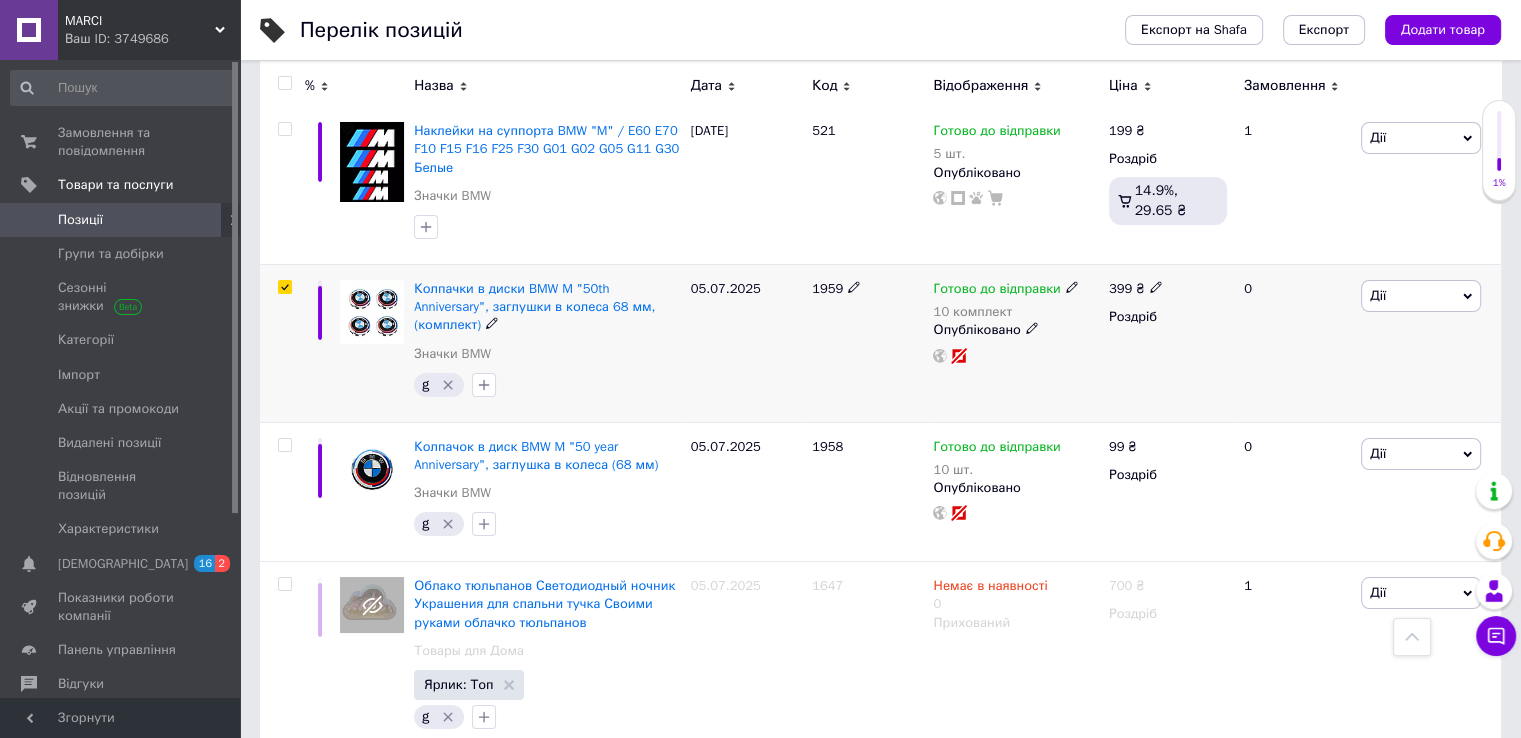 checkbox on "true" 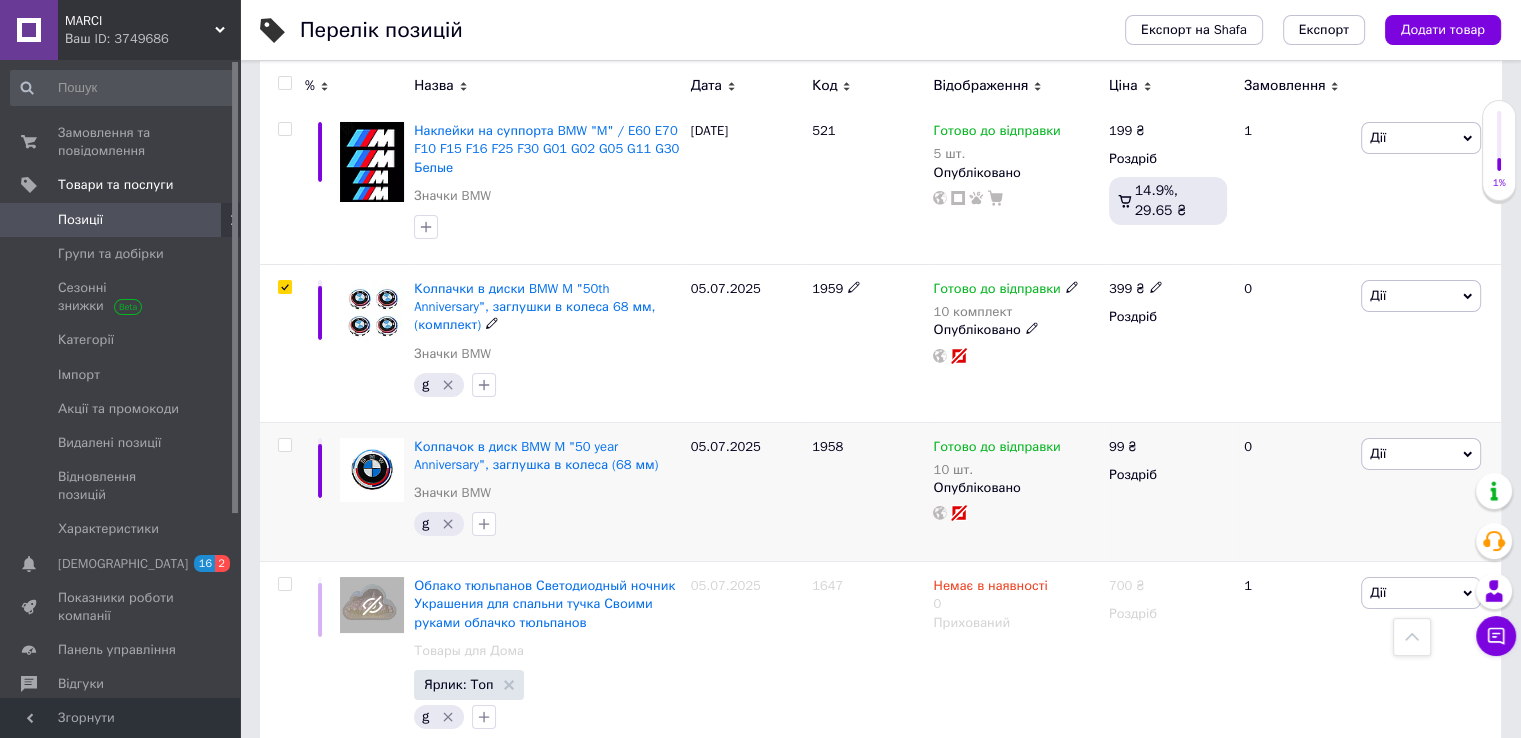 scroll, scrollTop: 7481, scrollLeft: 0, axis: vertical 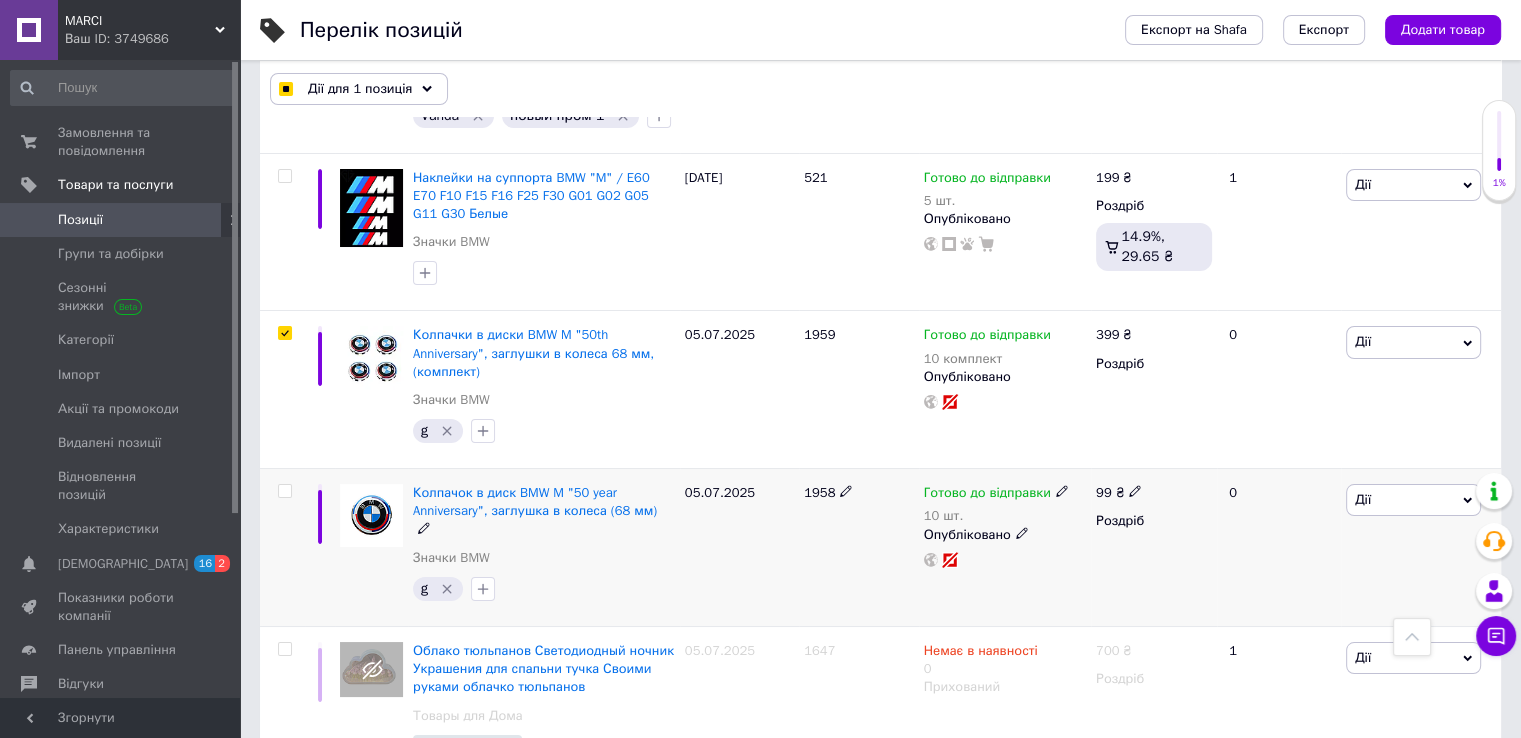 click at bounding box center (284, 491) 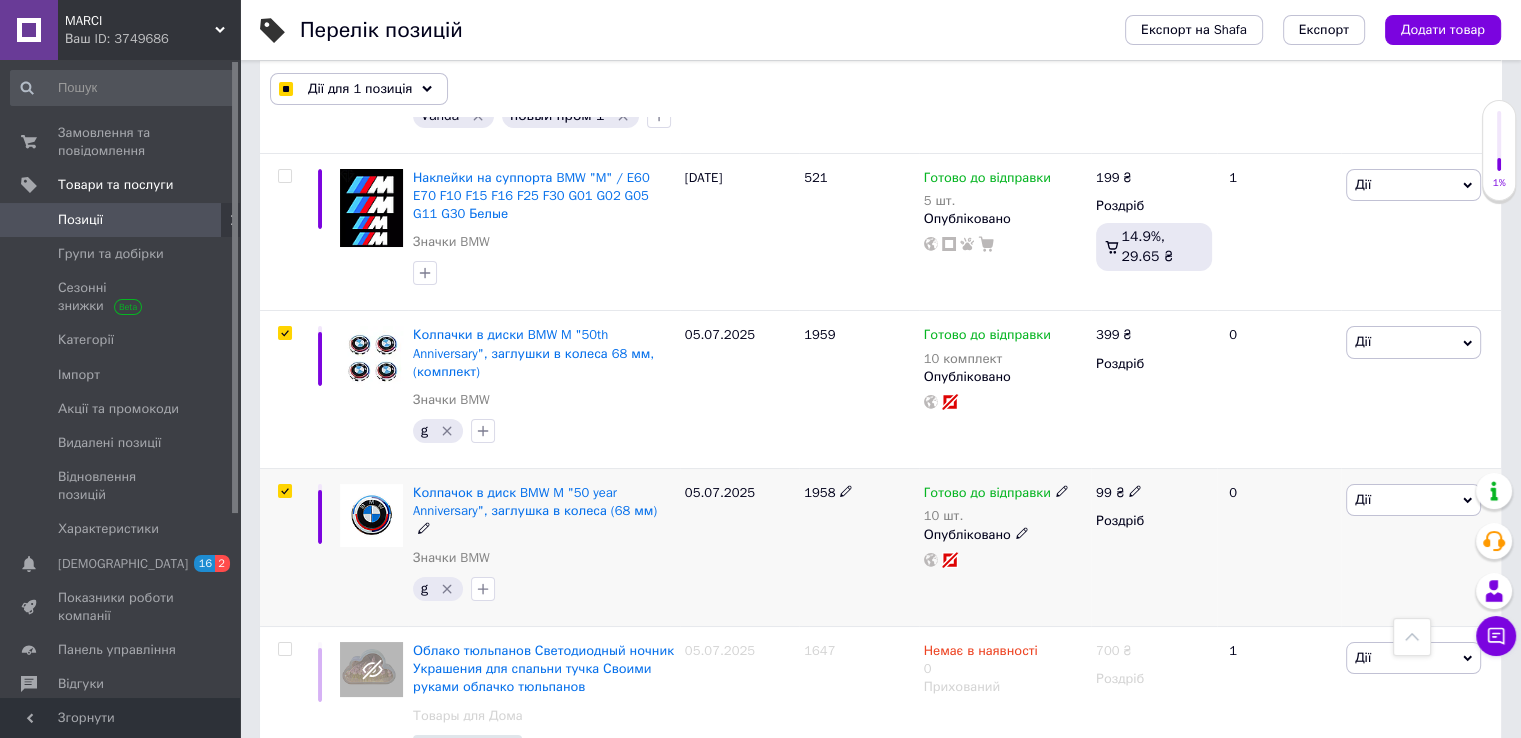 checkbox on "true" 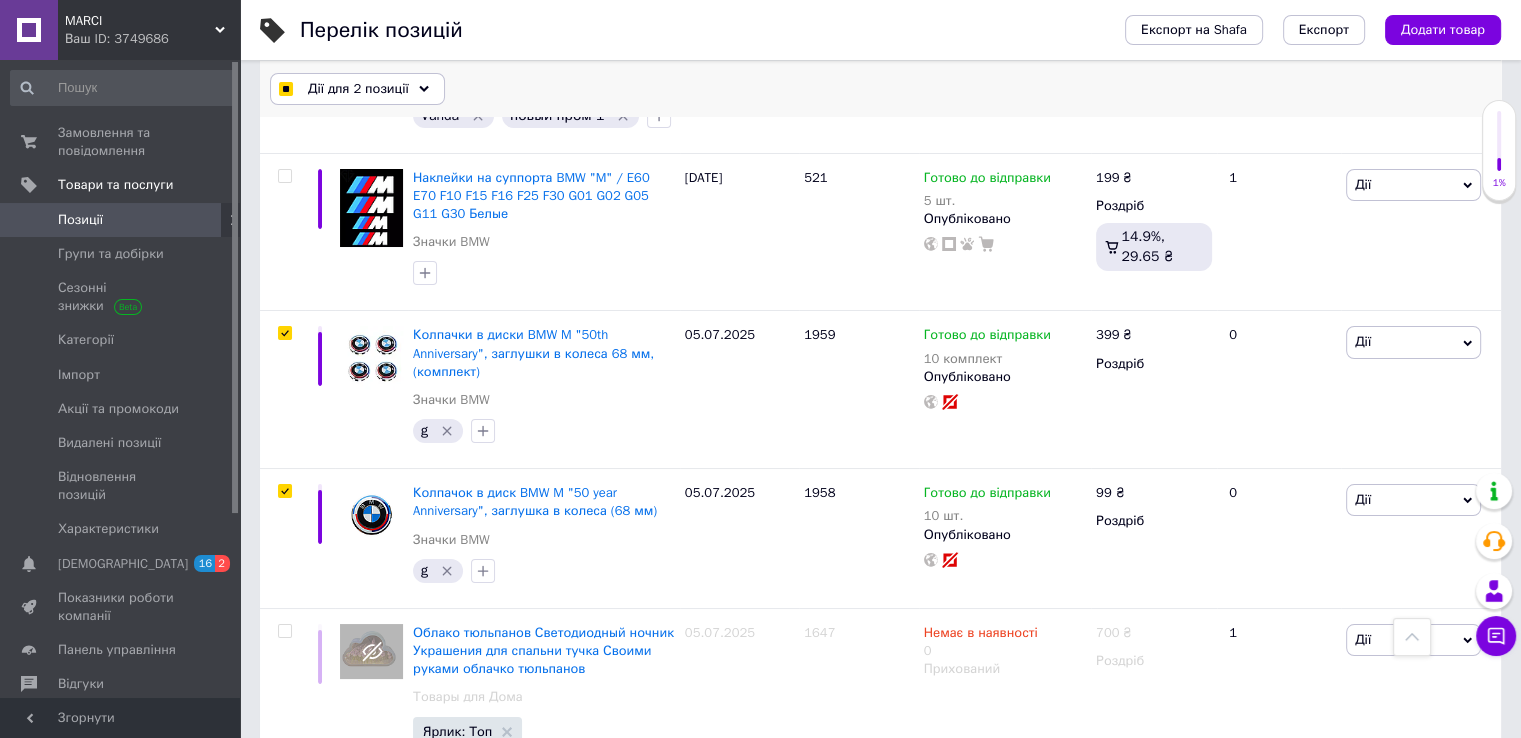 click on "Дії для 2 позиції" at bounding box center [358, 89] 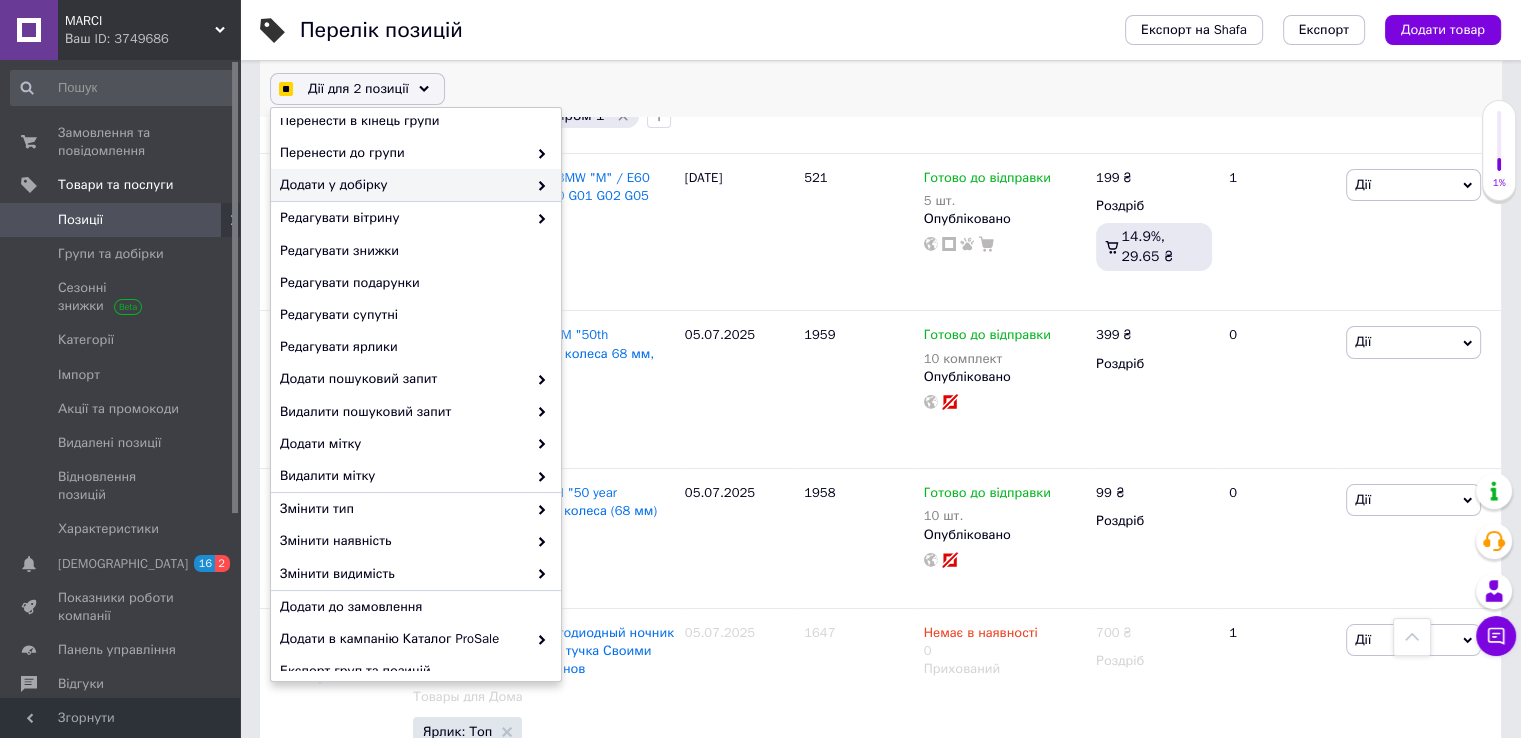 scroll, scrollTop: 125, scrollLeft: 0, axis: vertical 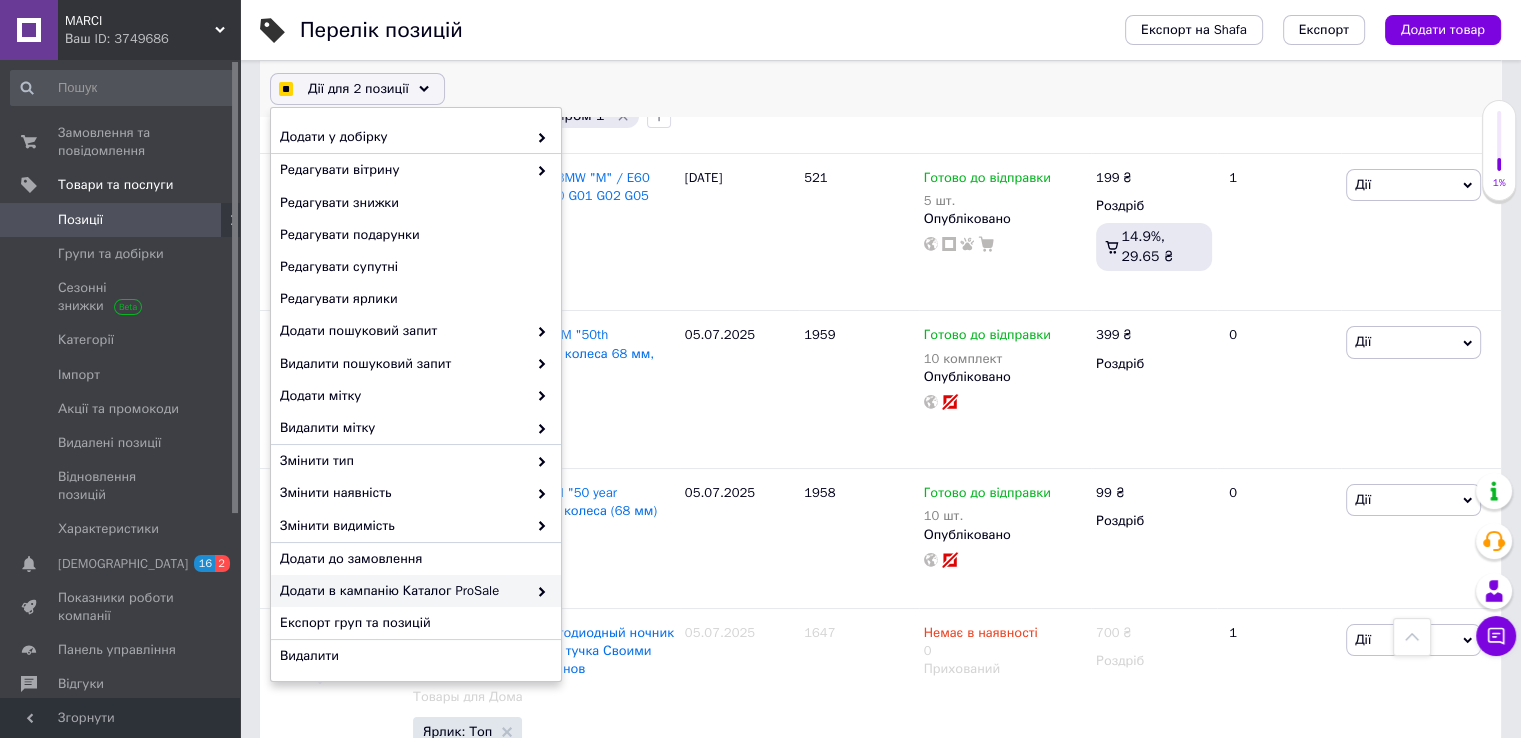 checkbox on "true" 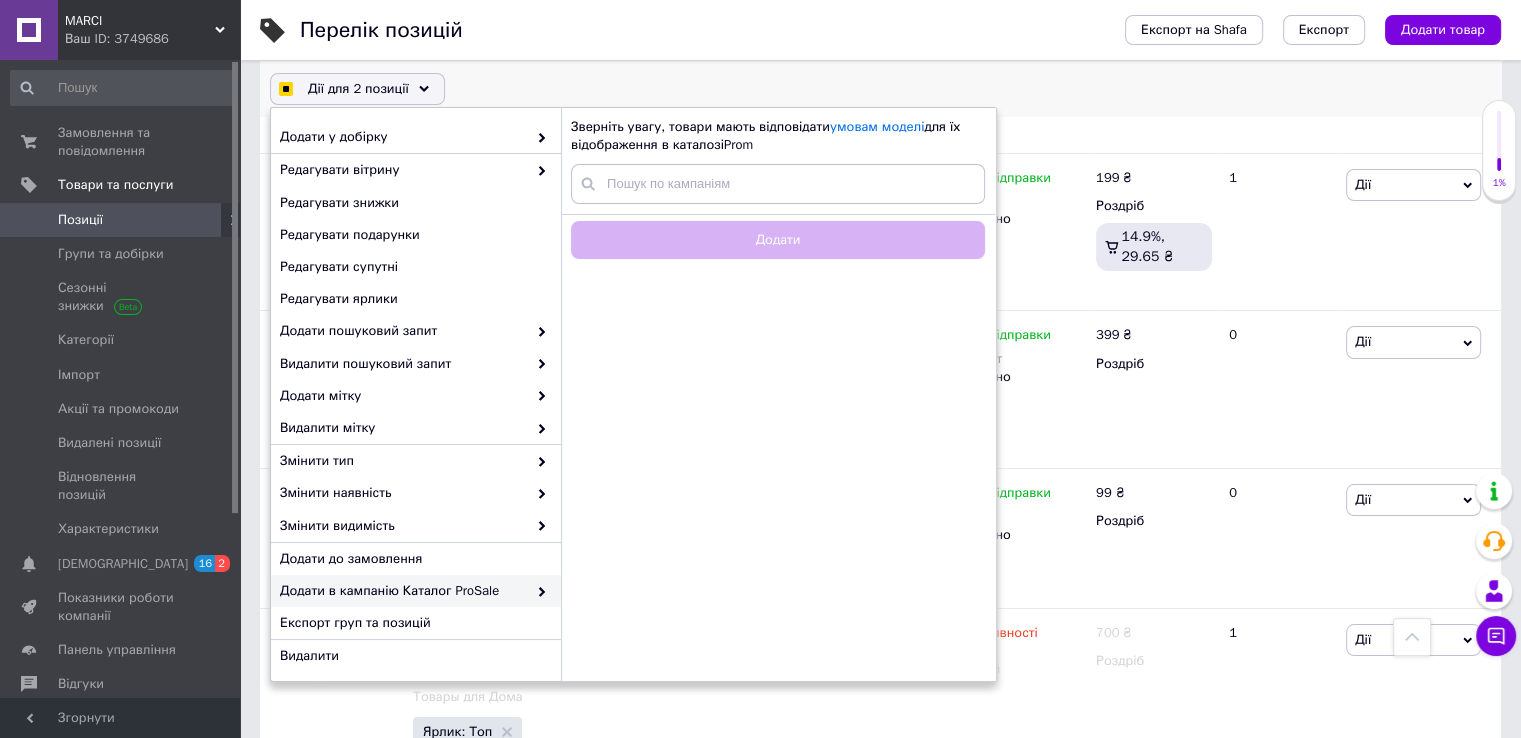 checkbox on "true" 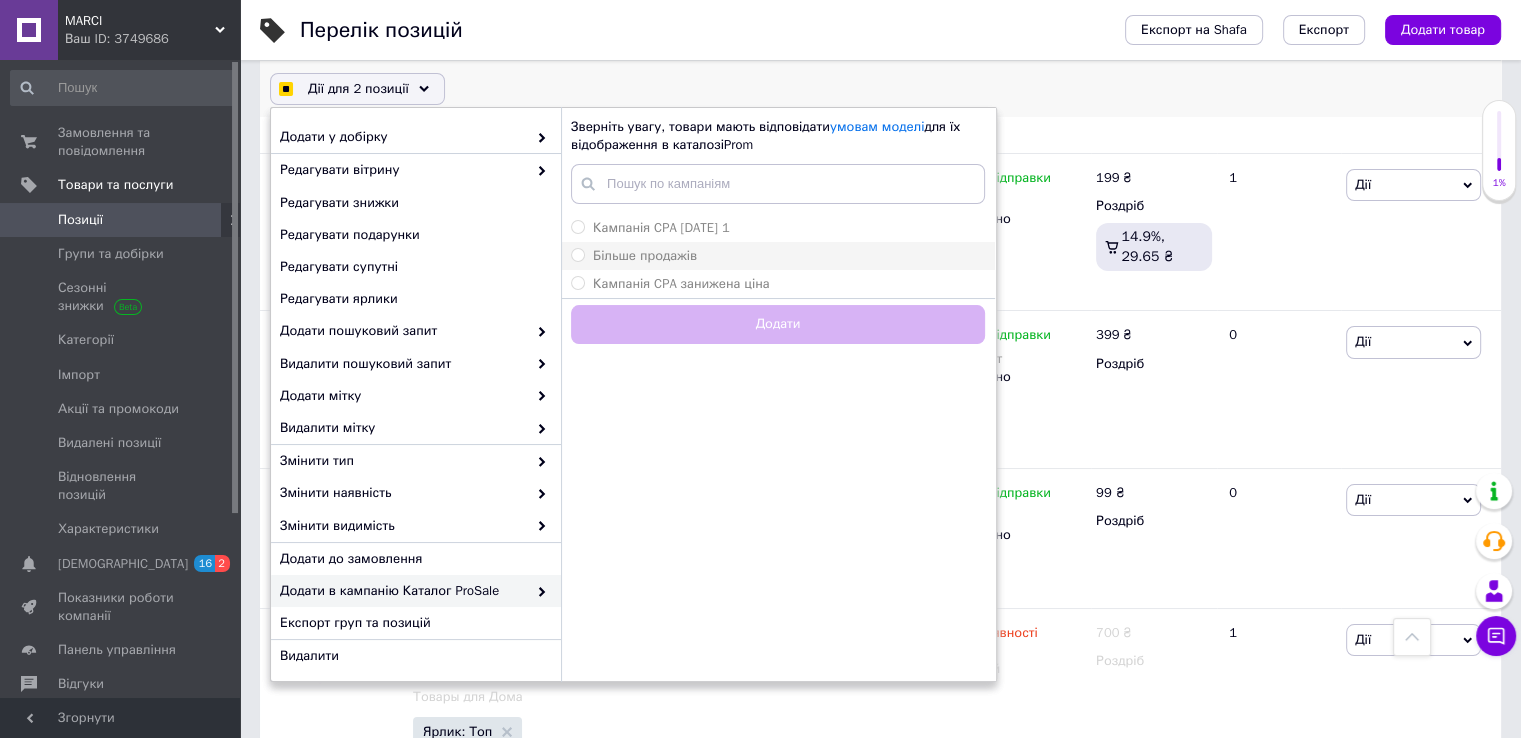 click on "Більше продажів" at bounding box center [645, 255] 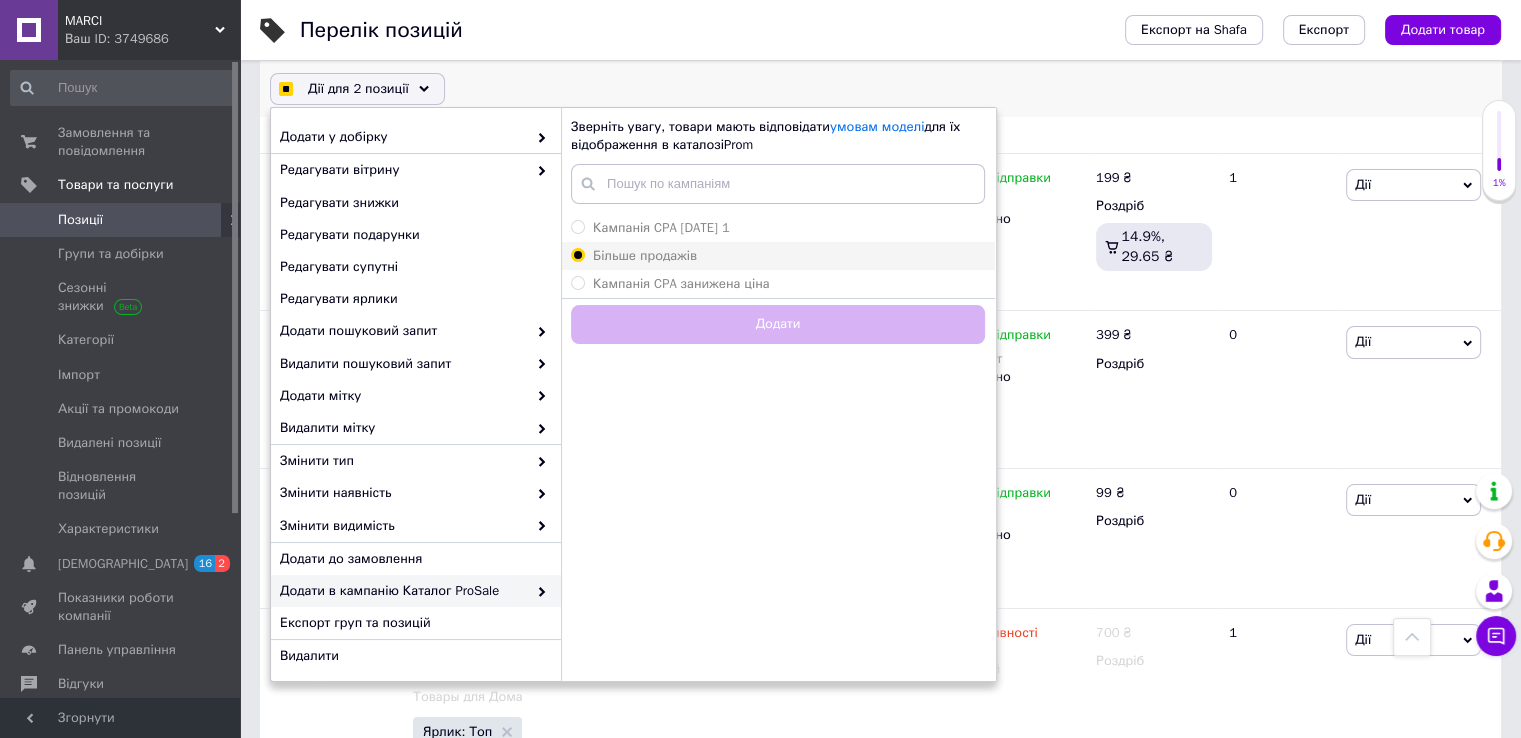 click on "Більше продажів" at bounding box center [577, 254] 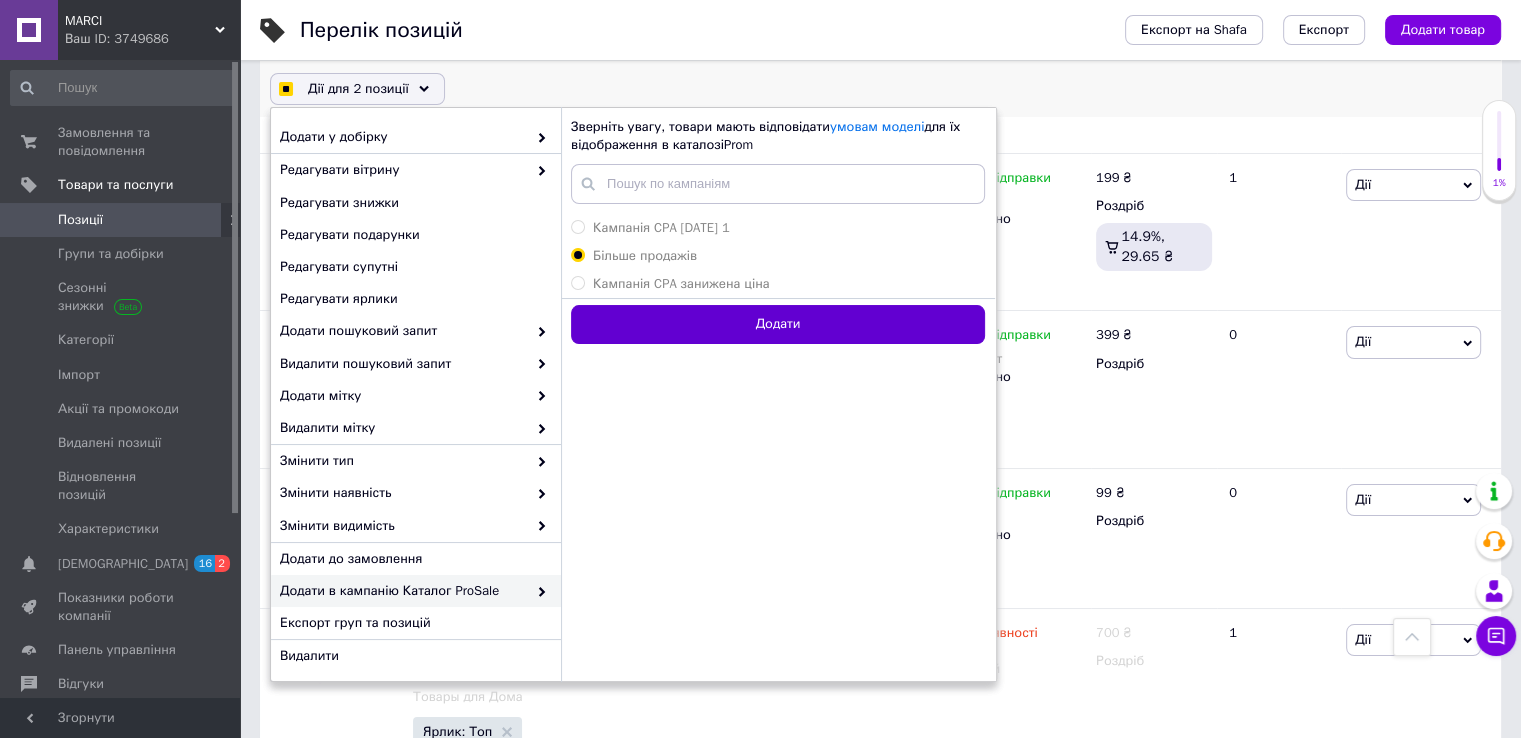 click on "Додати" at bounding box center (778, 324) 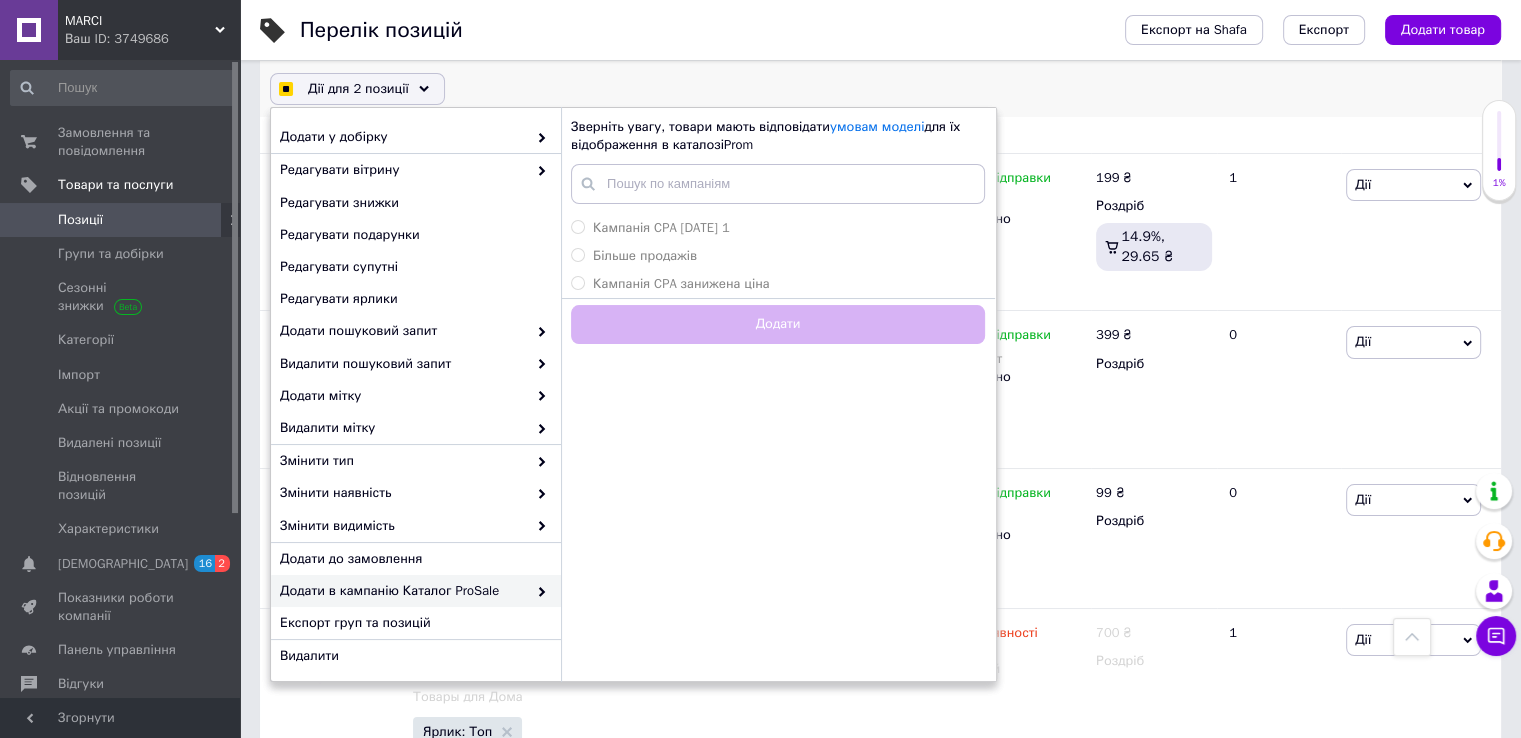 checkbox on "true" 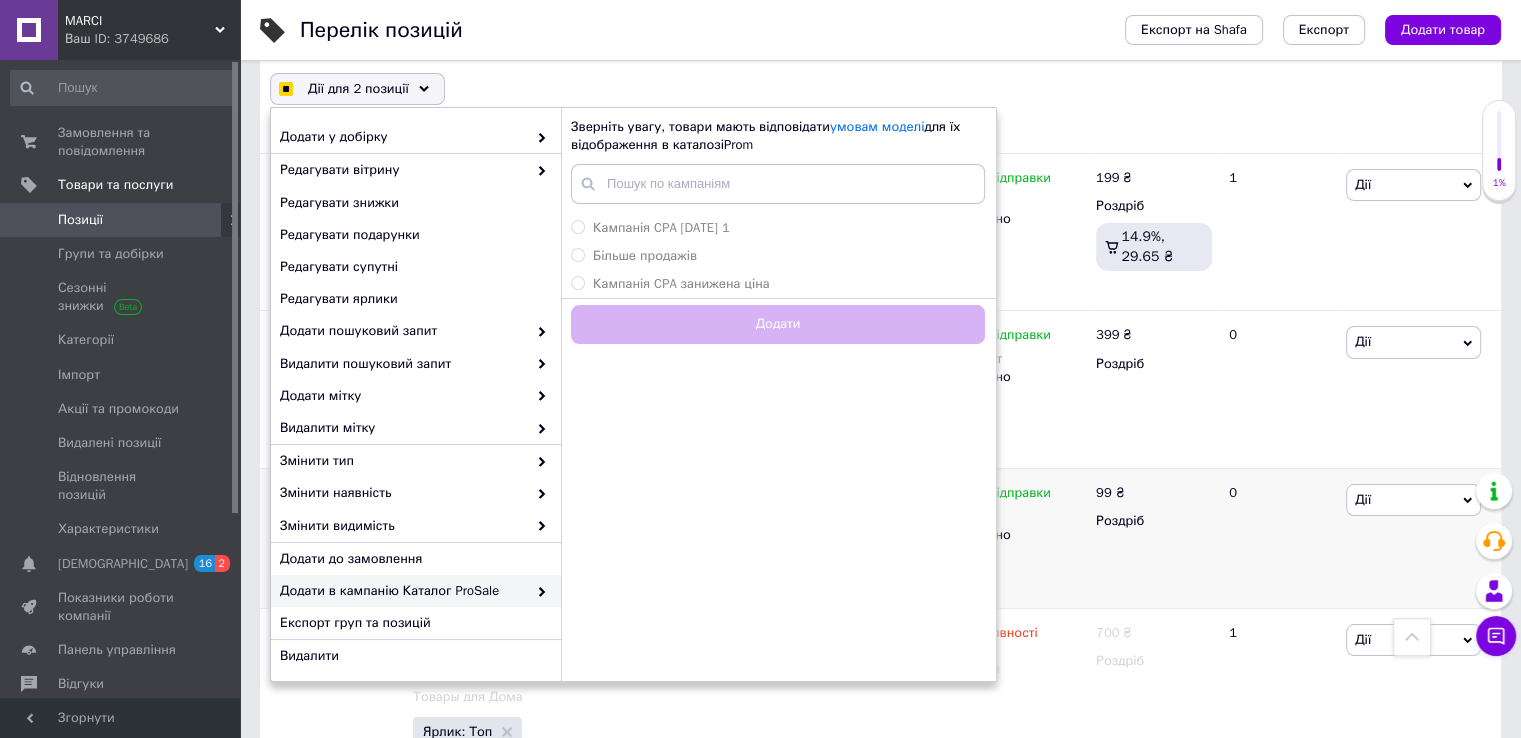 checkbox on "false" 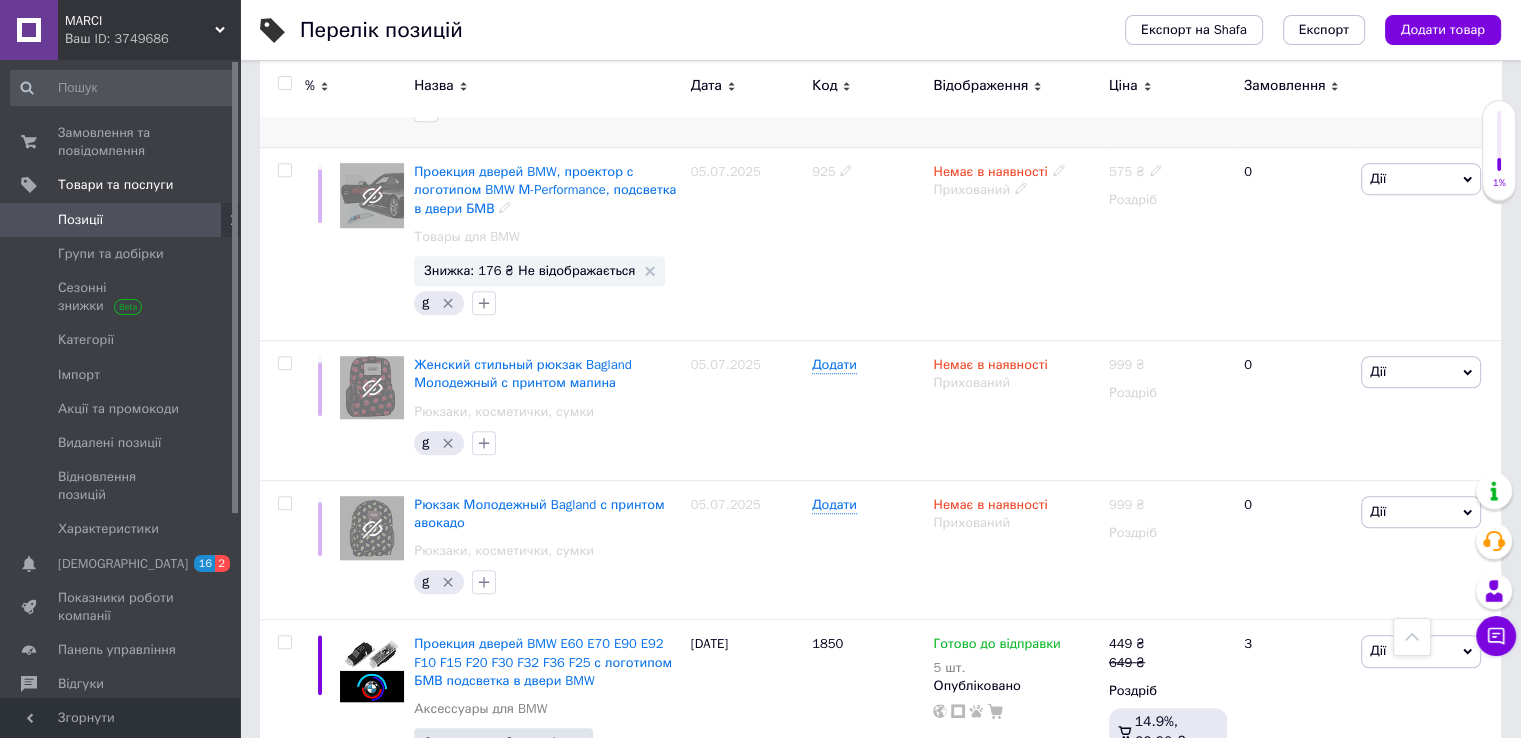 scroll, scrollTop: 9000, scrollLeft: 0, axis: vertical 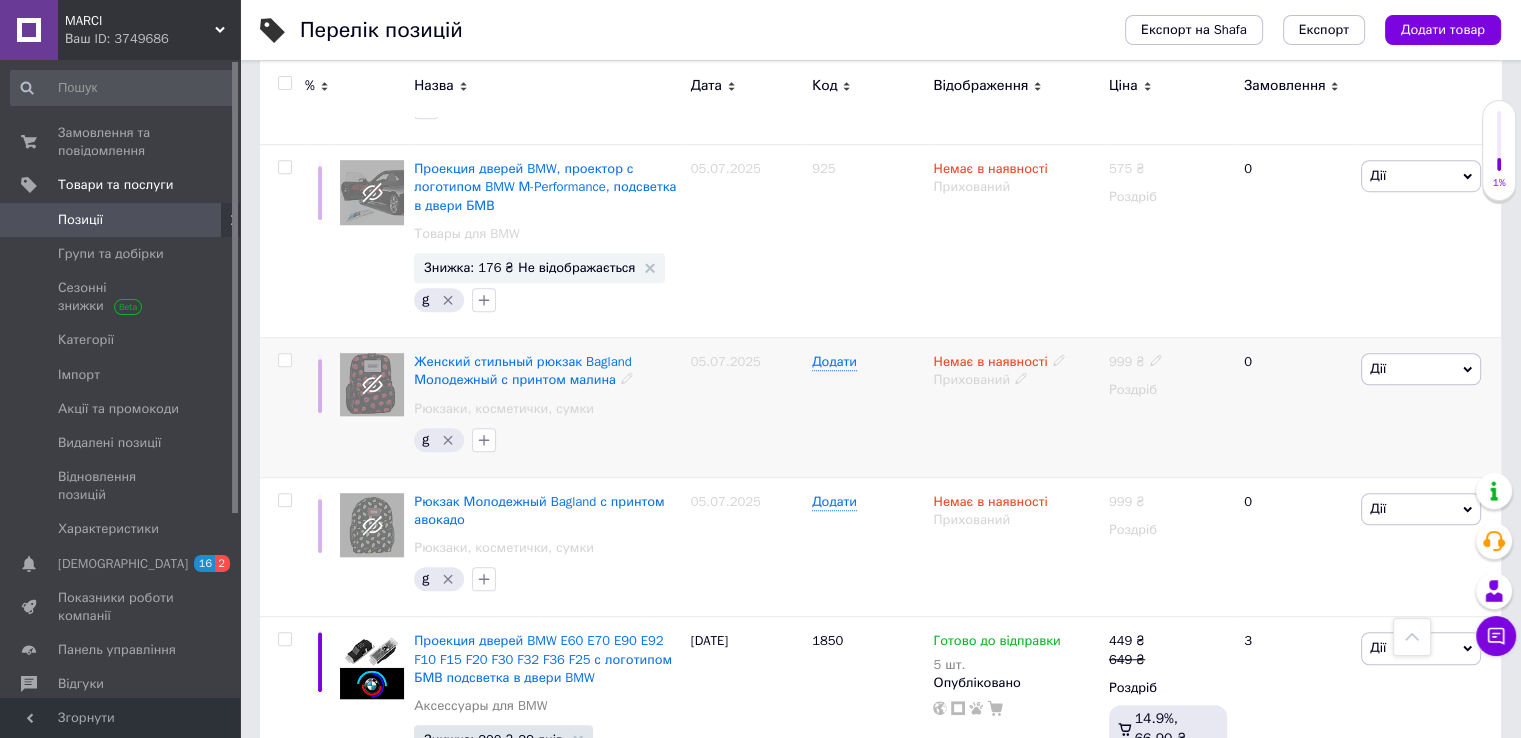 click 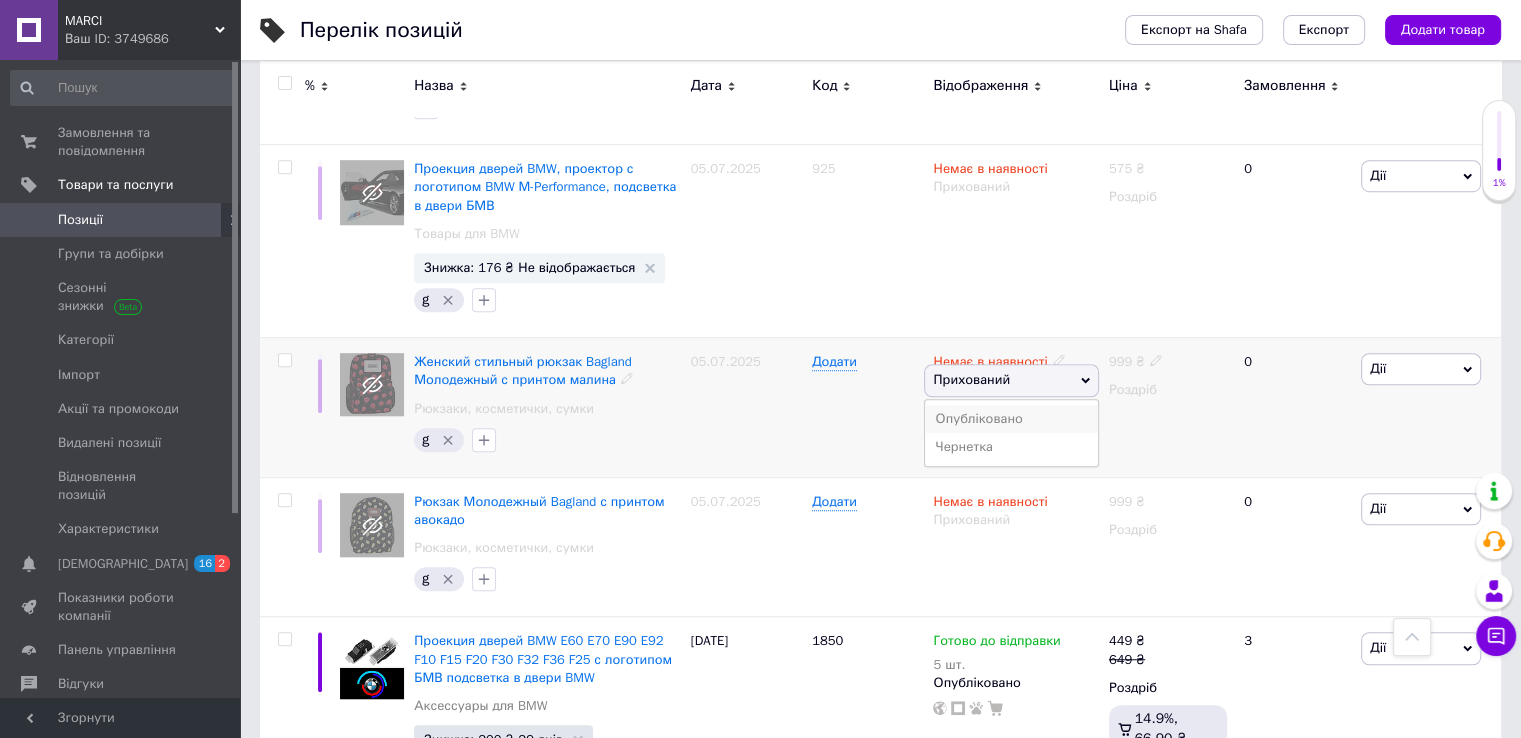 click on "Опубліковано" at bounding box center [1011, 419] 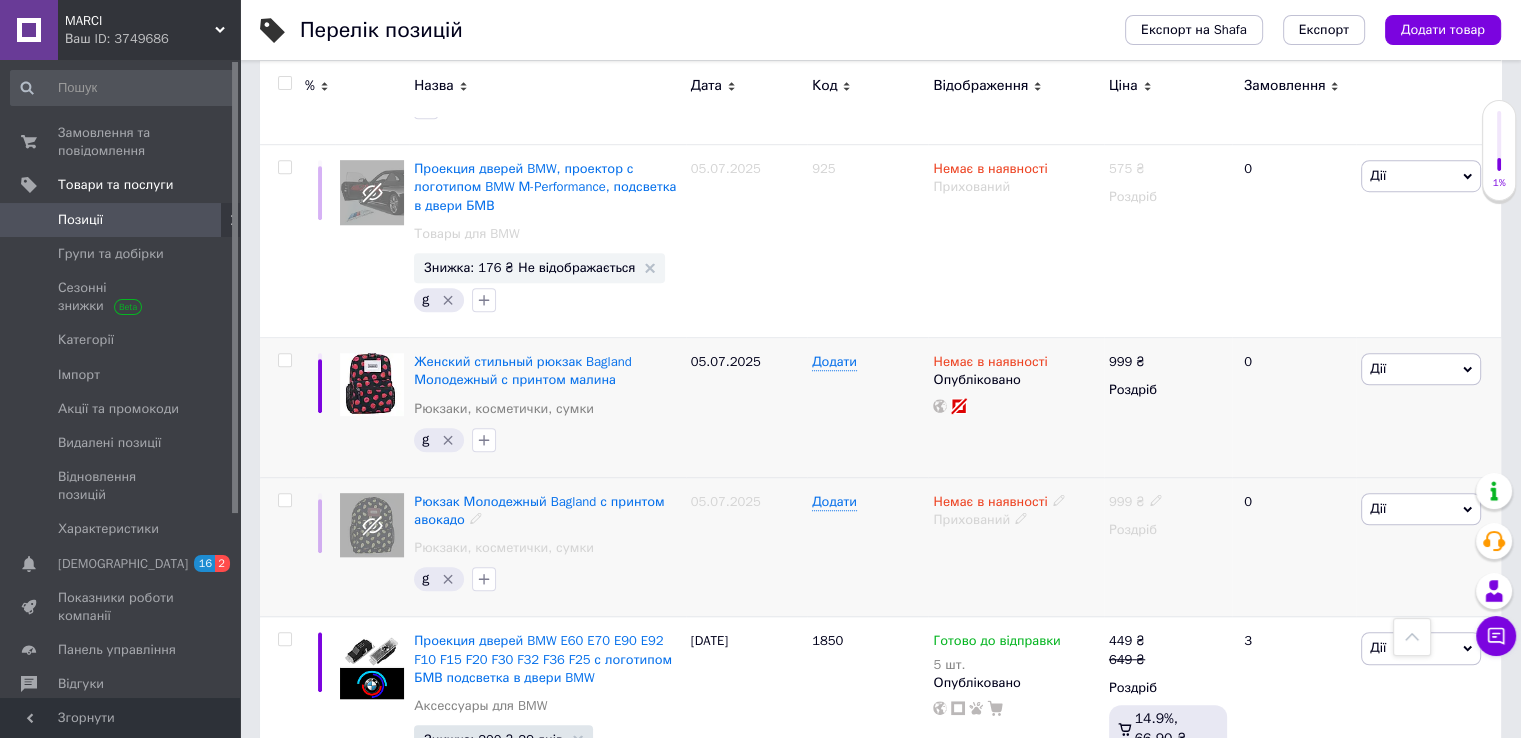 click 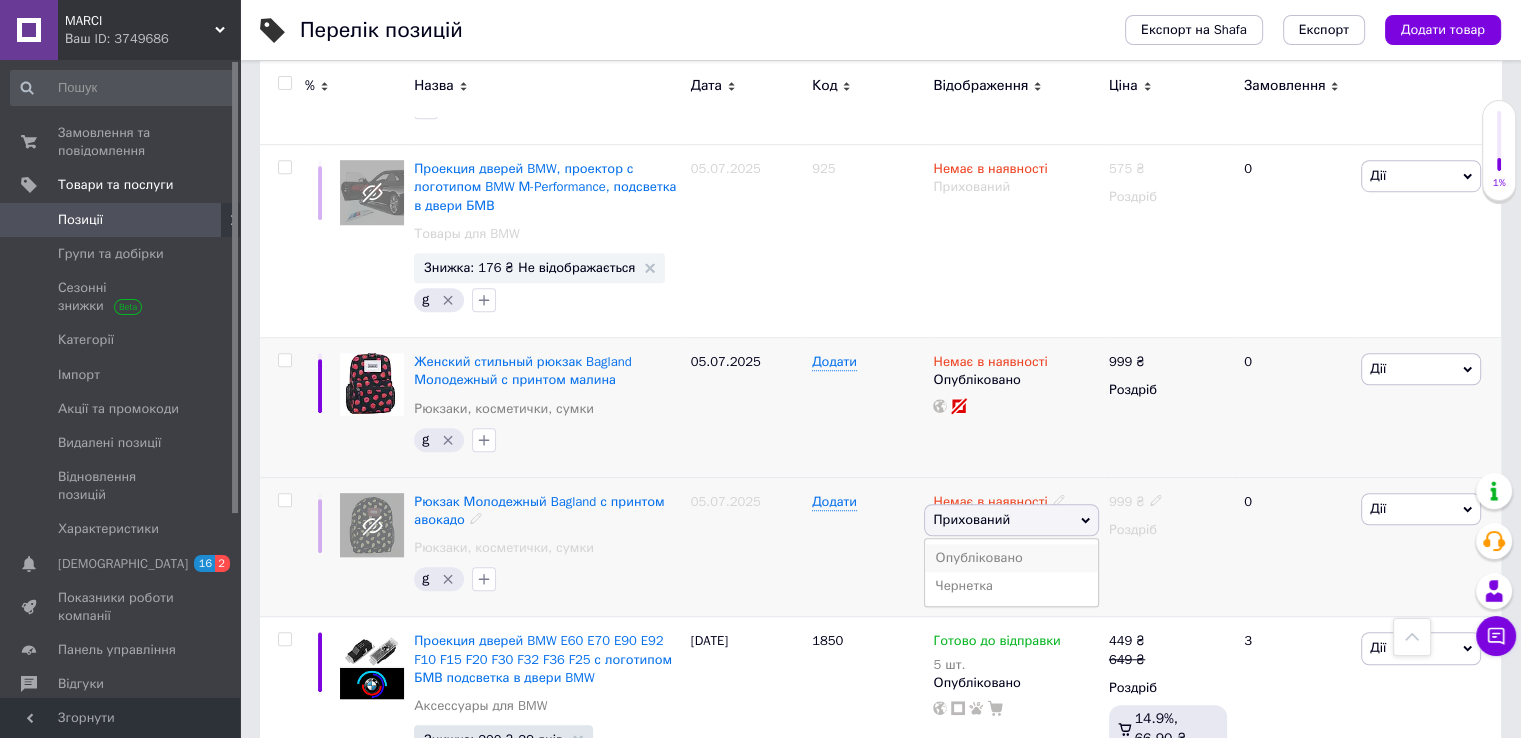 click on "Опубліковано" at bounding box center (1011, 558) 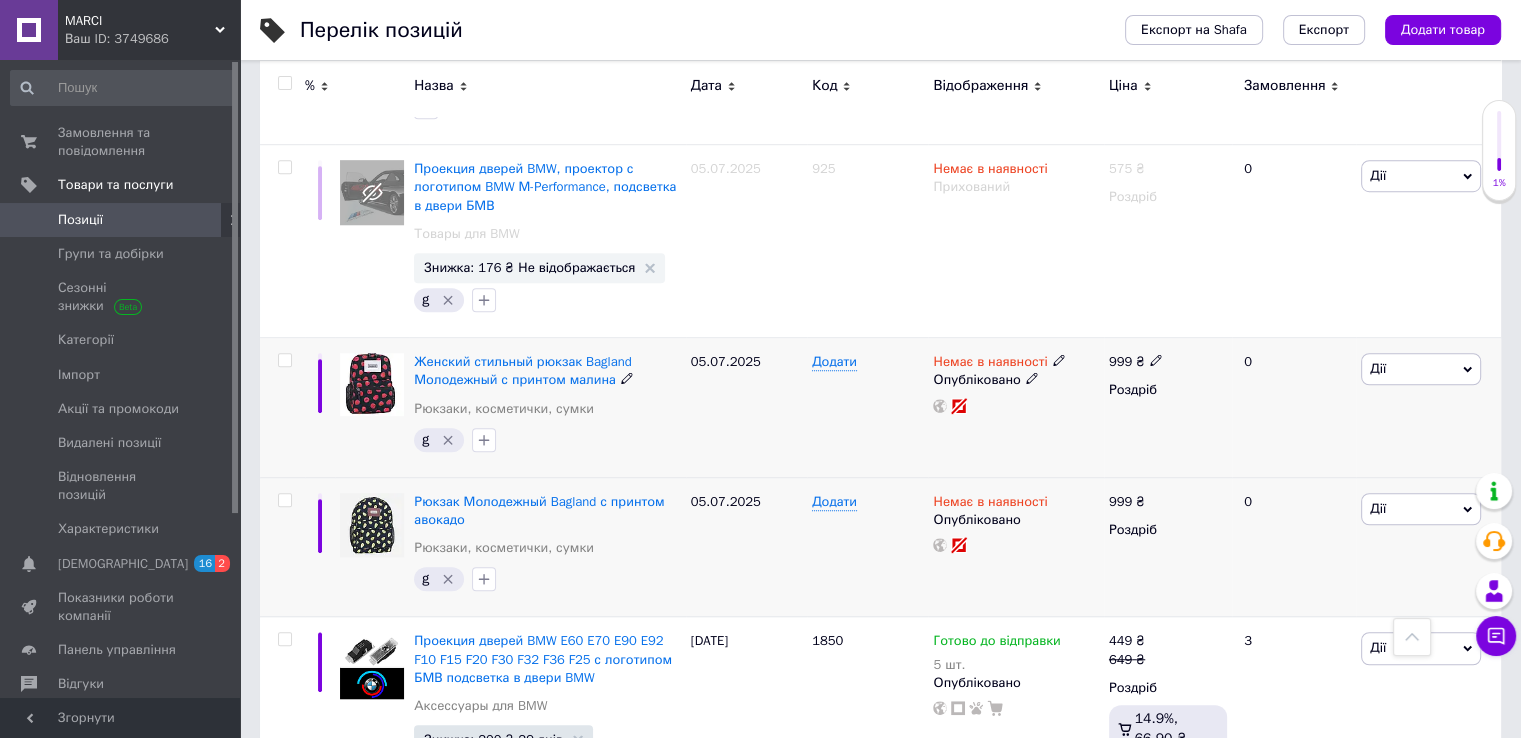 click 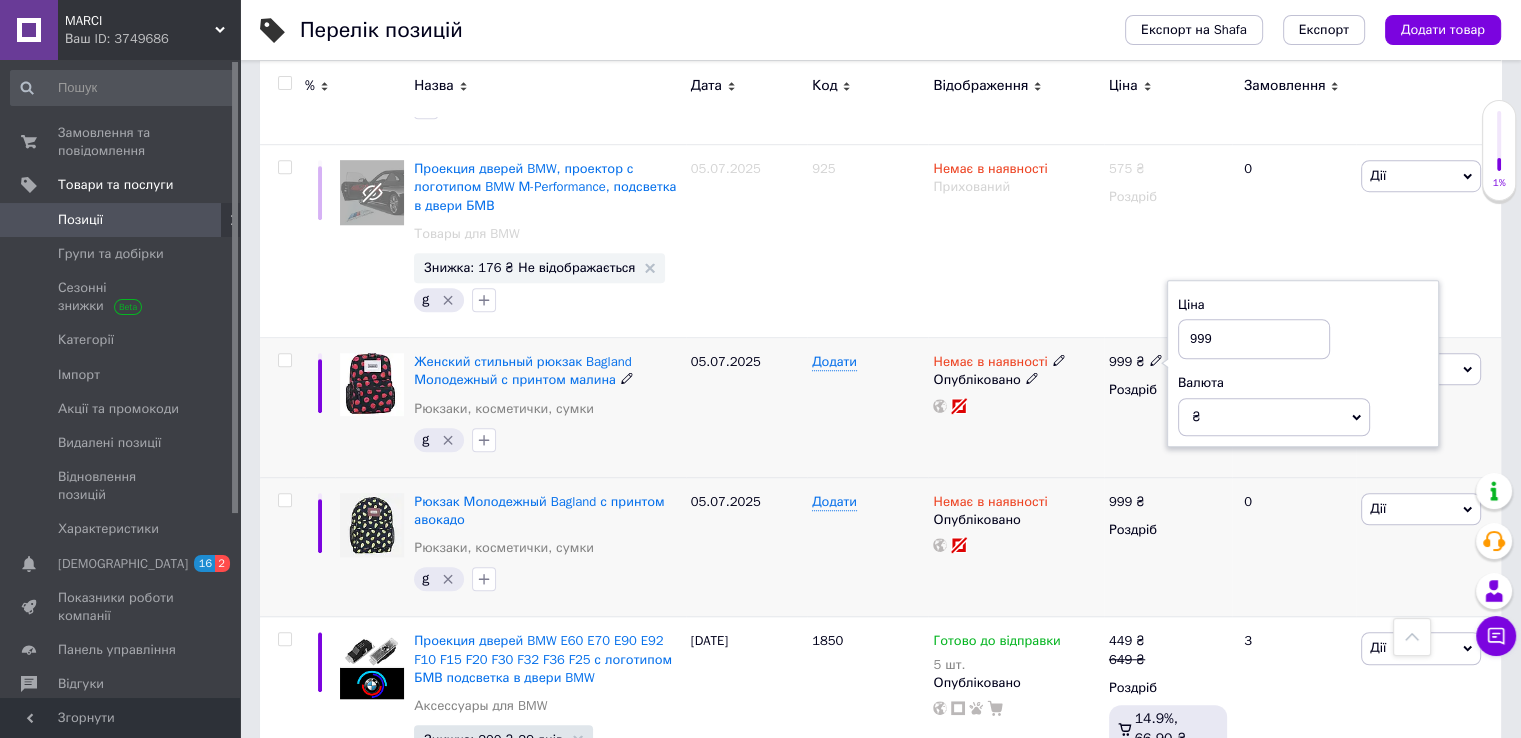drag, startPoint x: 1220, startPoint y: 260, endPoint x: 1188, endPoint y: 256, distance: 32.24903 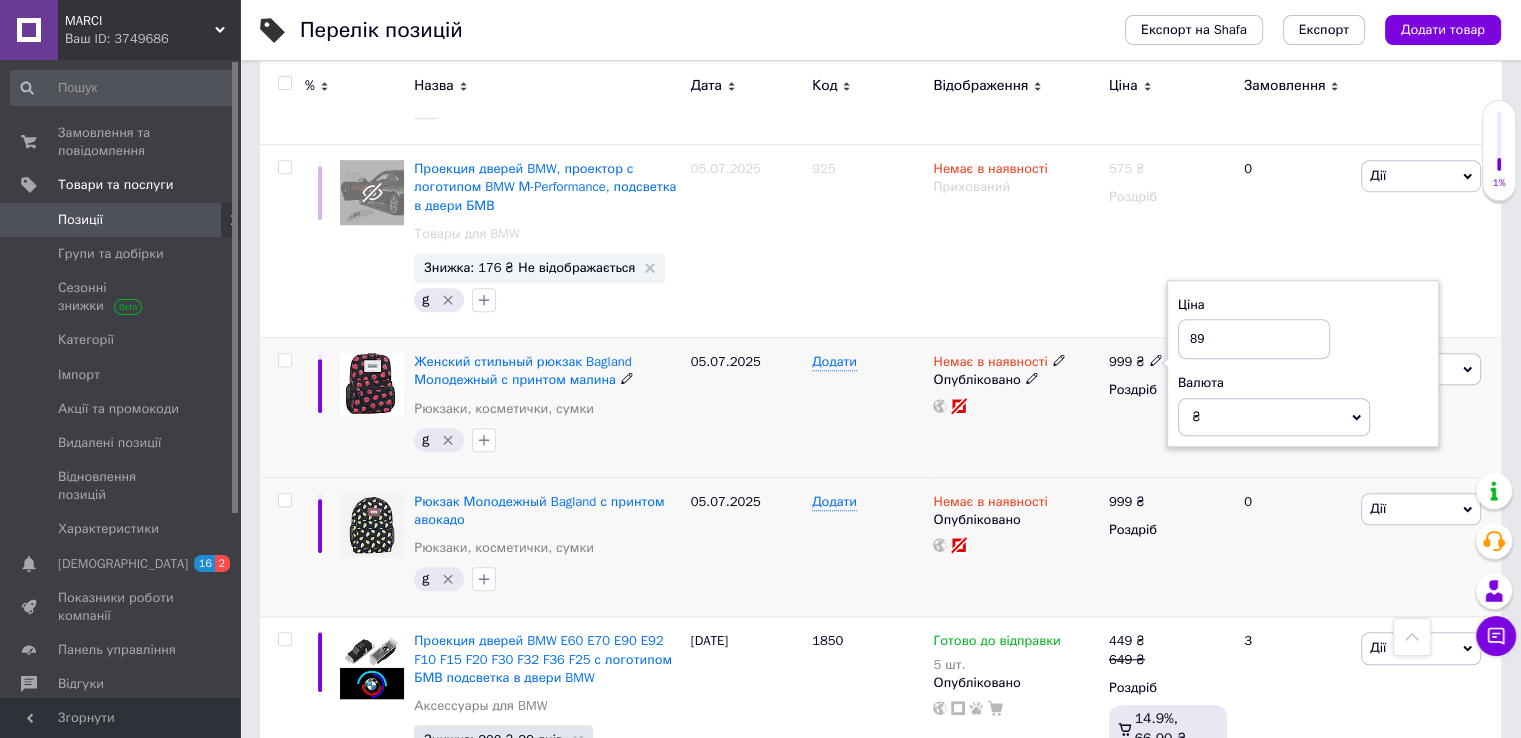 type on "899" 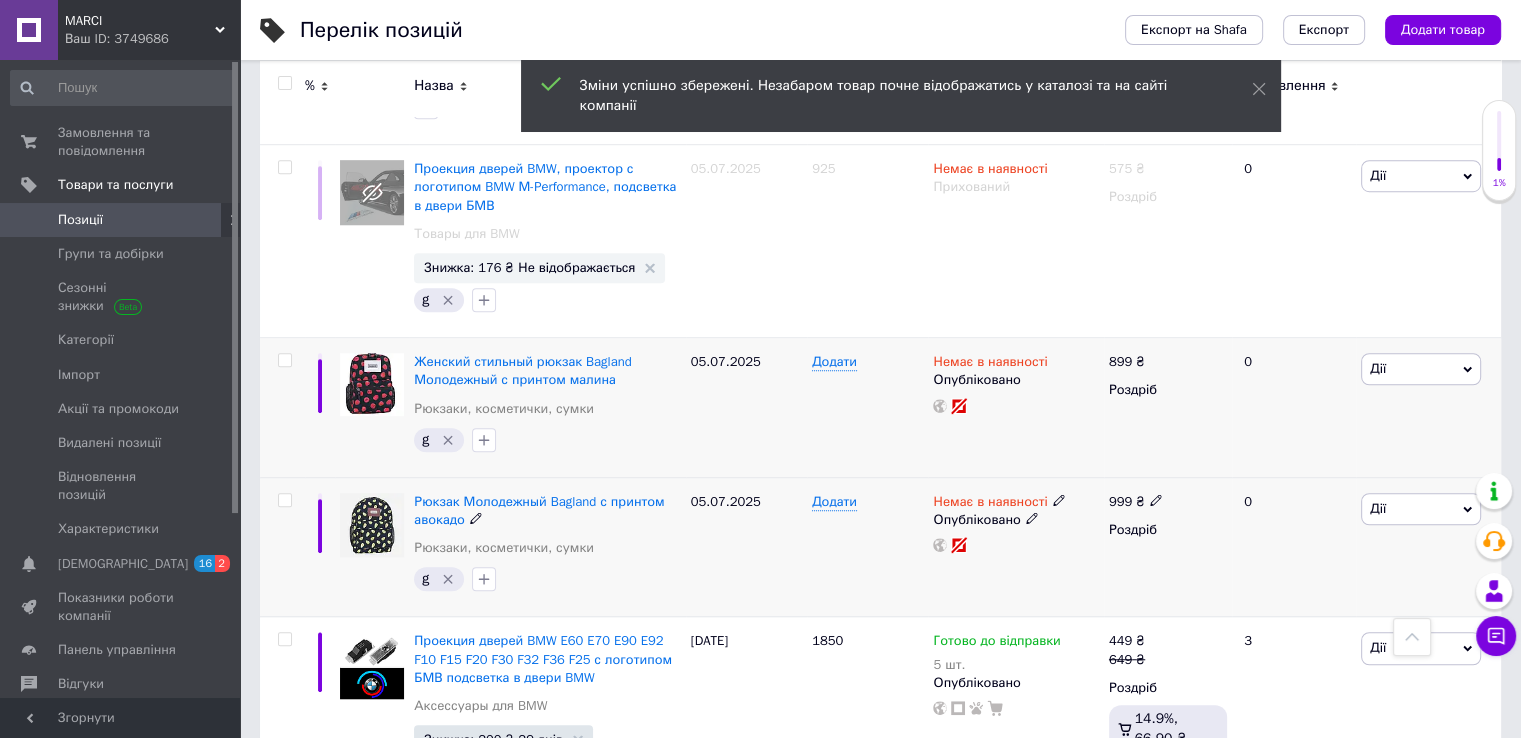 click 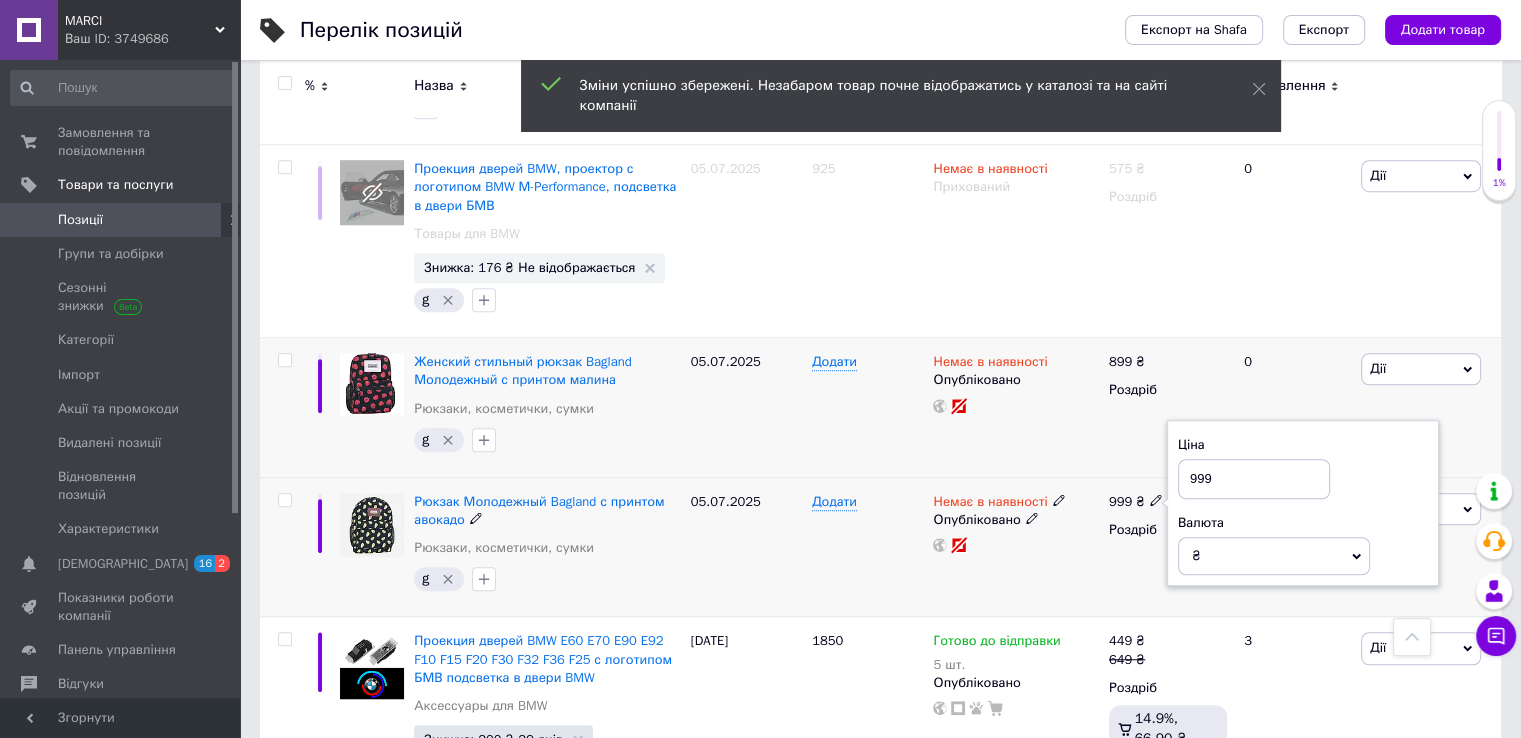drag, startPoint x: 1220, startPoint y: 403, endPoint x: 1165, endPoint y: 398, distance: 55.226807 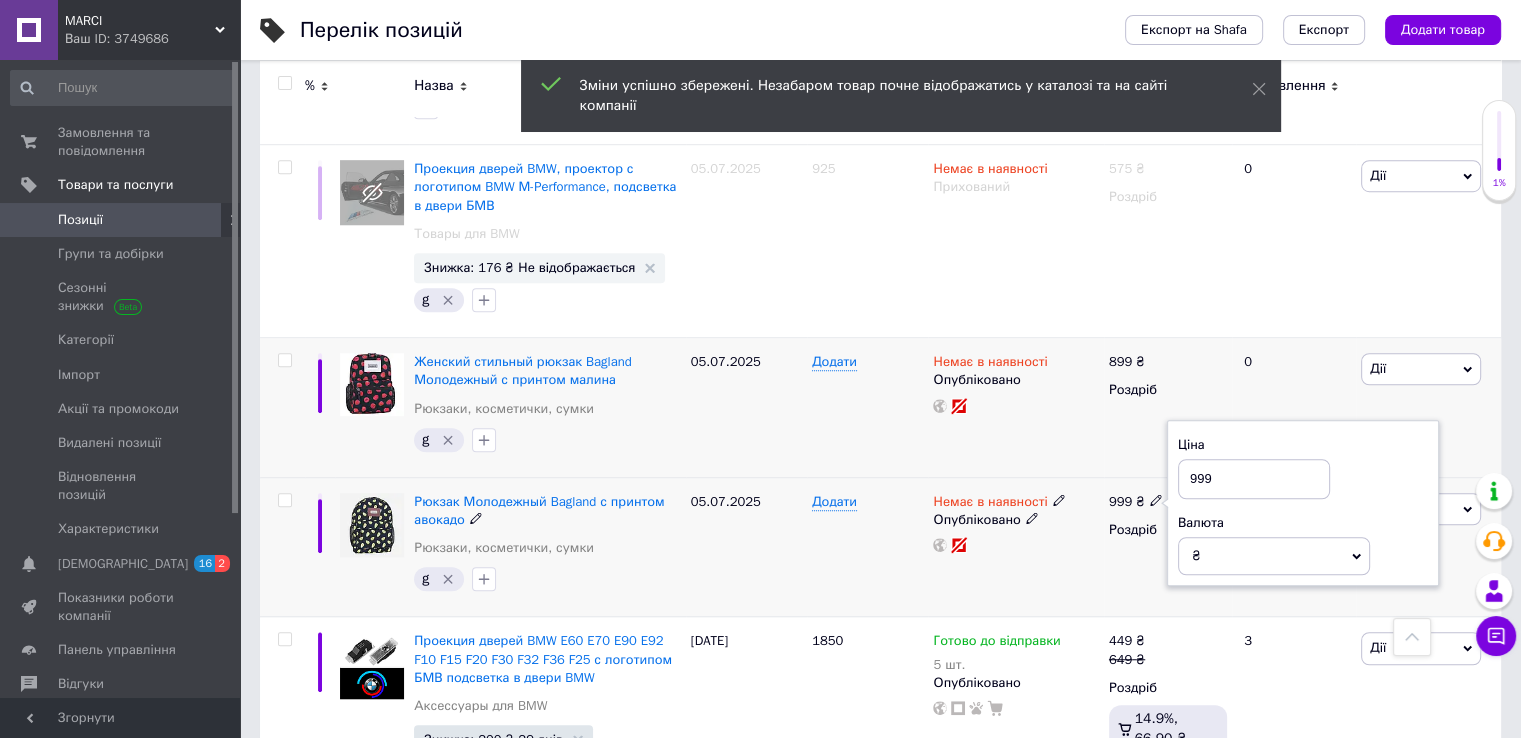 click on "999   ₴ Ціна 999 Валюта ₴ $ EUR CHF GBP ¥ PLN ₸ MDL HUF KGS CNY TRY KRW lei Роздріб" at bounding box center (1168, 547) 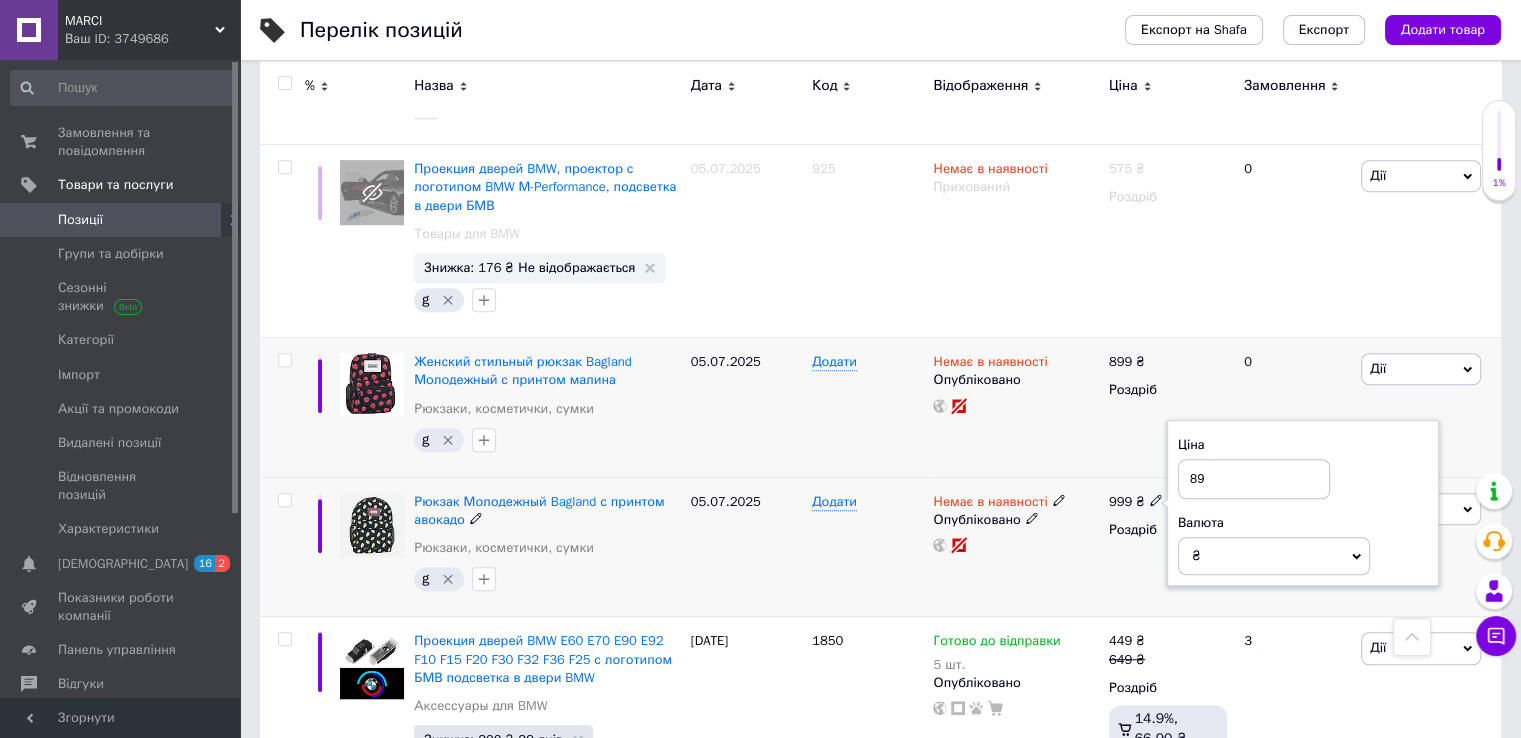 type on "899" 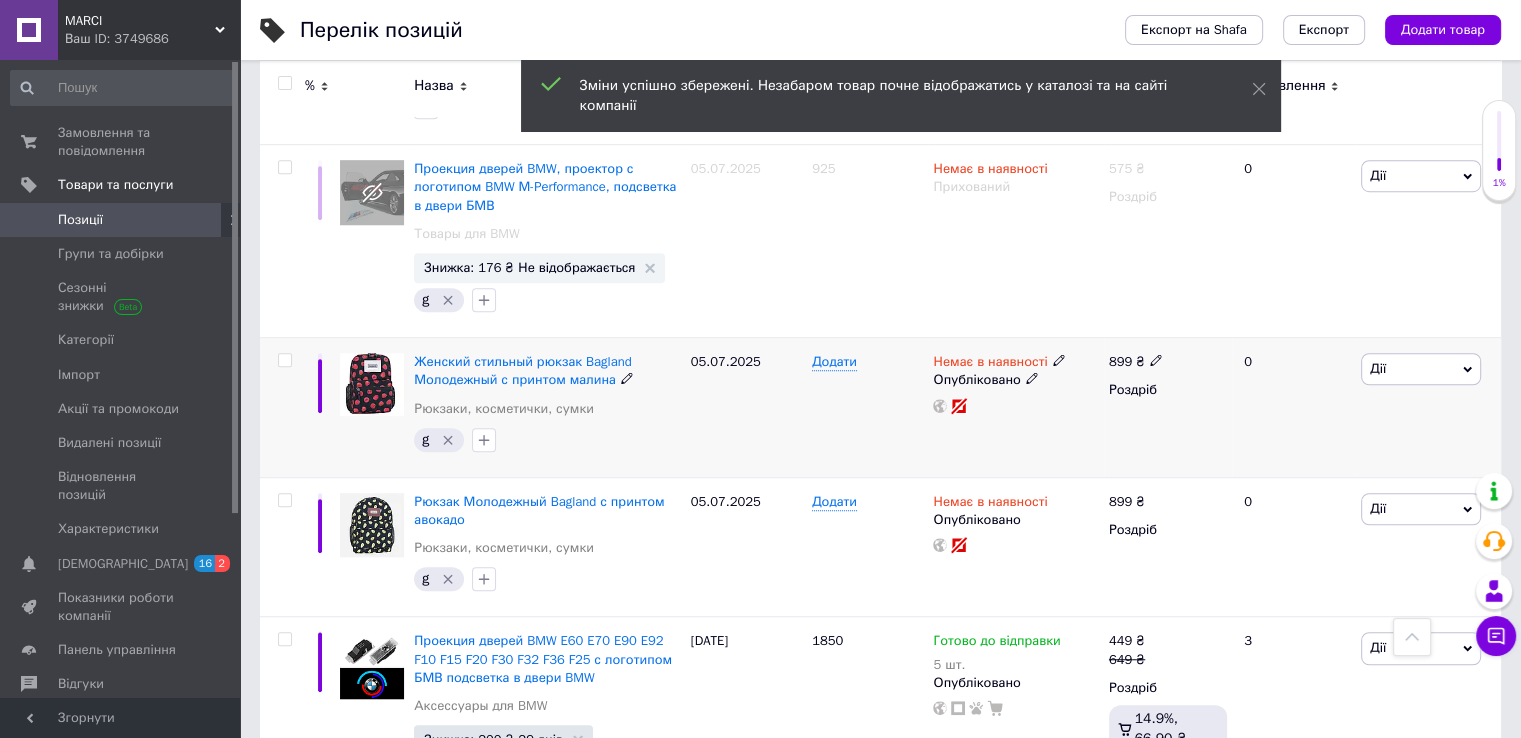 click 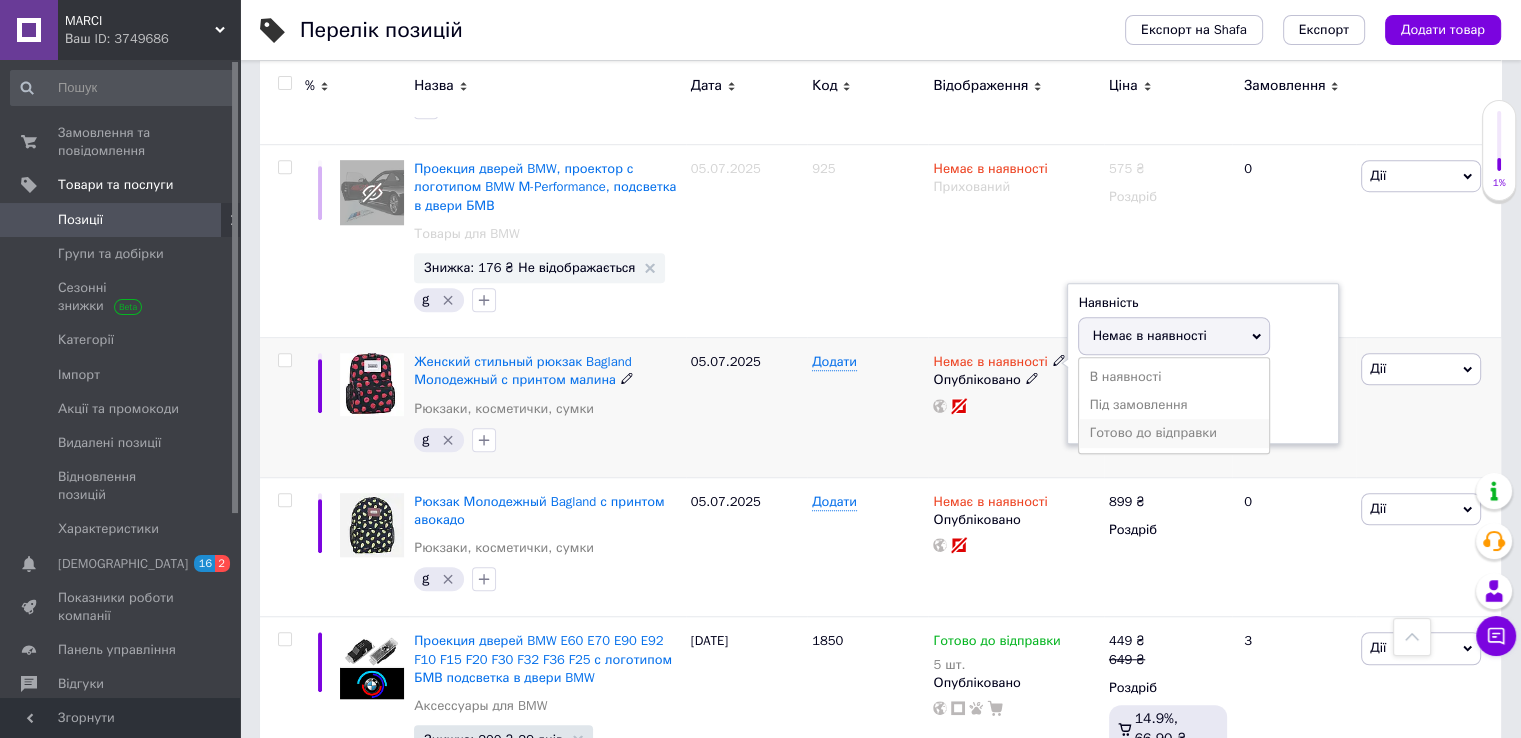 click on "Готово до відправки" at bounding box center (1174, 433) 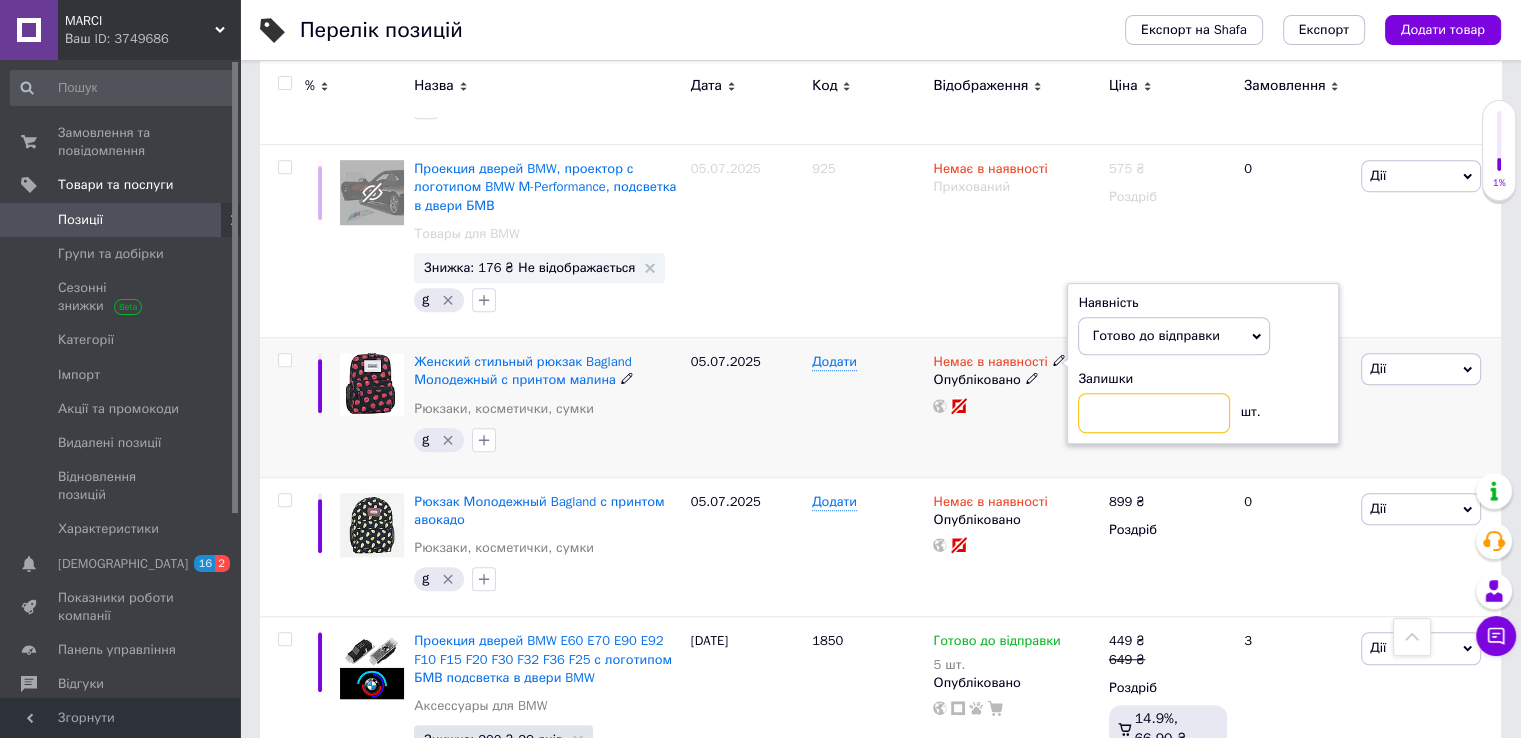 click at bounding box center (1154, 413) 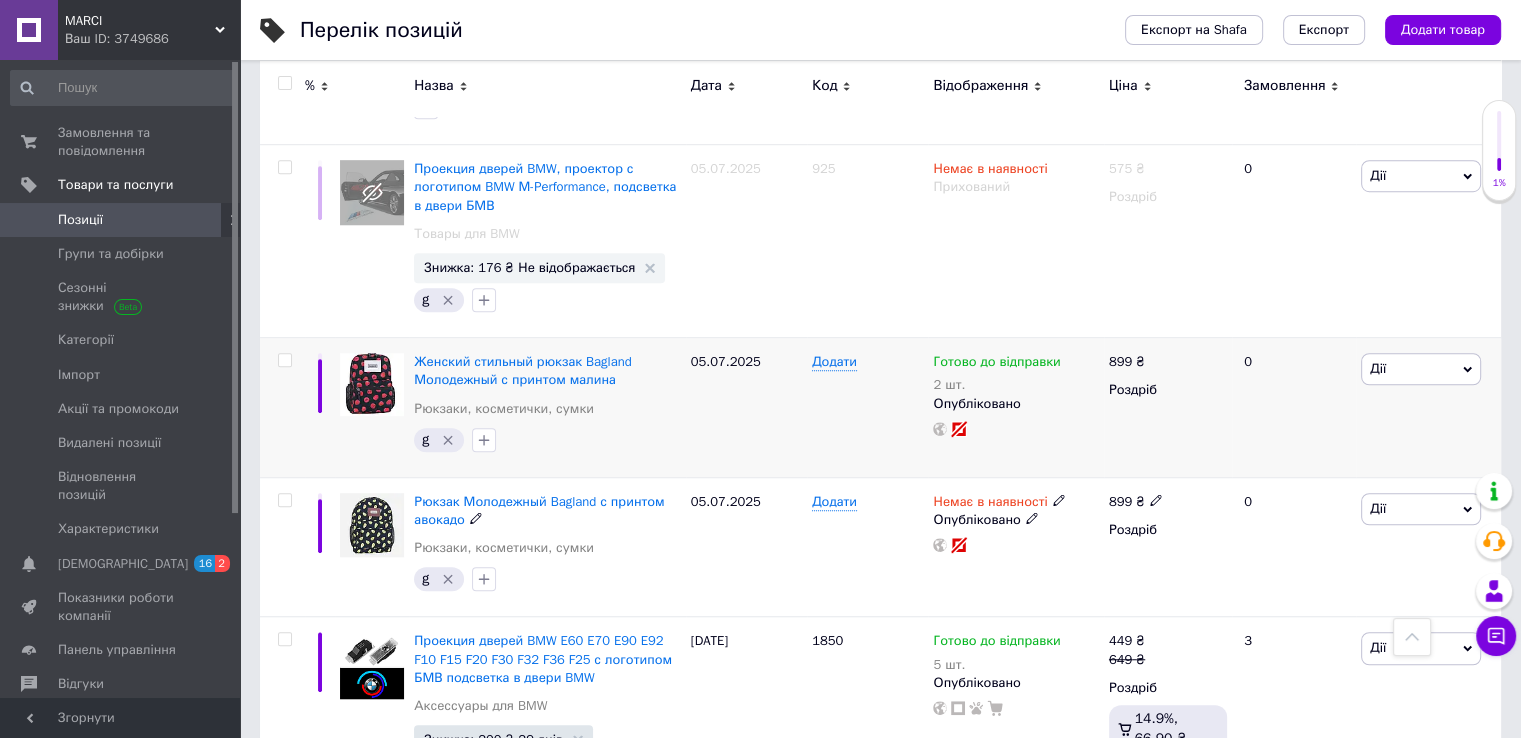 click 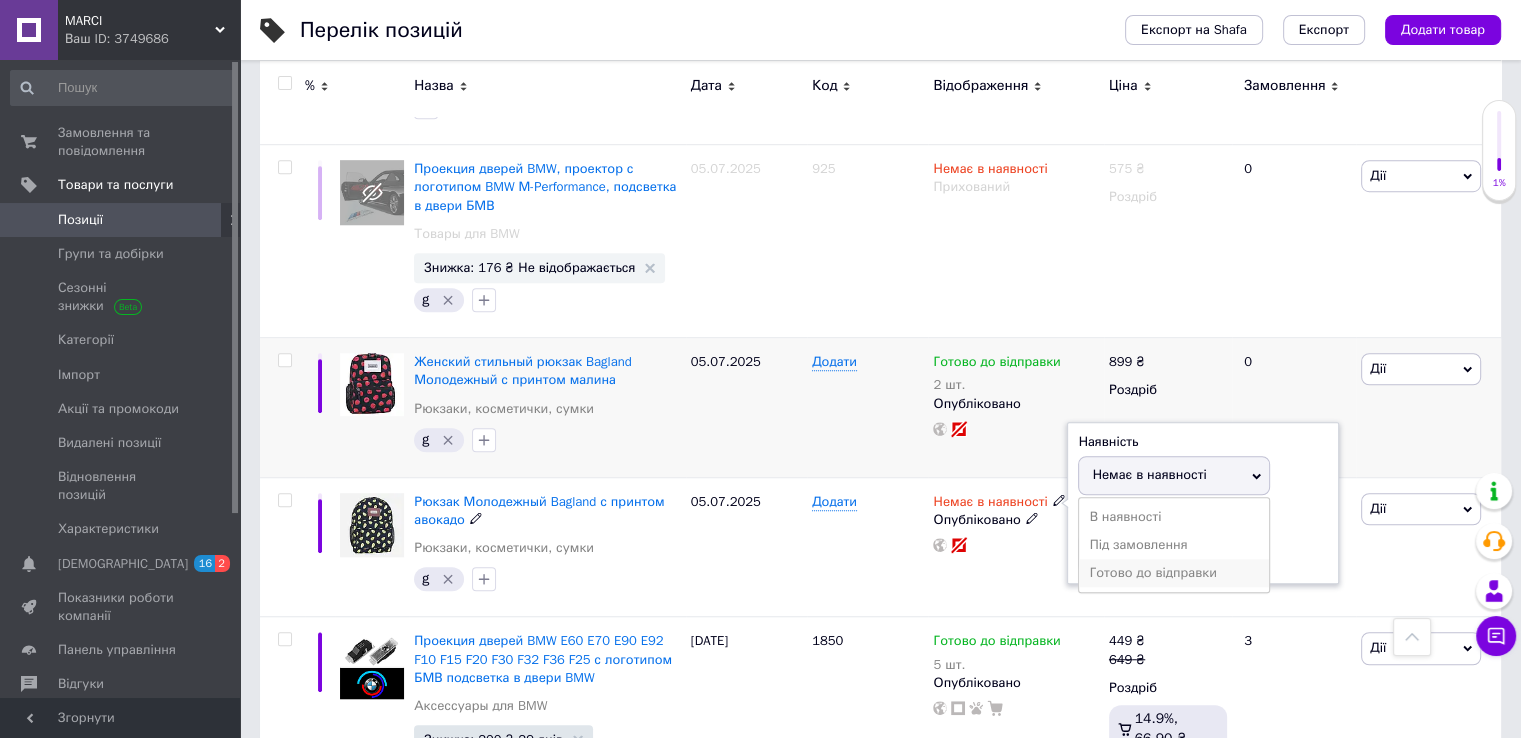 click on "Готово до відправки" at bounding box center (1174, 573) 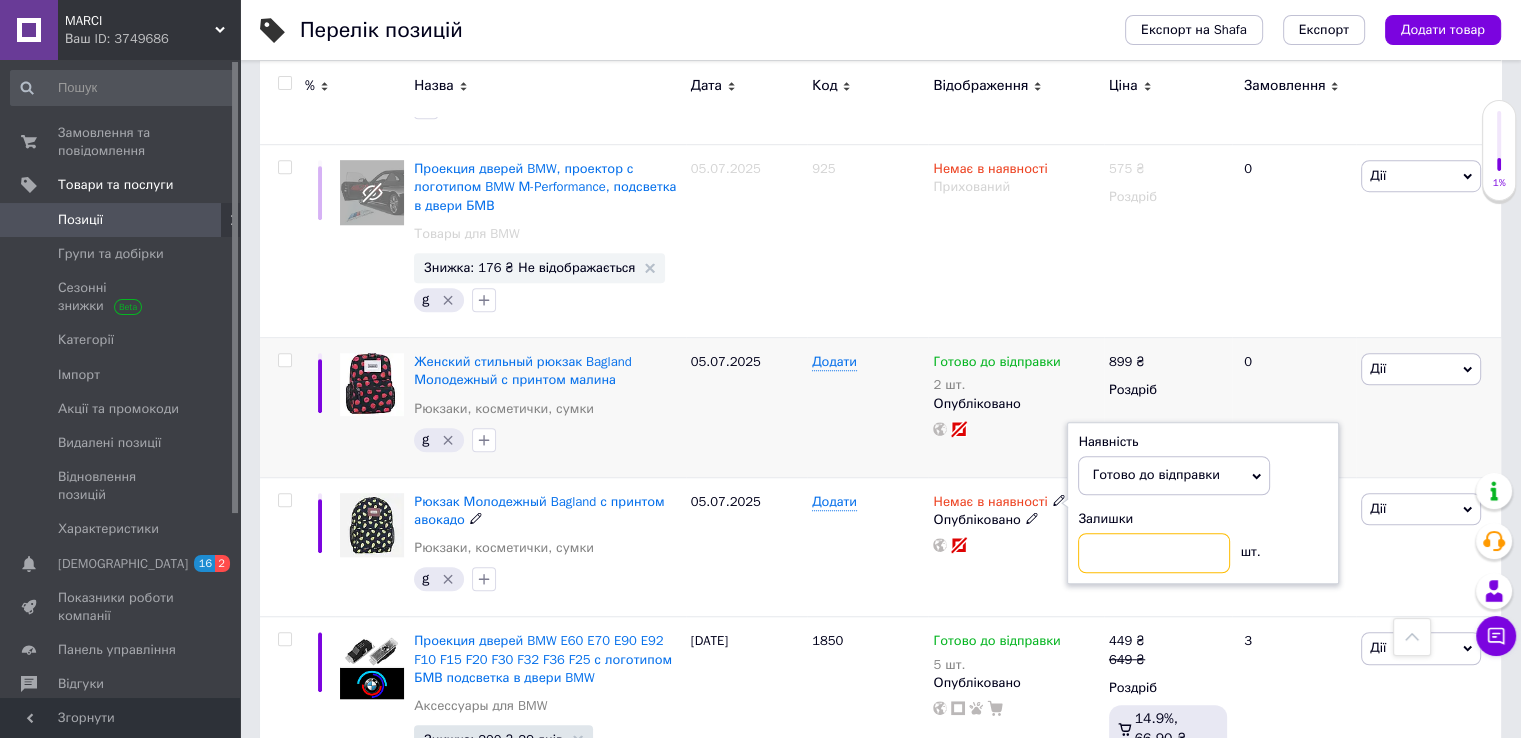 click at bounding box center [1154, 553] 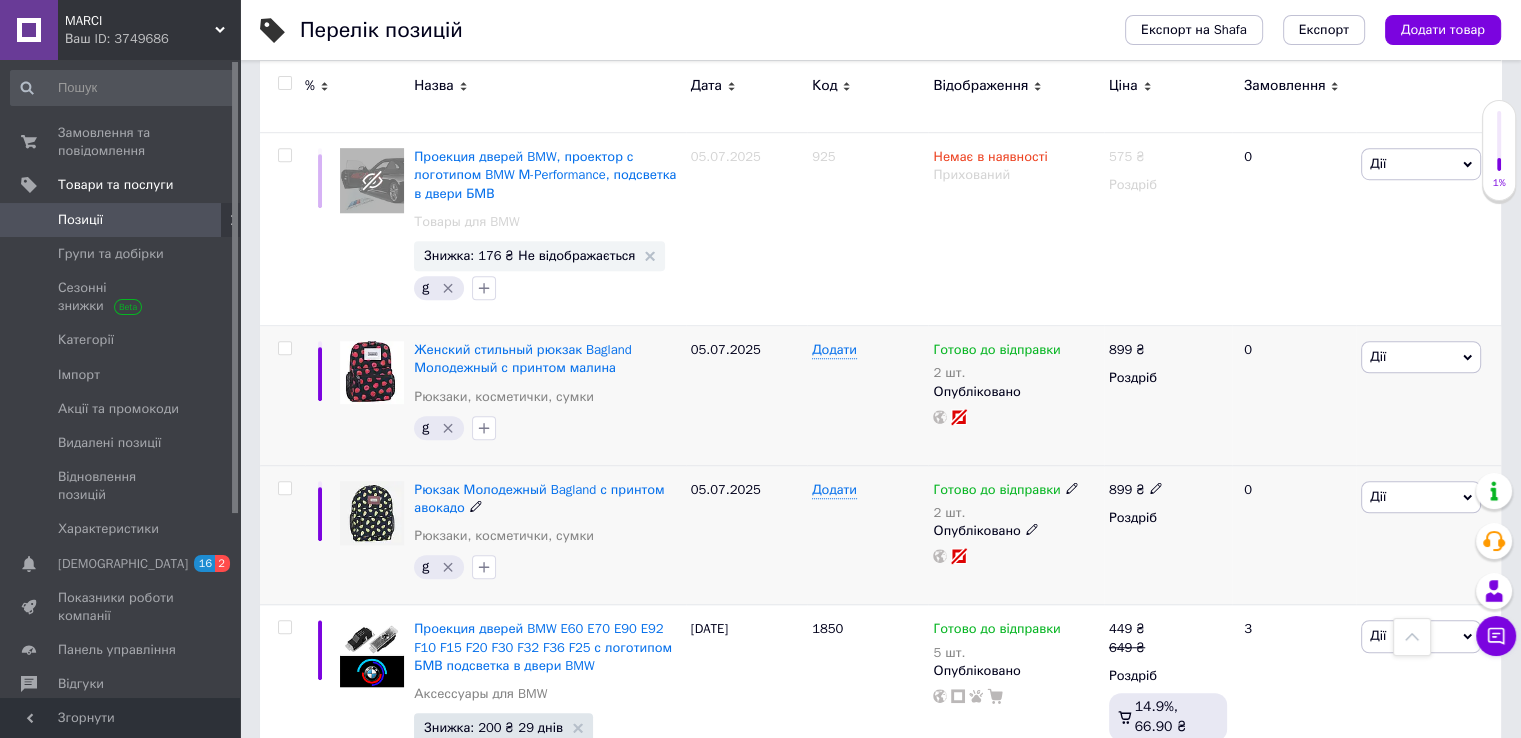 scroll, scrollTop: 9000, scrollLeft: 0, axis: vertical 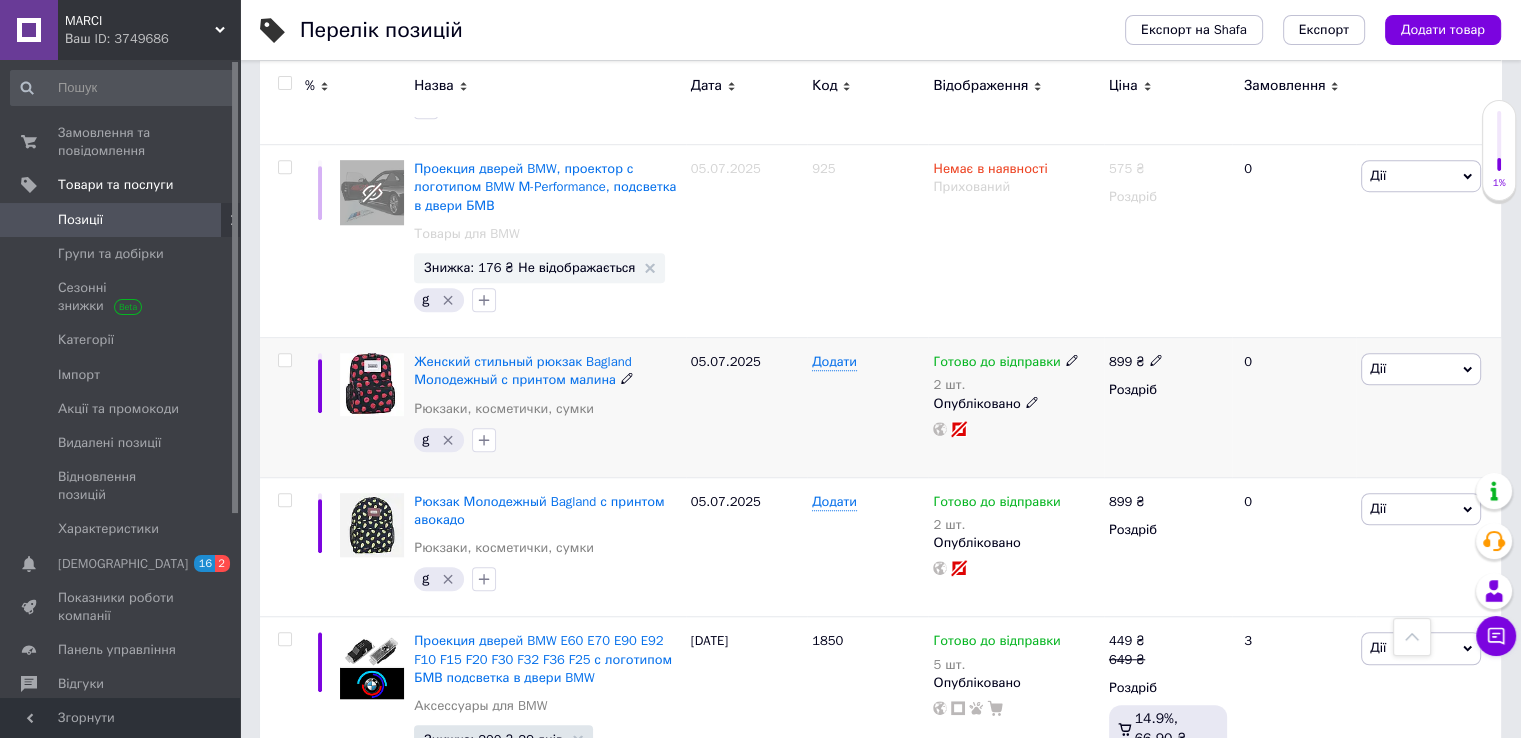 click at bounding box center (284, 360) 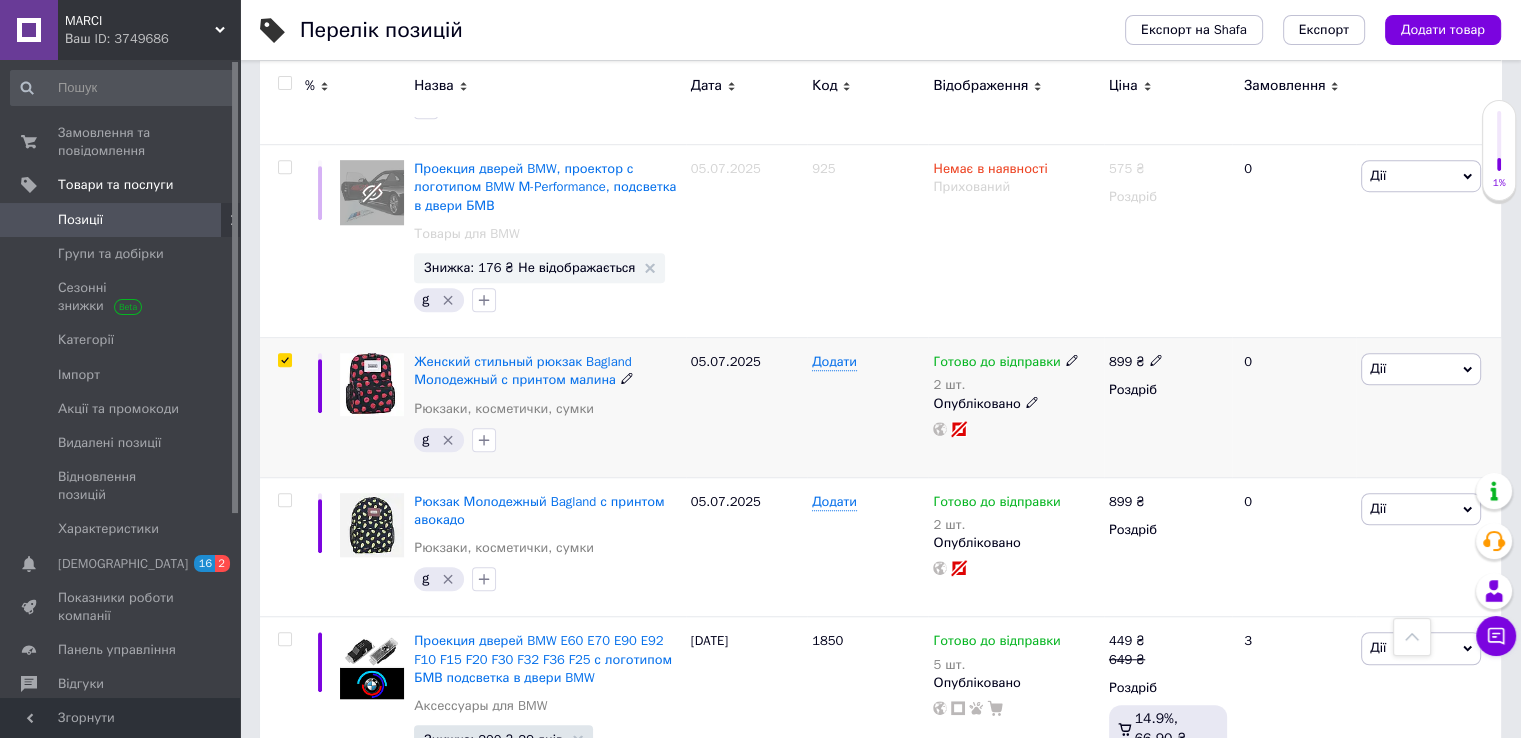 checkbox on "true" 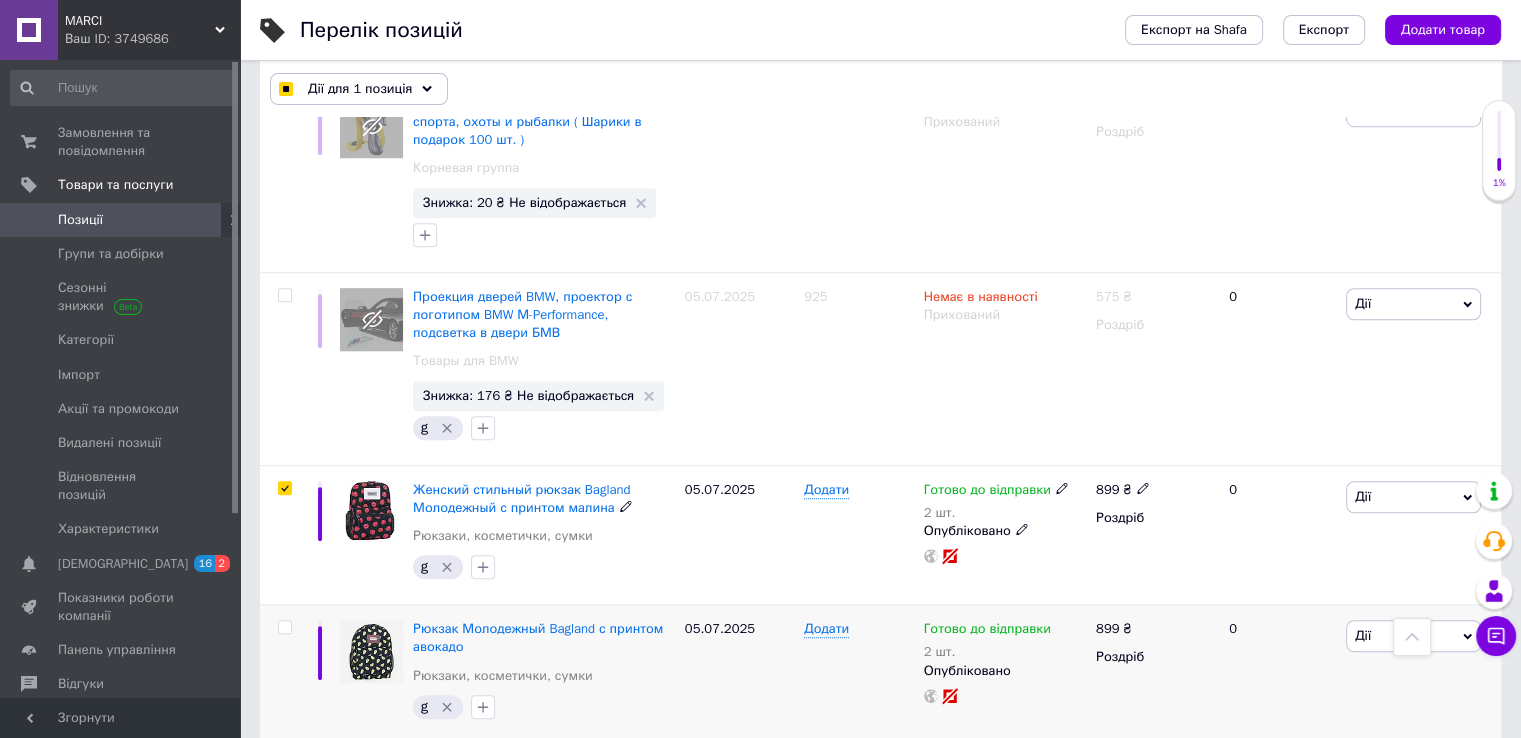 scroll, scrollTop: 9100, scrollLeft: 0, axis: vertical 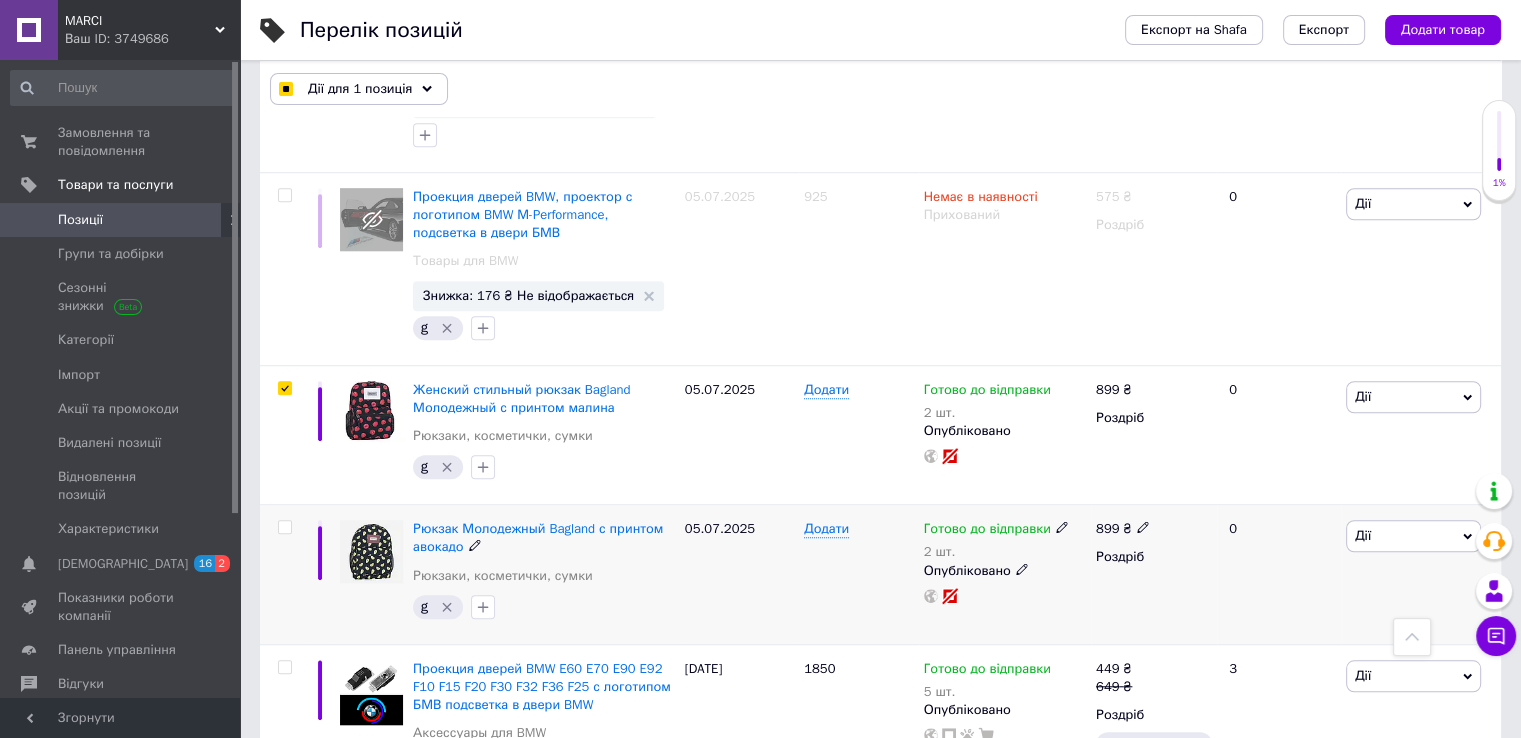 click at bounding box center [284, 527] 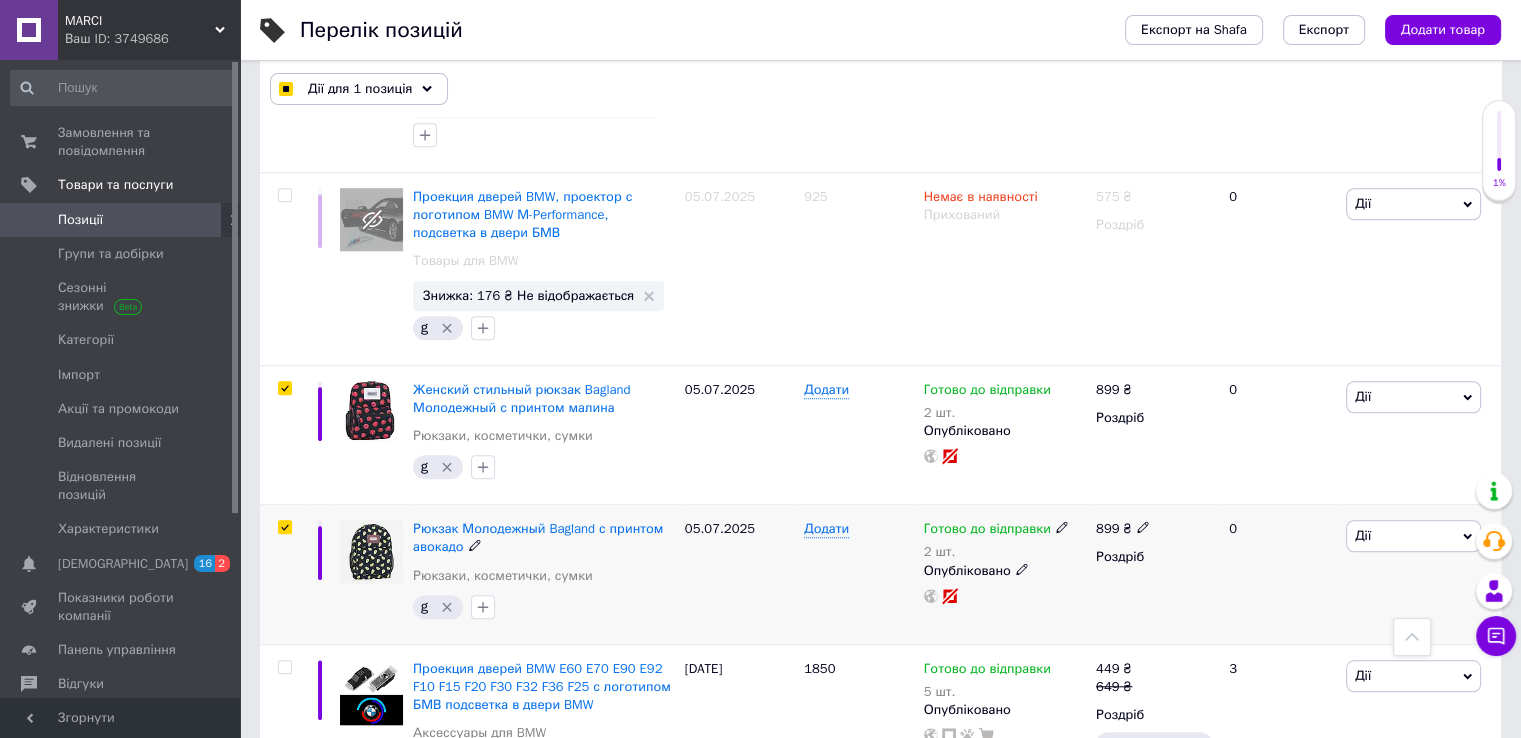 checkbox on "true" 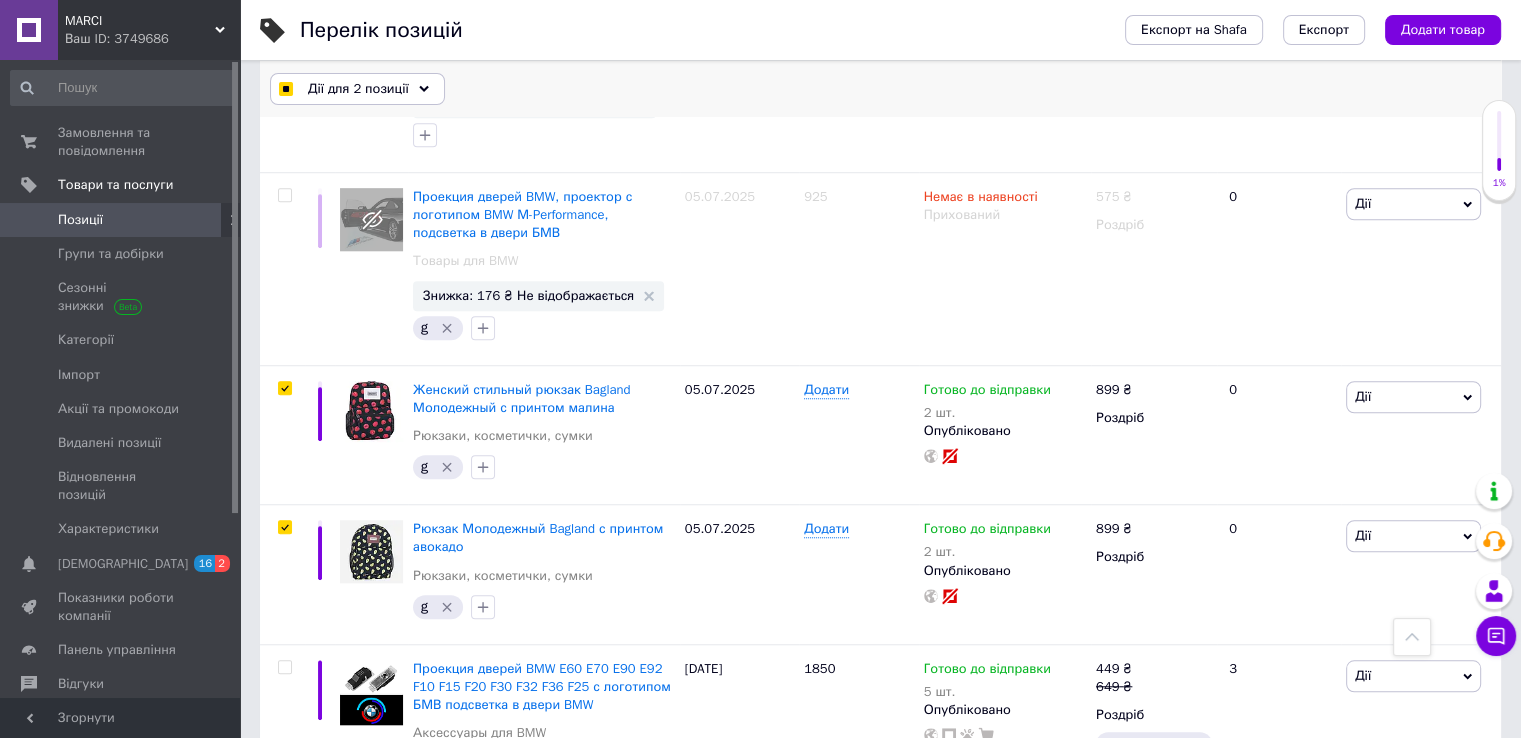 click on "Дії для 2 позиції" at bounding box center [358, 89] 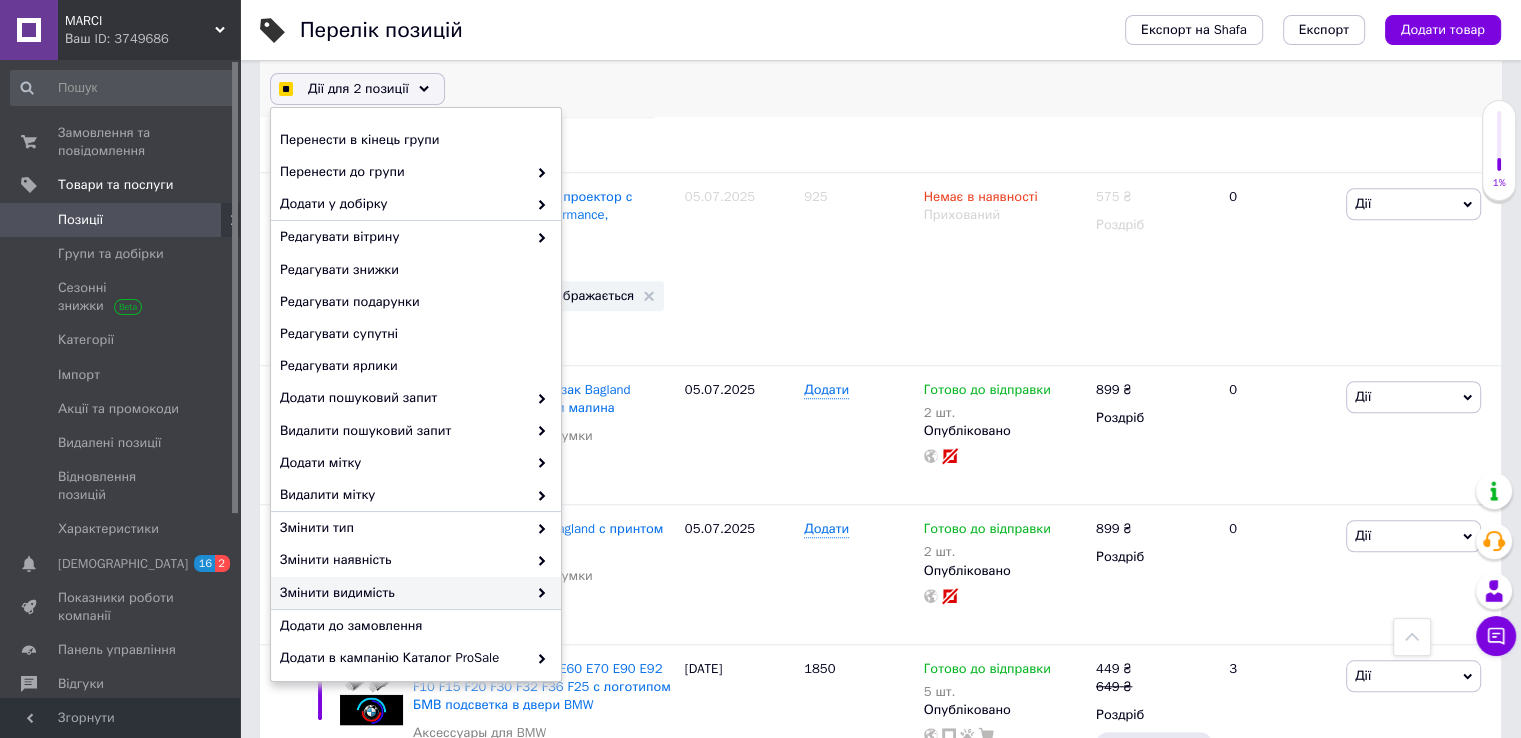 scroll, scrollTop: 125, scrollLeft: 0, axis: vertical 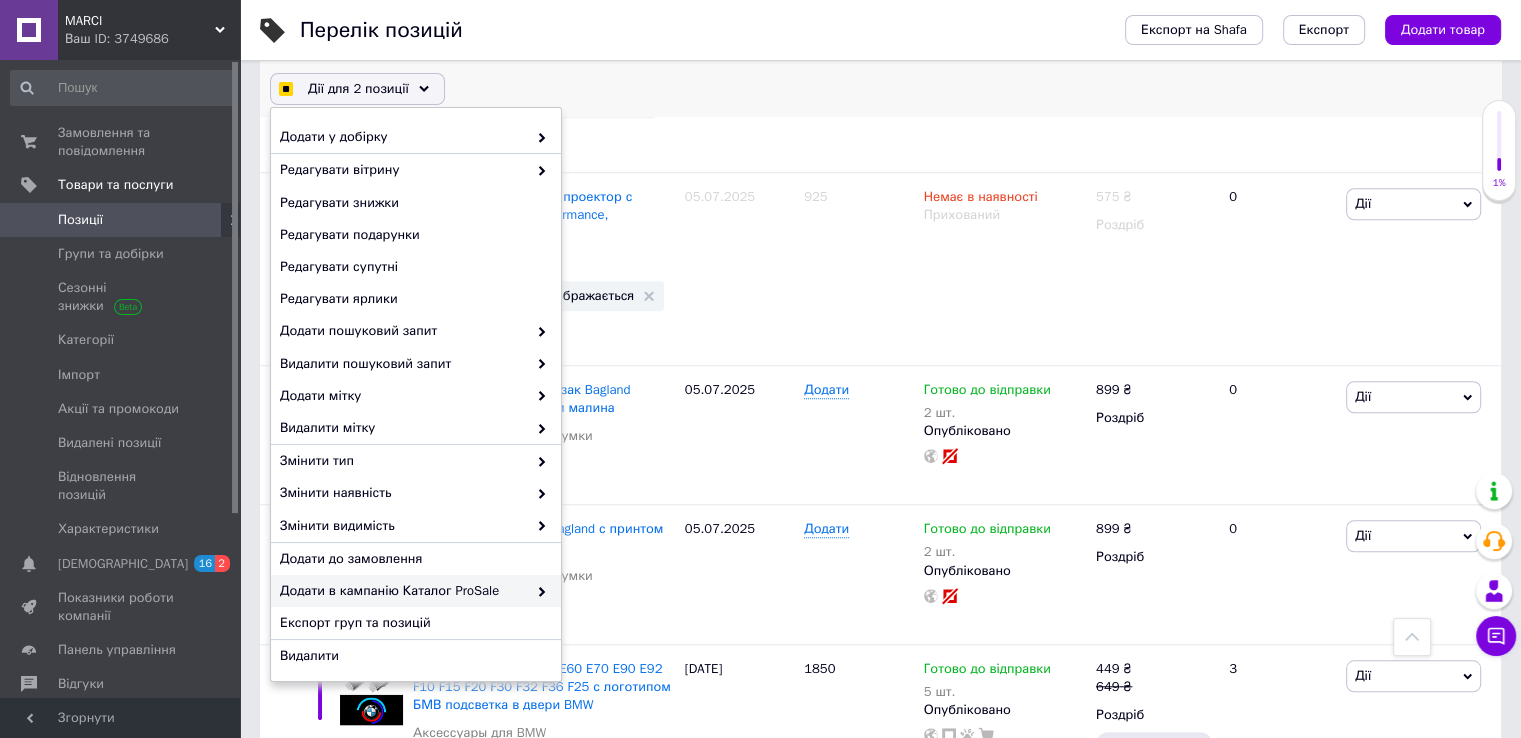 checkbox on "true" 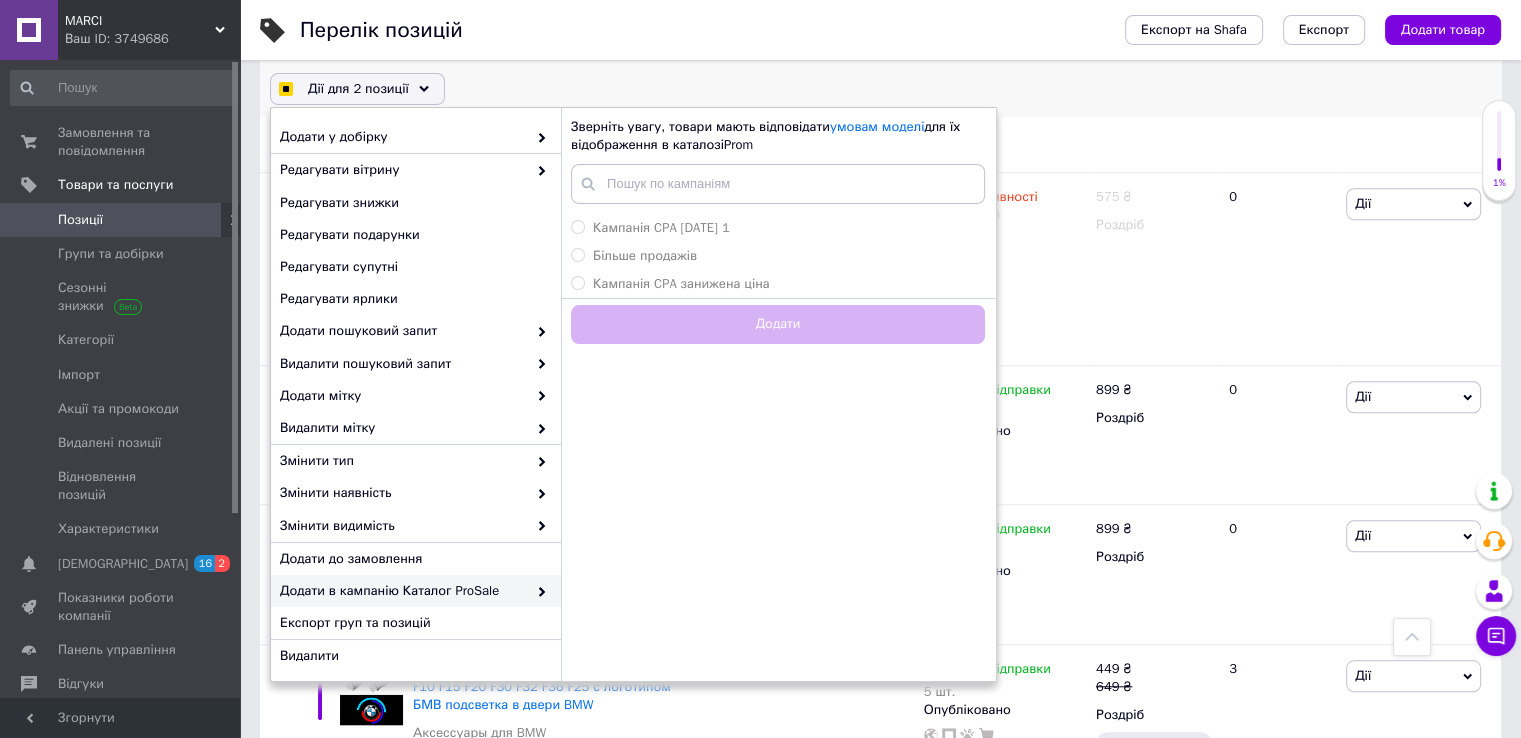 checkbox on "true" 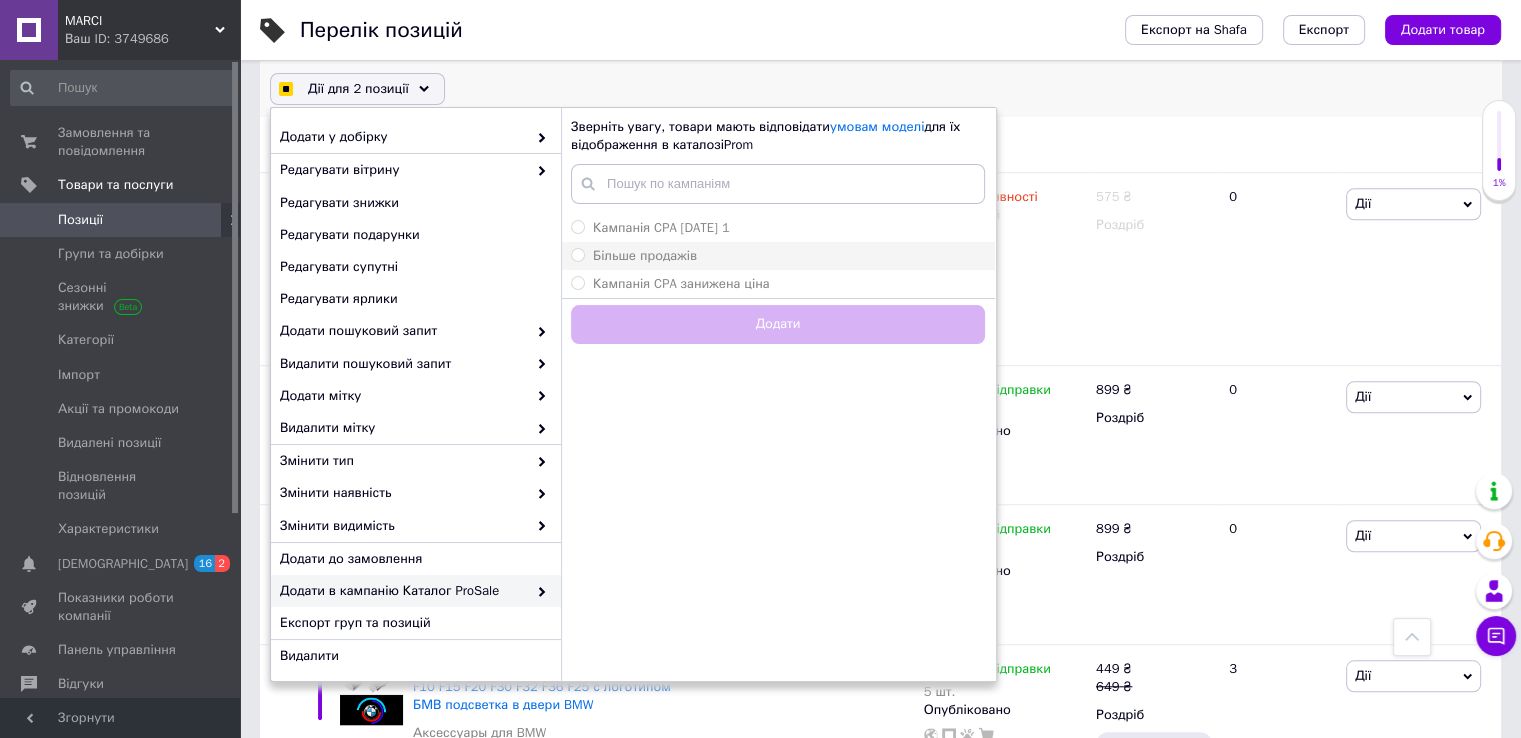 click on "Більше продажів" at bounding box center [645, 255] 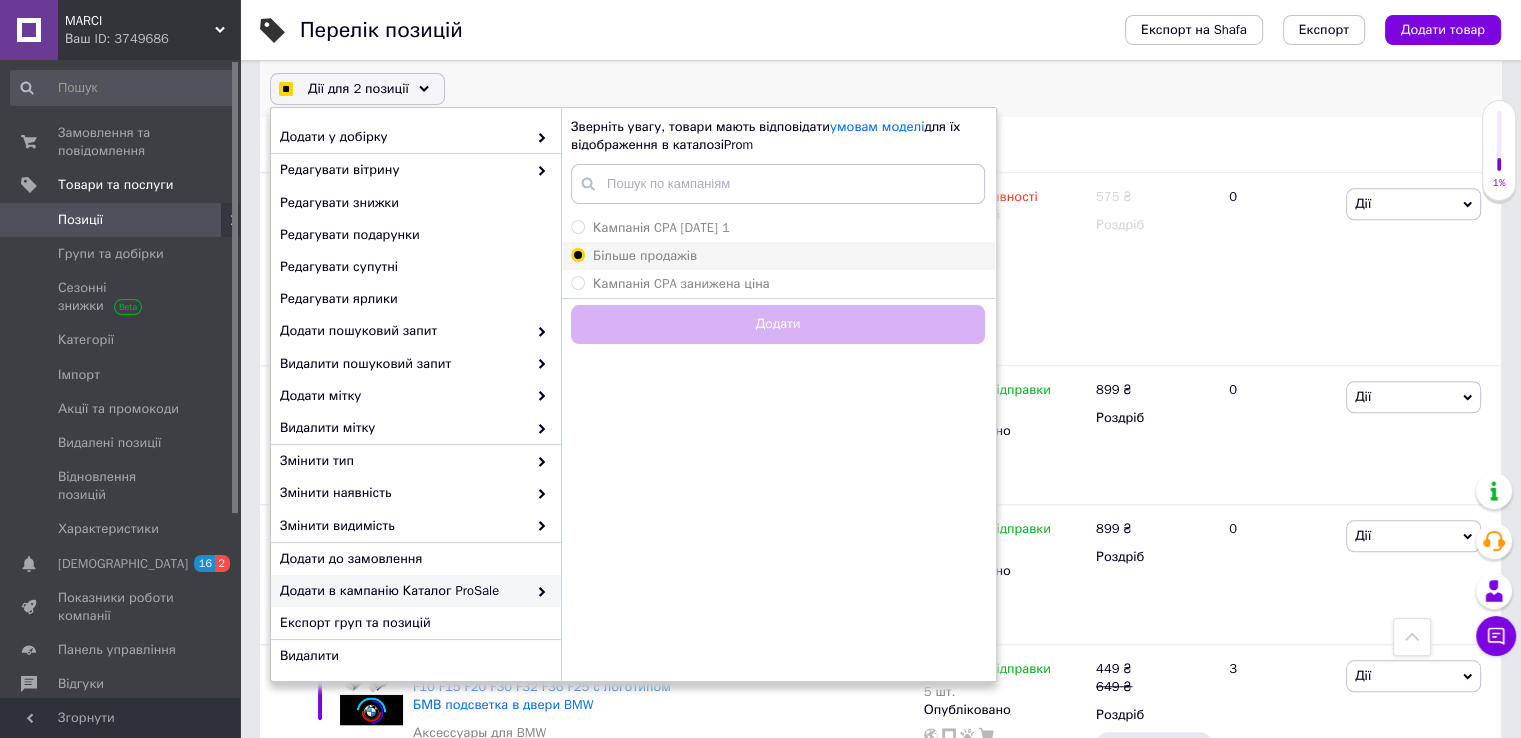 click on "Більше продажів" at bounding box center (577, 254) 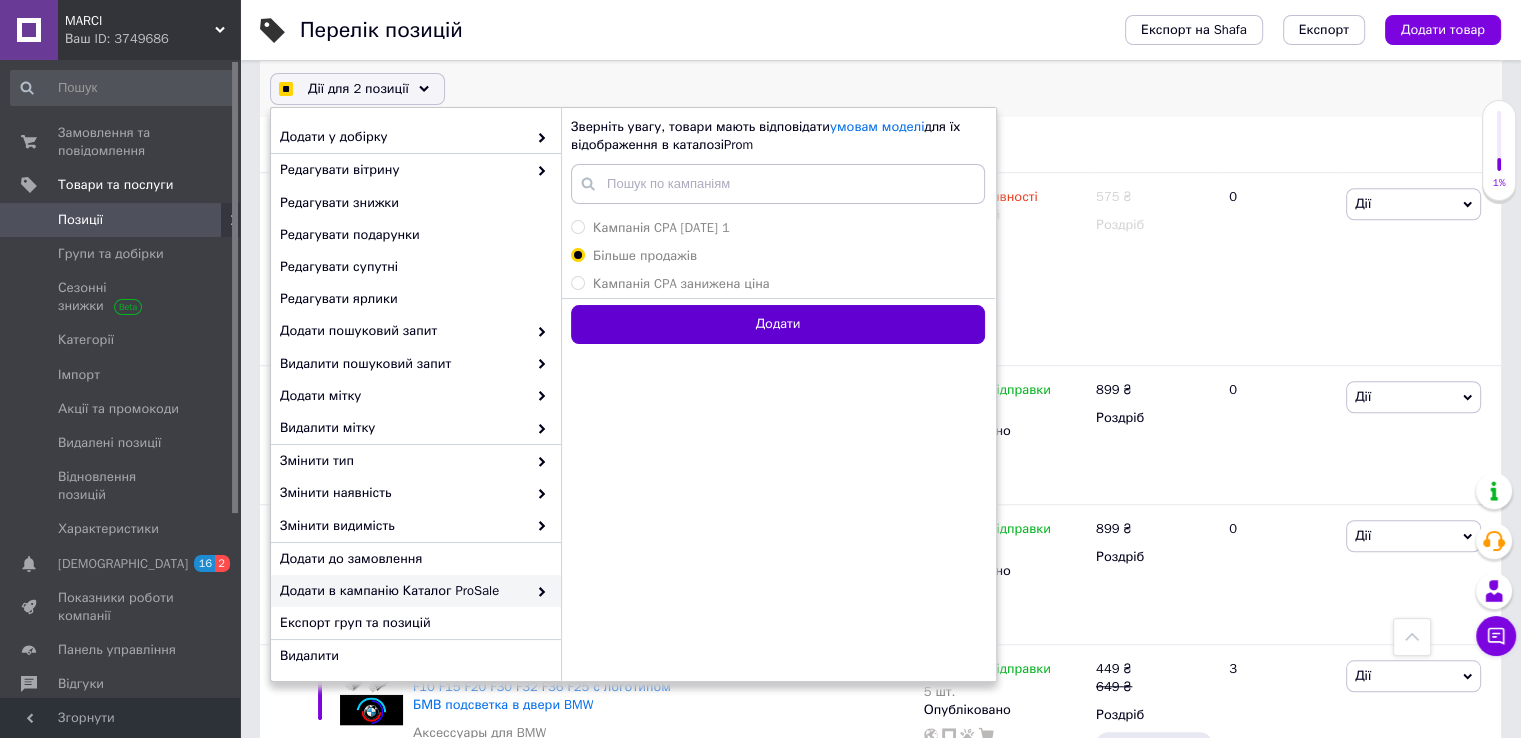 click on "Додати" at bounding box center [778, 324] 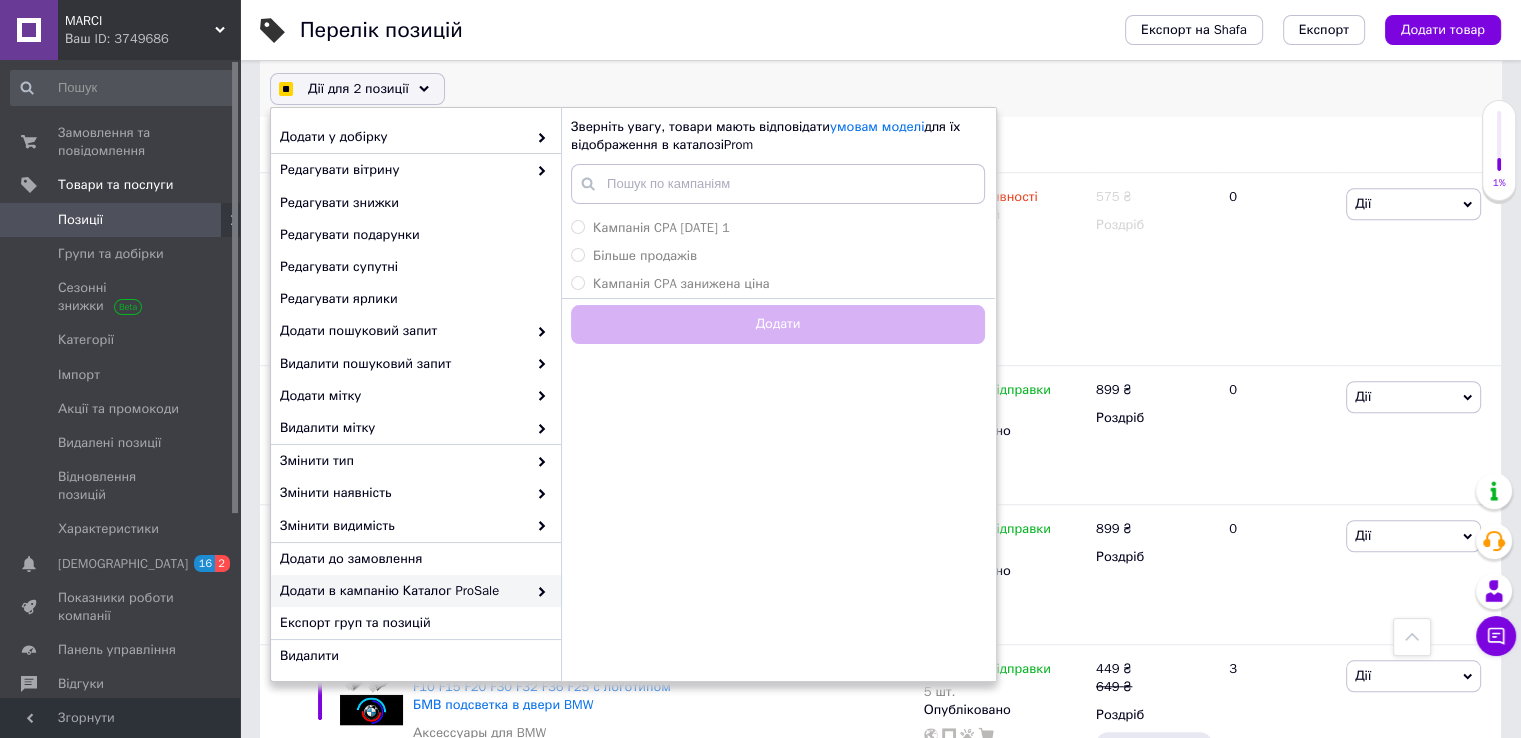 checkbox on "false" 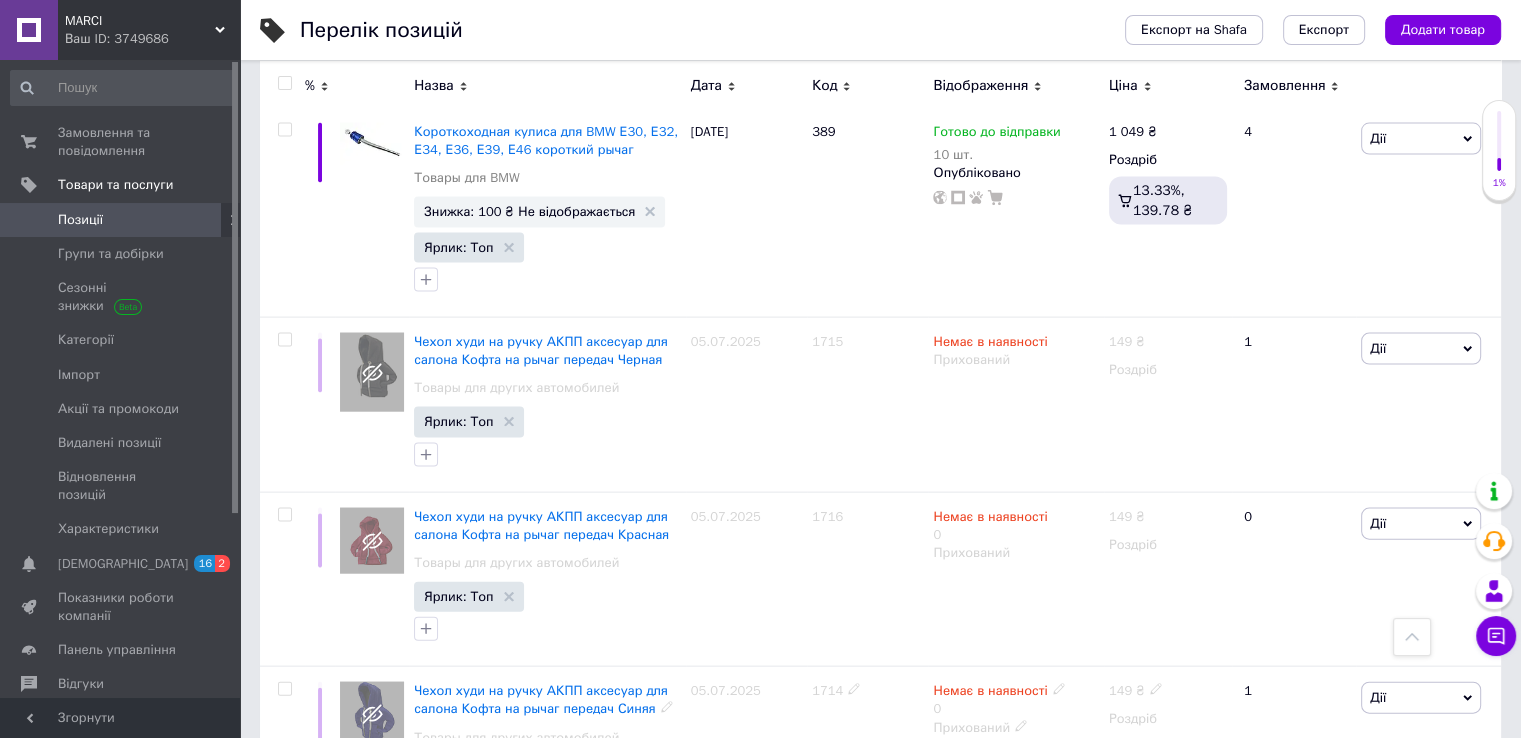 scroll, scrollTop: 11800, scrollLeft: 0, axis: vertical 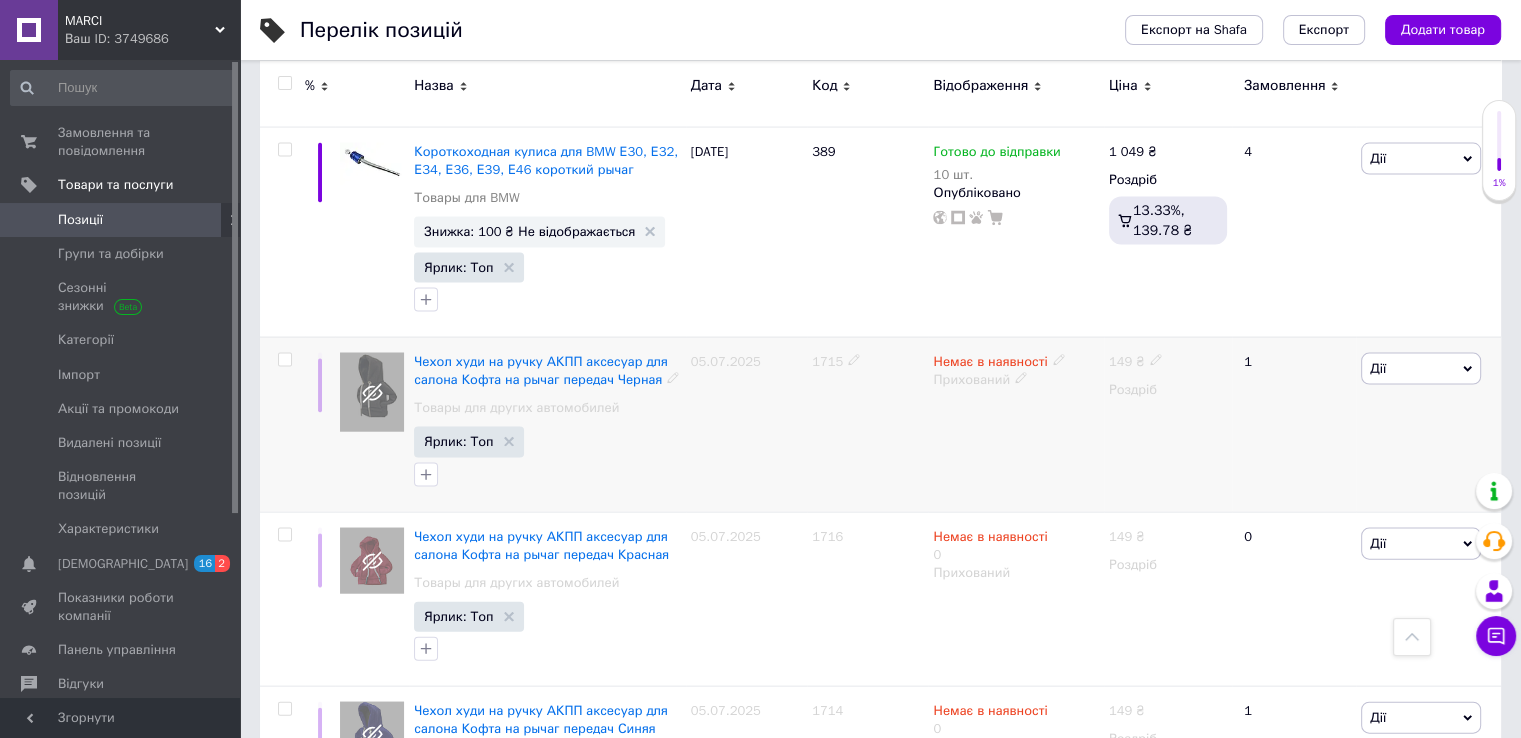 click 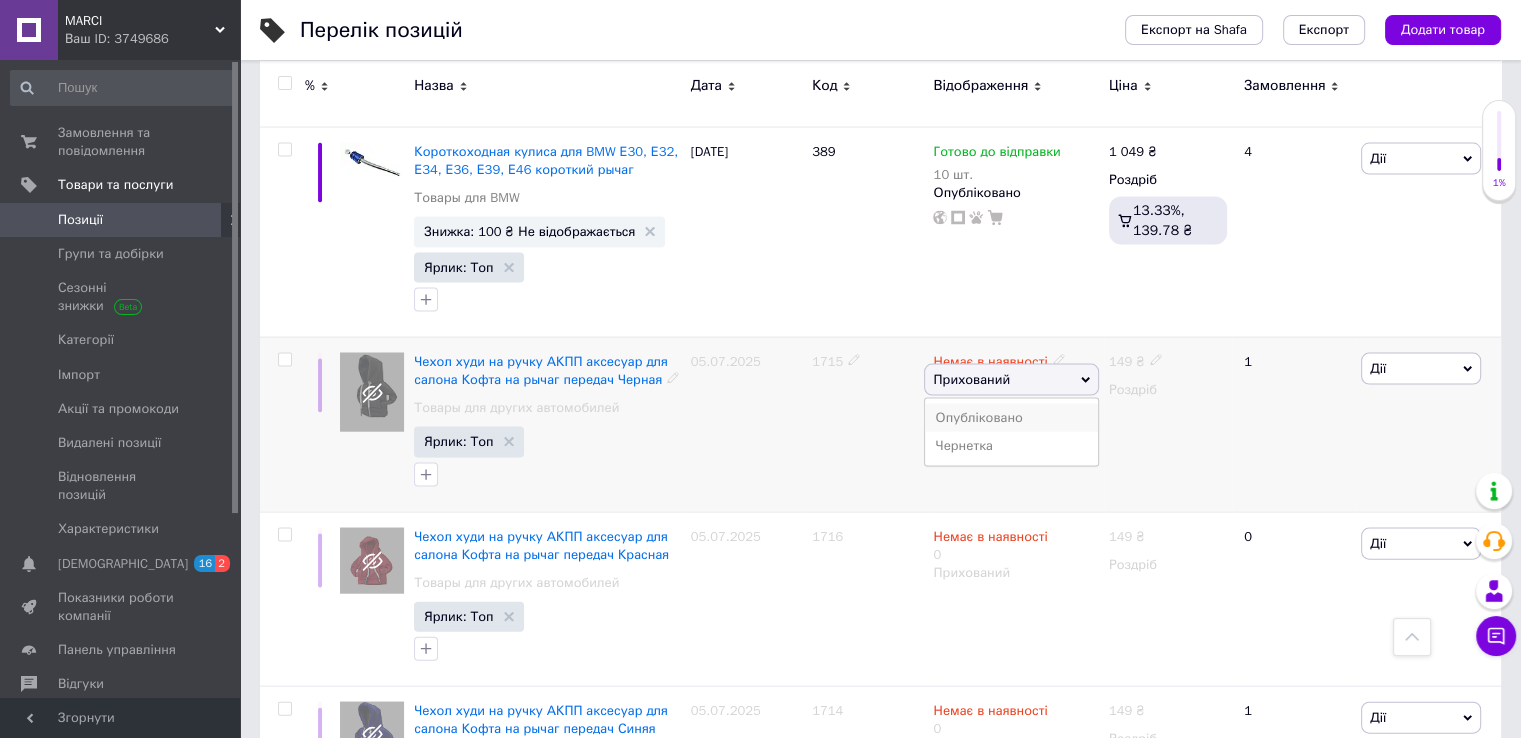 click on "Опубліковано" at bounding box center (1011, 418) 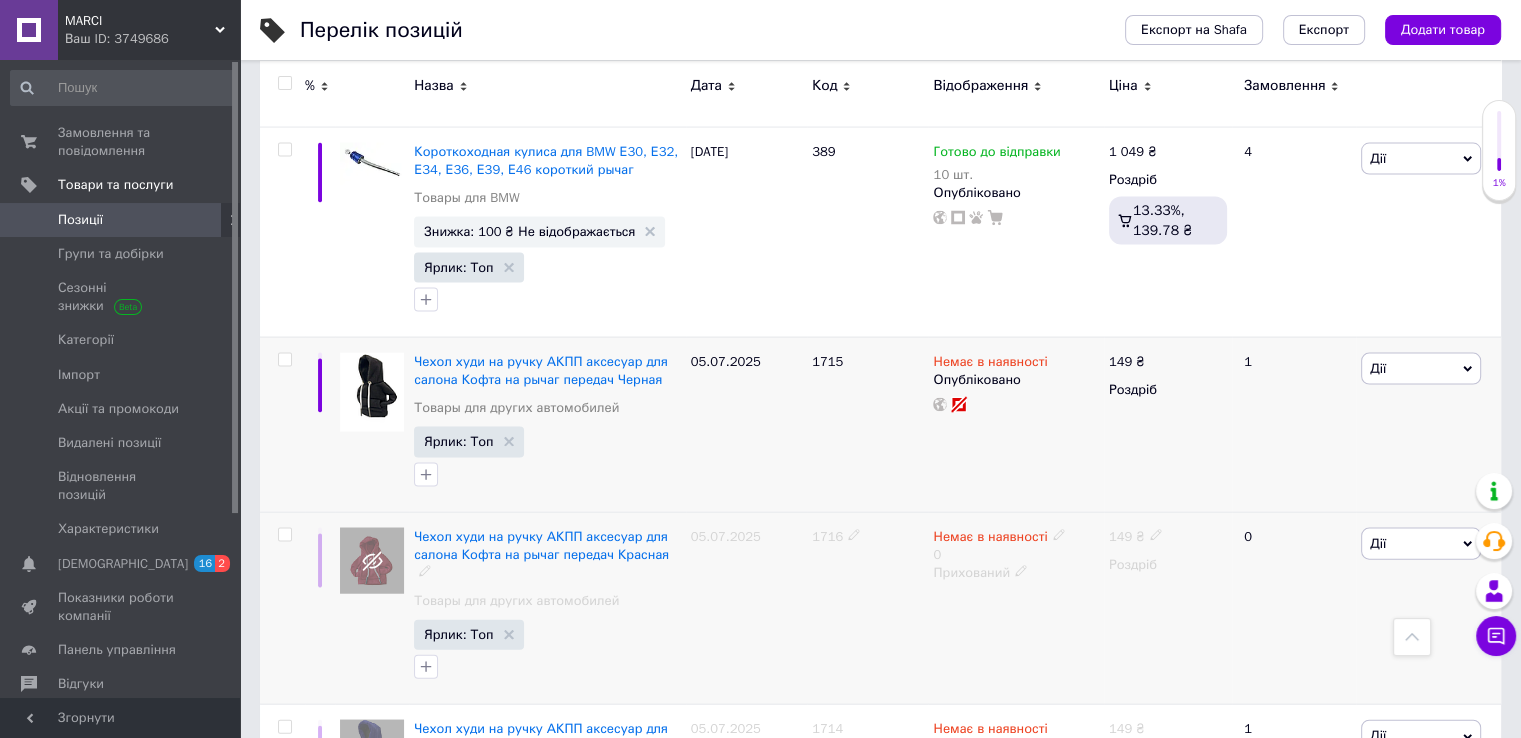 click 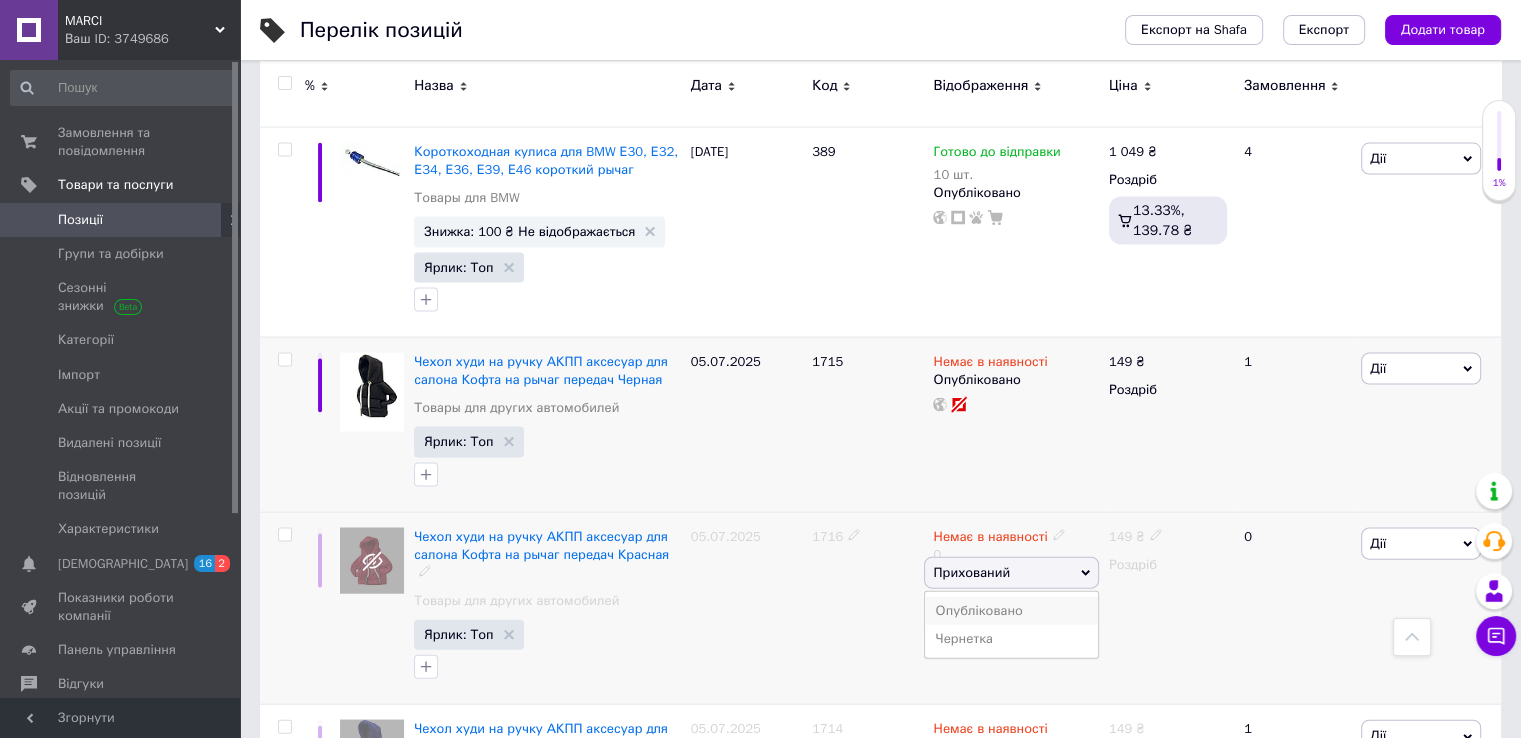 click on "Опубліковано" at bounding box center (1011, 611) 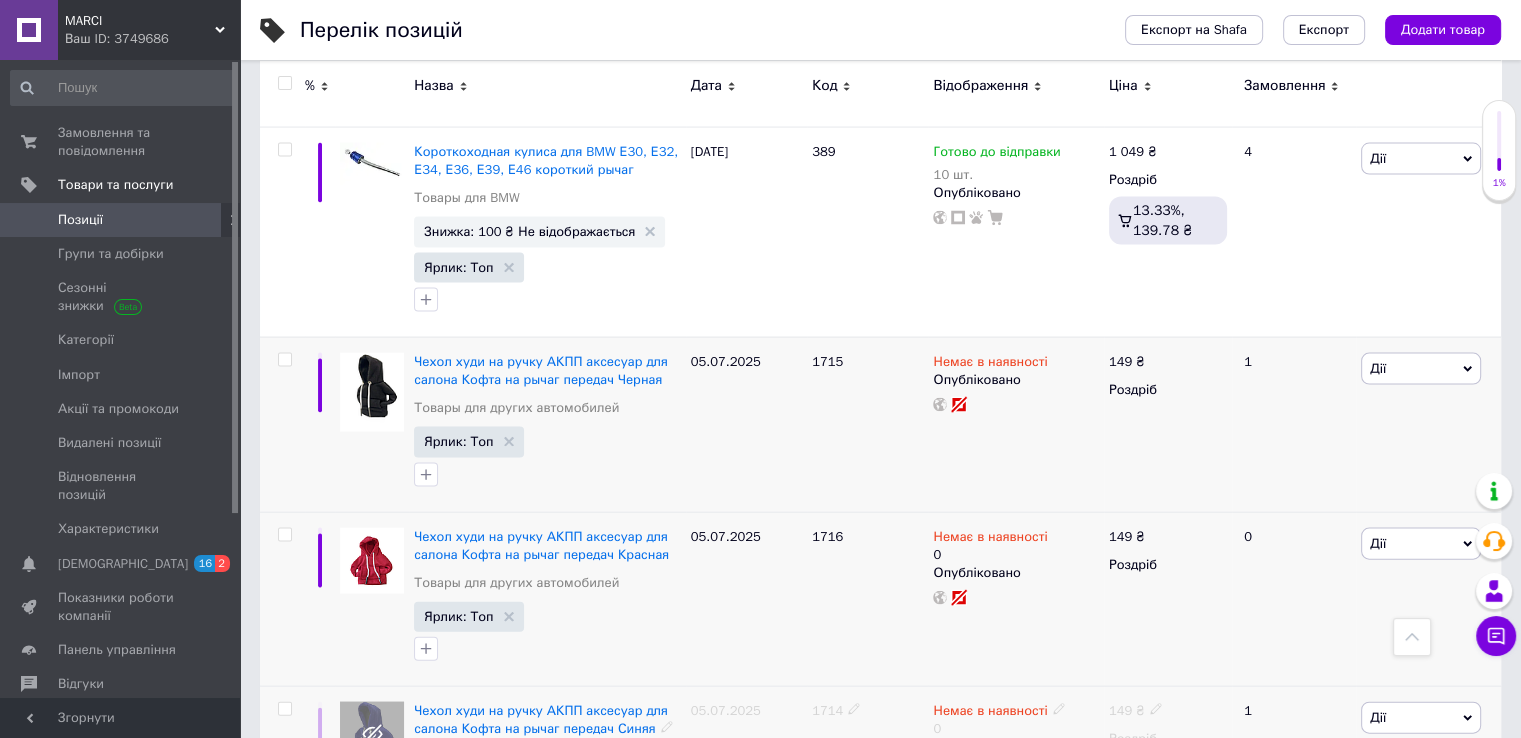 click 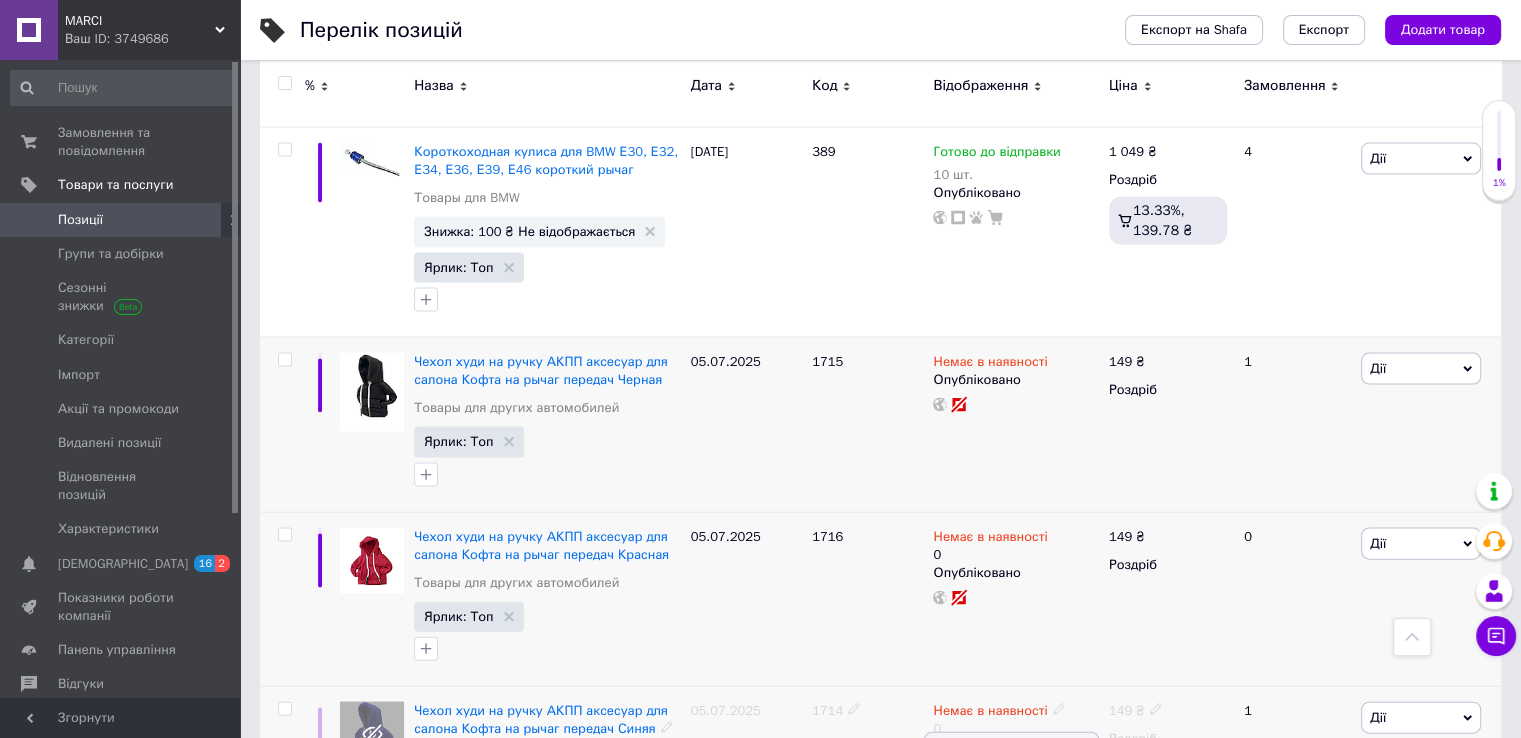 click on "Опубліковано" at bounding box center (1011, 786) 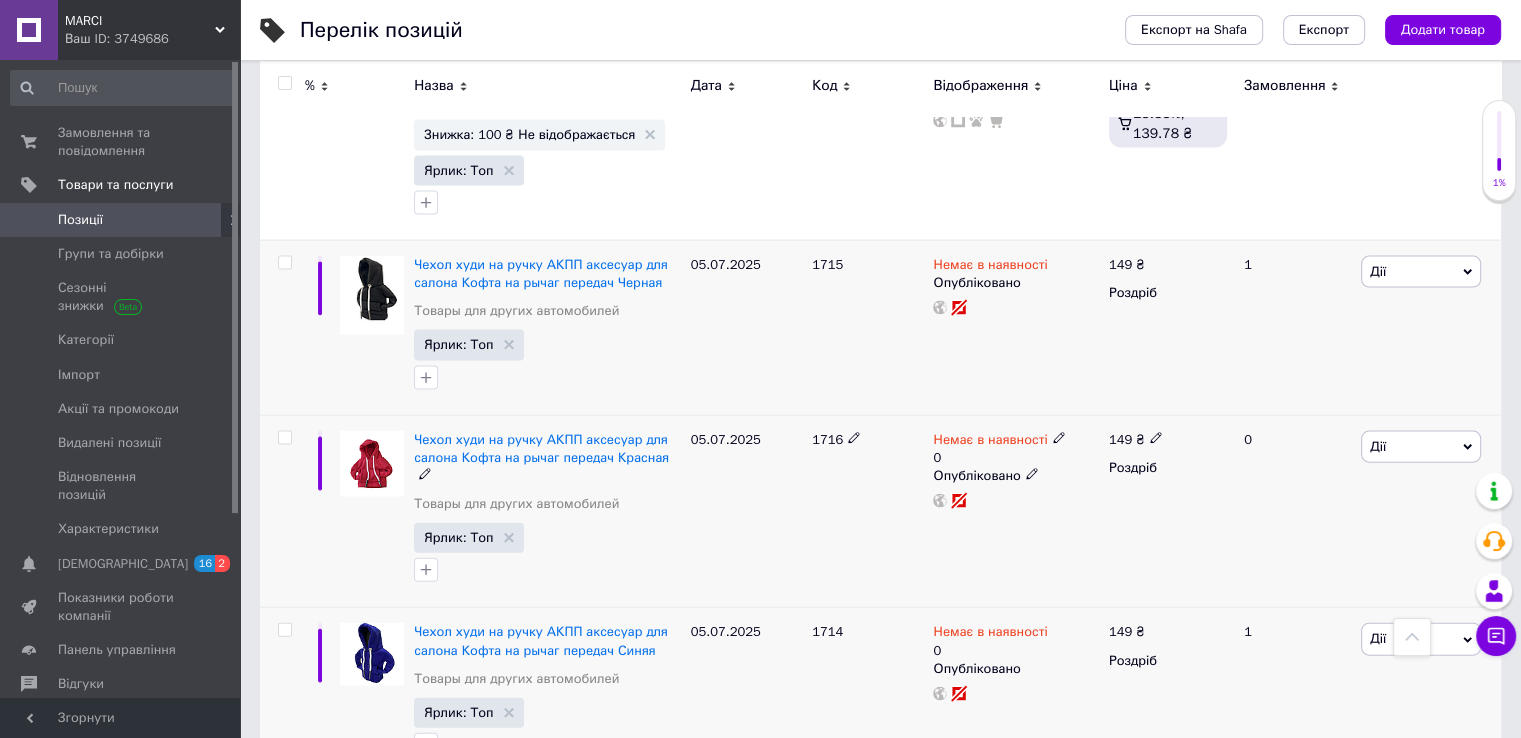 scroll, scrollTop: 11900, scrollLeft: 0, axis: vertical 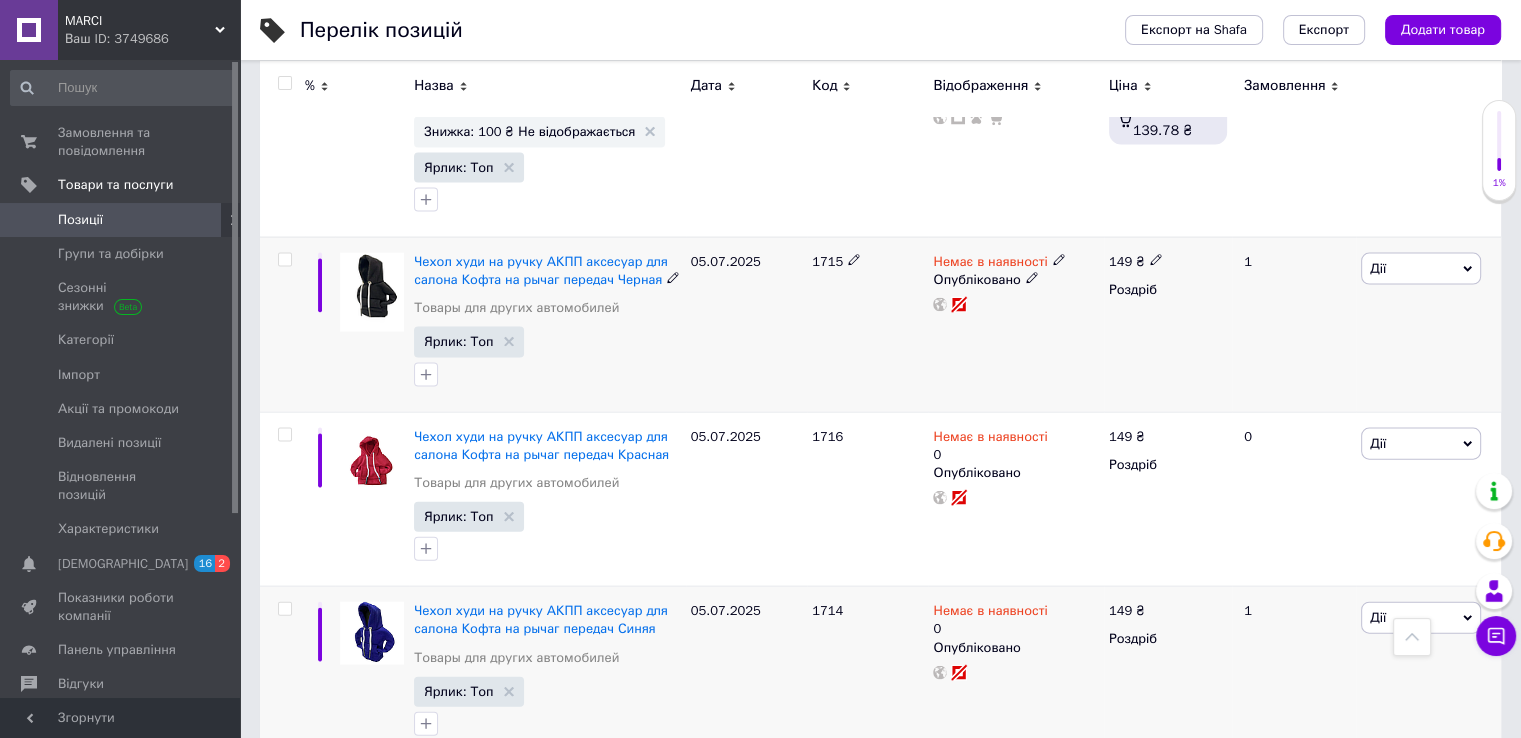 click on "Немає в наявності" at bounding box center (999, 262) 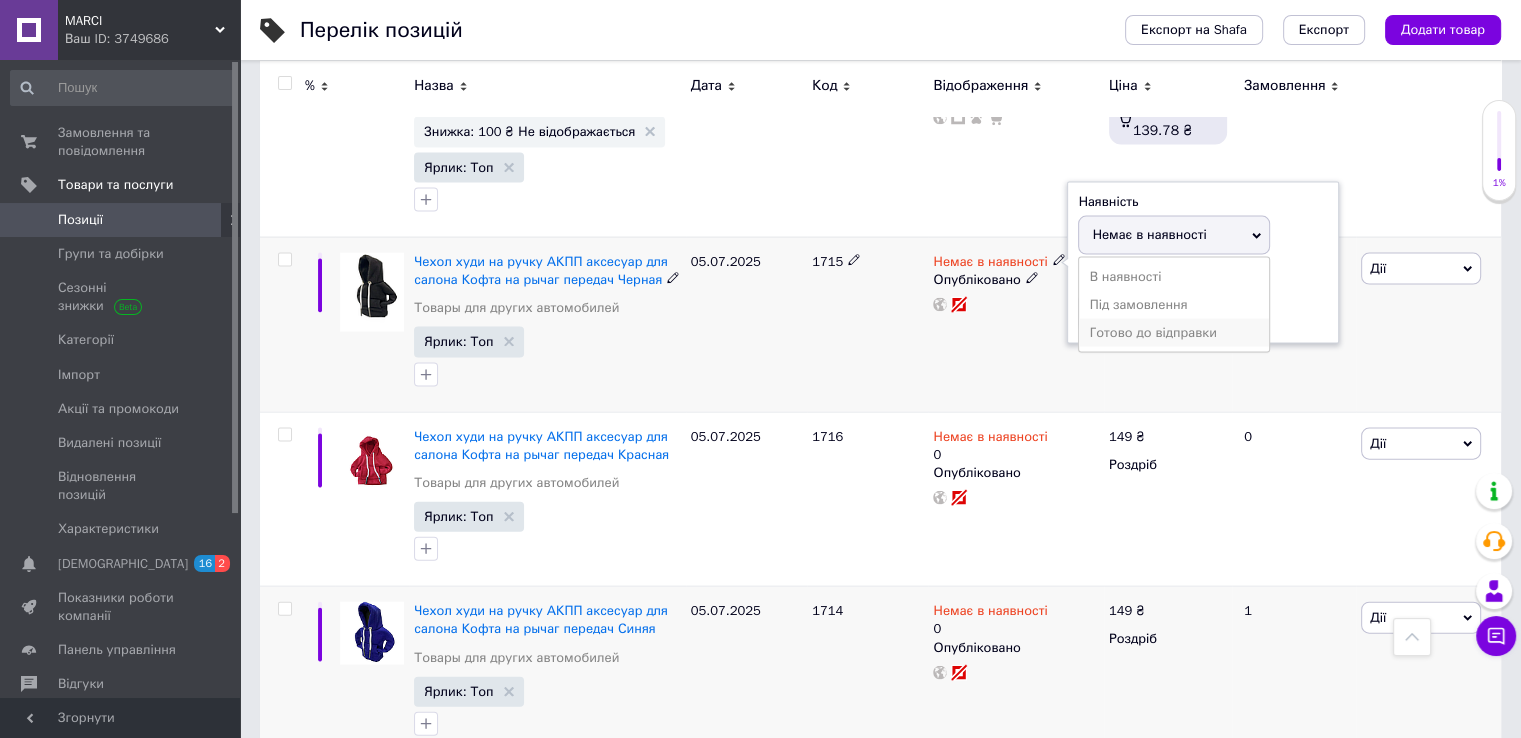 click on "Готово до відправки" at bounding box center (1174, 333) 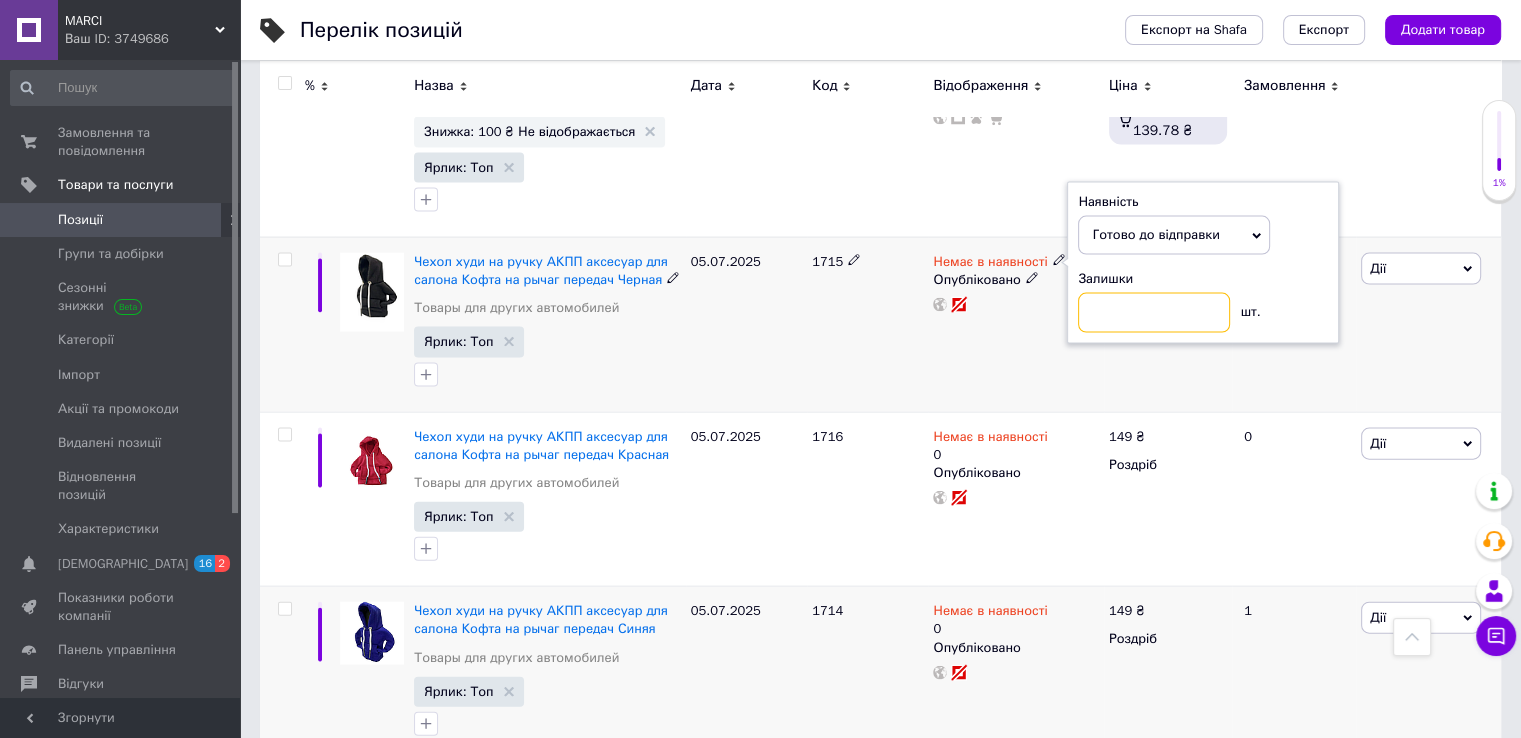click at bounding box center [1154, 313] 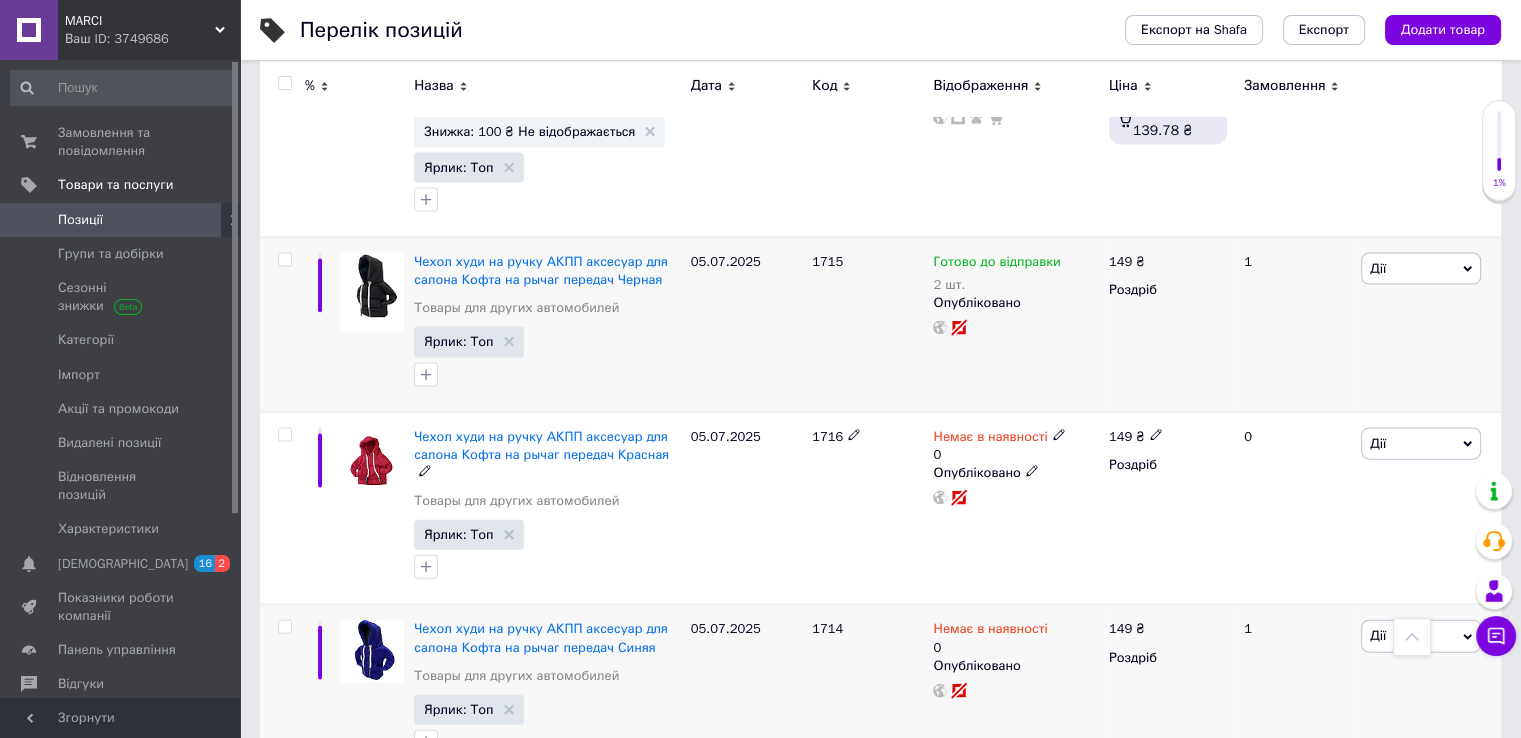 click 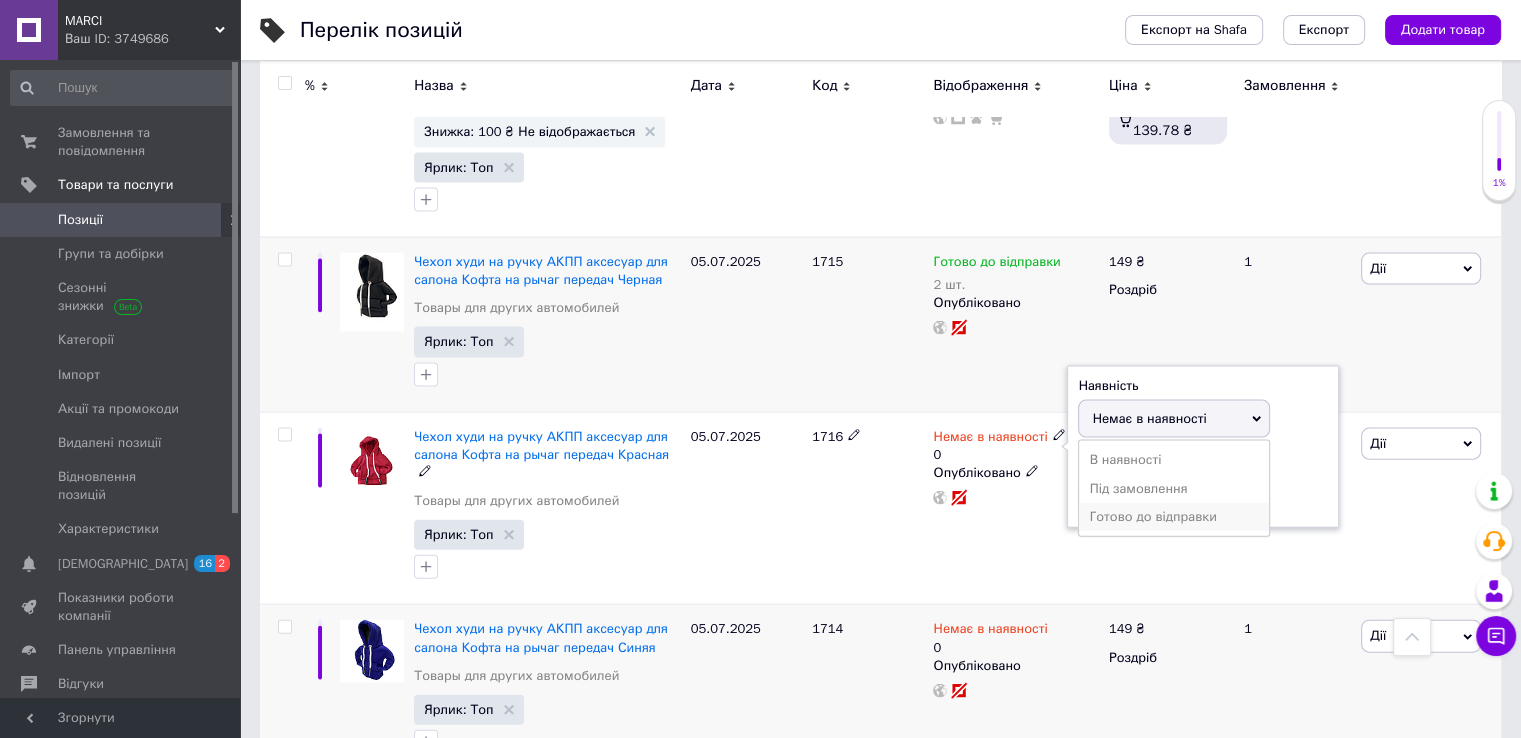 click on "Готово до відправки" at bounding box center (1174, 517) 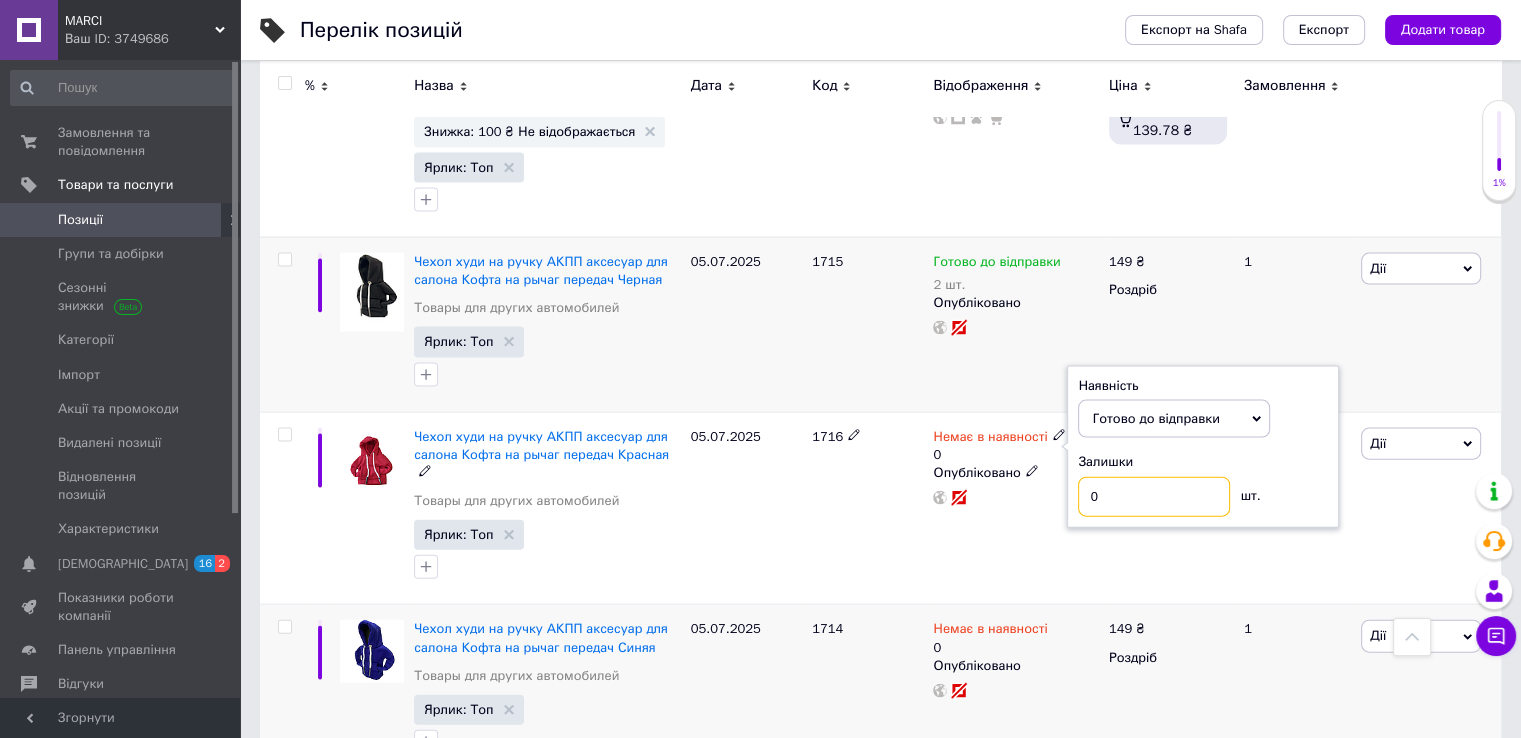 click on "0" at bounding box center [1154, 497] 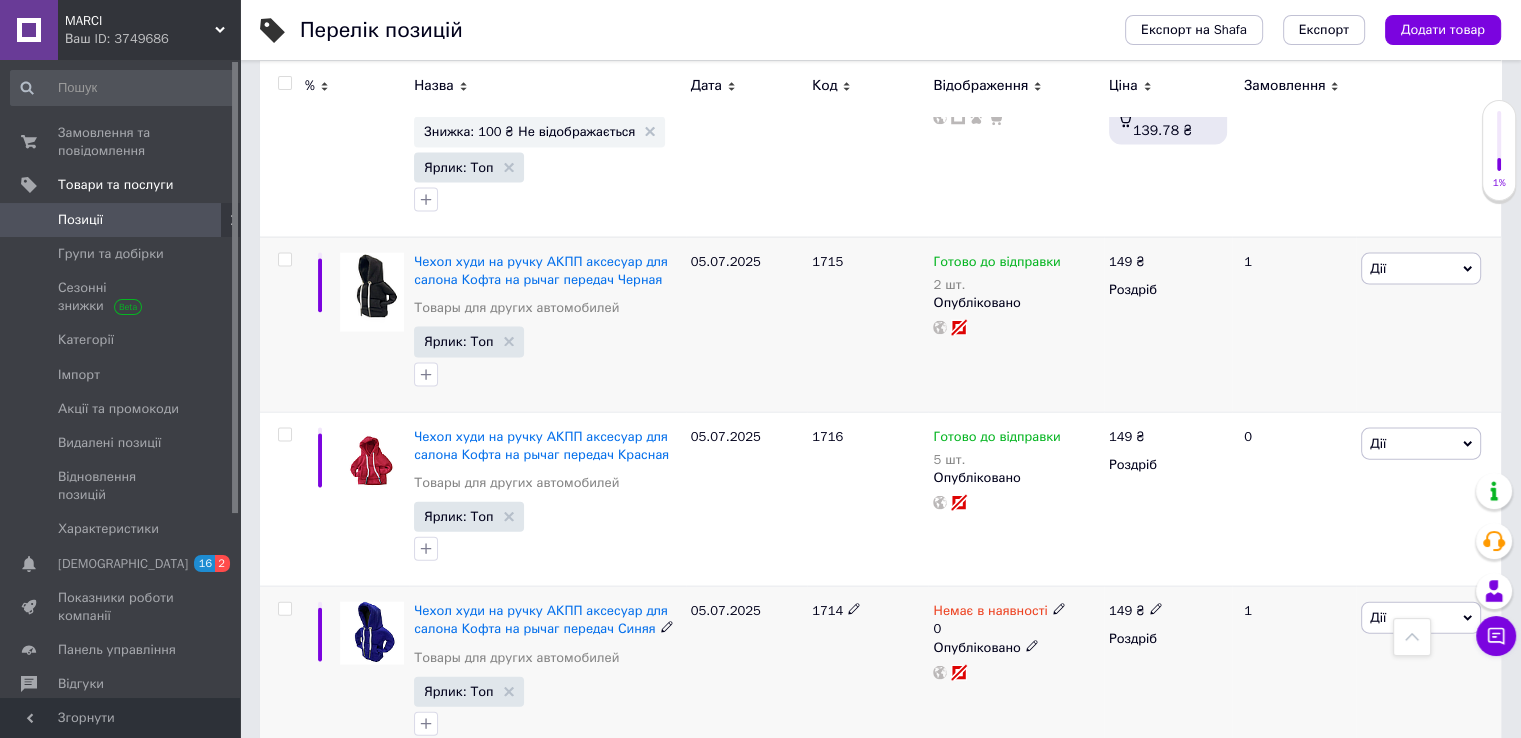click 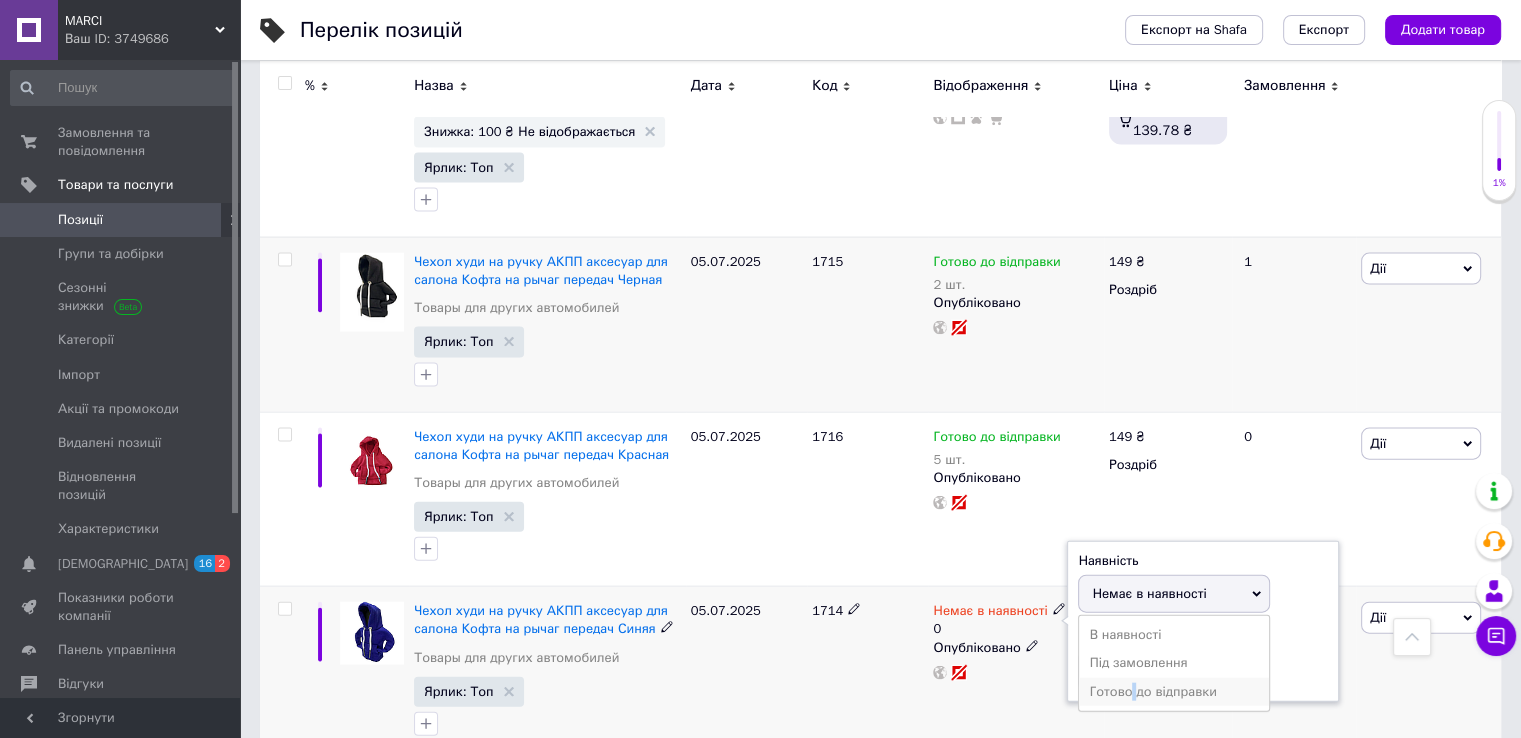 click on "Готово до відправки" at bounding box center [1174, 692] 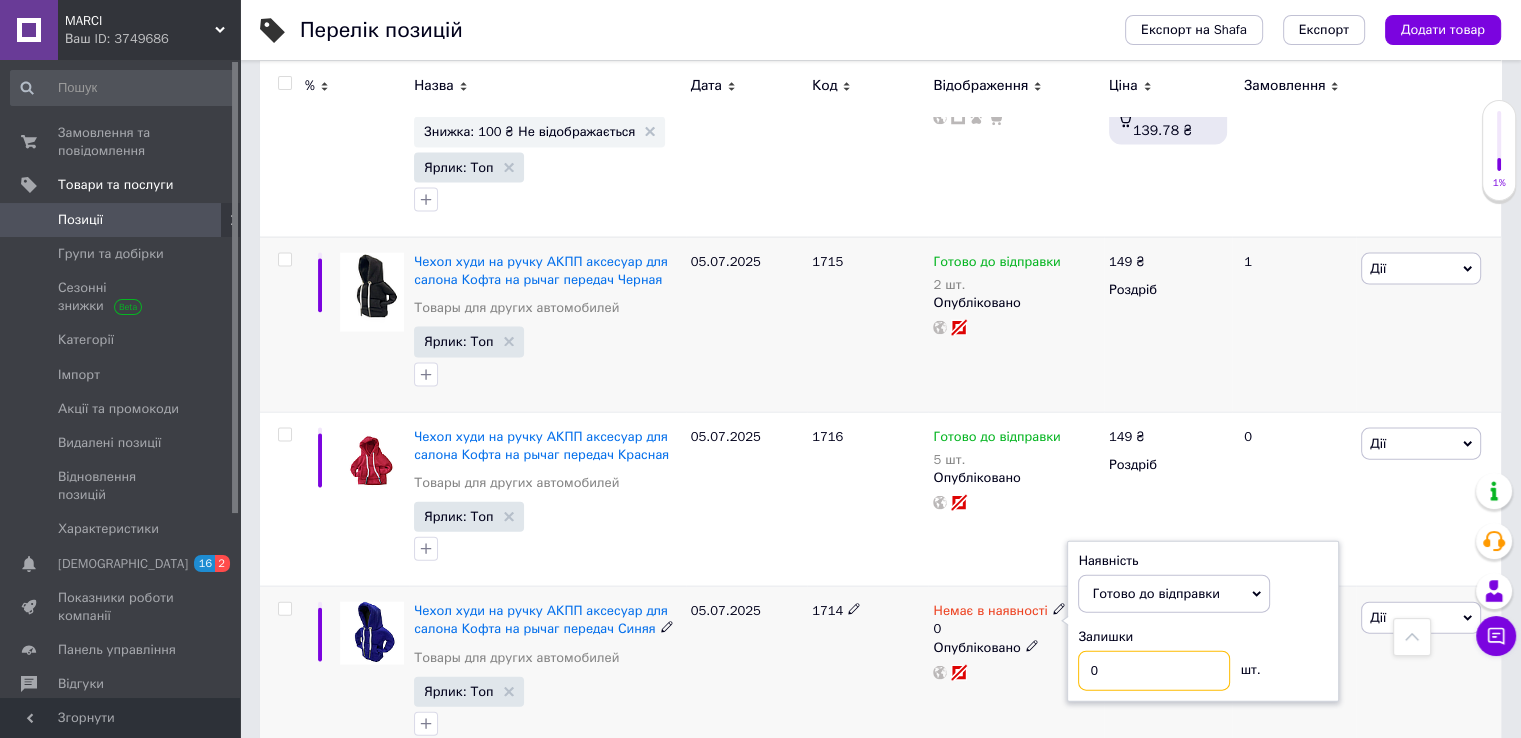 click on "0" at bounding box center [1154, 671] 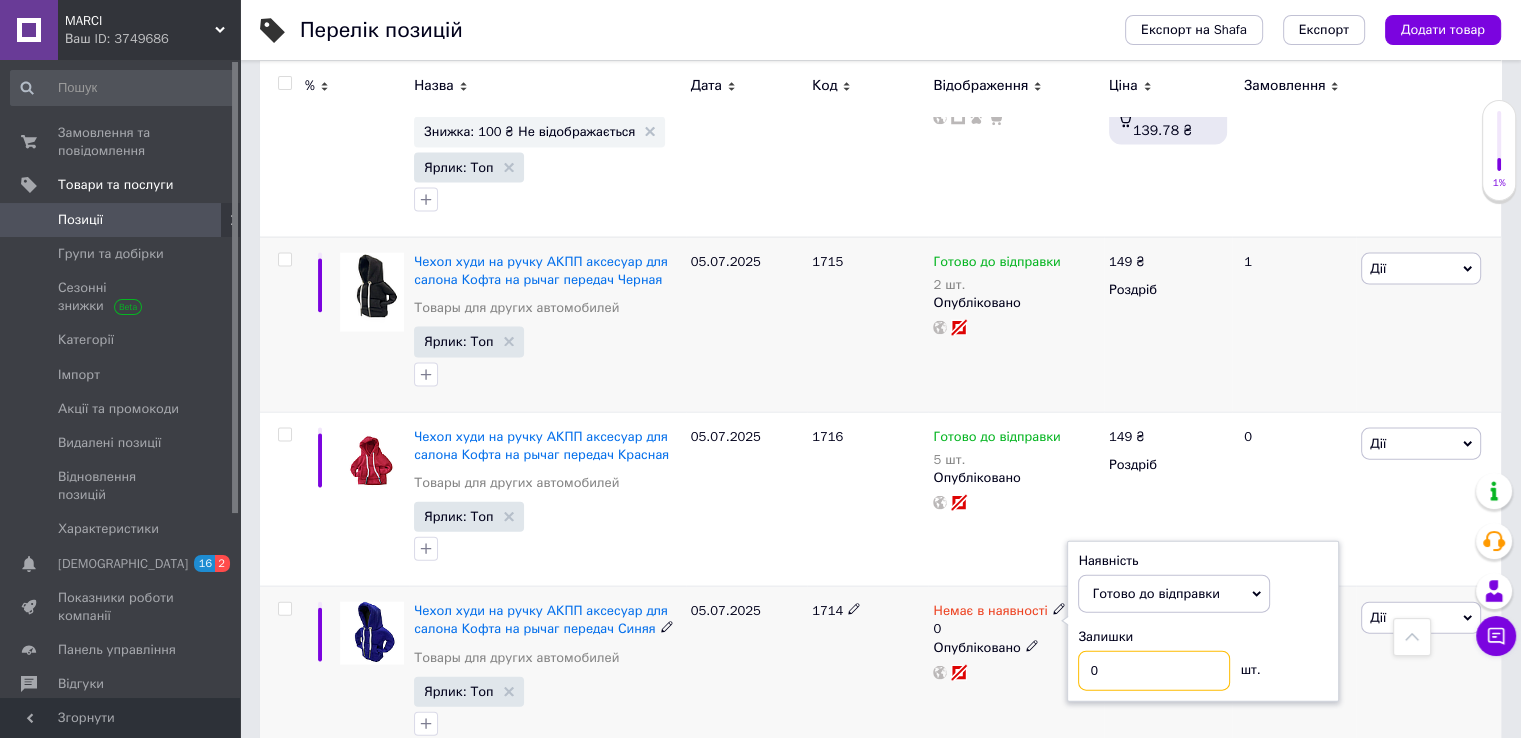click on "0" at bounding box center [1154, 671] 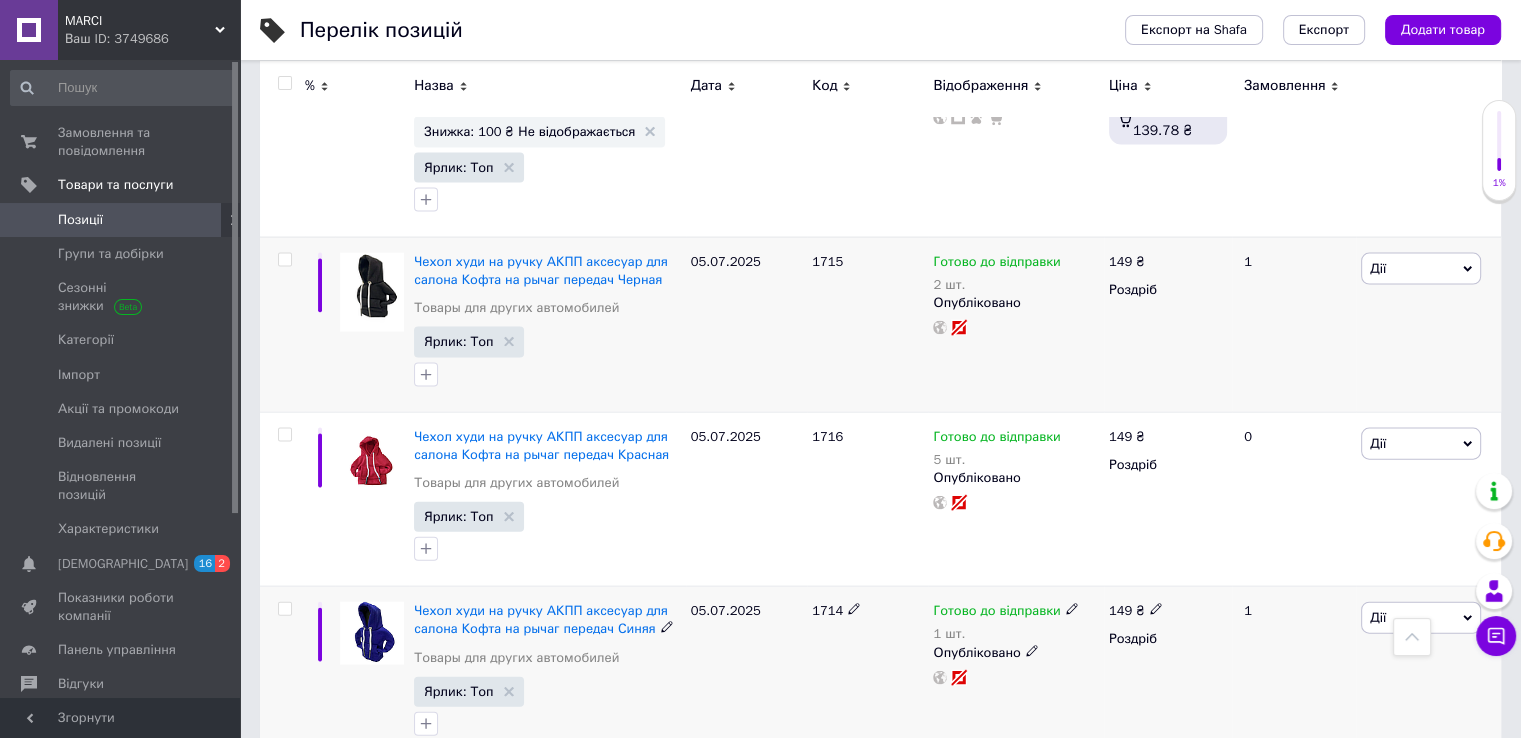 click at bounding box center [284, 609] 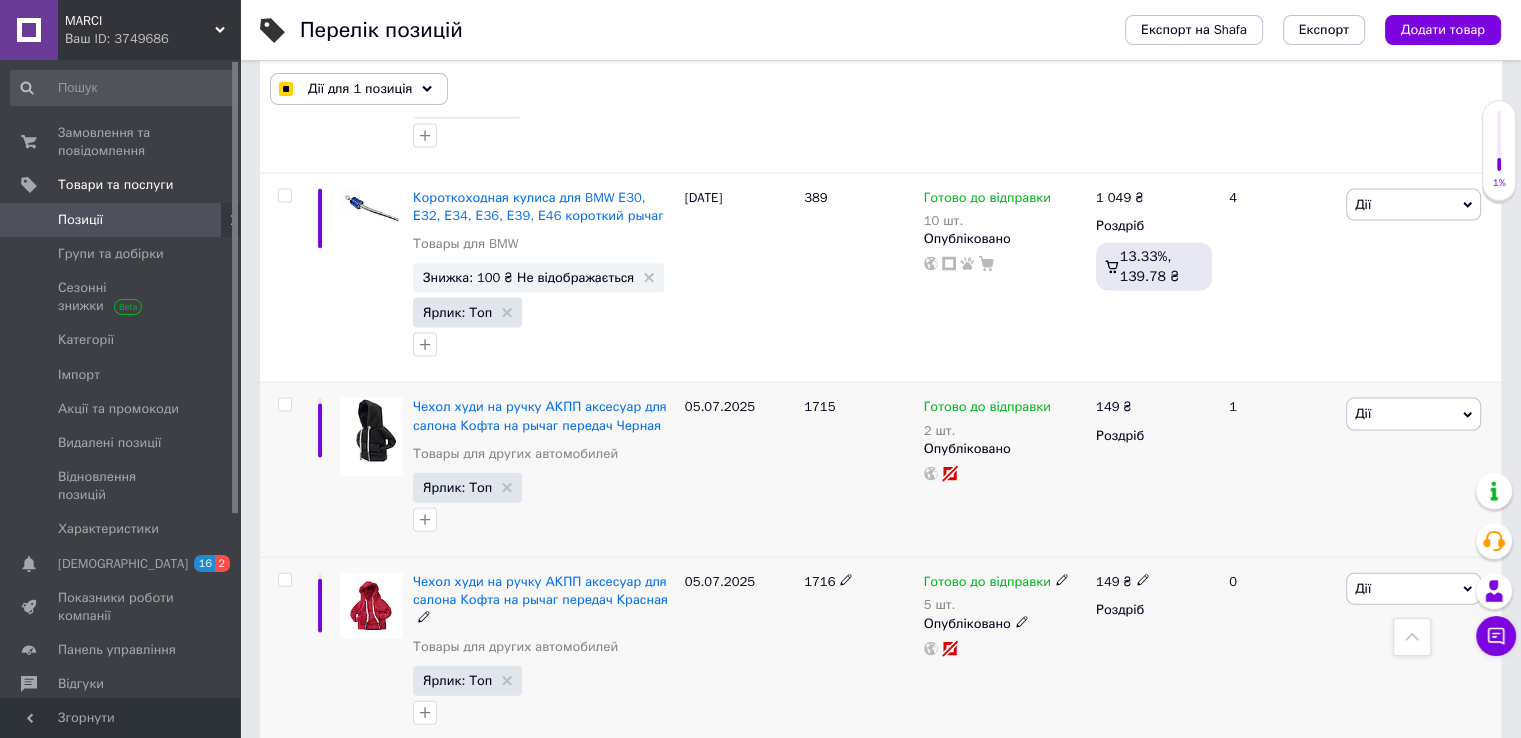 scroll, scrollTop: 12000, scrollLeft: 0, axis: vertical 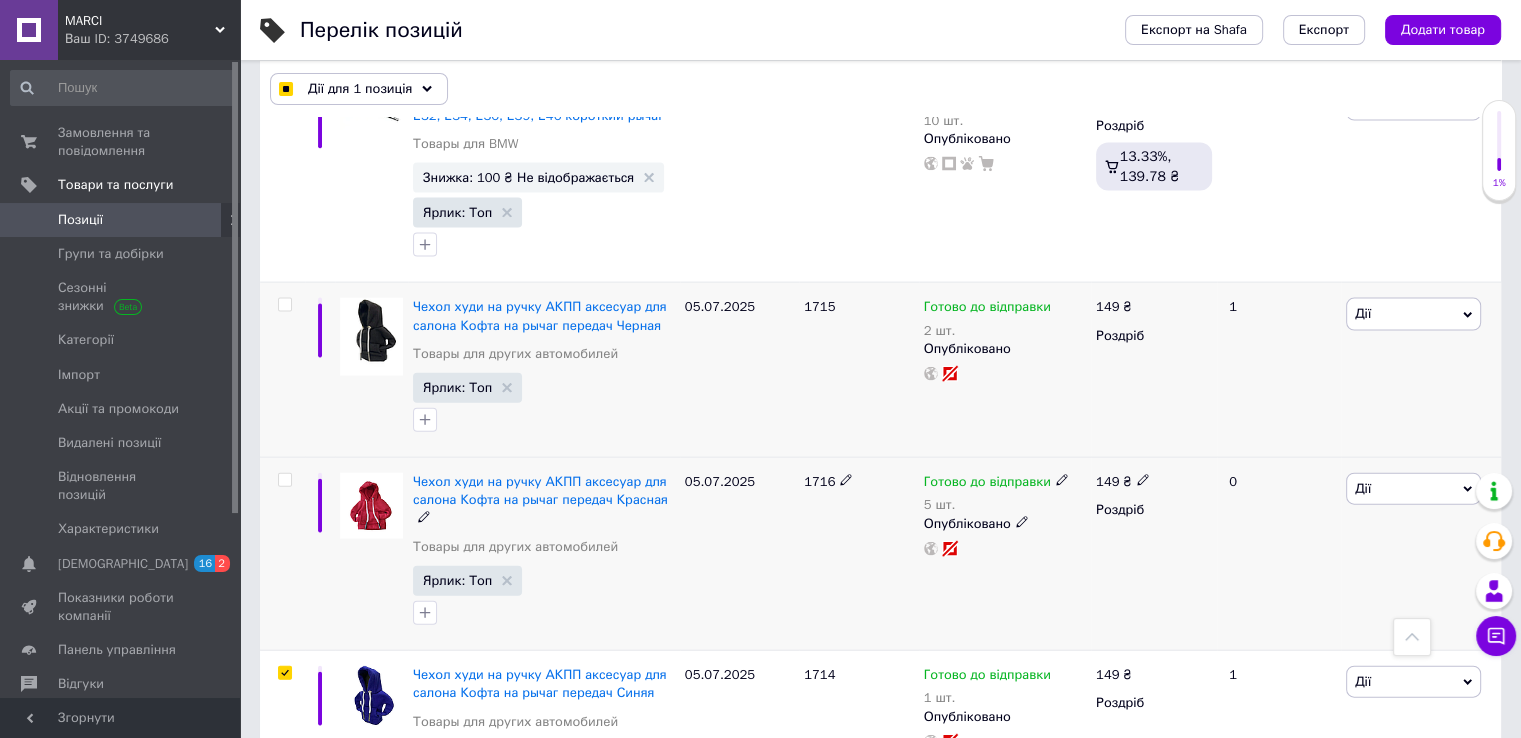 click at bounding box center (284, 480) 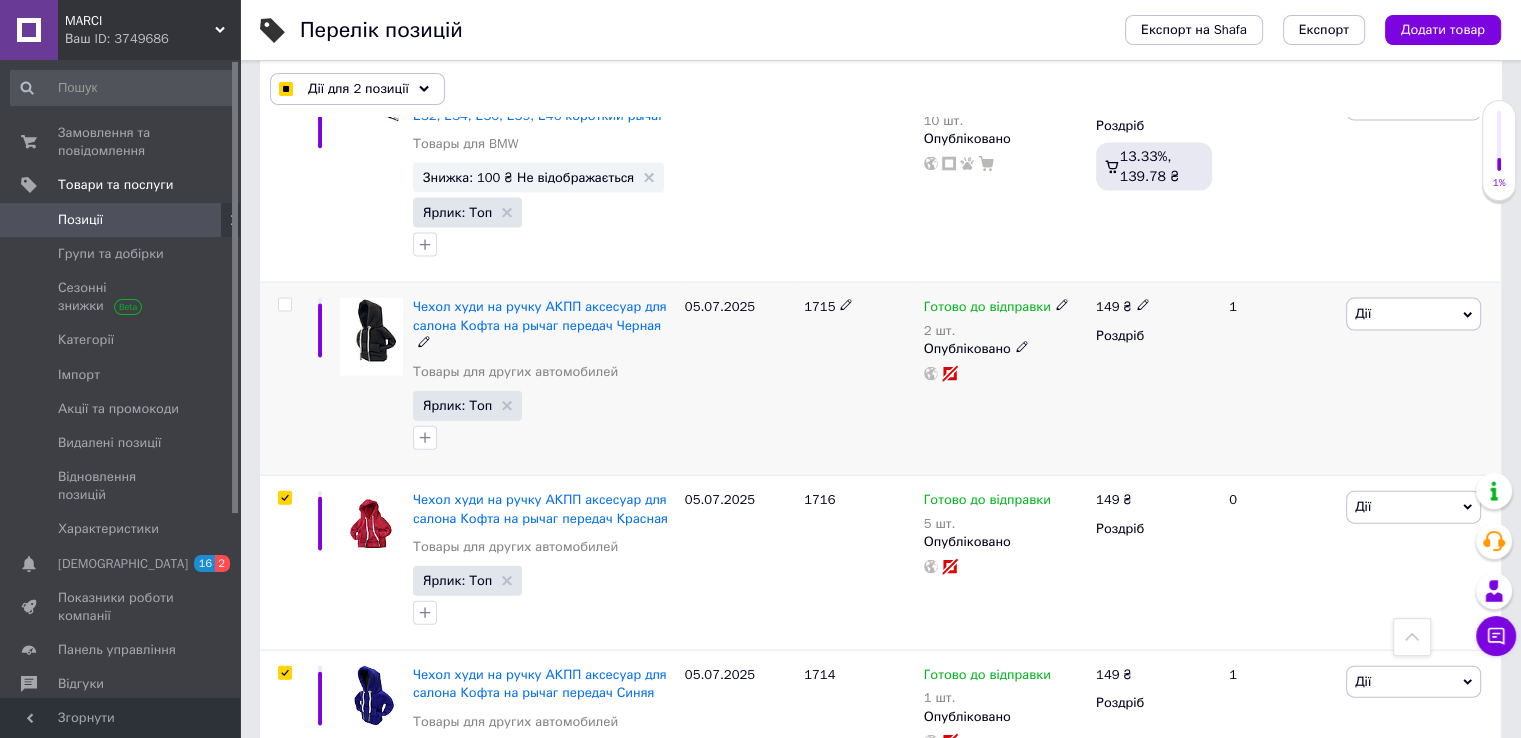 click at bounding box center (284, 305) 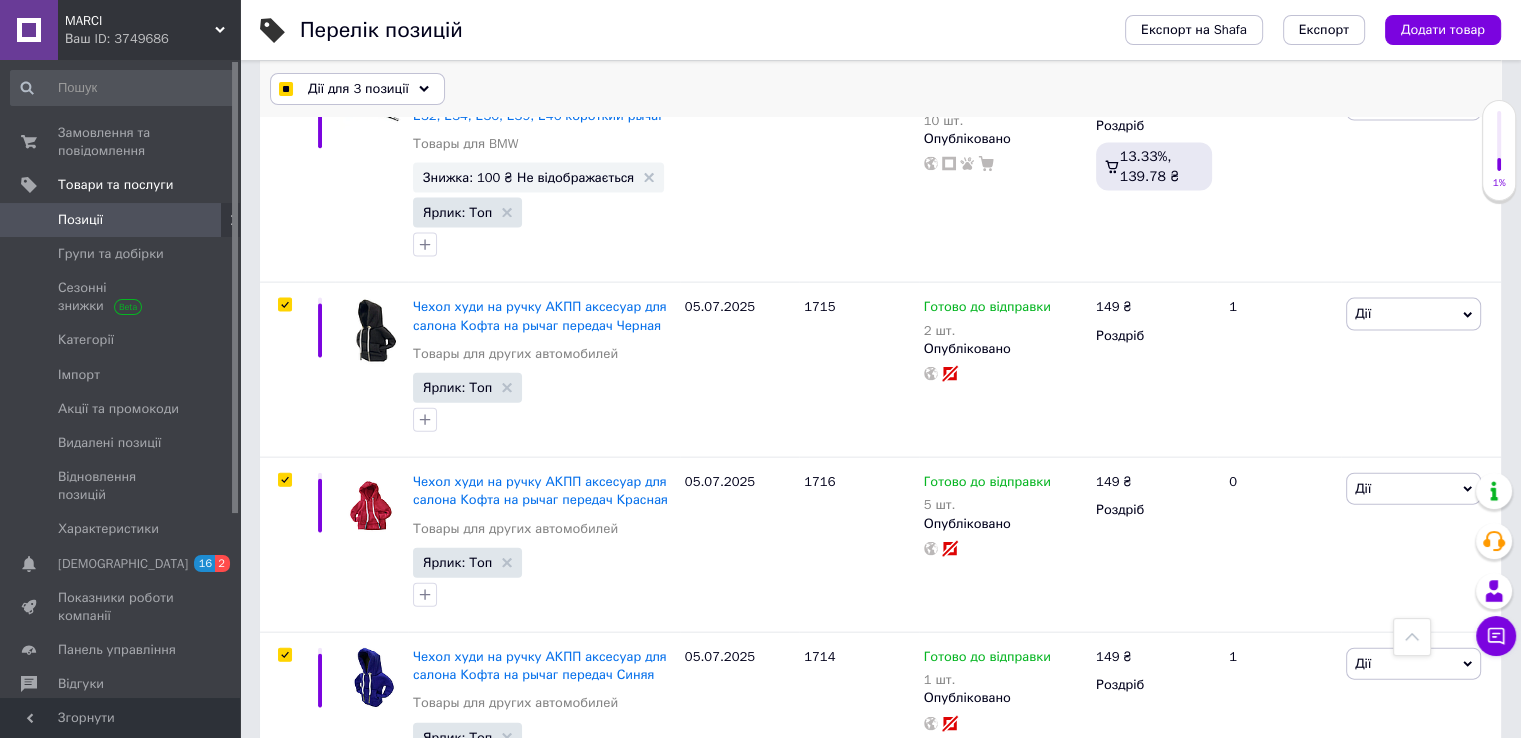 drag, startPoint x: 348, startPoint y: 93, endPoint x: 362, endPoint y: 141, distance: 50 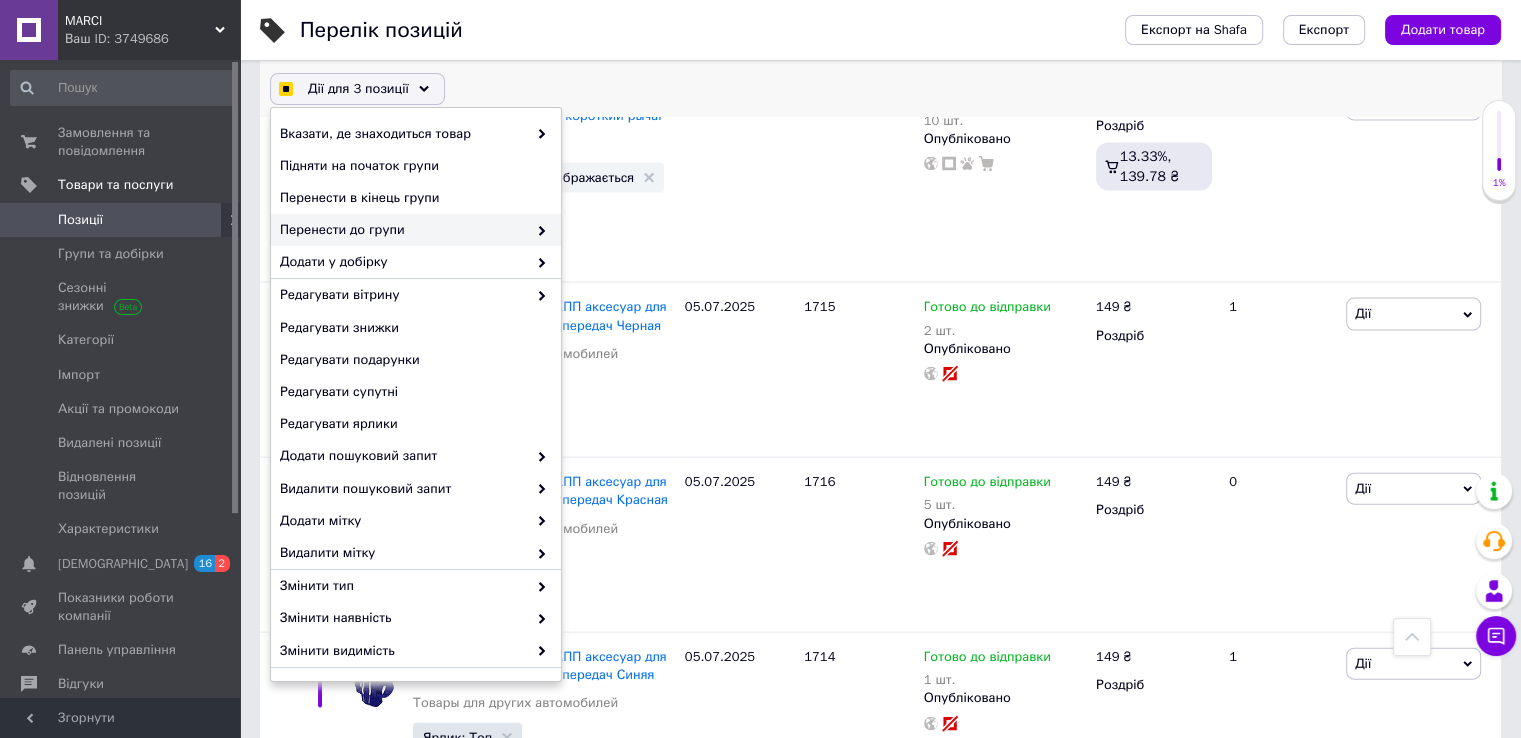 scroll, scrollTop: 125, scrollLeft: 0, axis: vertical 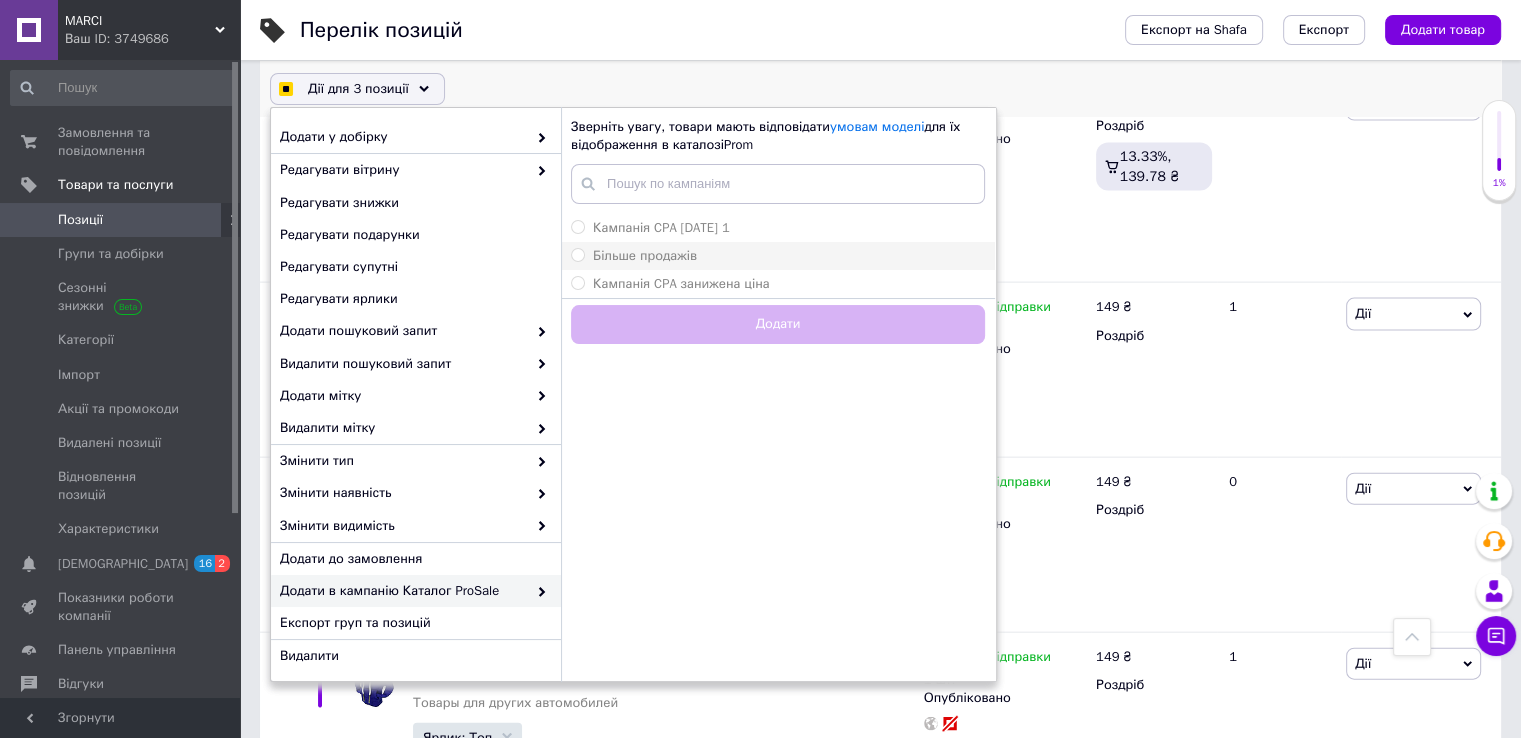 click on "Більше продажів" at bounding box center [645, 255] 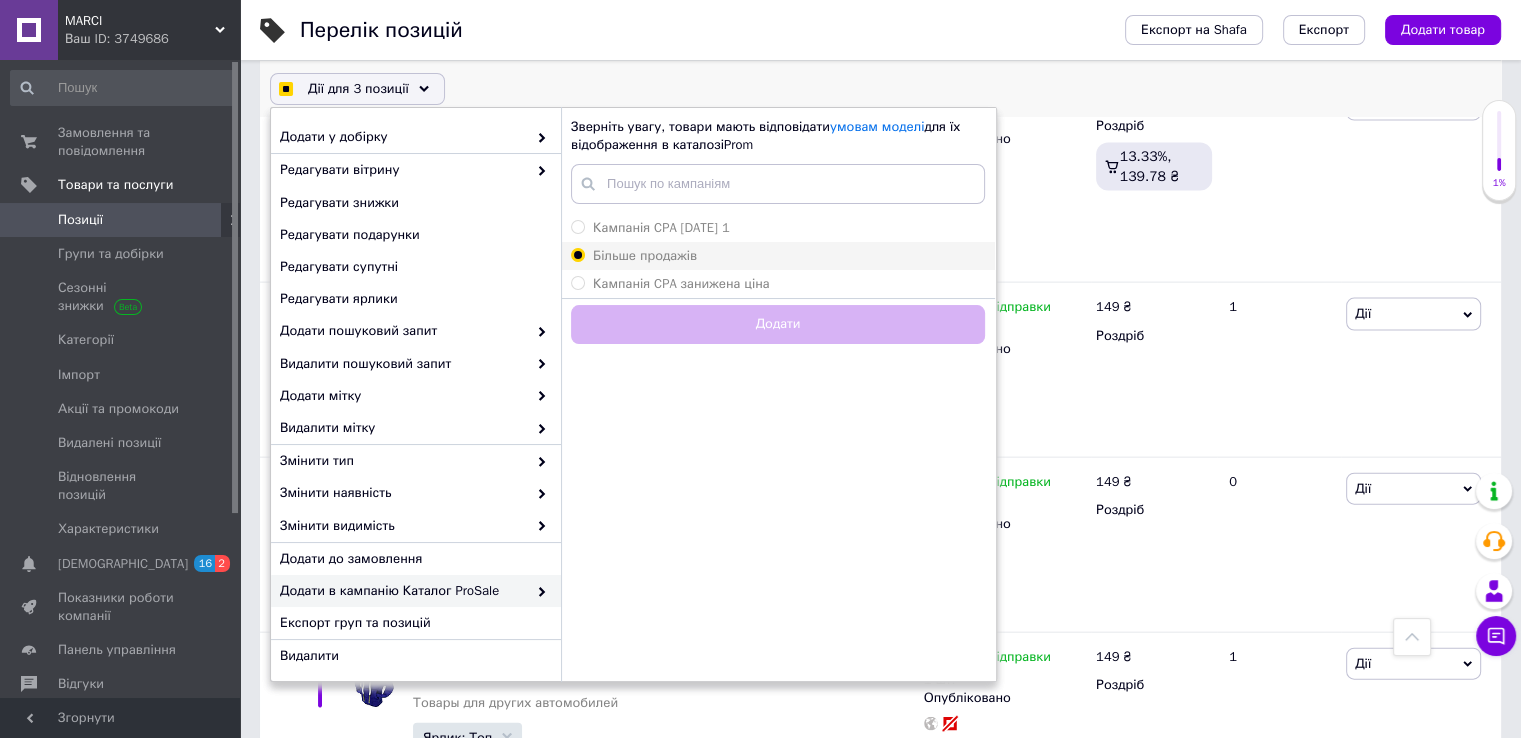 click on "Більше продажів" at bounding box center [577, 254] 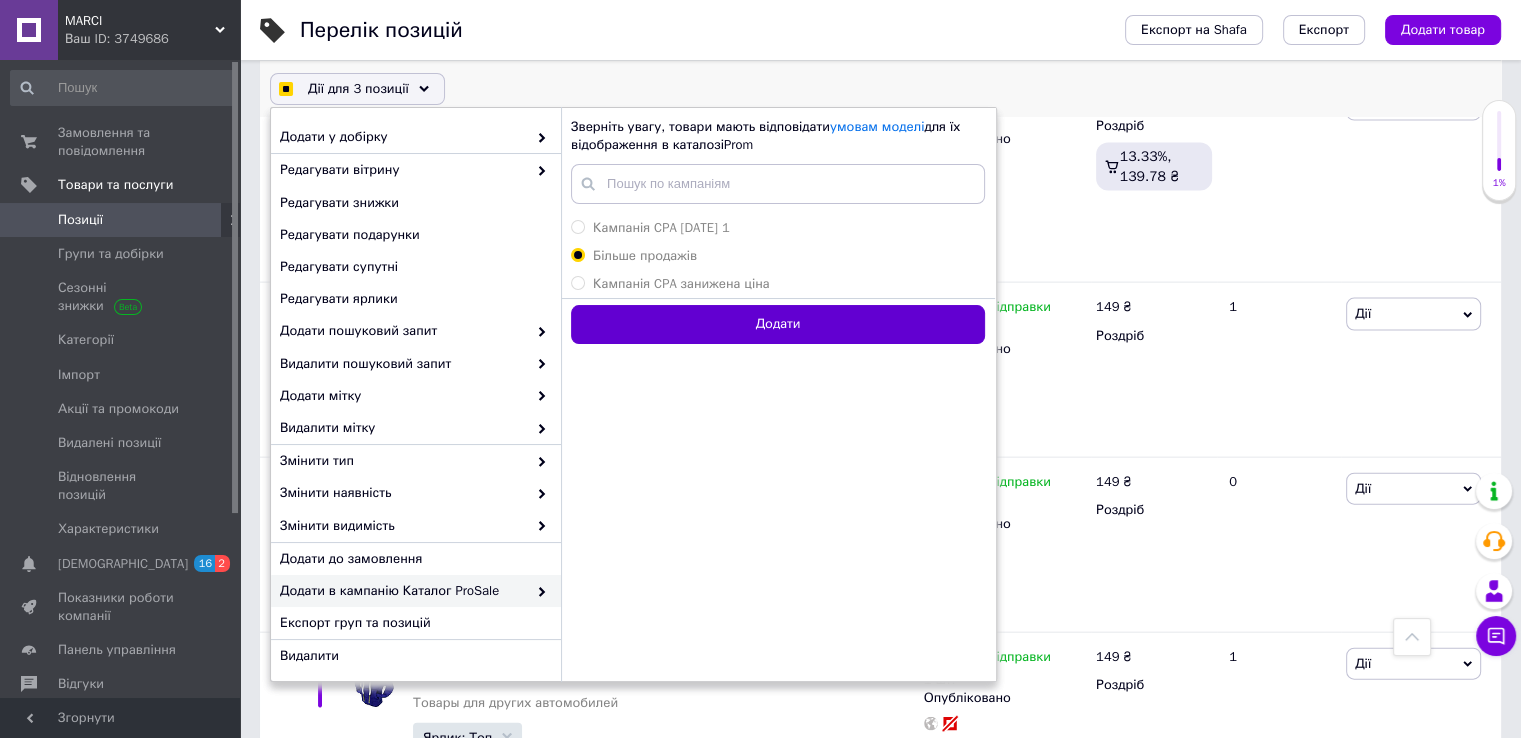 click on "Додати" at bounding box center [778, 324] 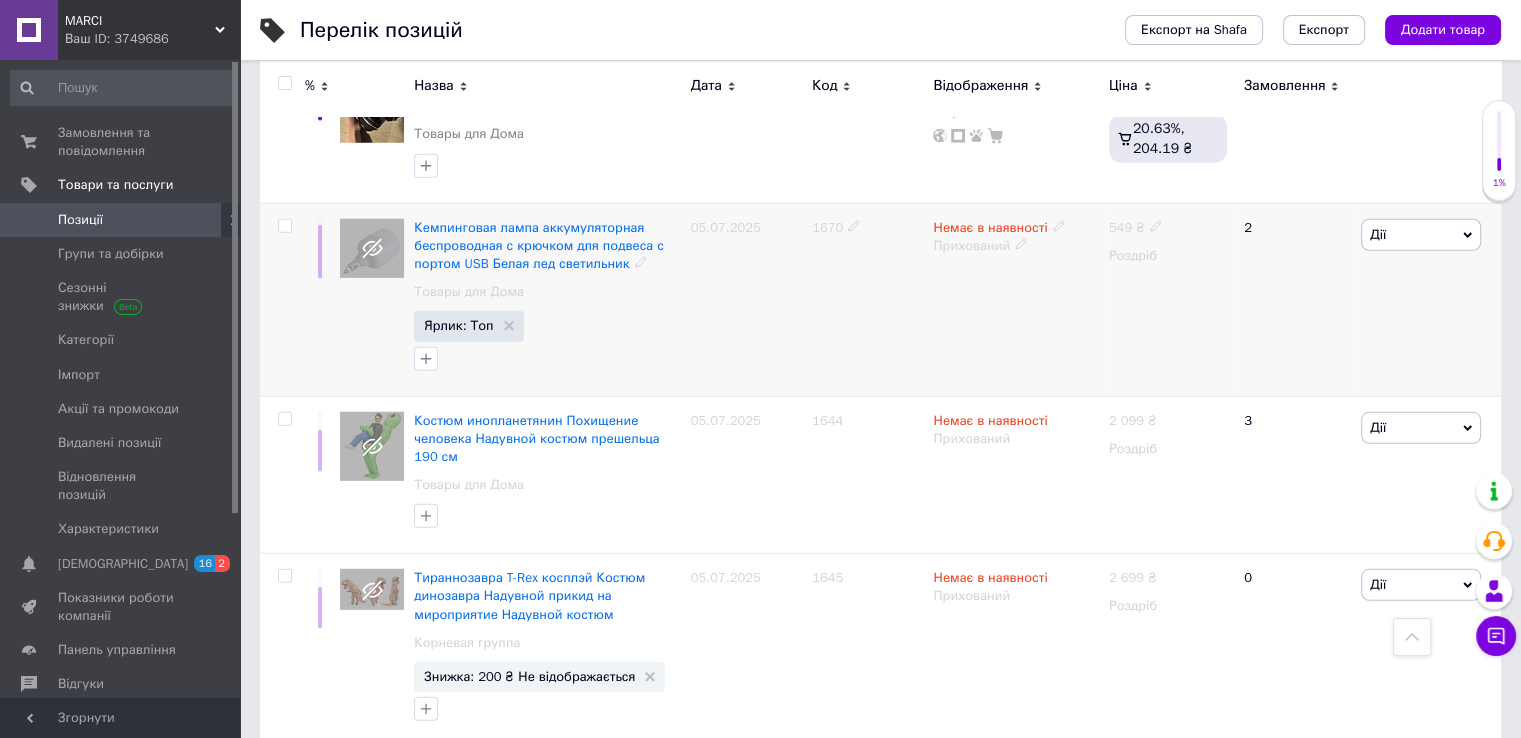 scroll, scrollTop: 13200, scrollLeft: 0, axis: vertical 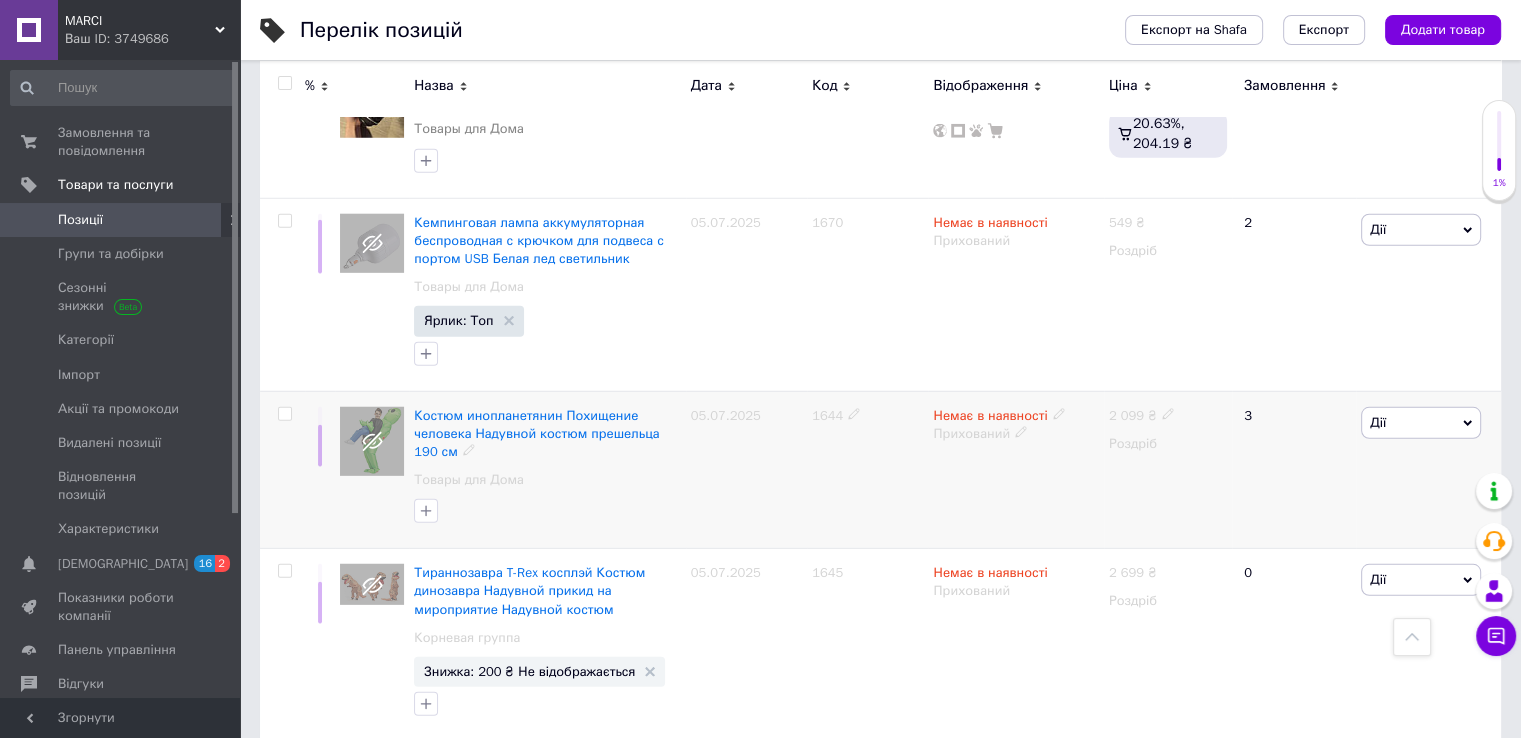 click 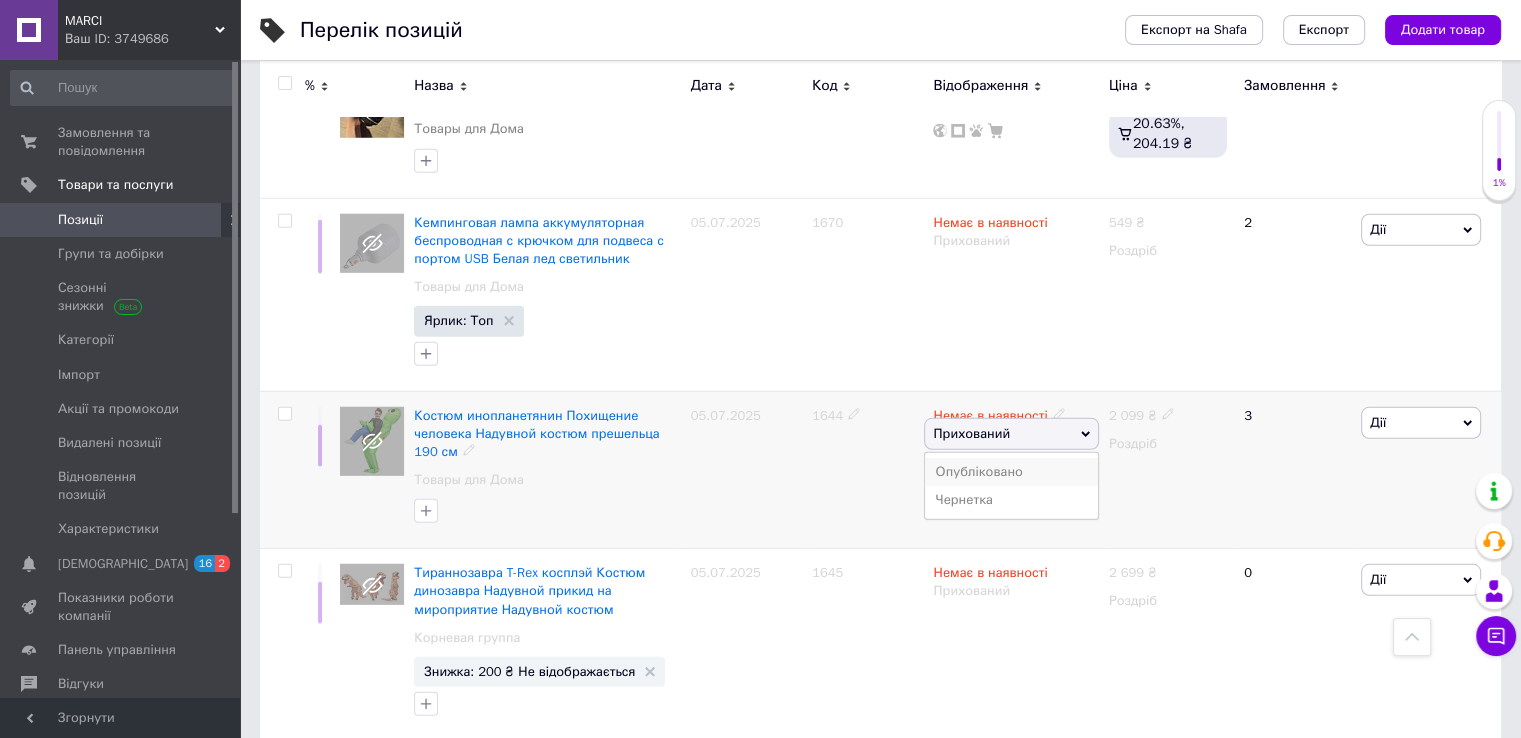 click on "Опубліковано" at bounding box center [1011, 472] 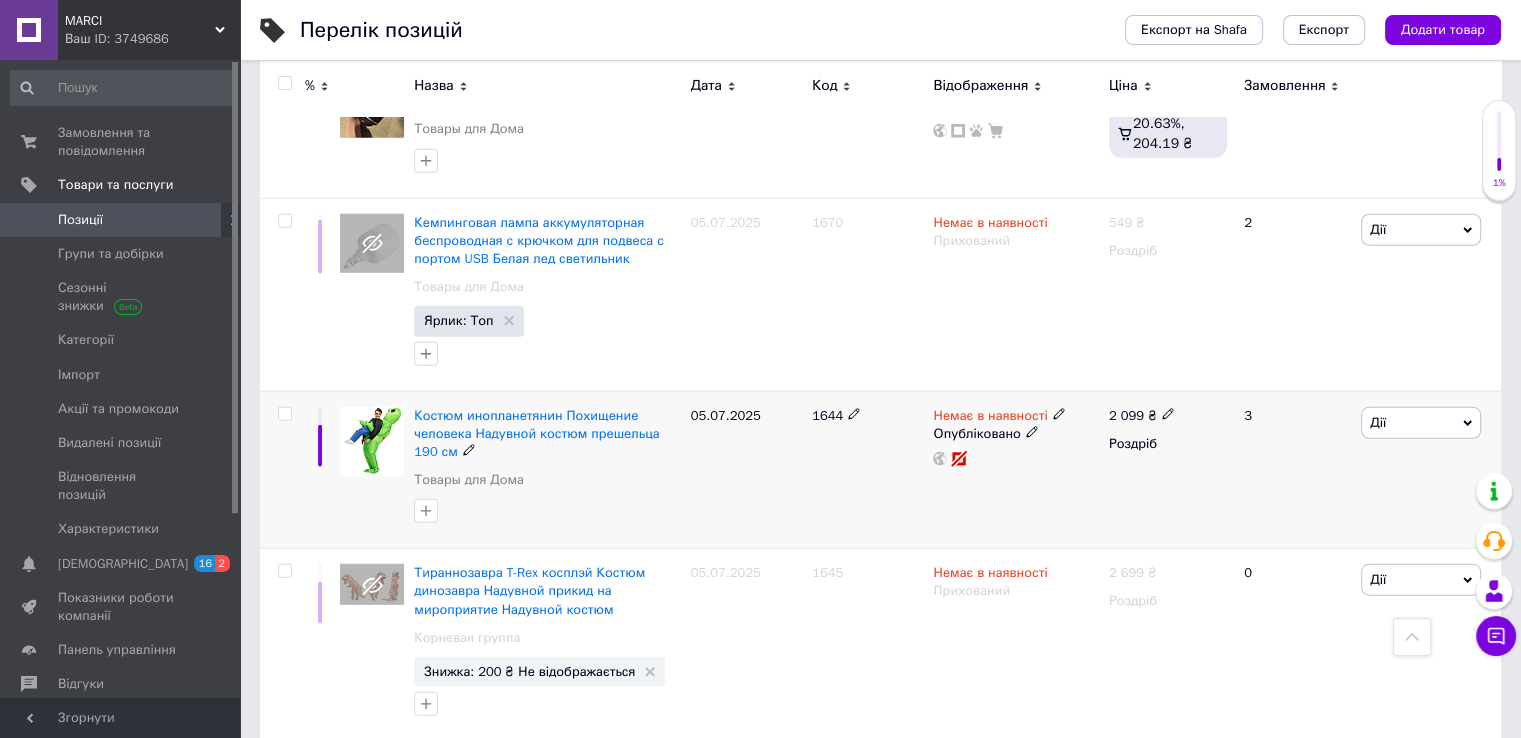 click 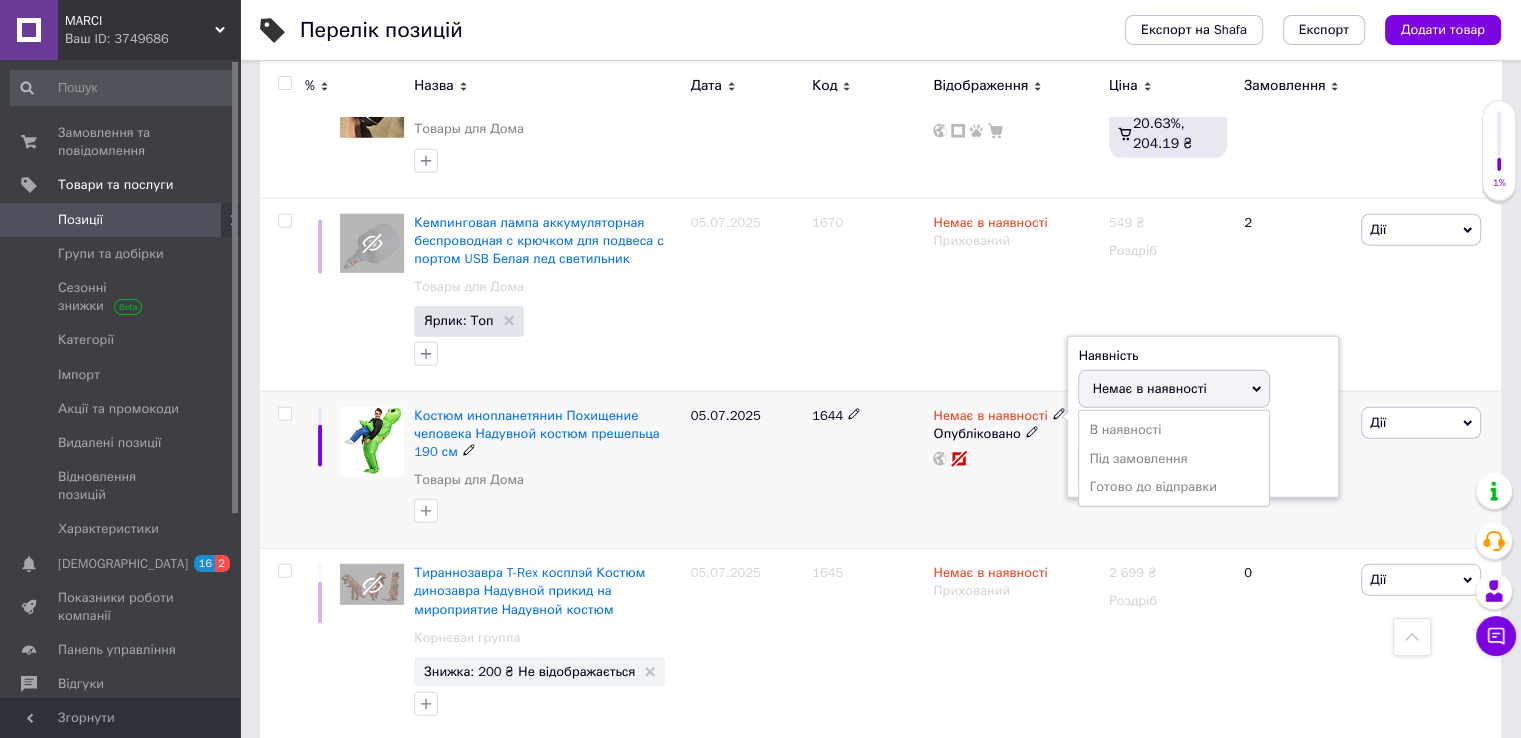 click on "Готово до відправки" at bounding box center [1174, 487] 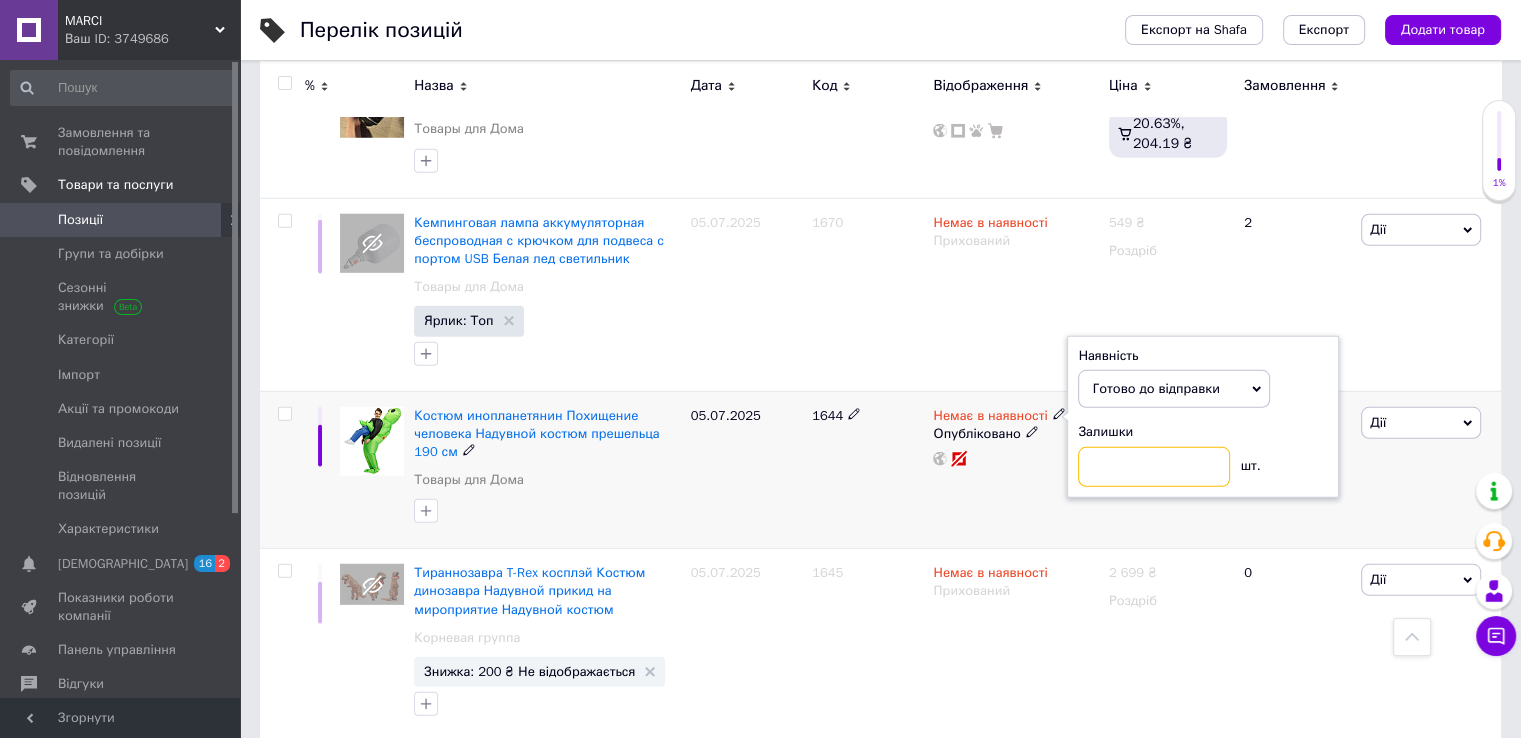 click at bounding box center (1154, 467) 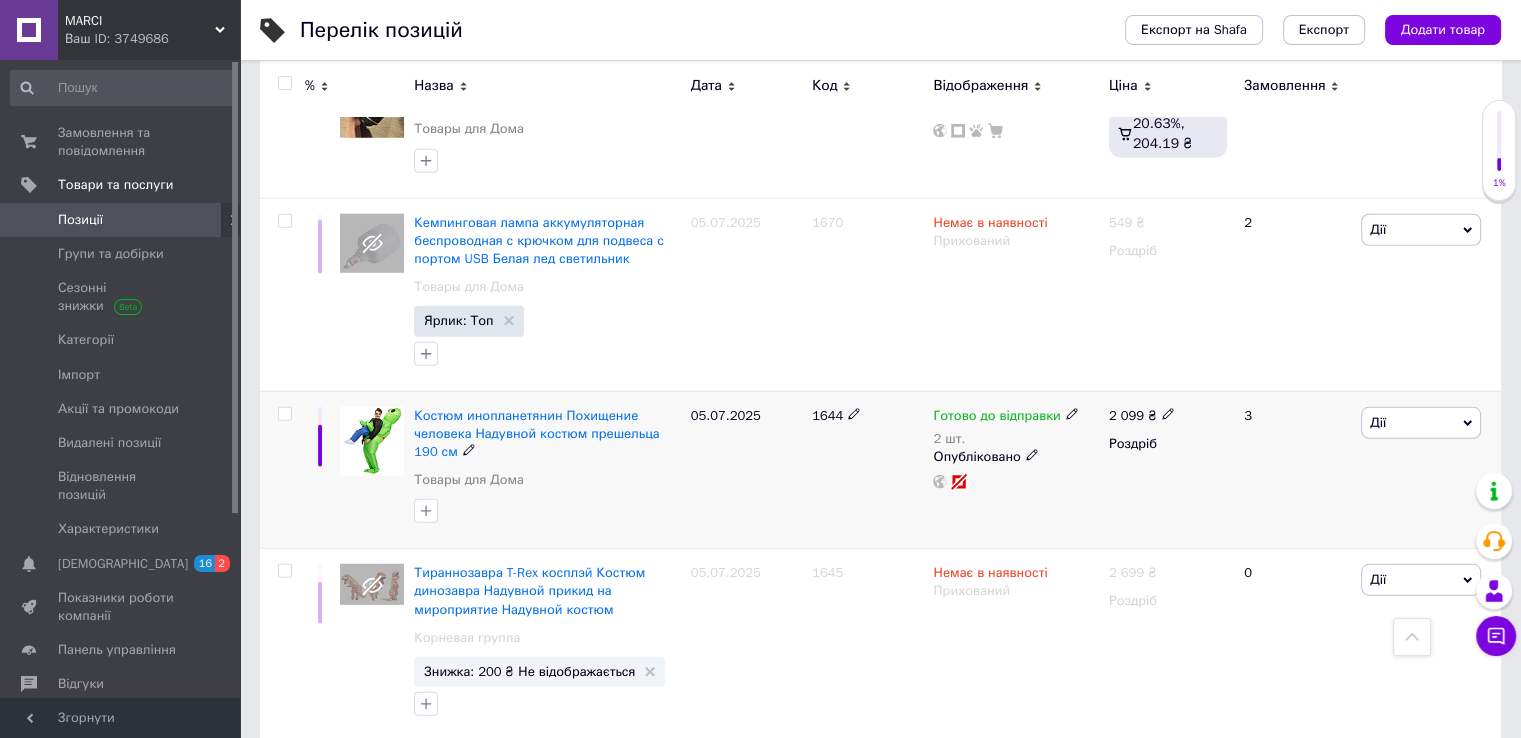 click at bounding box center [284, 414] 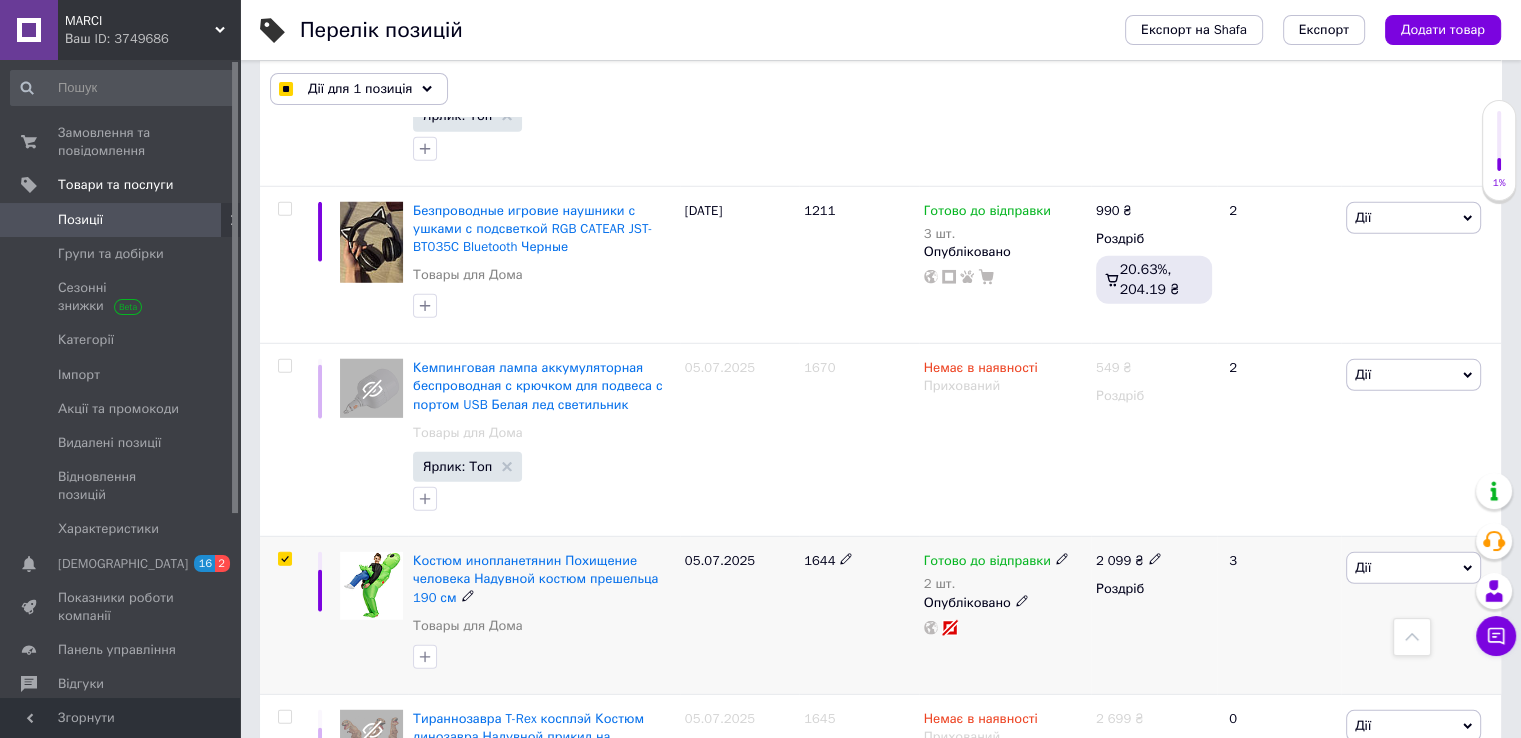 scroll, scrollTop: 13300, scrollLeft: 0, axis: vertical 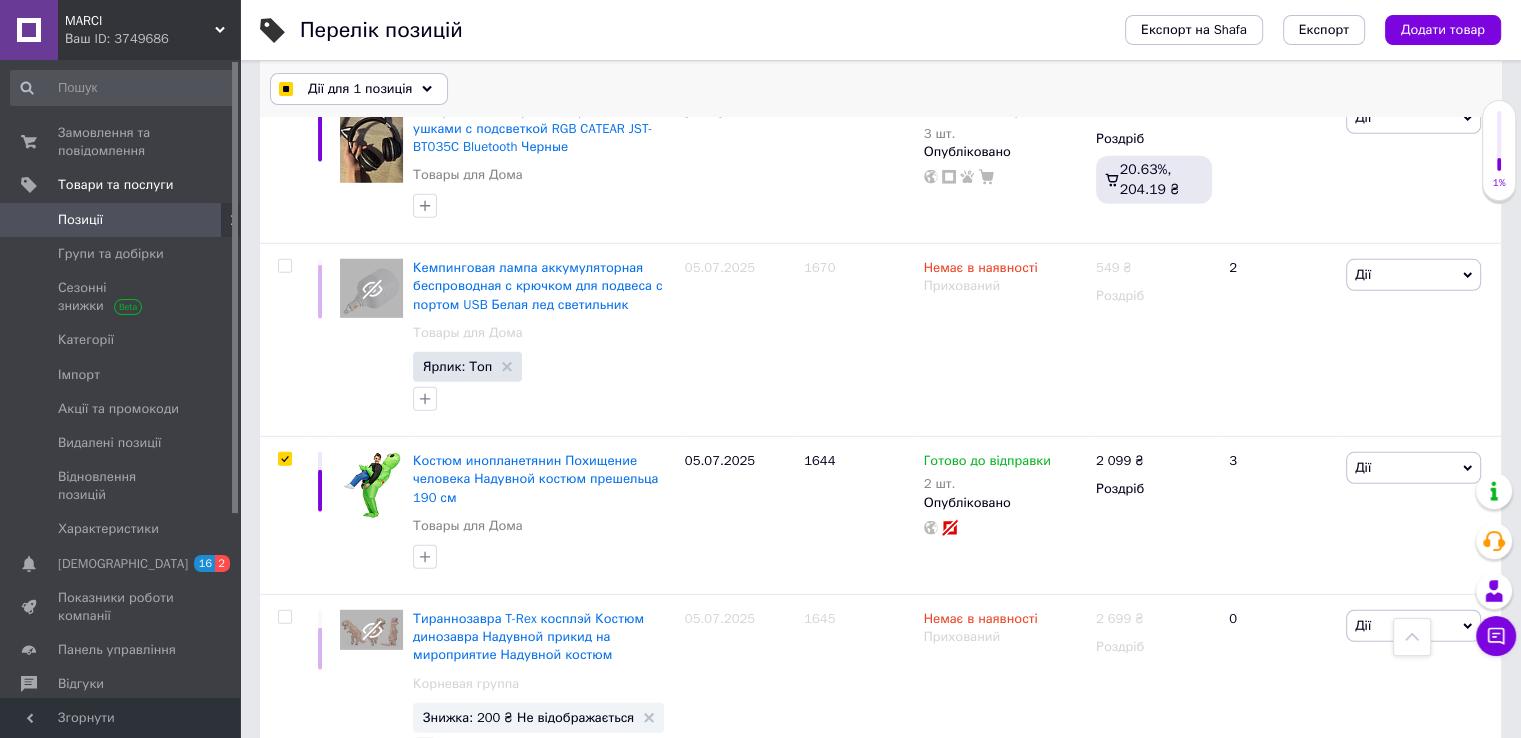 click on "Дії для 1 позиція" at bounding box center [360, 89] 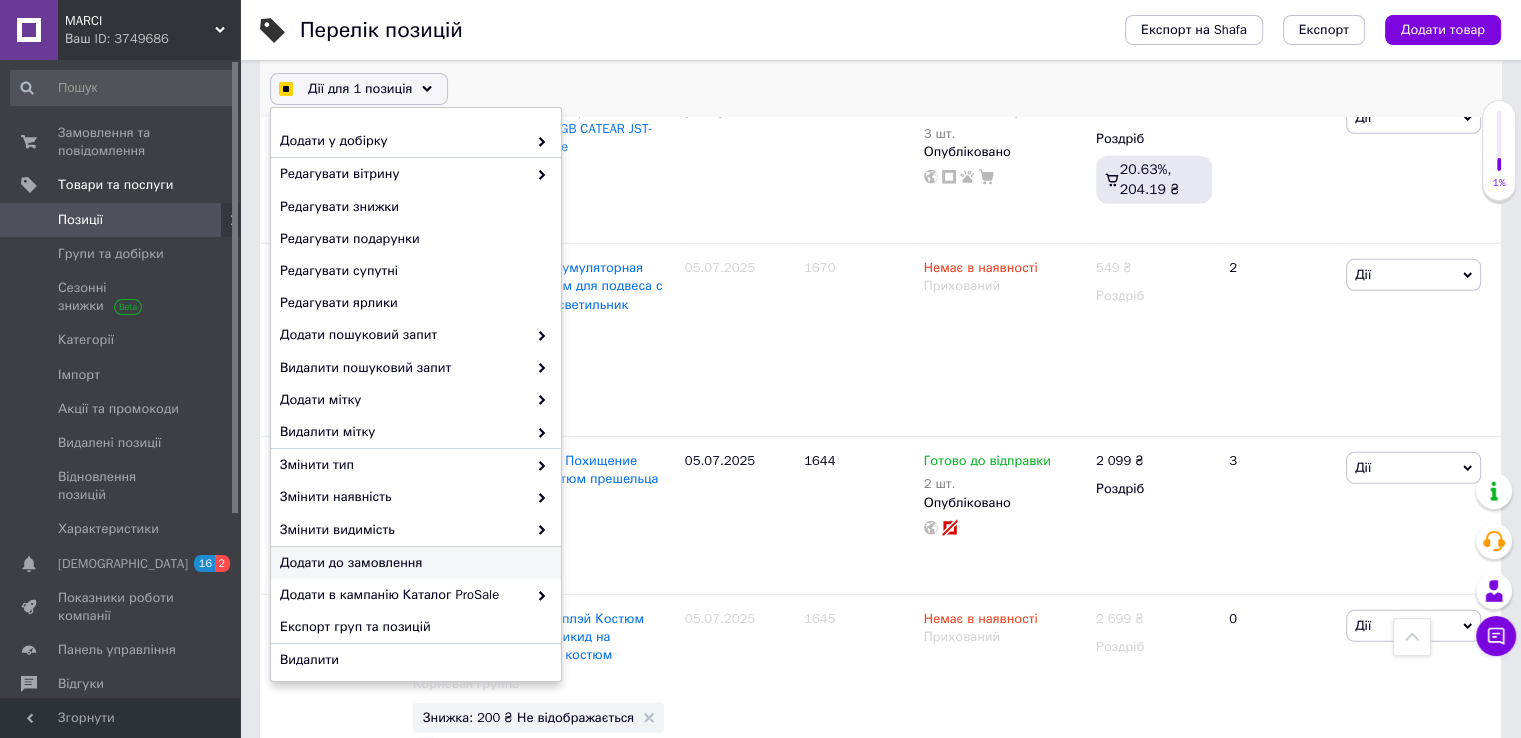 scroll, scrollTop: 125, scrollLeft: 0, axis: vertical 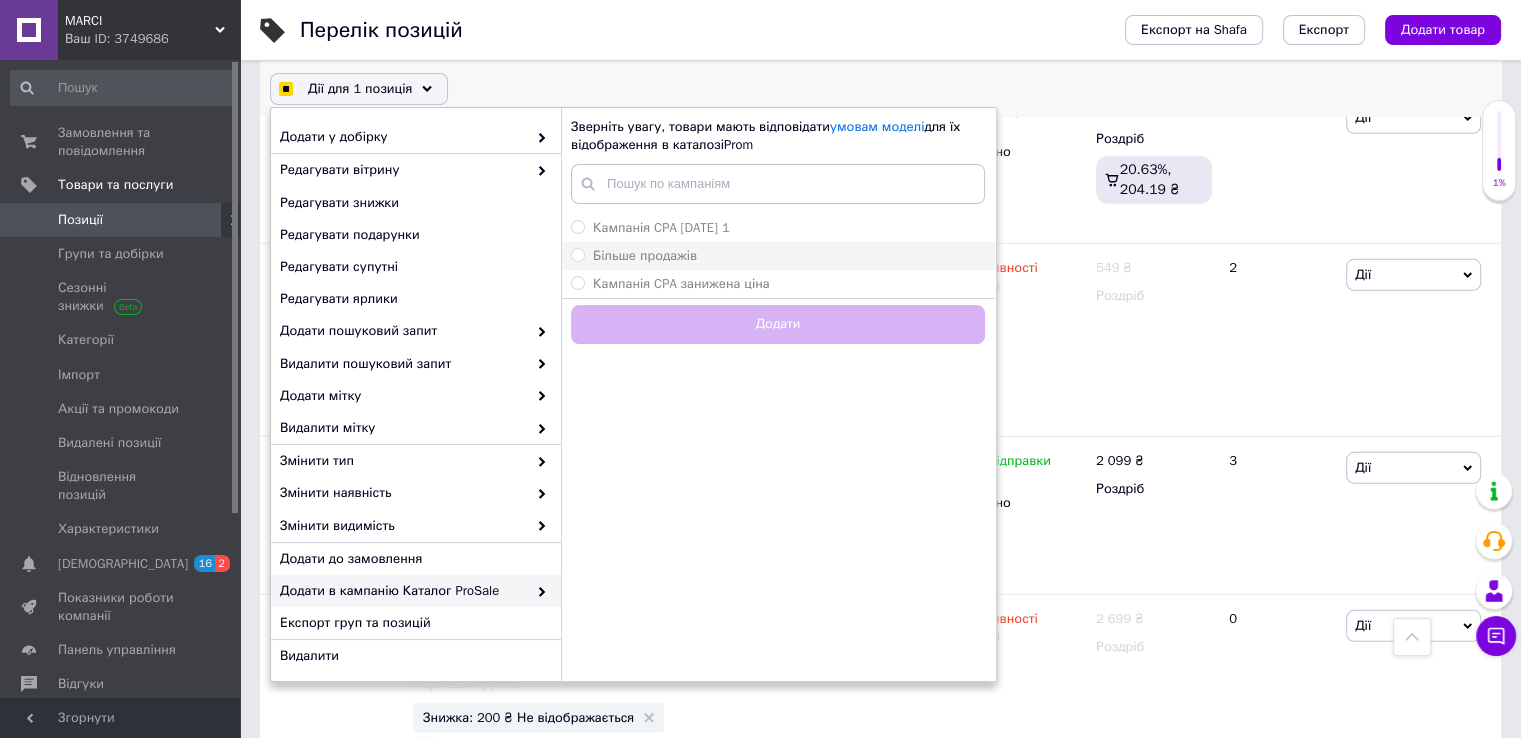 click on "Більше продажів" at bounding box center (778, 256) 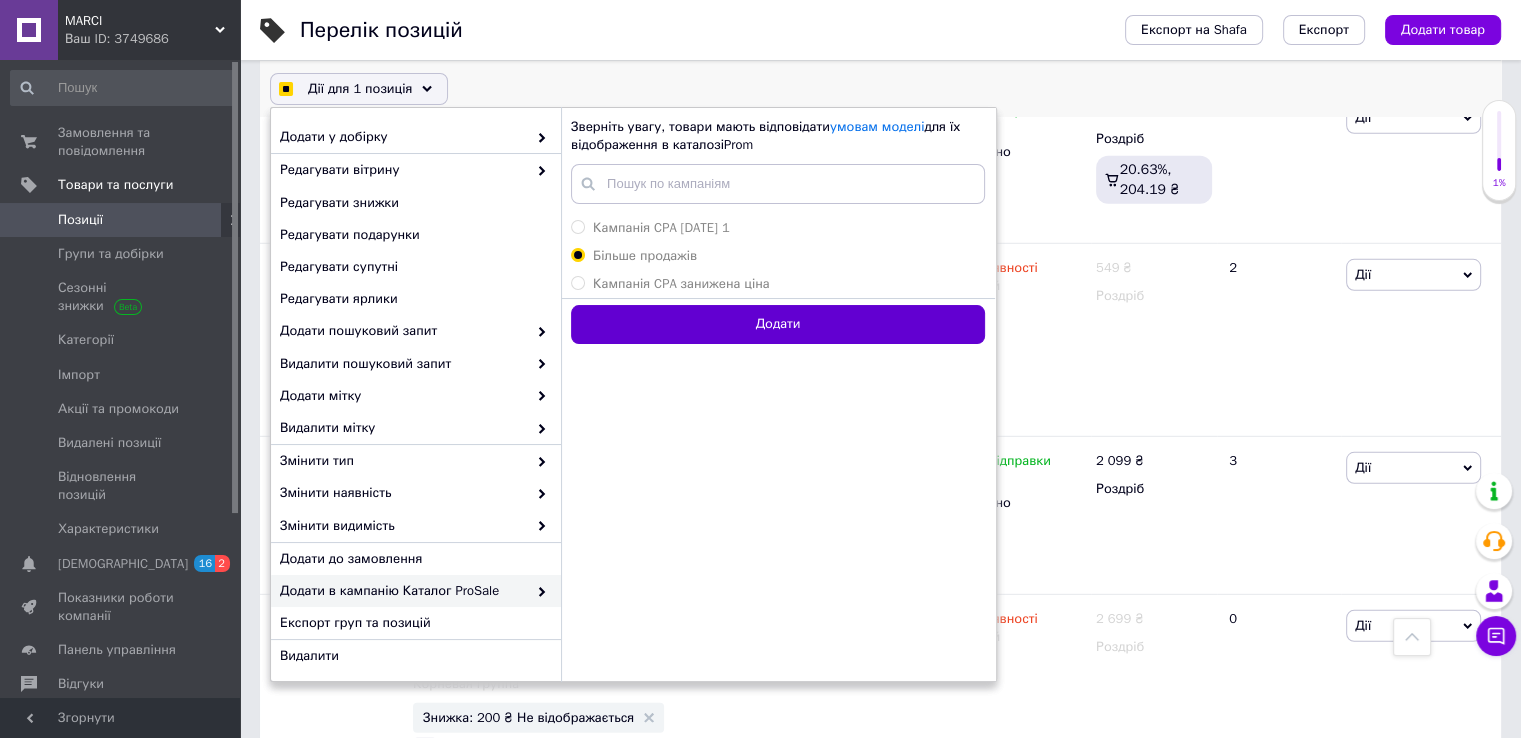 click on "Додати" at bounding box center (778, 324) 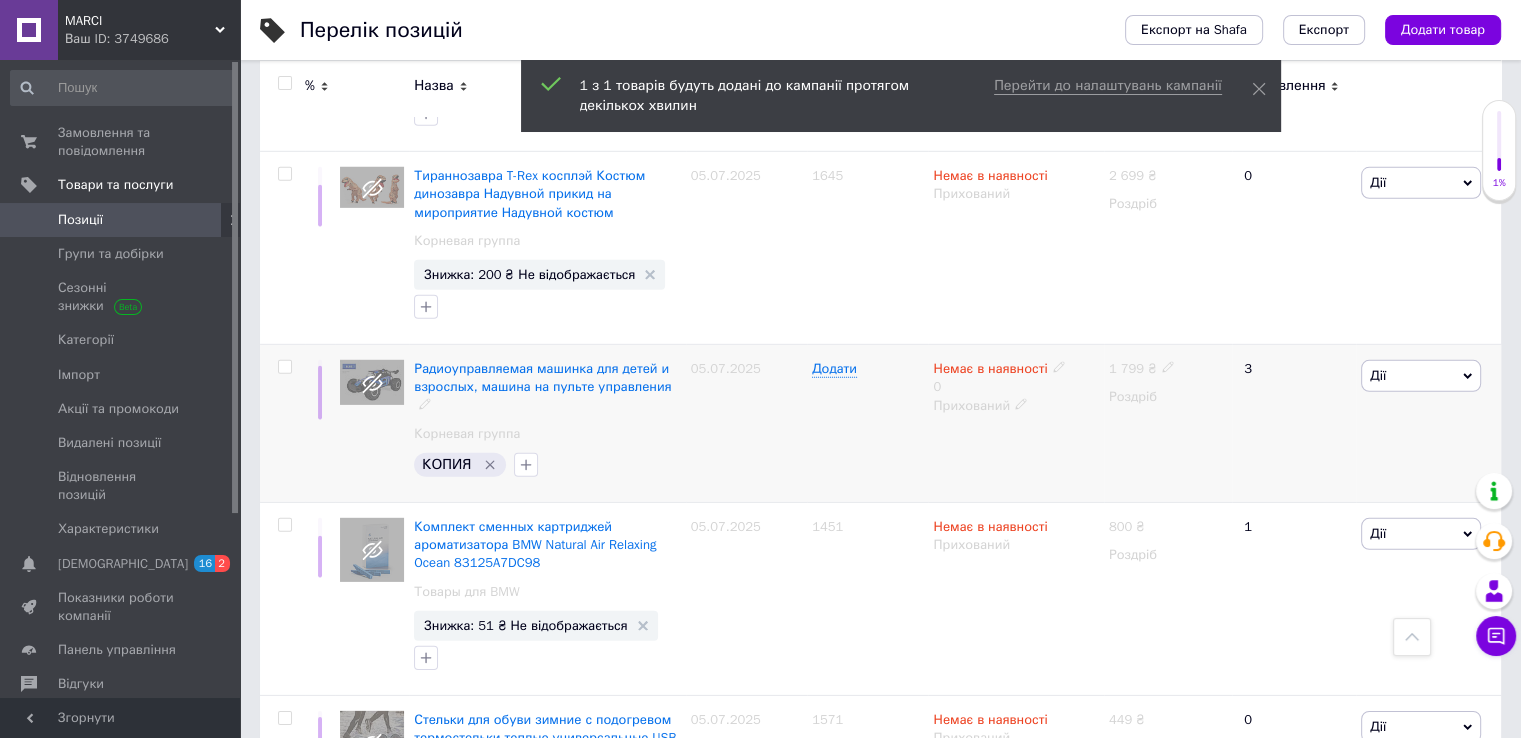 scroll, scrollTop: 13600, scrollLeft: 0, axis: vertical 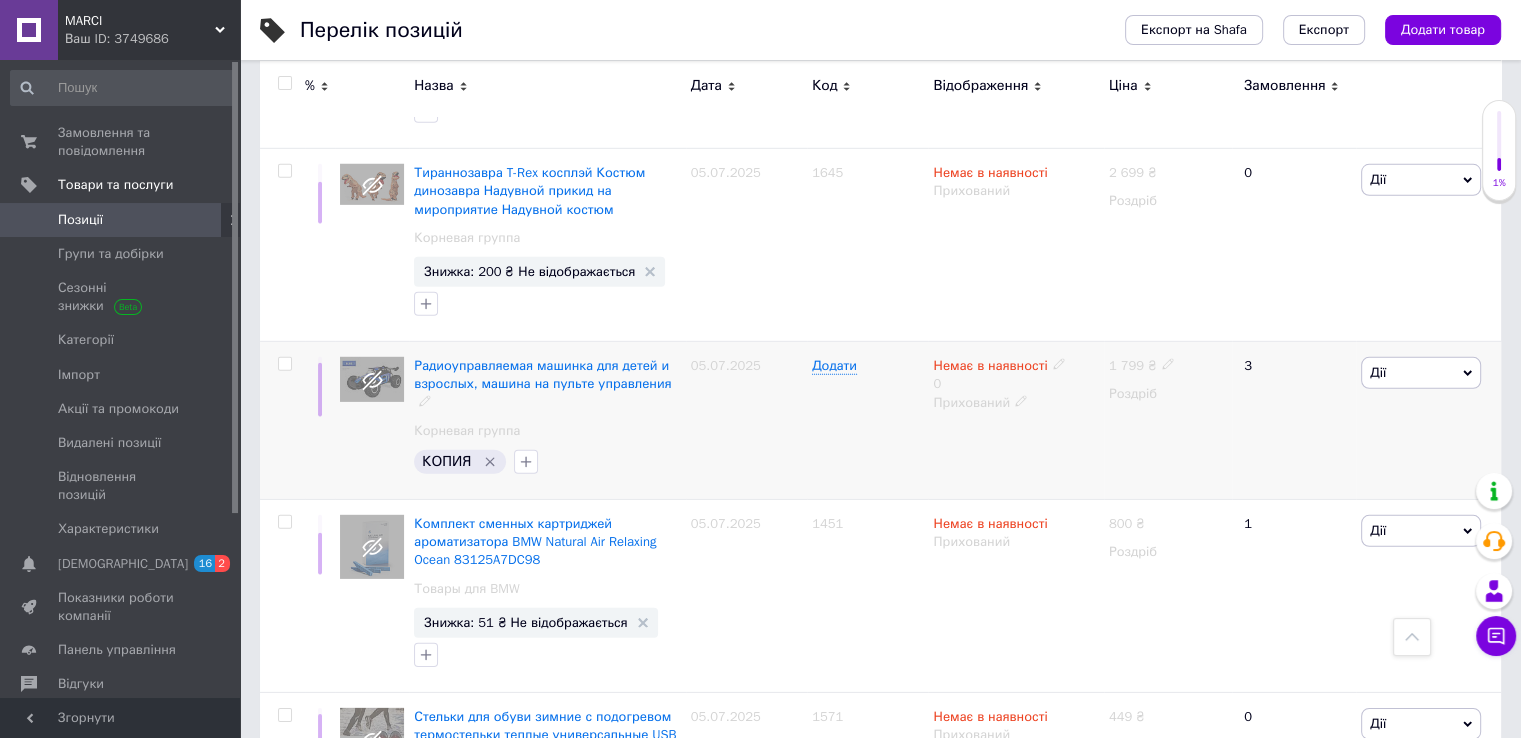 click 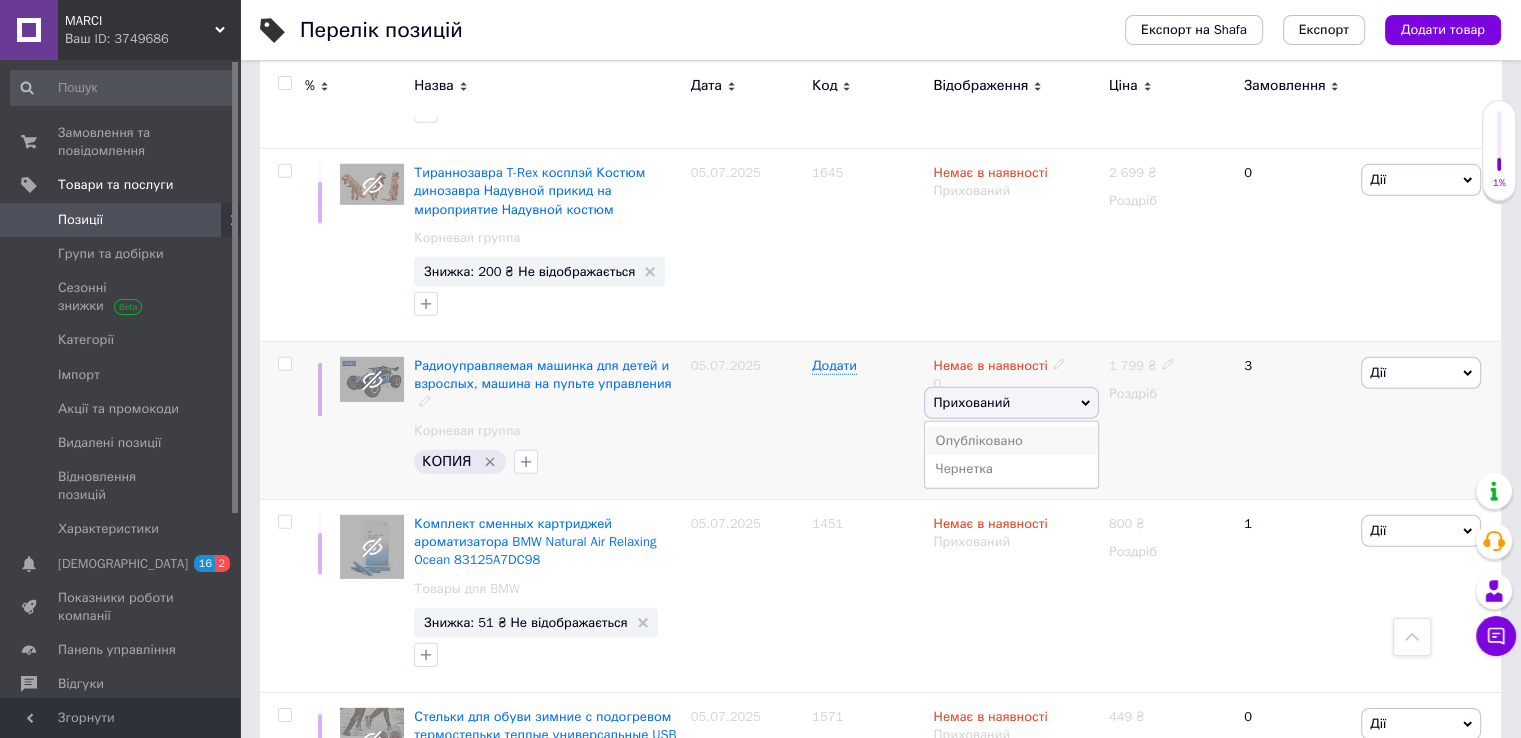 click on "Опубліковано" at bounding box center (1011, 441) 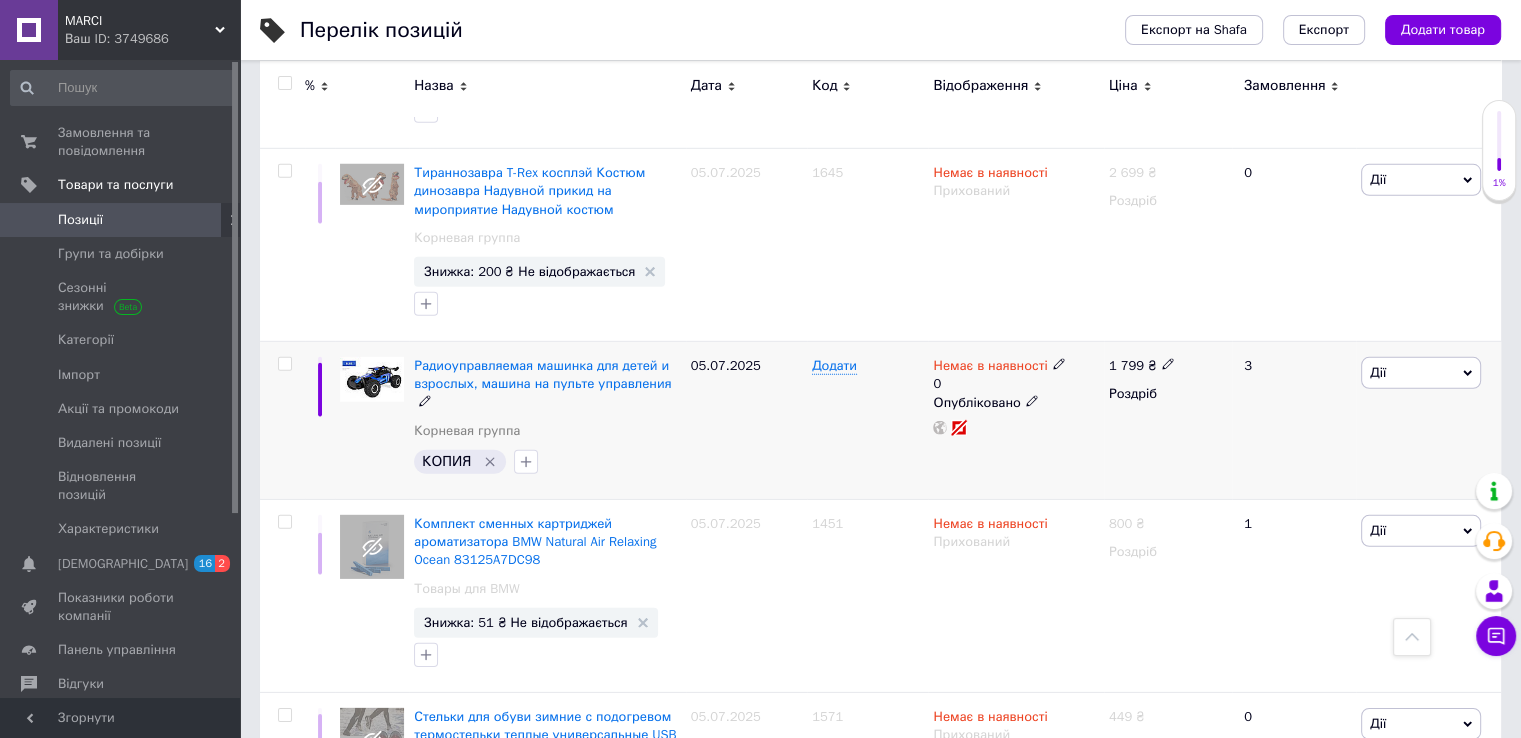 click 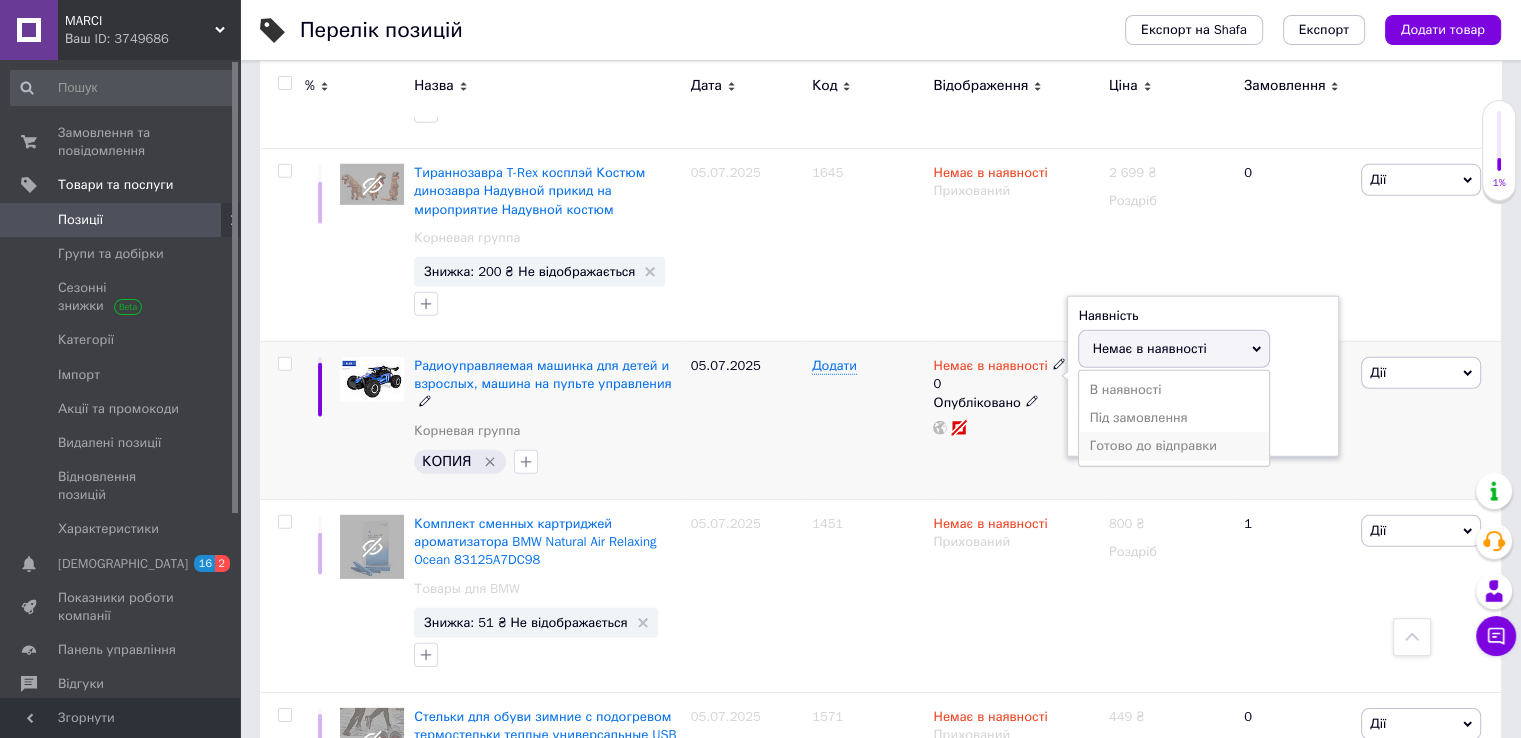 click on "Готово до відправки" at bounding box center [1174, 446] 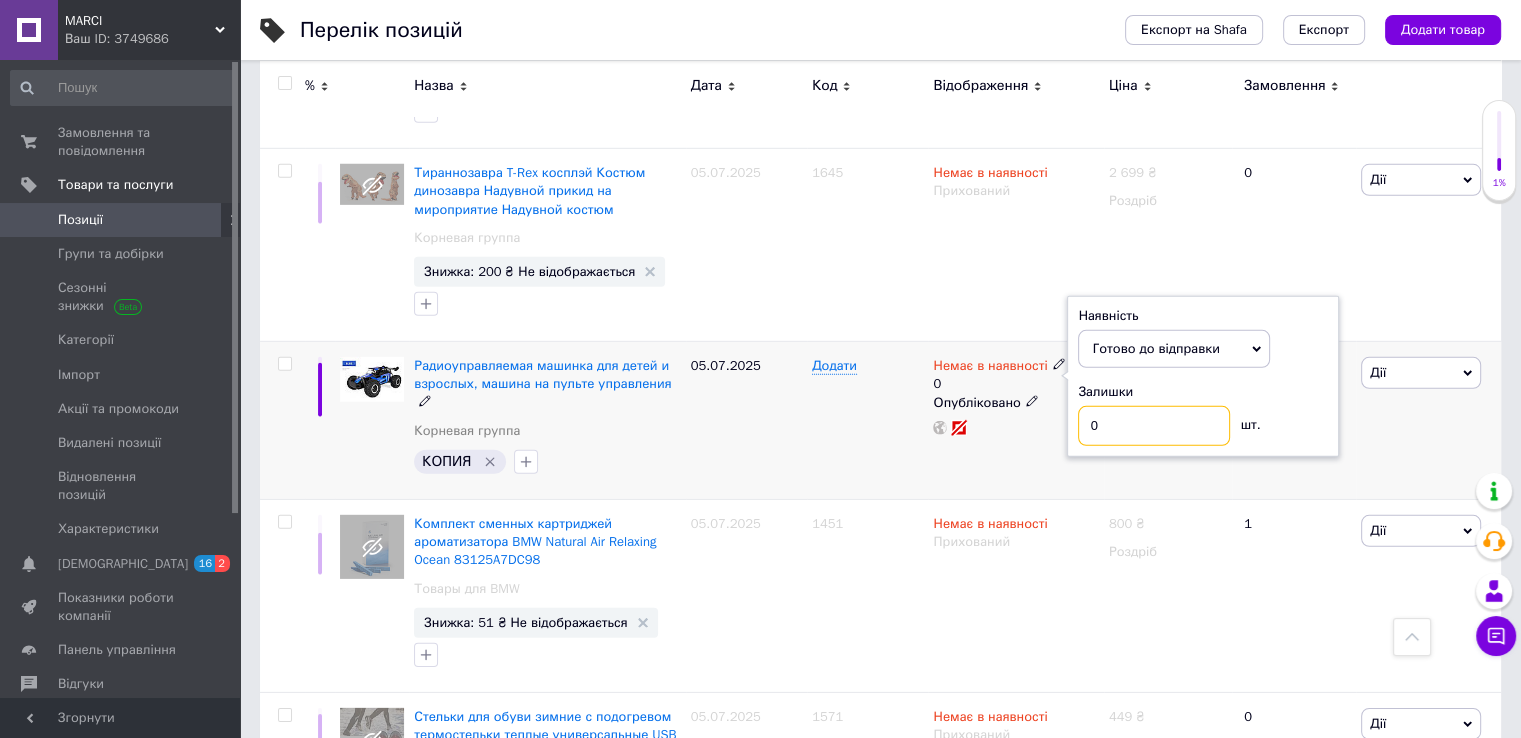 drag, startPoint x: 1120, startPoint y: 328, endPoint x: 1081, endPoint y: 324, distance: 39.20459 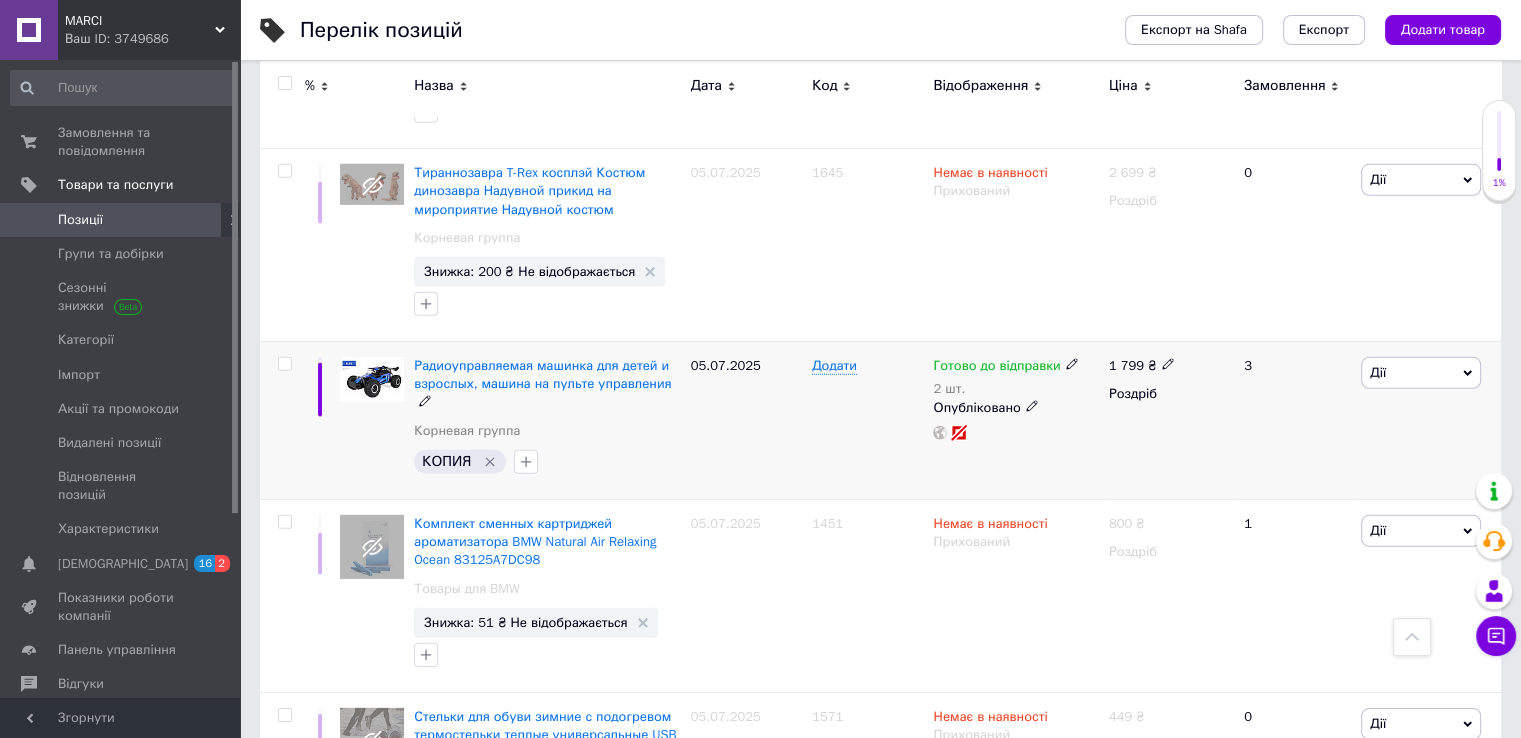 click 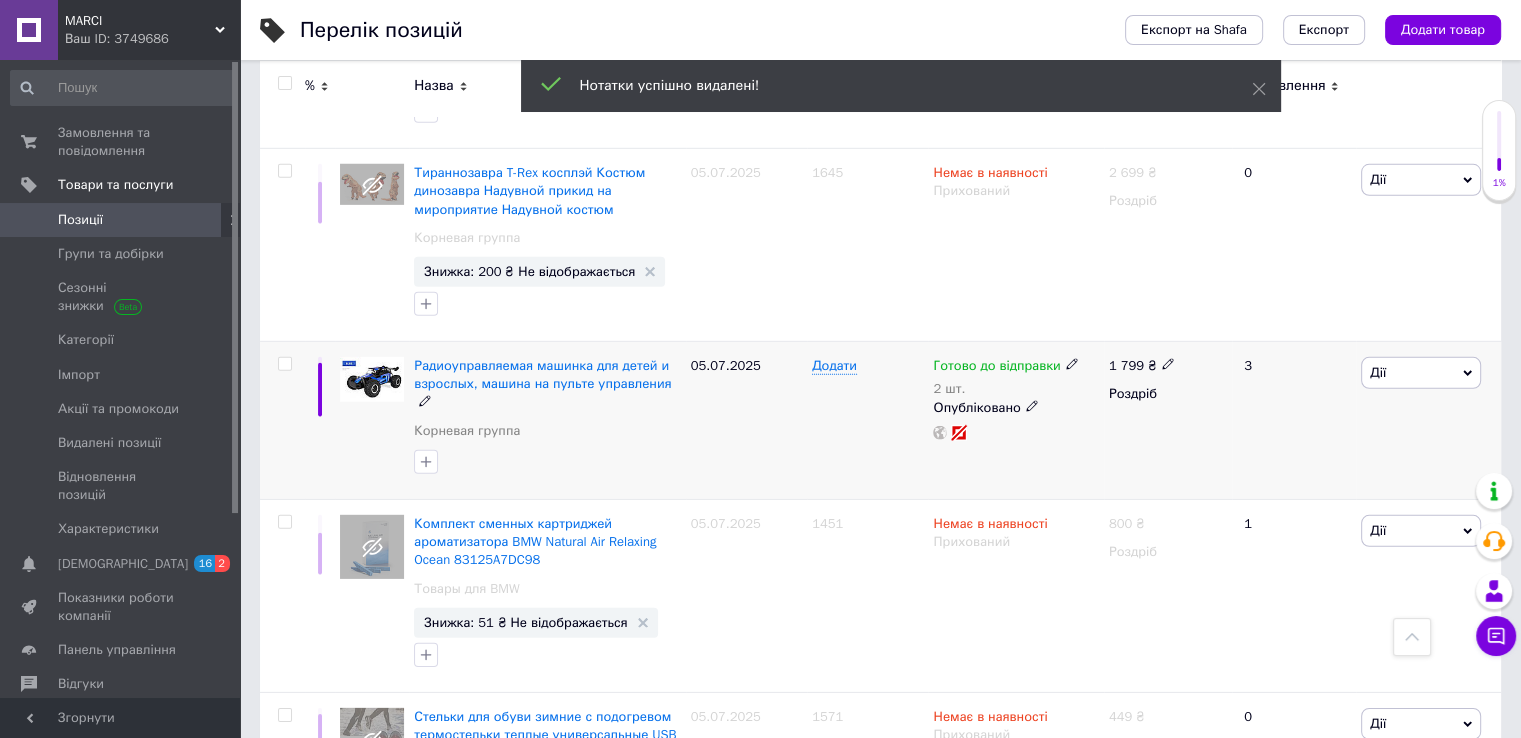 click 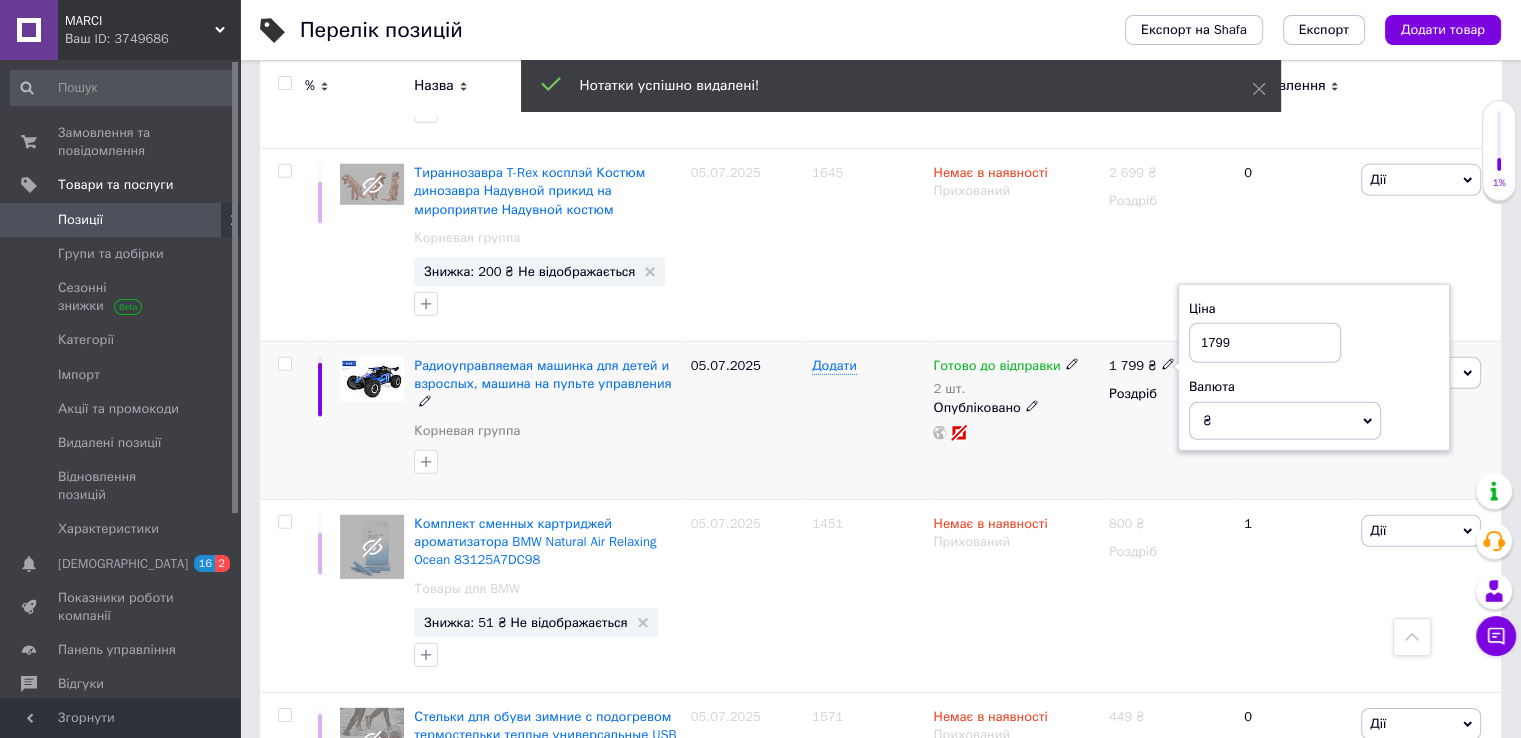 drag, startPoint x: 1240, startPoint y: 248, endPoint x: 1199, endPoint y: 242, distance: 41.4367 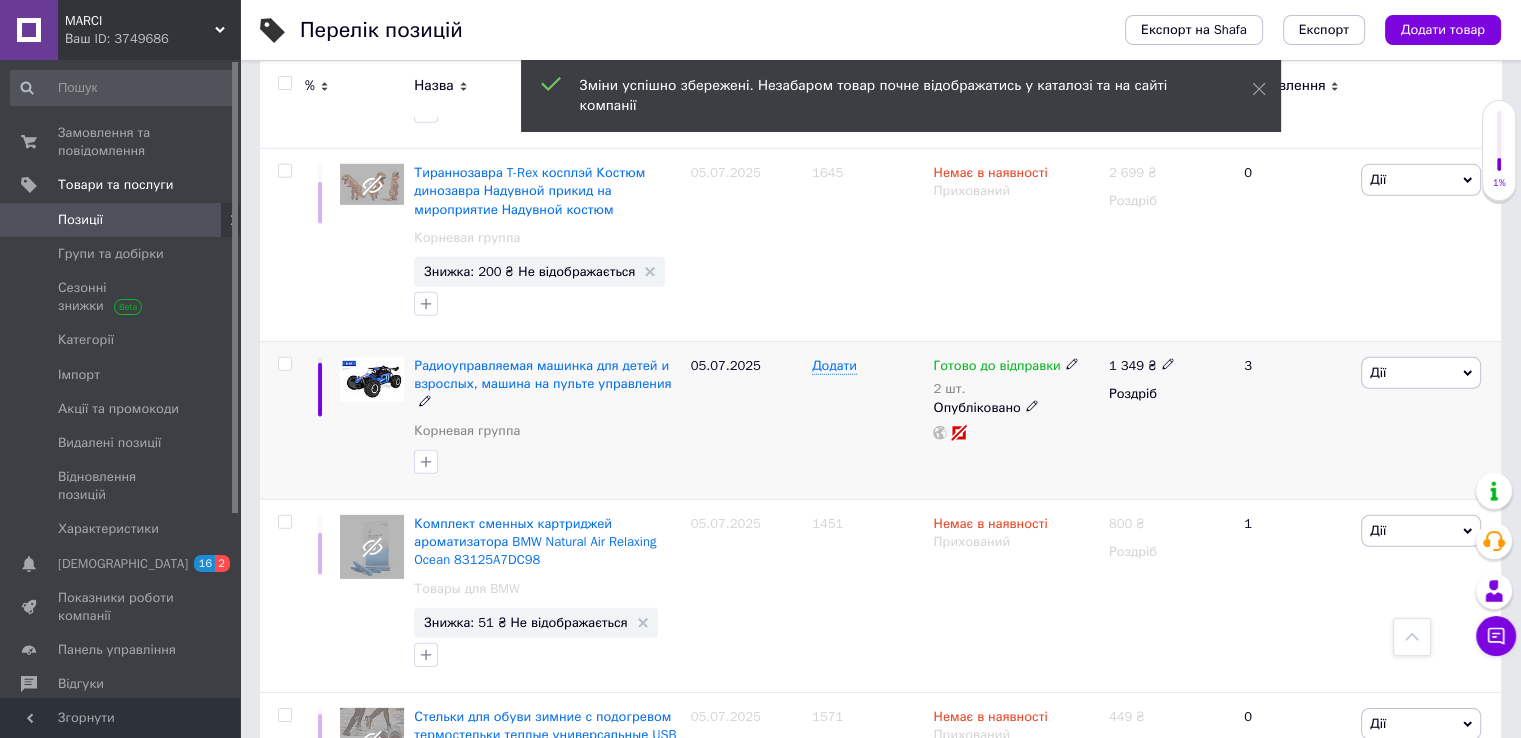 click at bounding box center [284, 364] 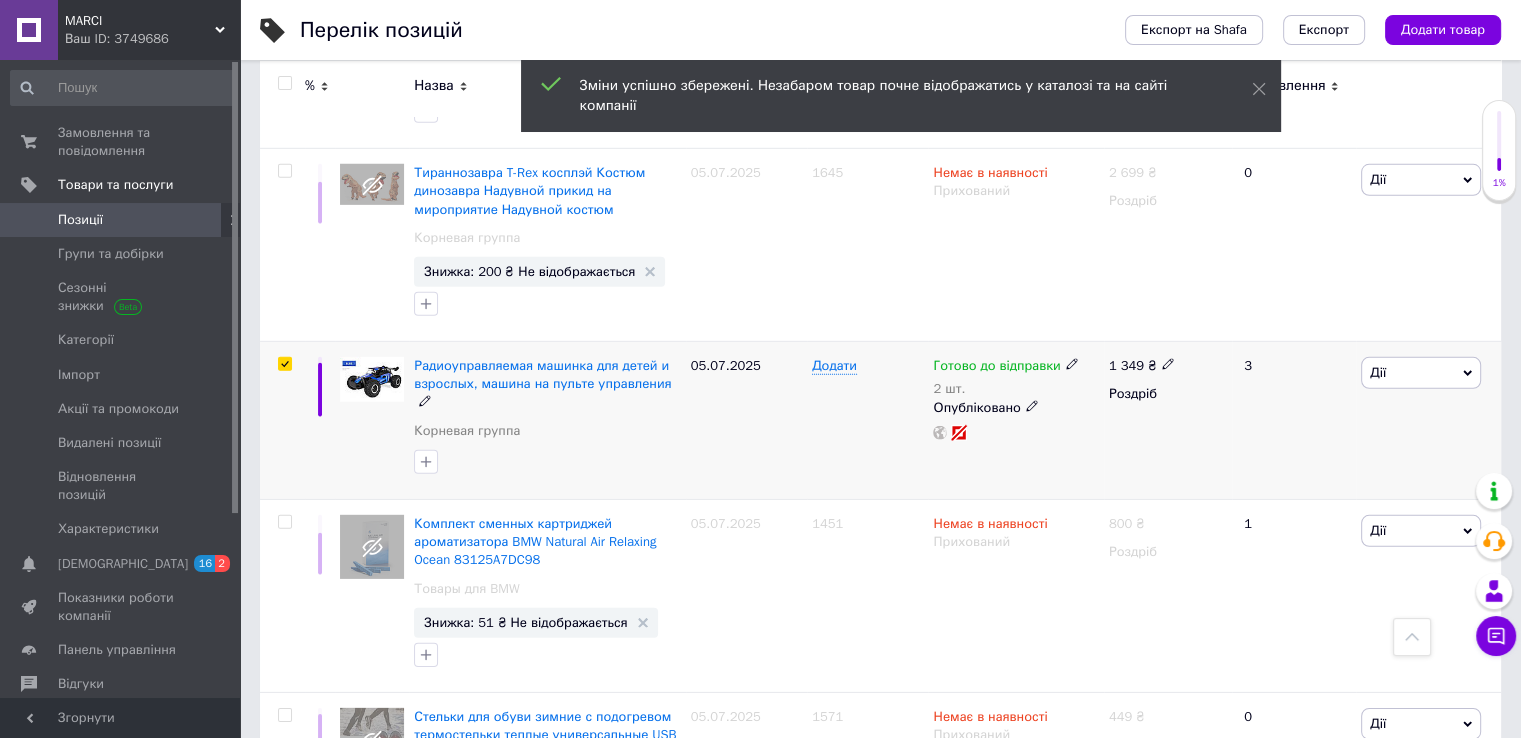 scroll, scrollTop: 13700, scrollLeft: 0, axis: vertical 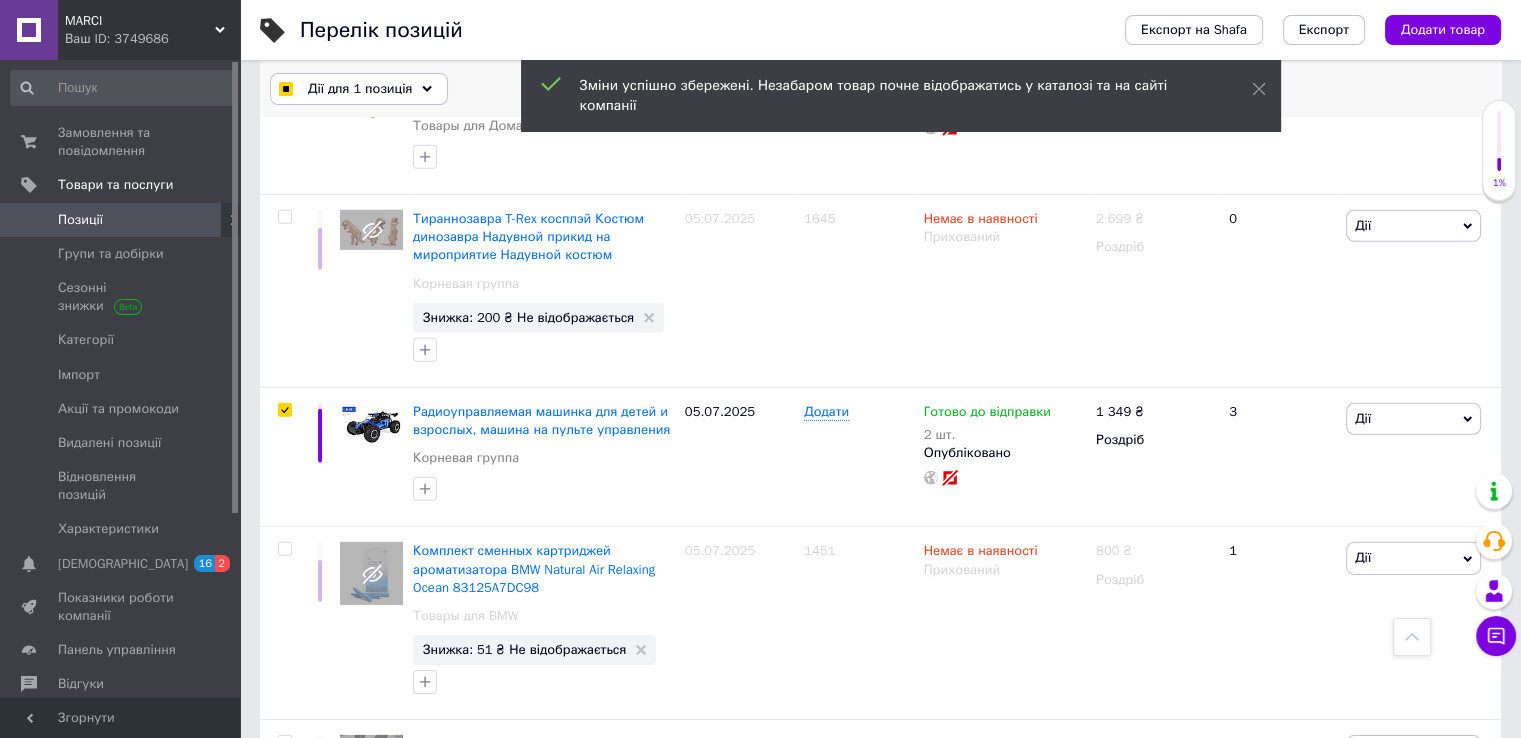click on "Дії для 1 позиція" at bounding box center [360, 89] 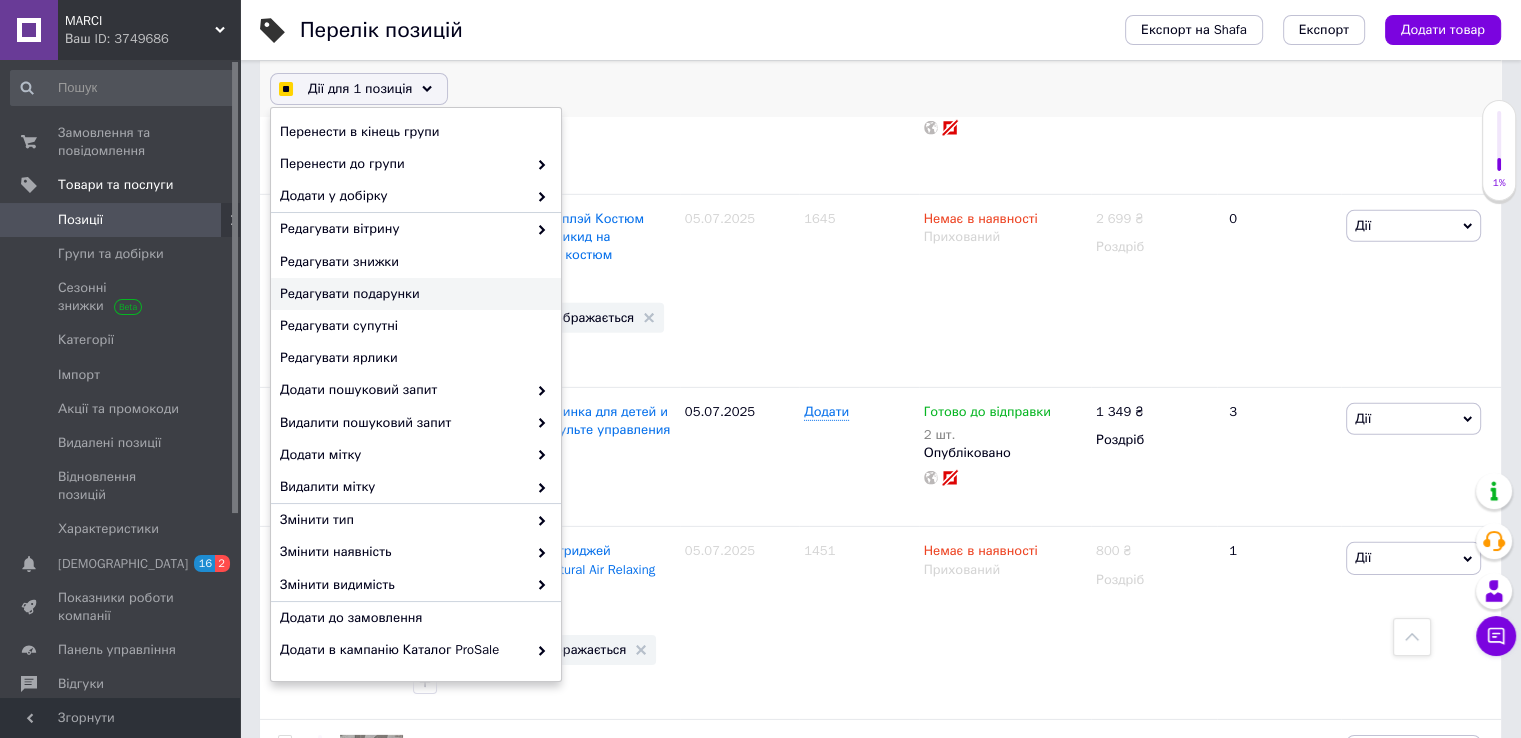 scroll, scrollTop: 125, scrollLeft: 0, axis: vertical 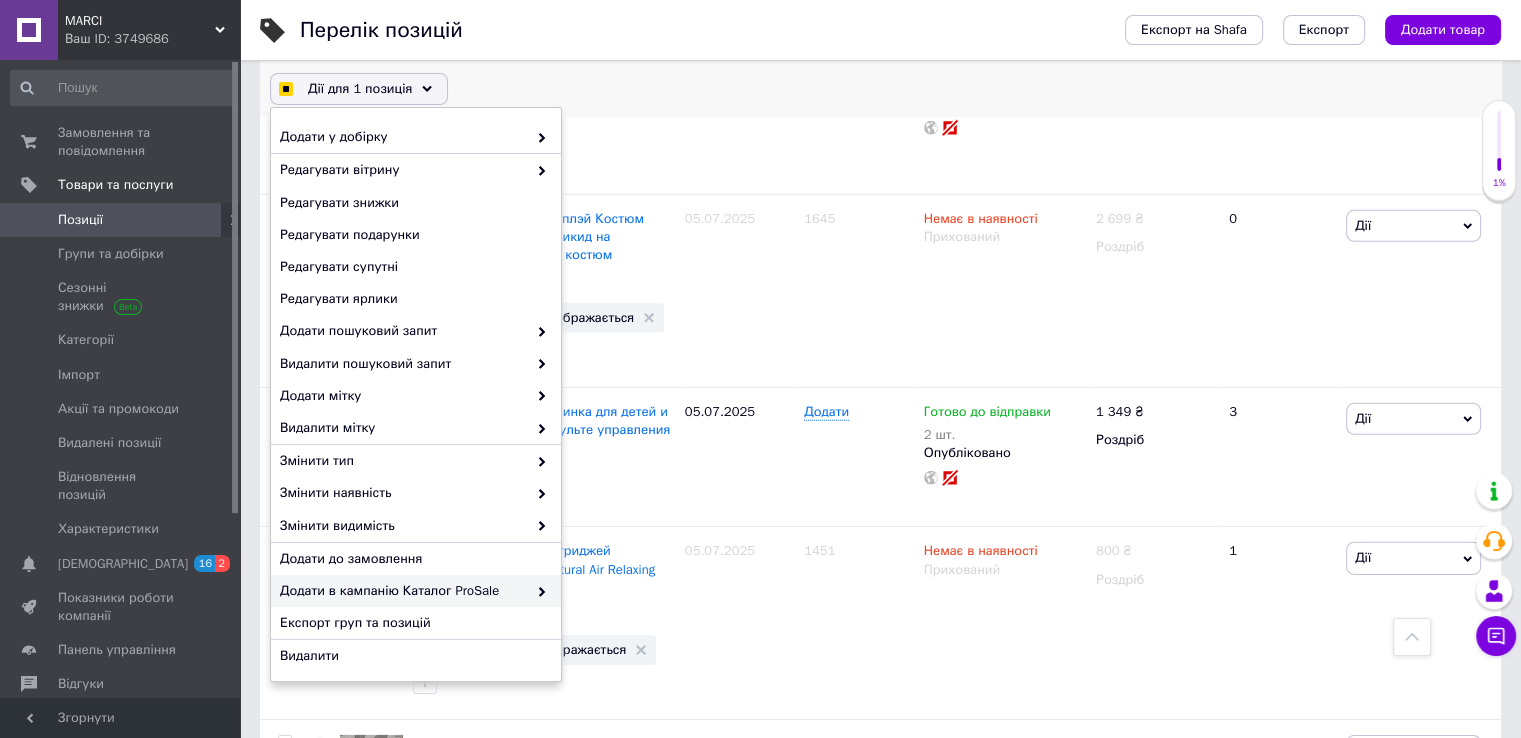 click at bounding box center (537, 591) 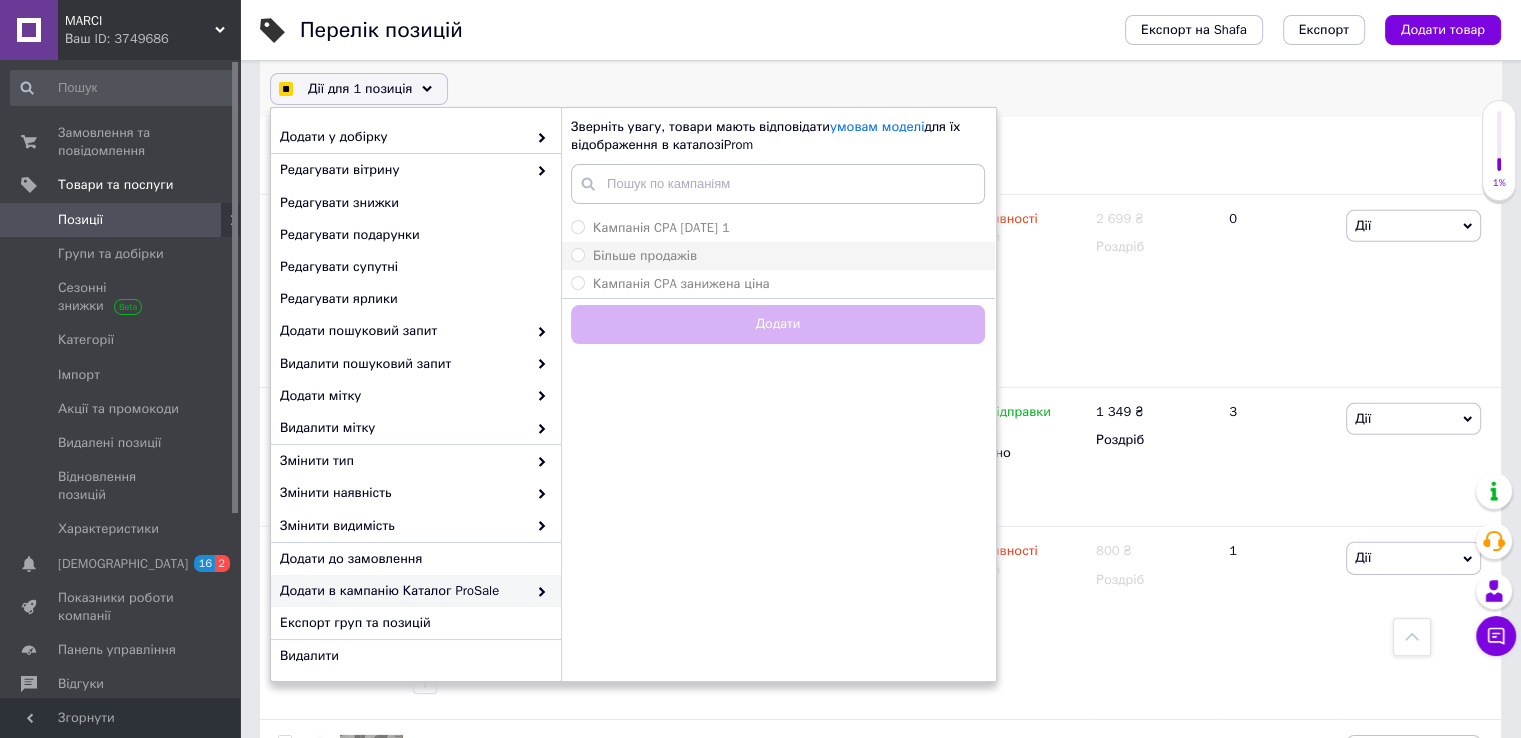 click on "Більше продажів" at bounding box center (645, 255) 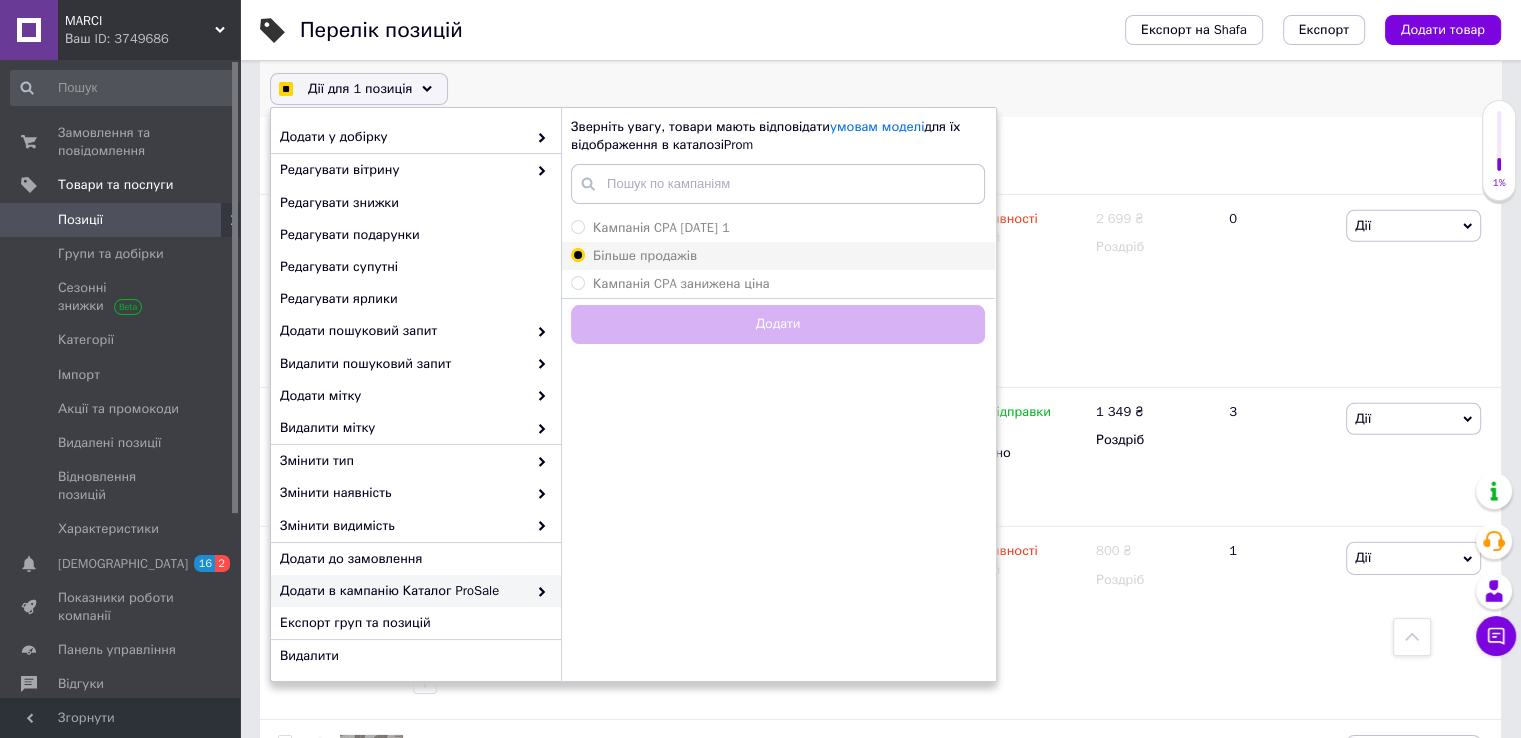 click on "Більше продажів" at bounding box center [577, 254] 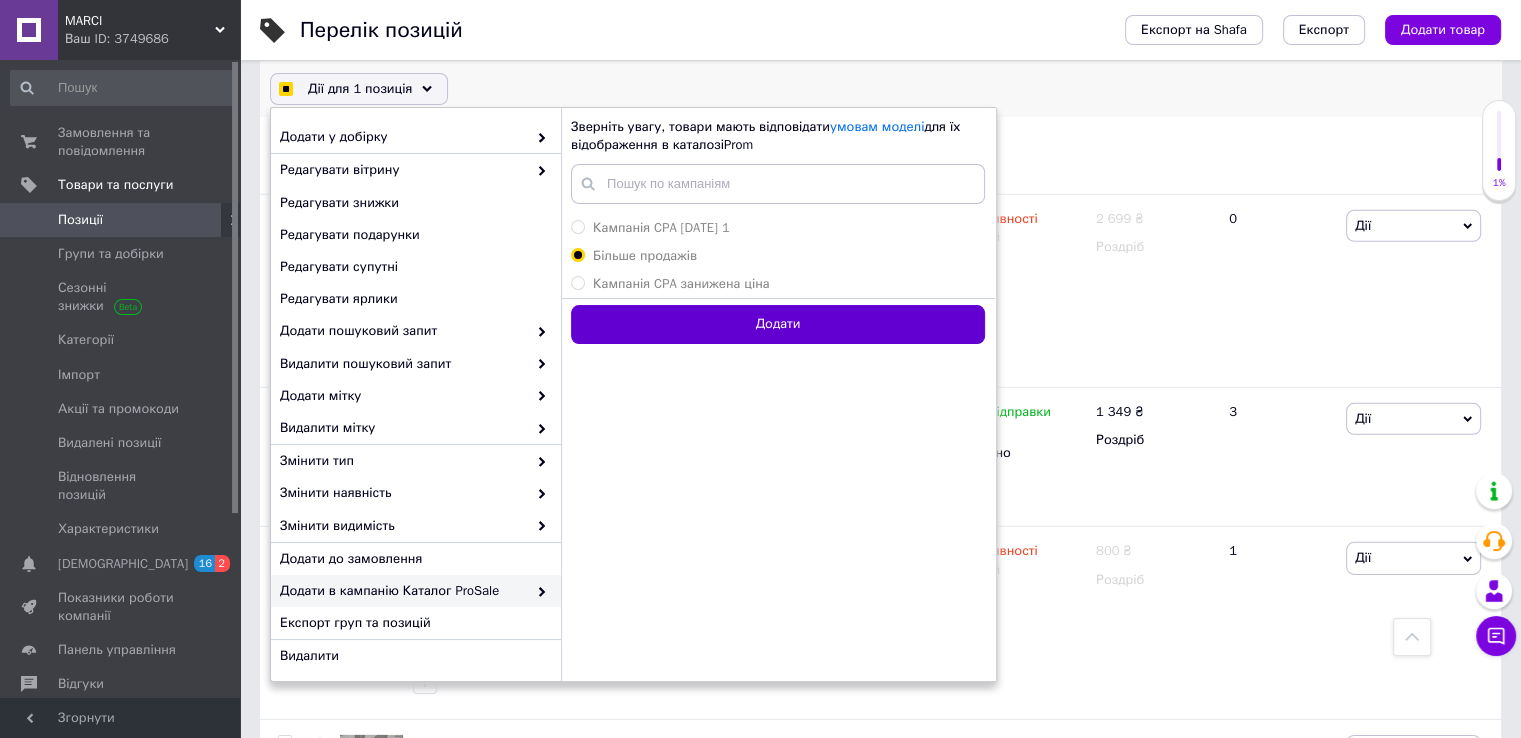 click on "Додати" at bounding box center (778, 324) 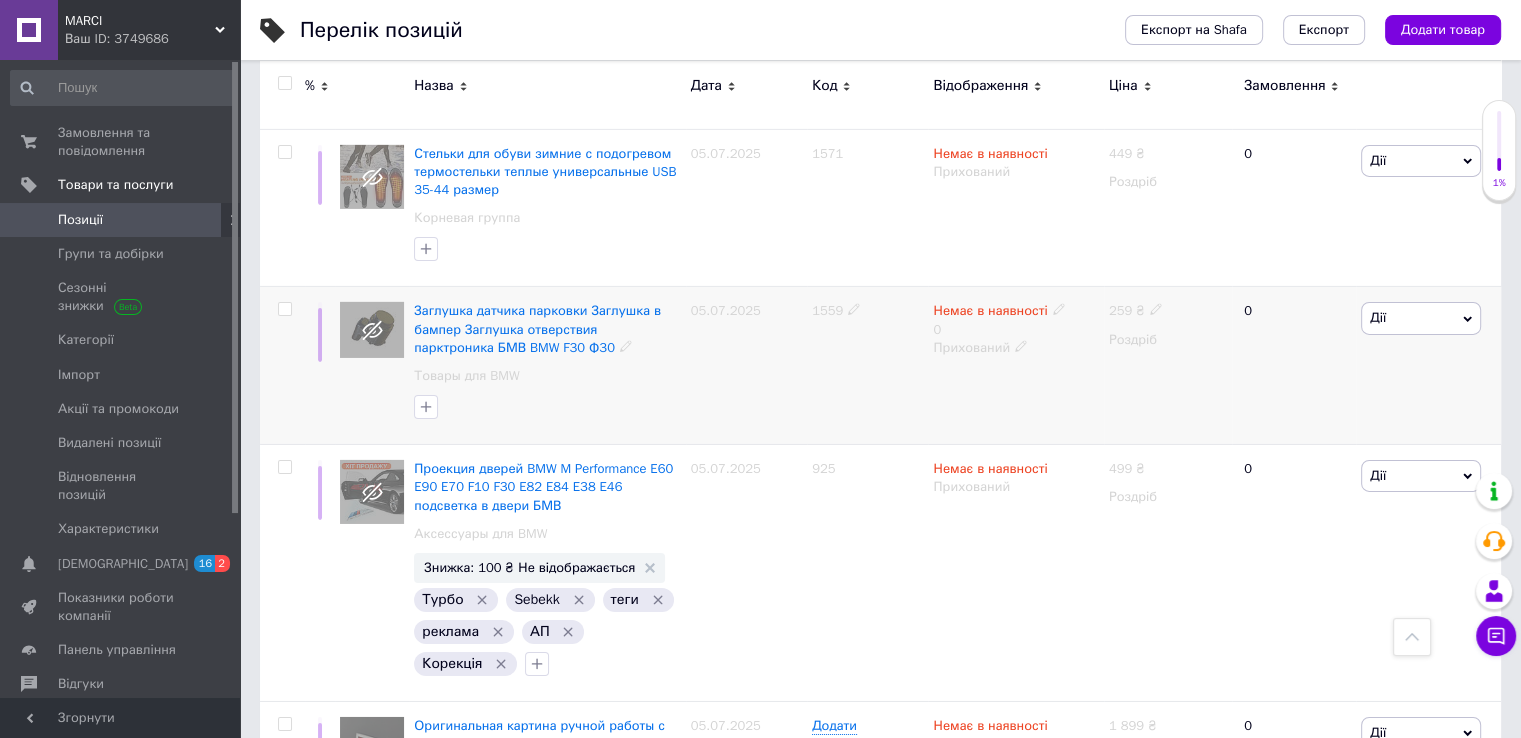 scroll, scrollTop: 14000, scrollLeft: 0, axis: vertical 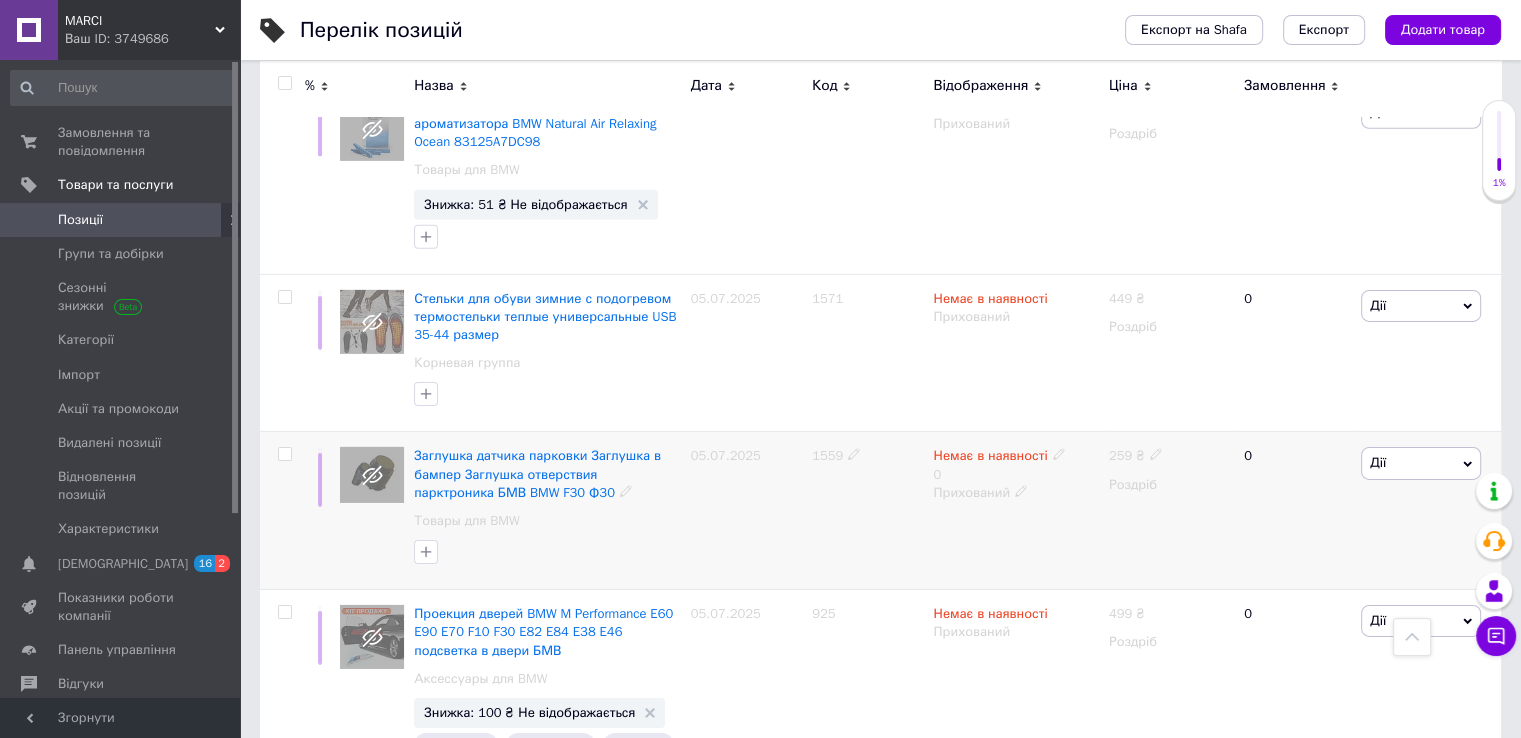 click 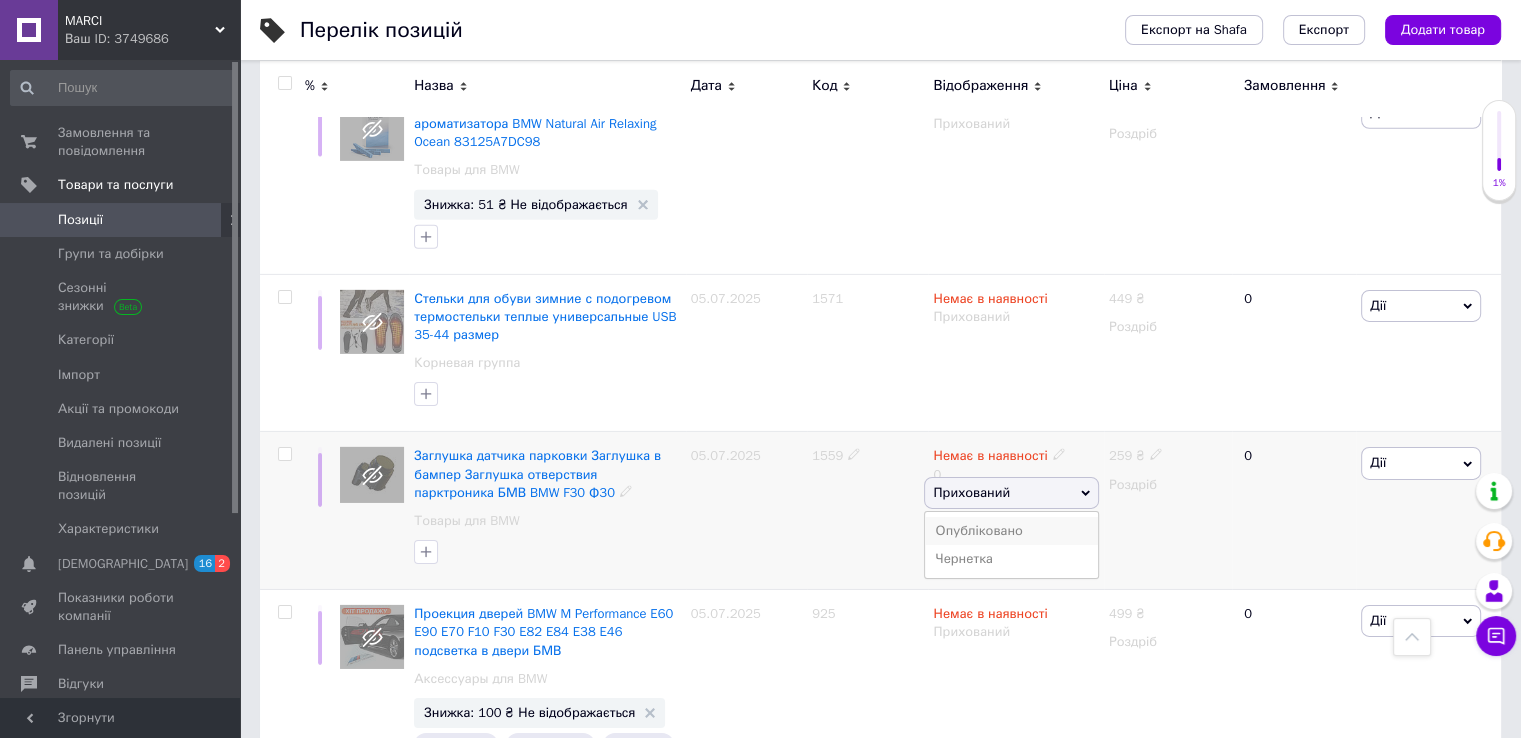 click on "Опубліковано" at bounding box center [1011, 531] 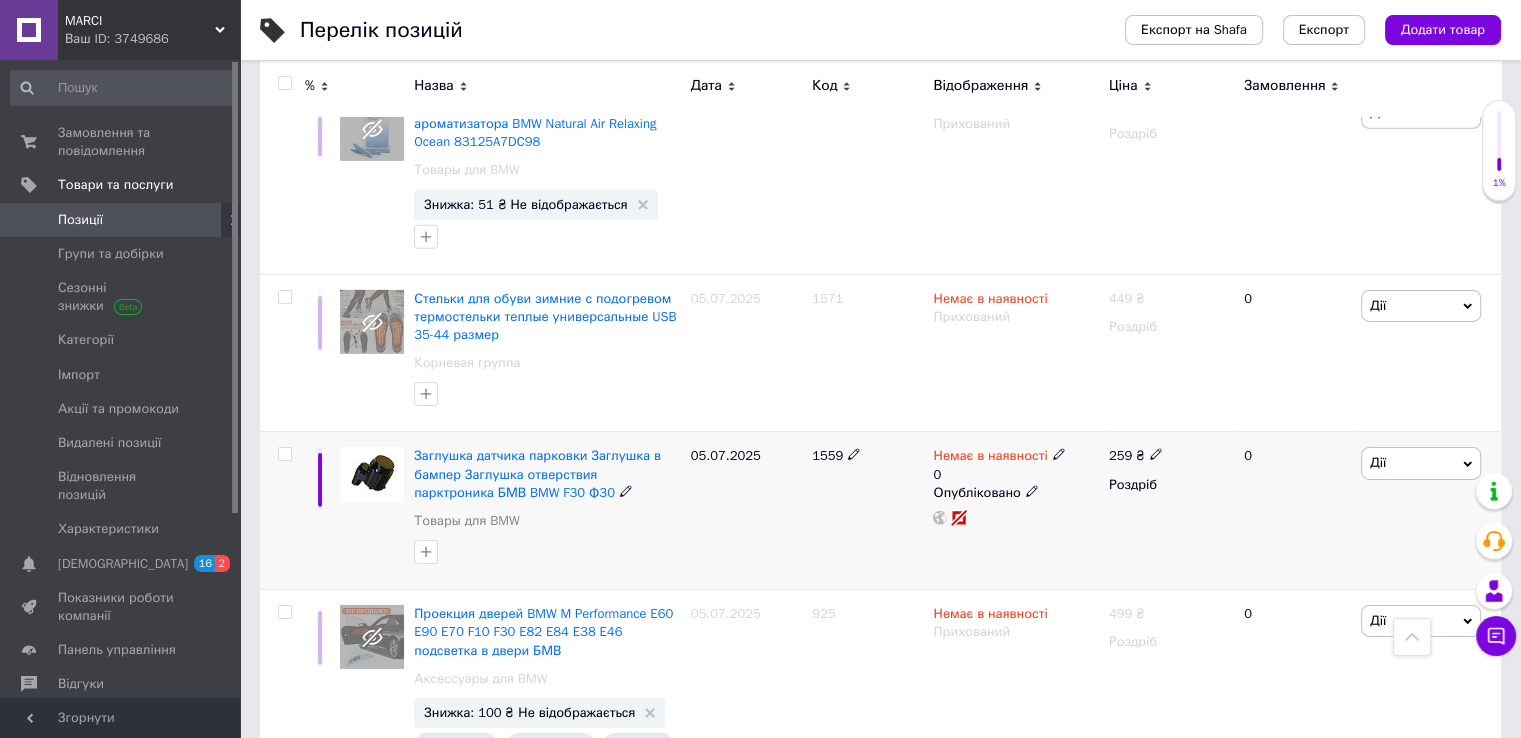 click 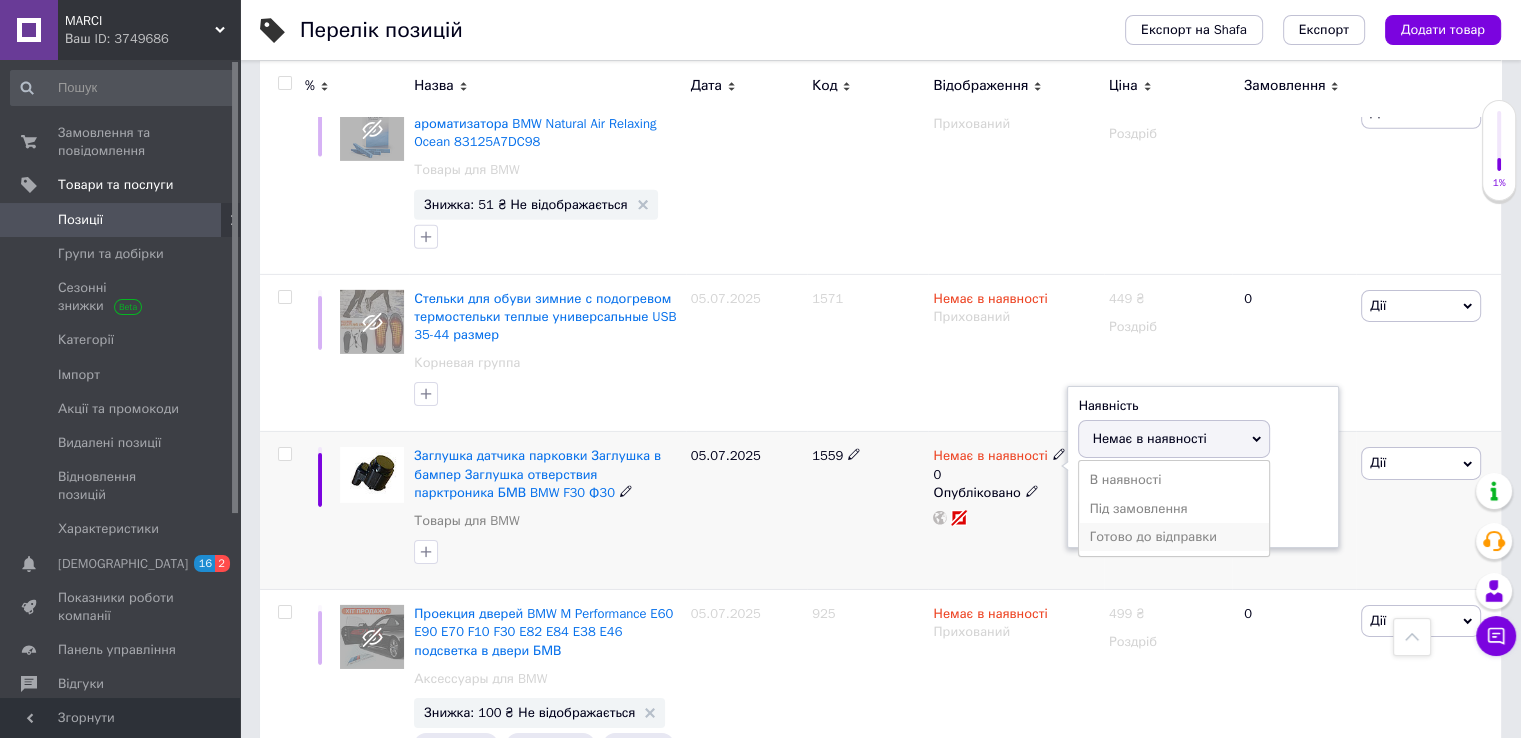 click on "Готово до відправки" at bounding box center [1174, 537] 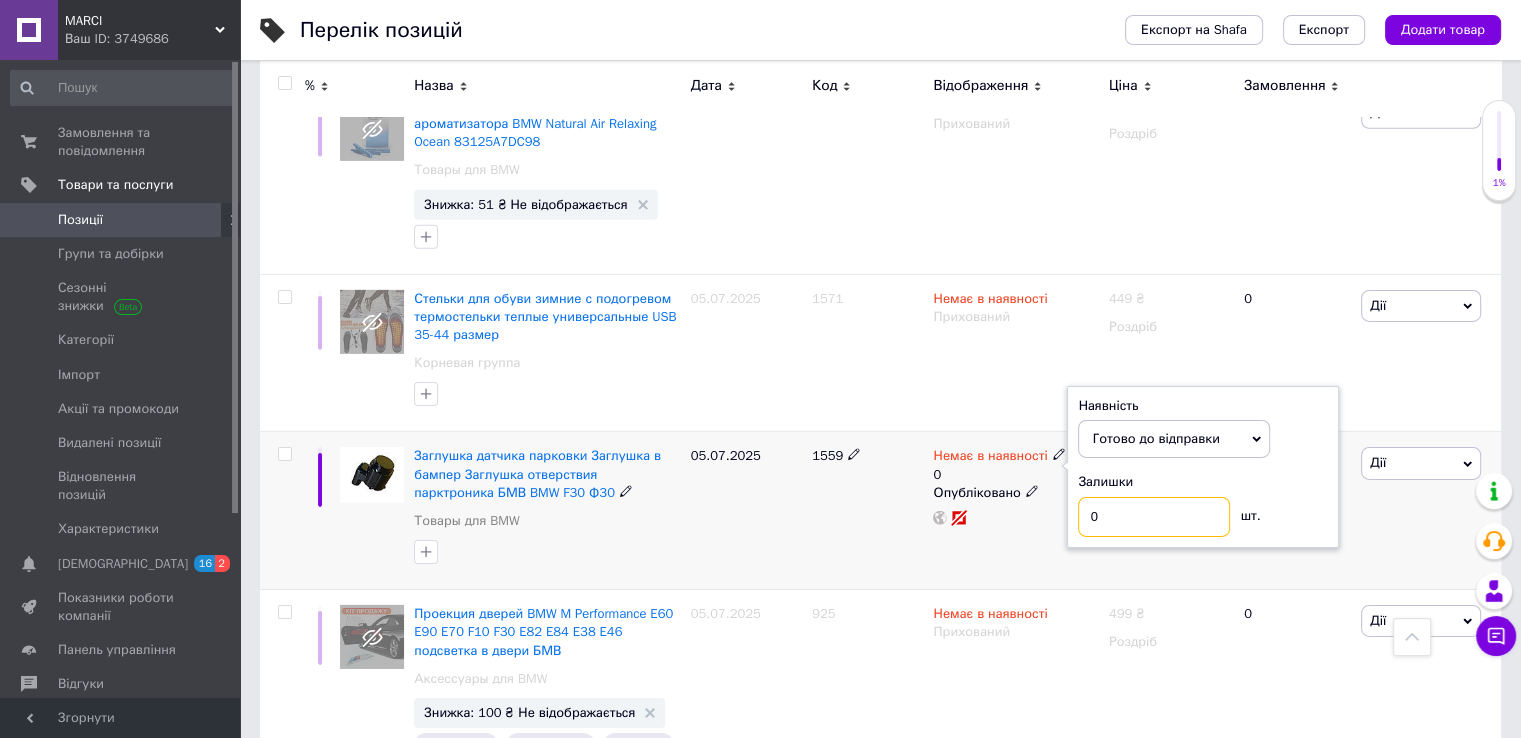 click on "0" at bounding box center [1154, 517] 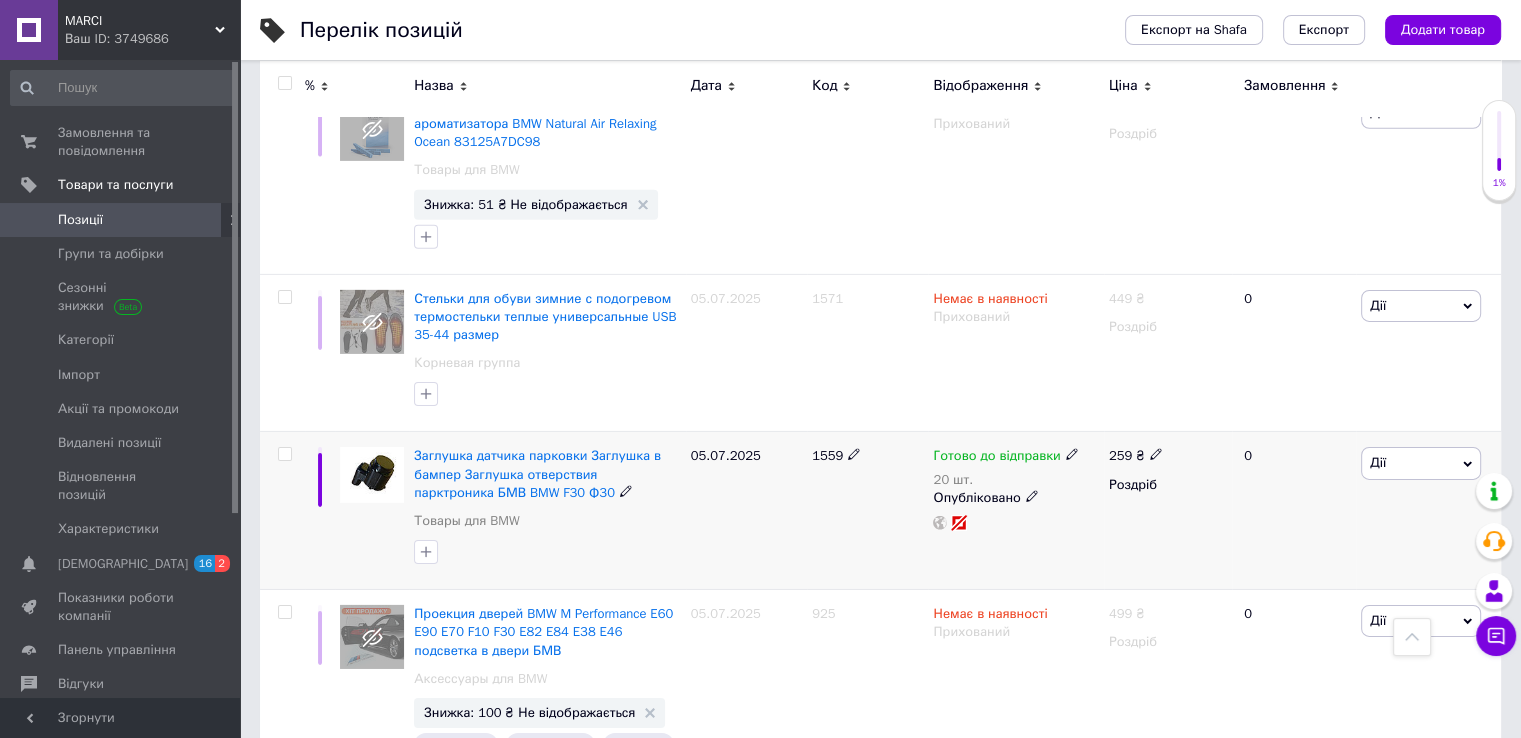 drag, startPoint x: 1151, startPoint y: 353, endPoint x: 1165, endPoint y: 347, distance: 15.231546 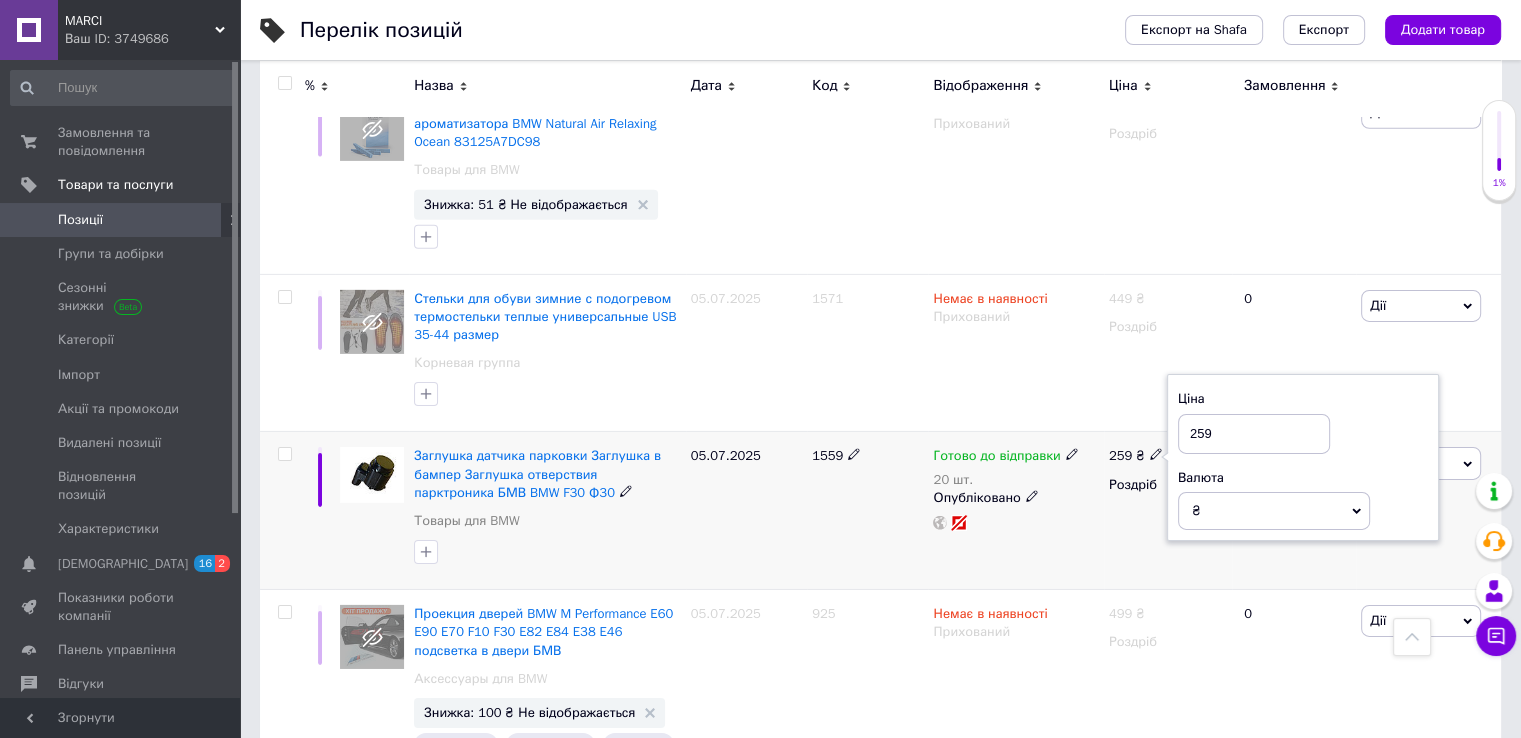 drag, startPoint x: 1215, startPoint y: 337, endPoint x: 1182, endPoint y: 332, distance: 33.37664 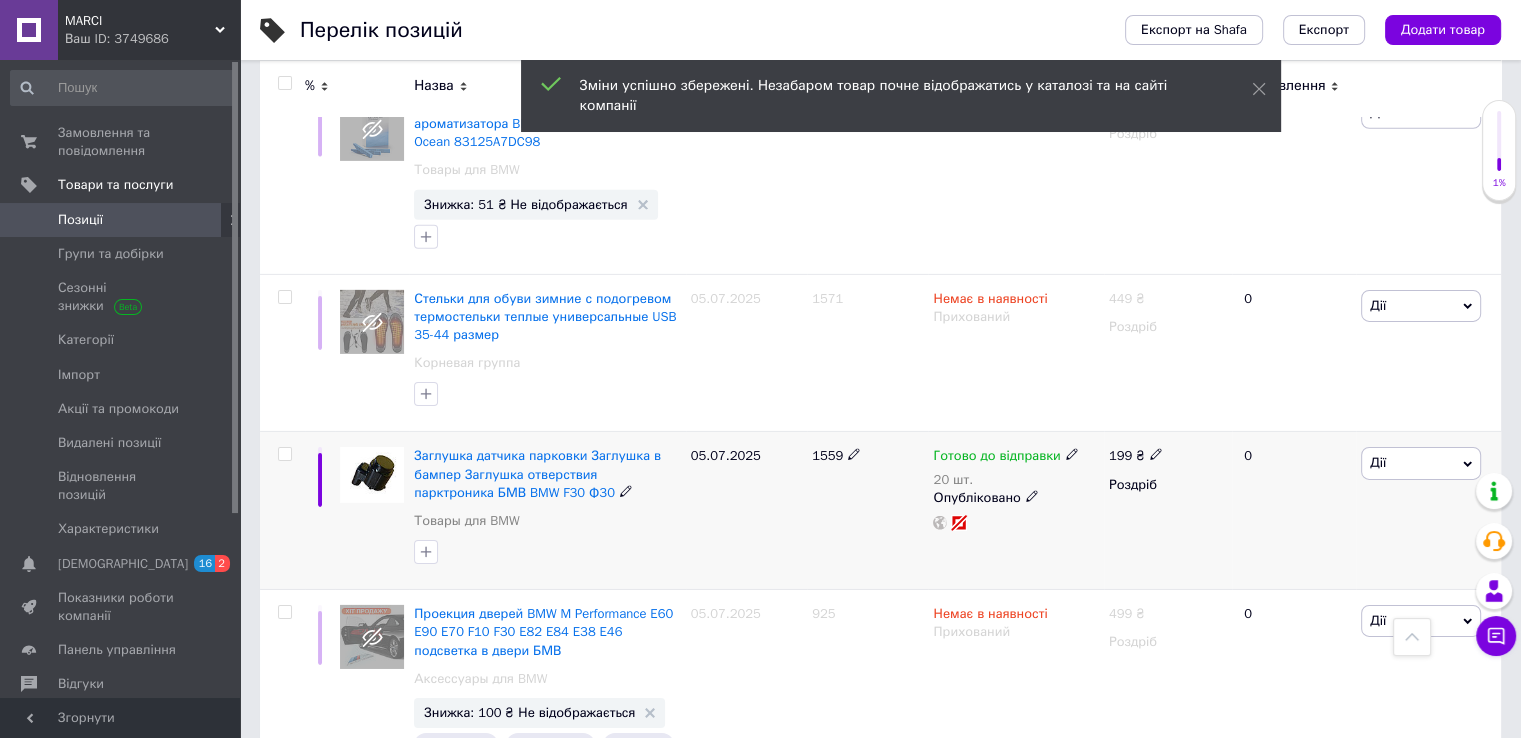 click at bounding box center (284, 454) 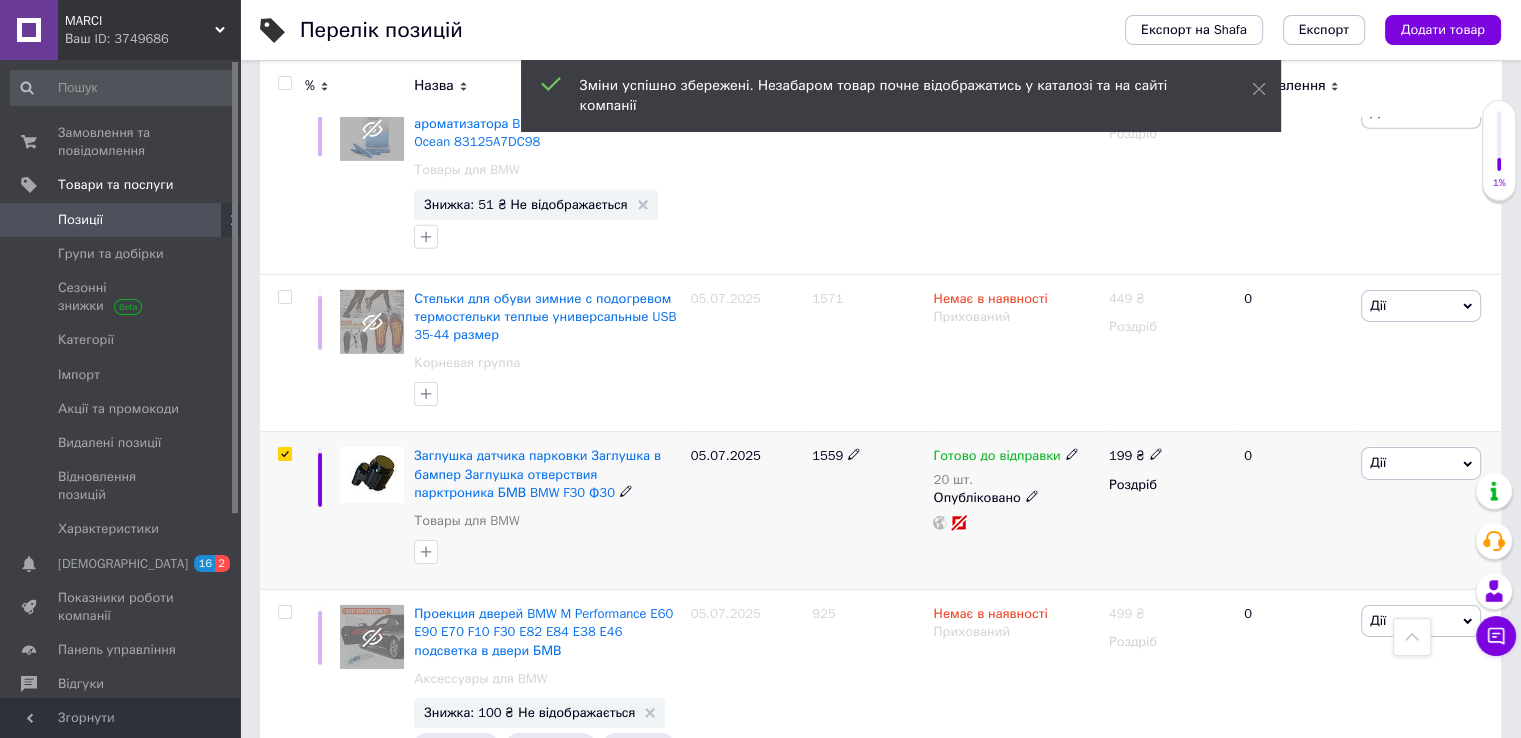 scroll, scrollTop: 14100, scrollLeft: 0, axis: vertical 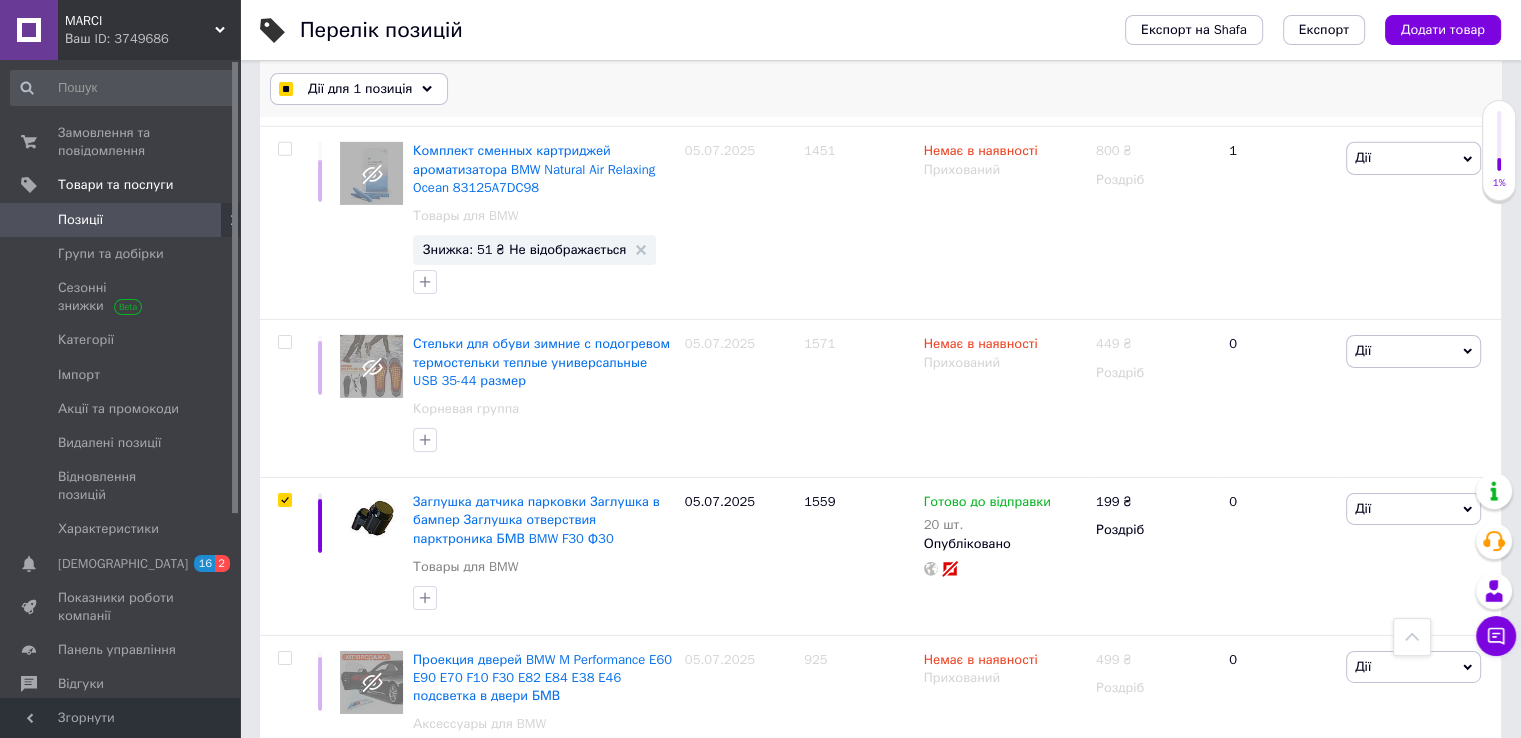 click on "Дії для 1 позиція" at bounding box center [359, 89] 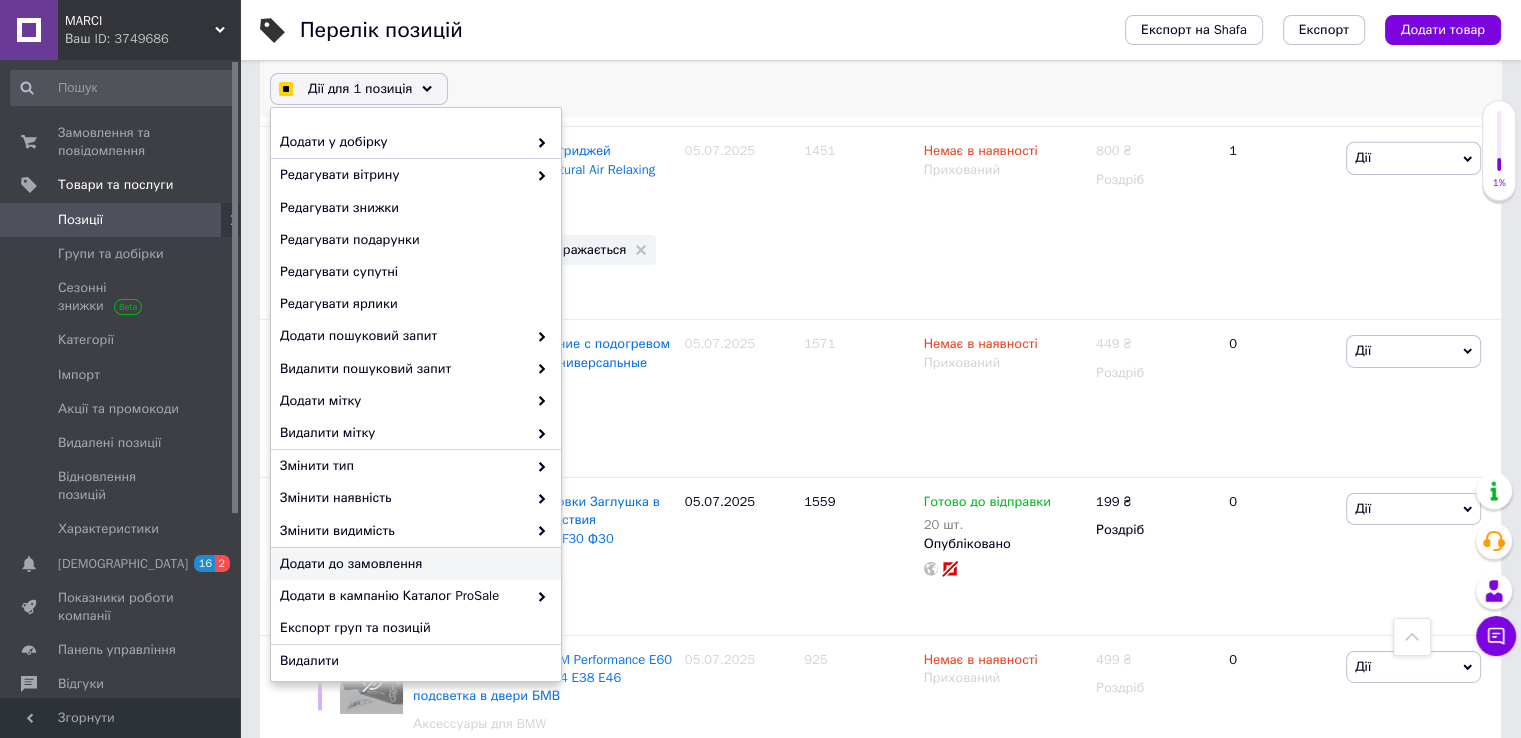 scroll, scrollTop: 125, scrollLeft: 0, axis: vertical 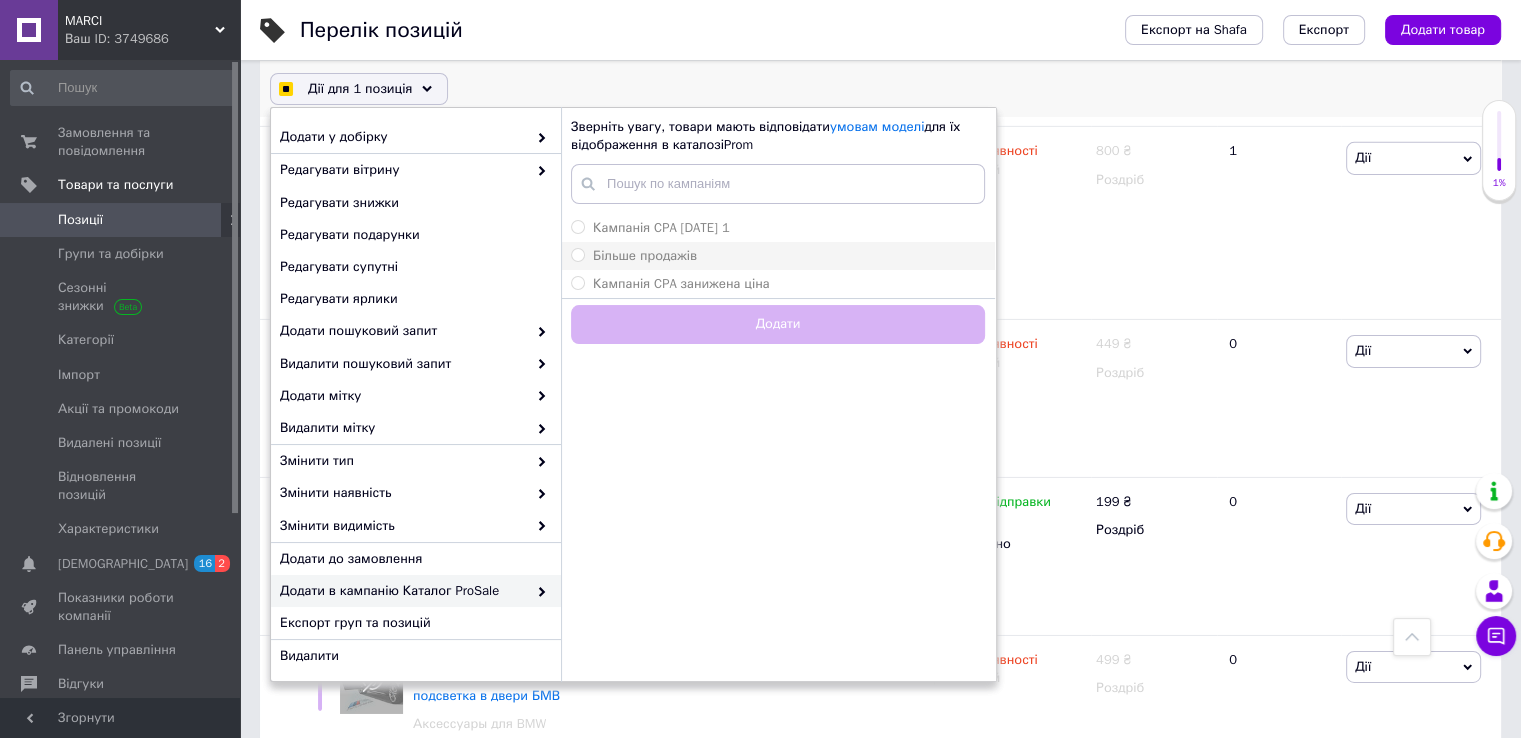 click on "Більше продажів" at bounding box center (645, 255) 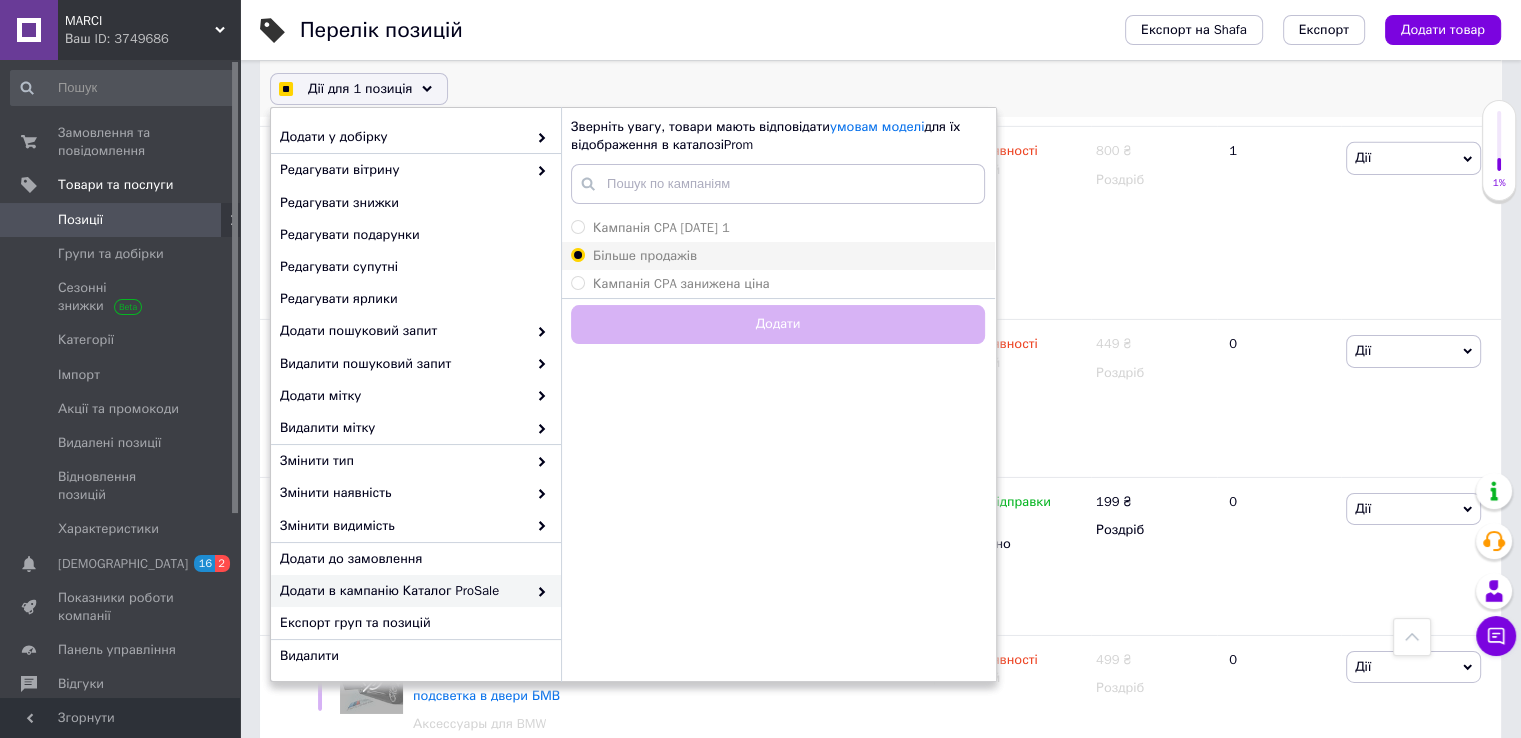 click on "Більше продажів" at bounding box center (577, 254) 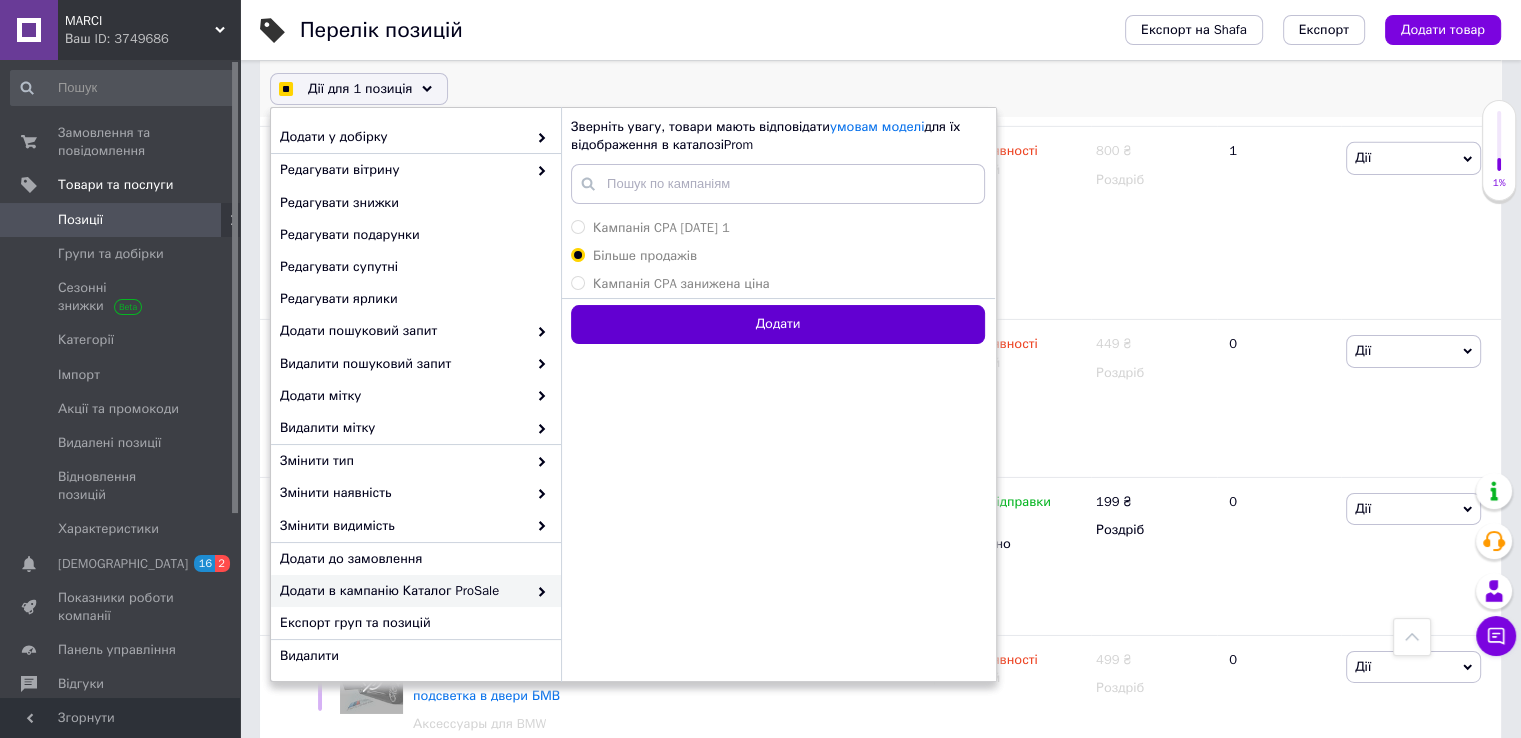 click on "Додати" at bounding box center [778, 324] 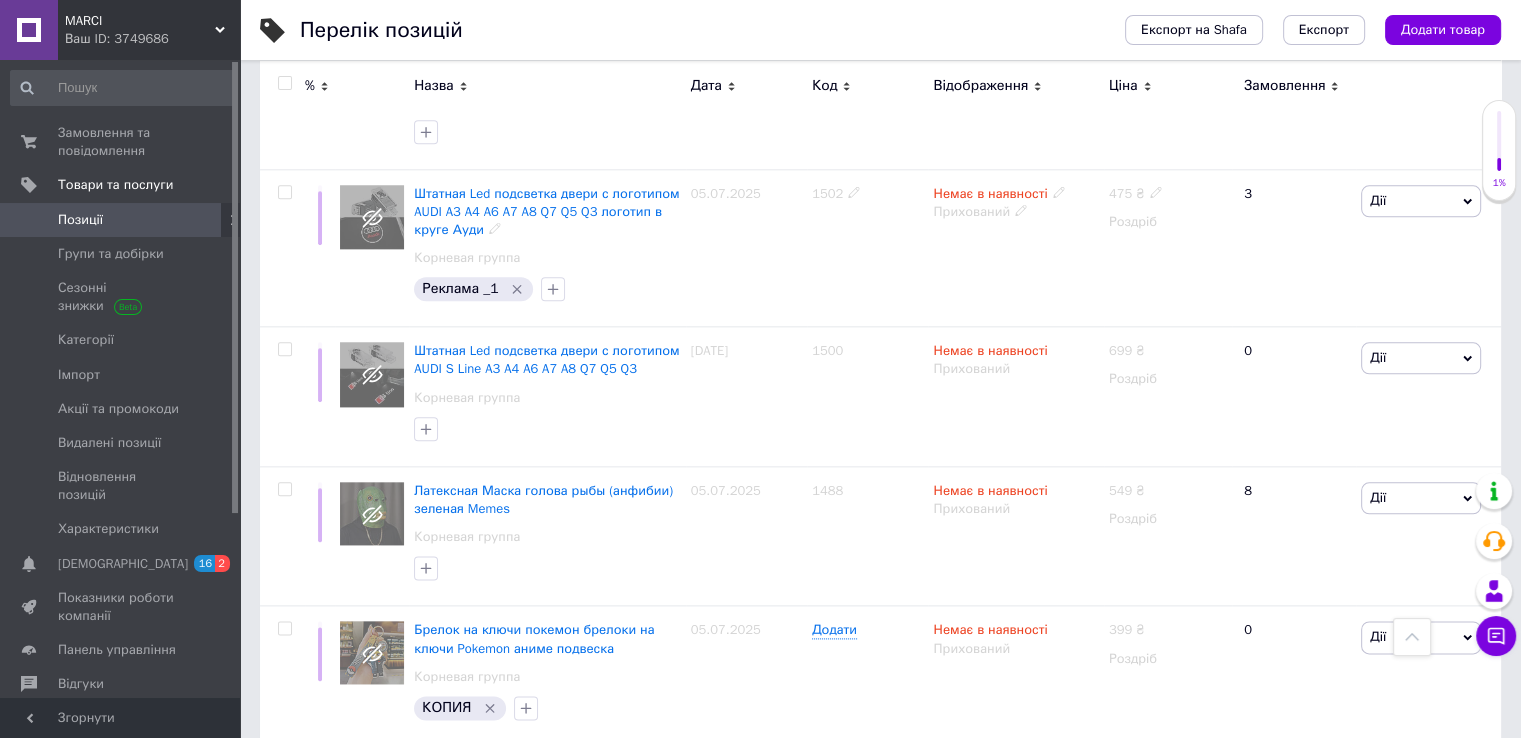 scroll, scrollTop: 17600, scrollLeft: 0, axis: vertical 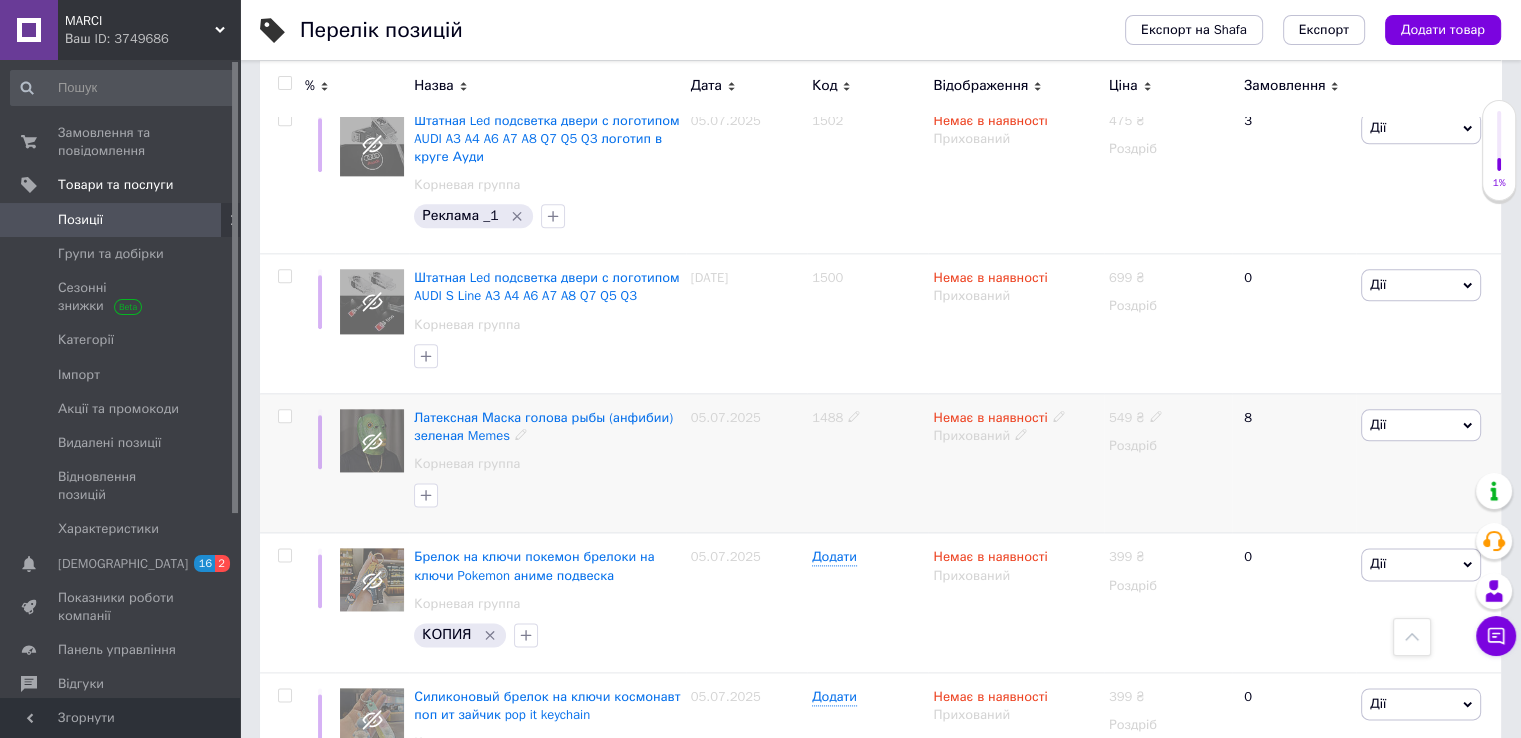 click 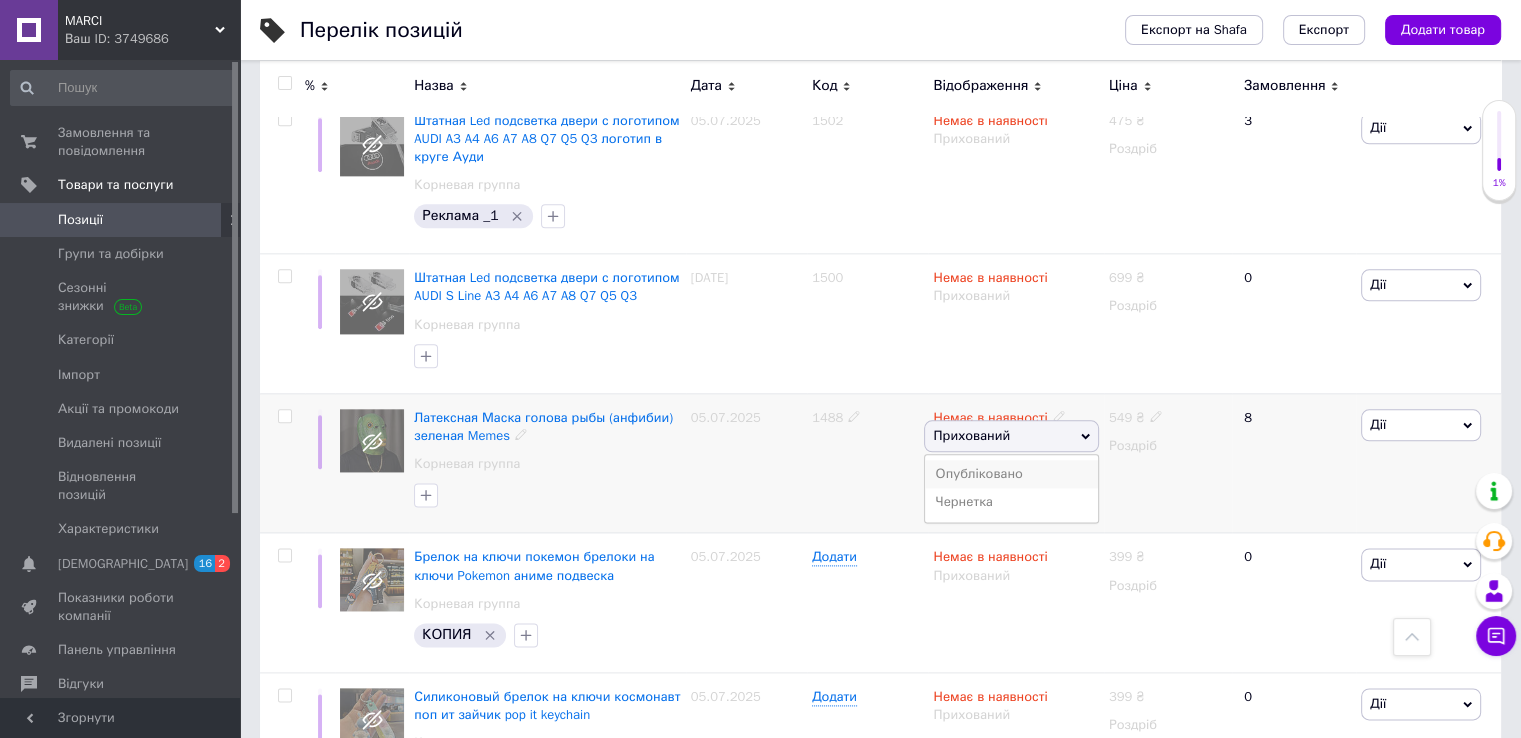 click on "Опубліковано" at bounding box center (1011, 474) 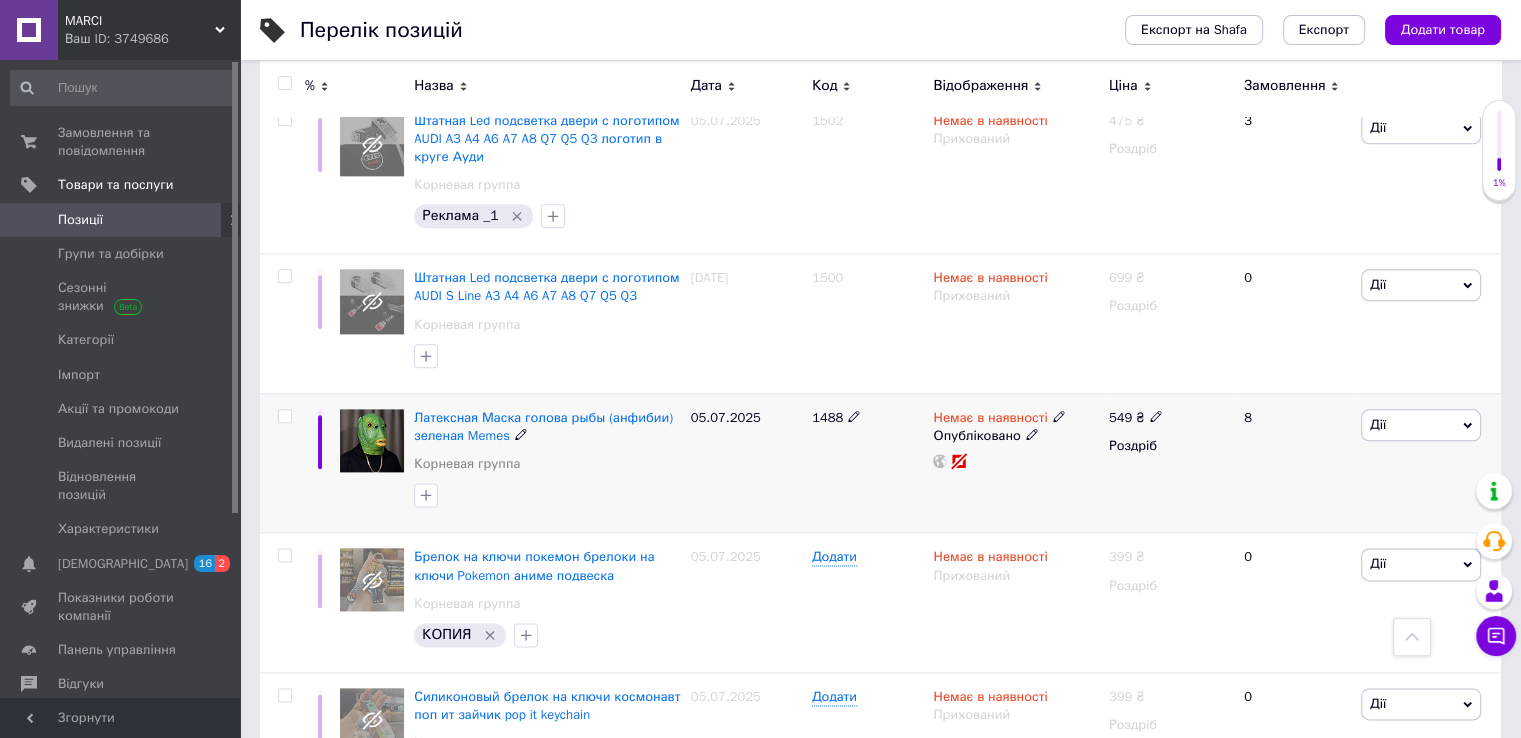 click 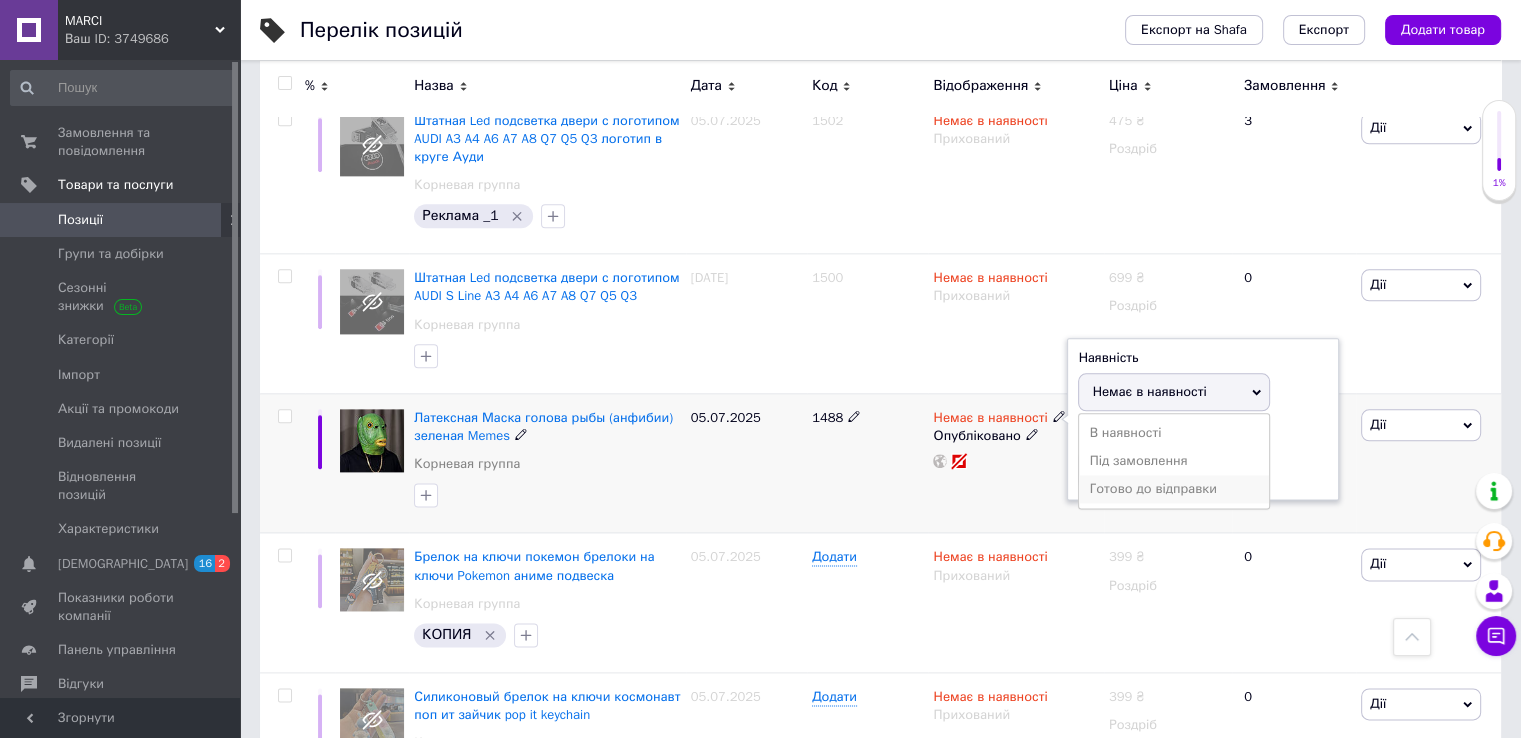 click on "Готово до відправки" at bounding box center [1174, 489] 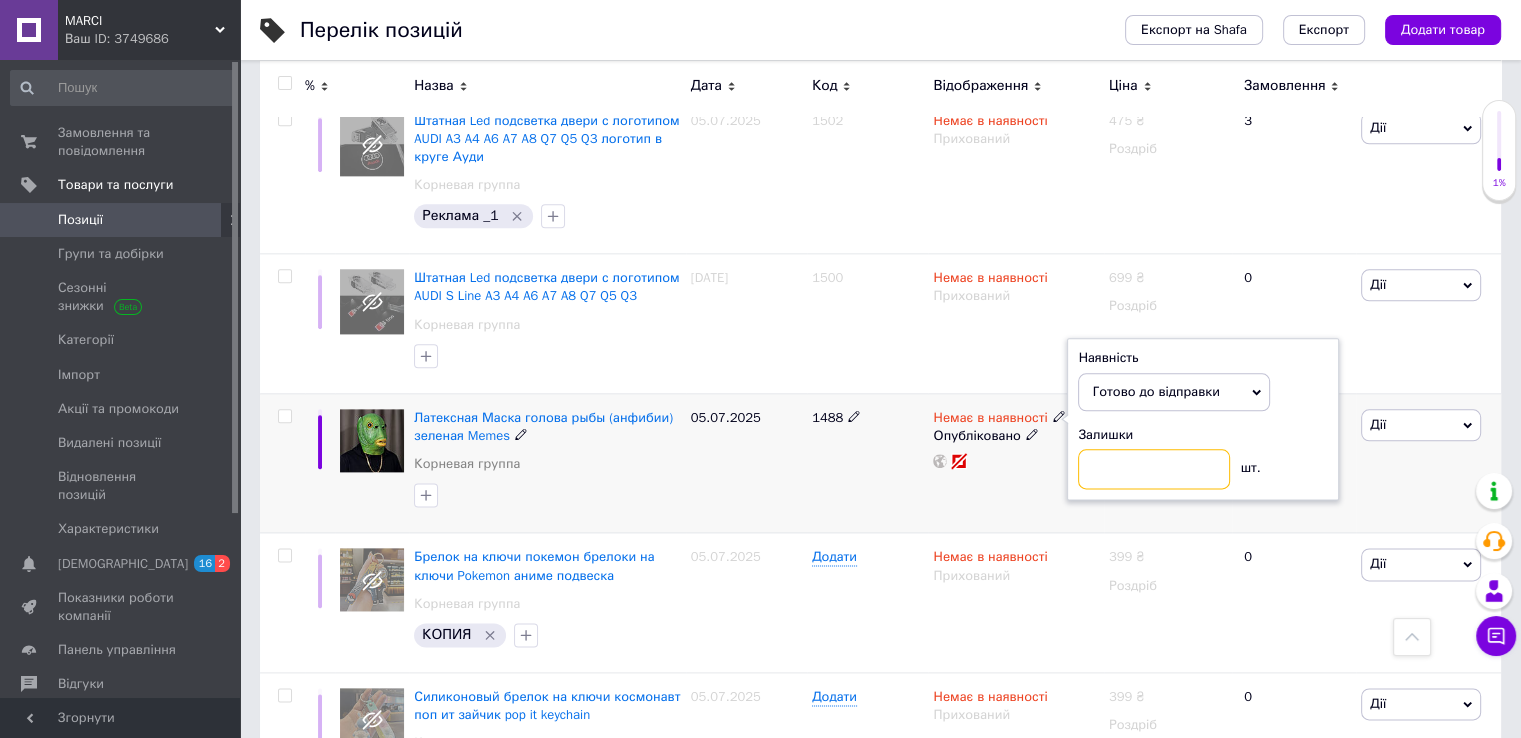 click at bounding box center (1154, 469) 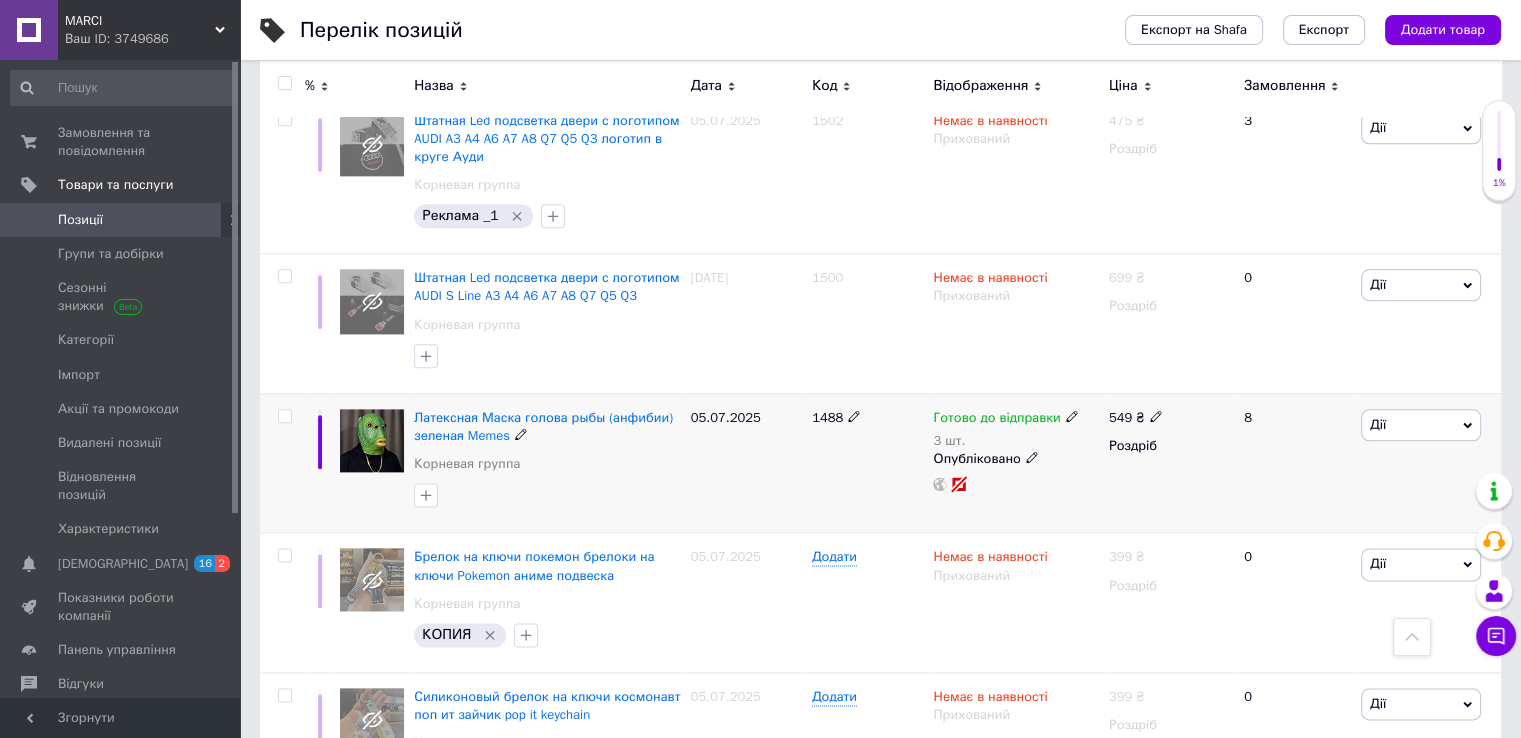 click at bounding box center [284, 416] 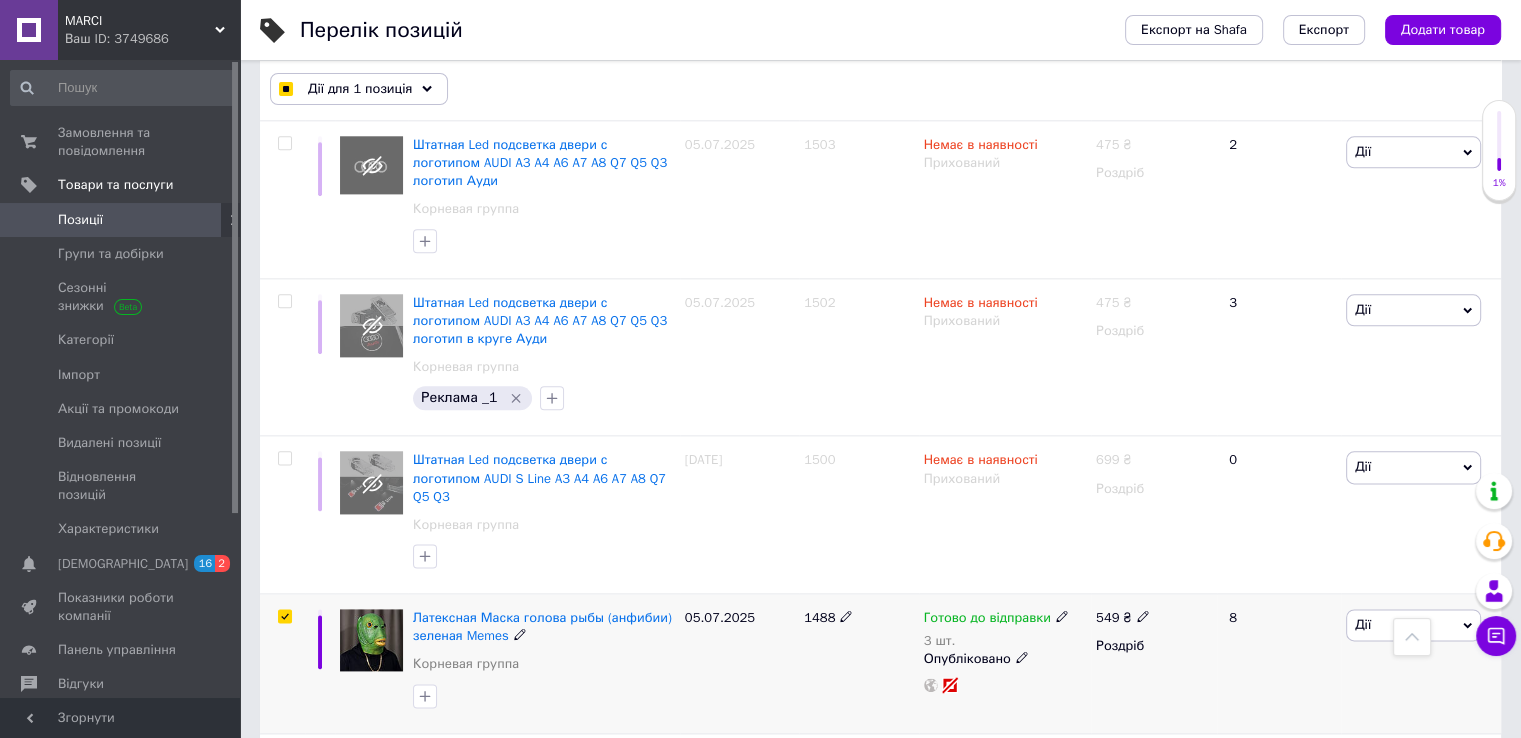 scroll, scrollTop: 17700, scrollLeft: 0, axis: vertical 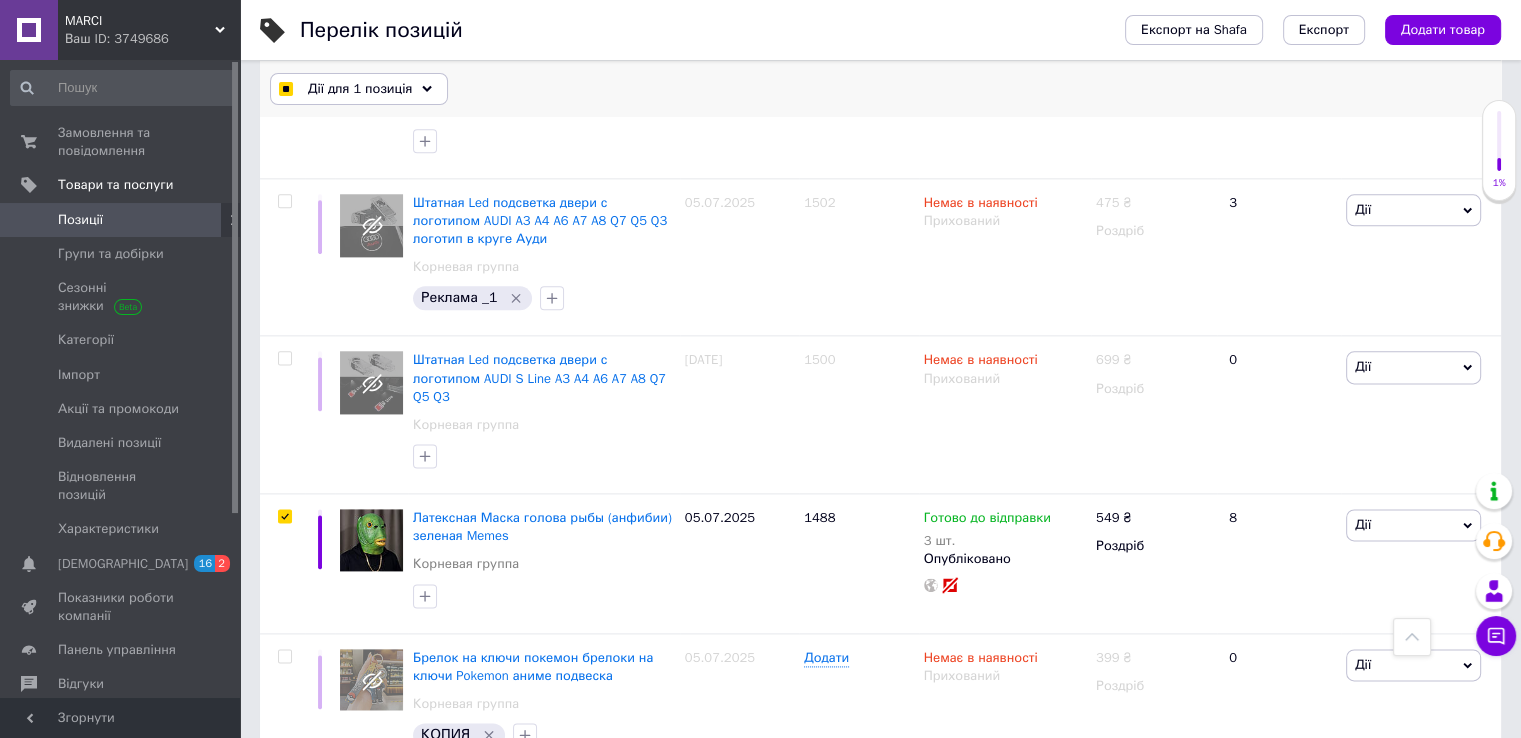 click on "Дії для 1 позиція" at bounding box center [360, 89] 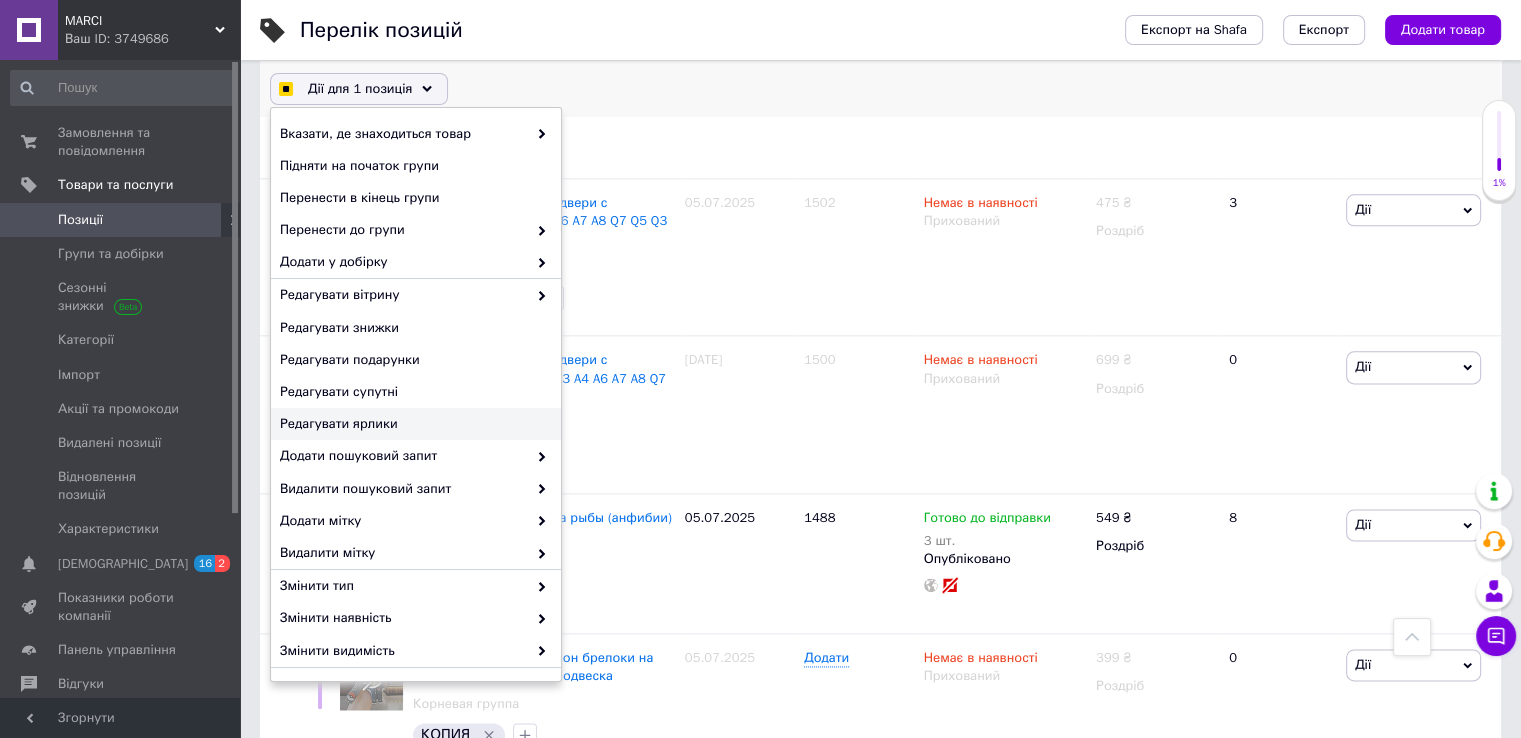 scroll, scrollTop: 125, scrollLeft: 0, axis: vertical 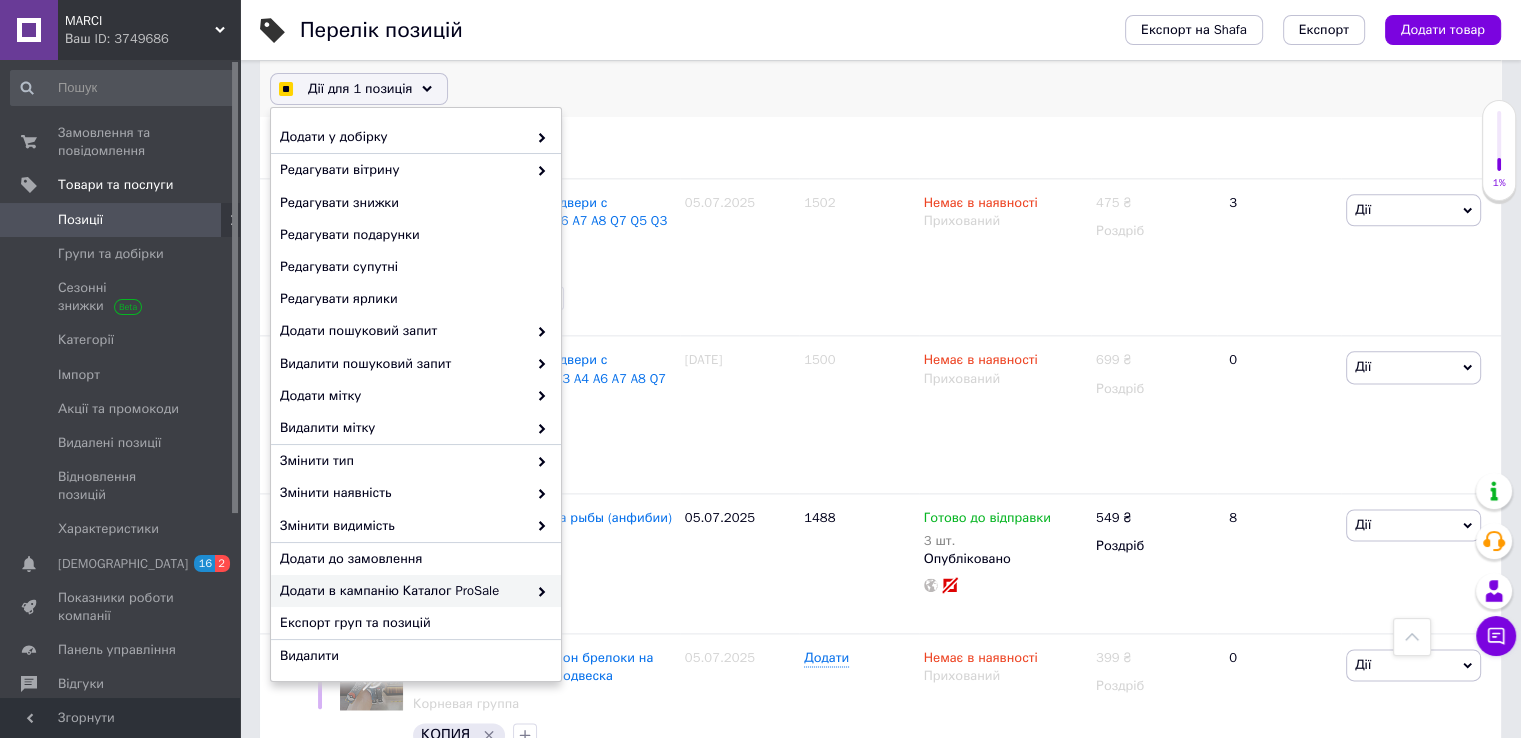 click on "Додати в кампанію Каталог ProSale" at bounding box center [403, 591] 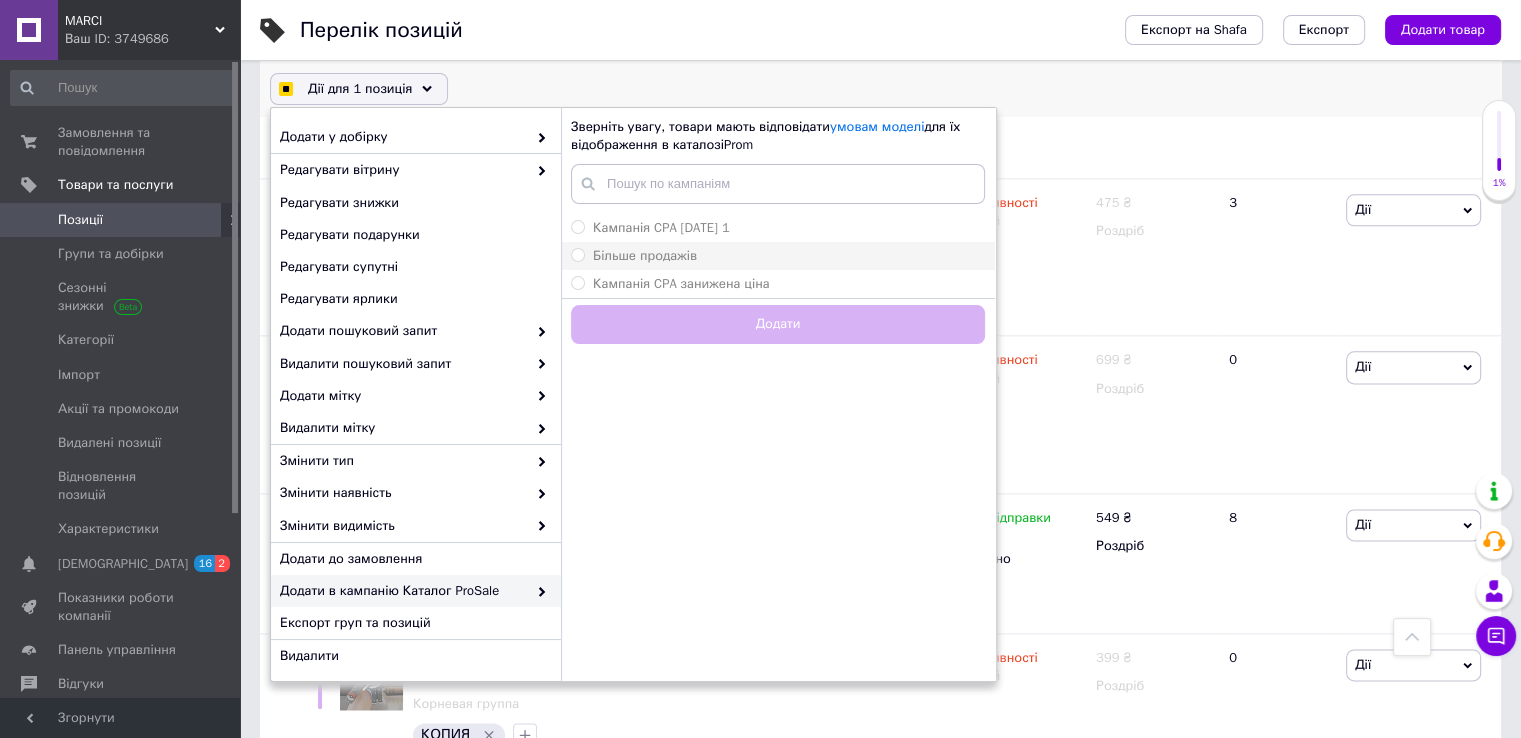 click on "Більше продажів" at bounding box center (645, 255) 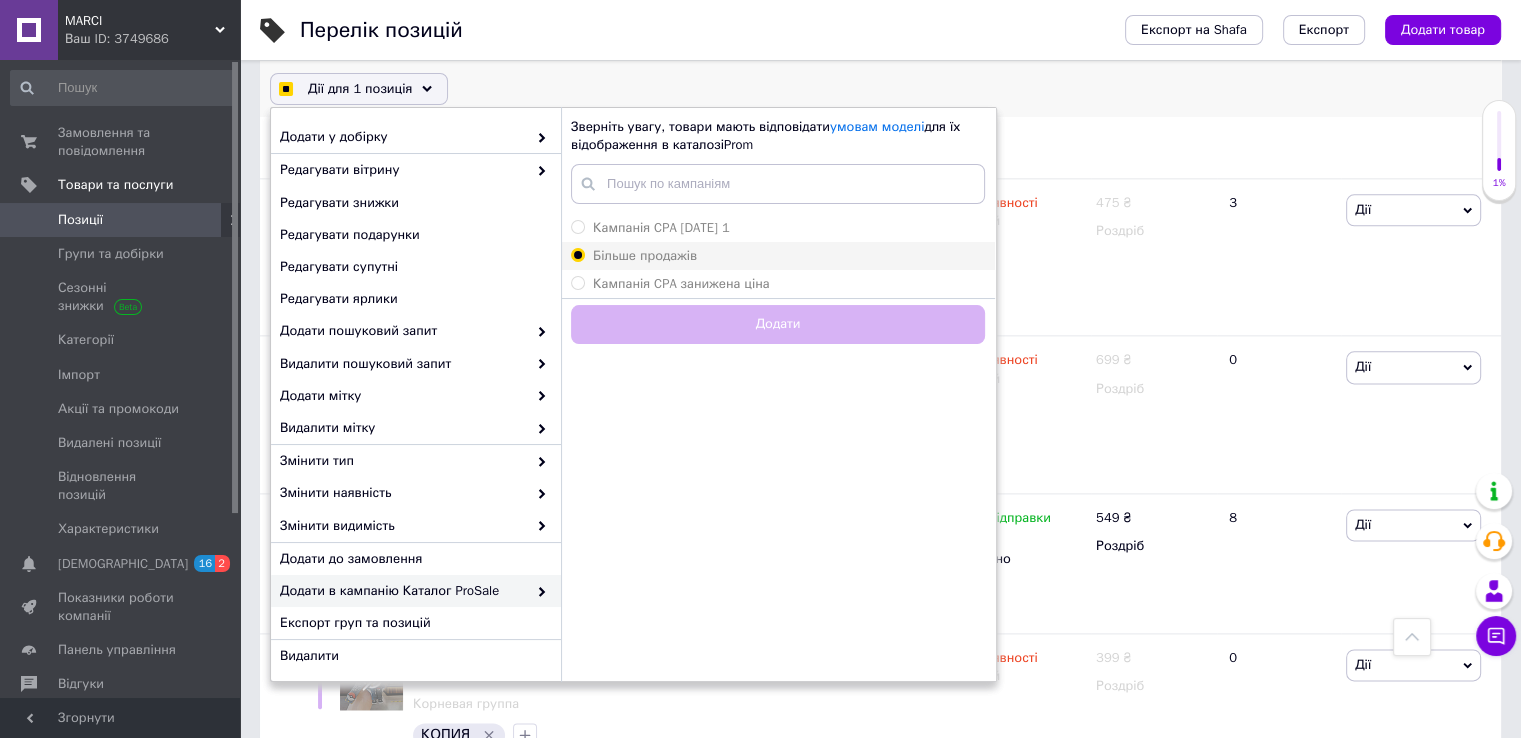 click on "Більше продажів" at bounding box center (577, 254) 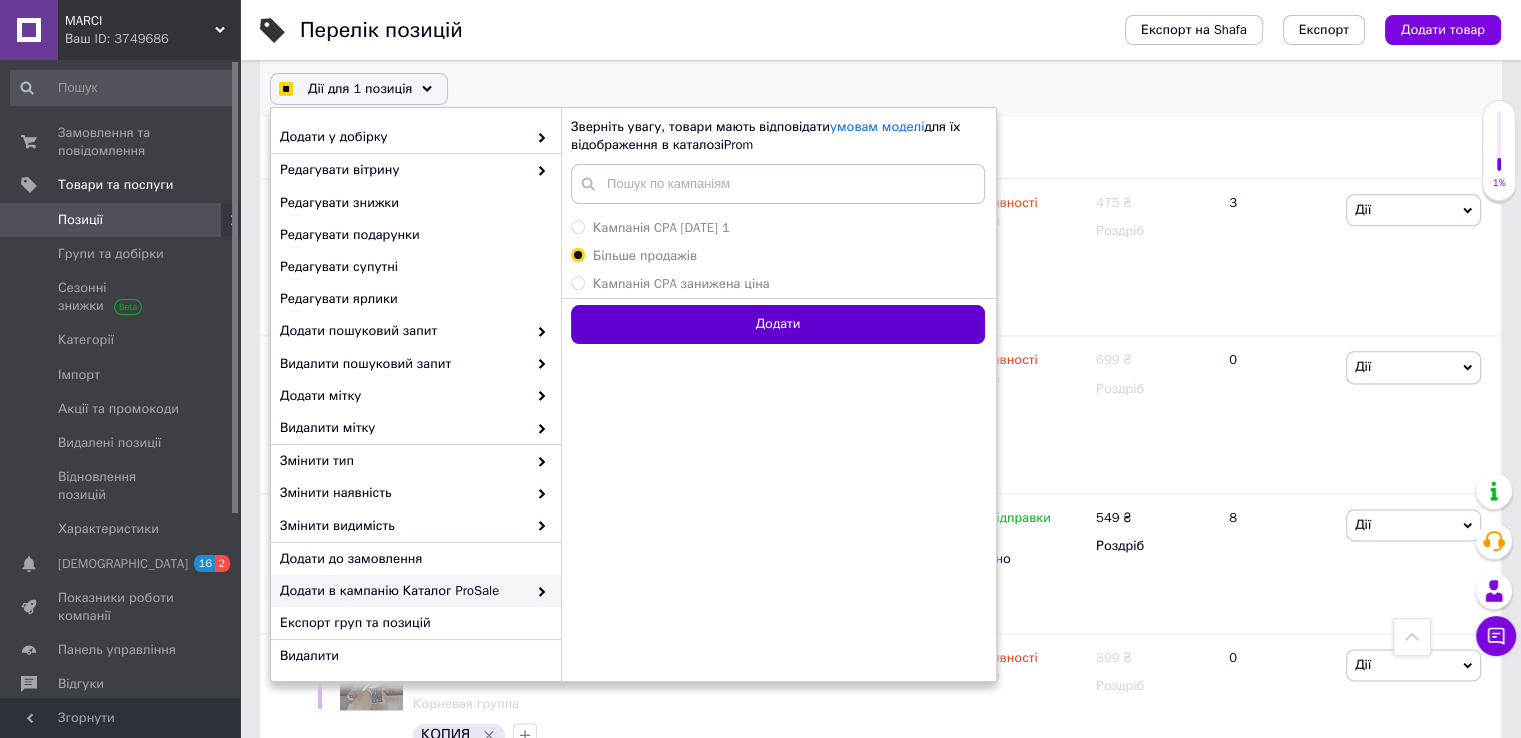 click on "Додати" at bounding box center (778, 324) 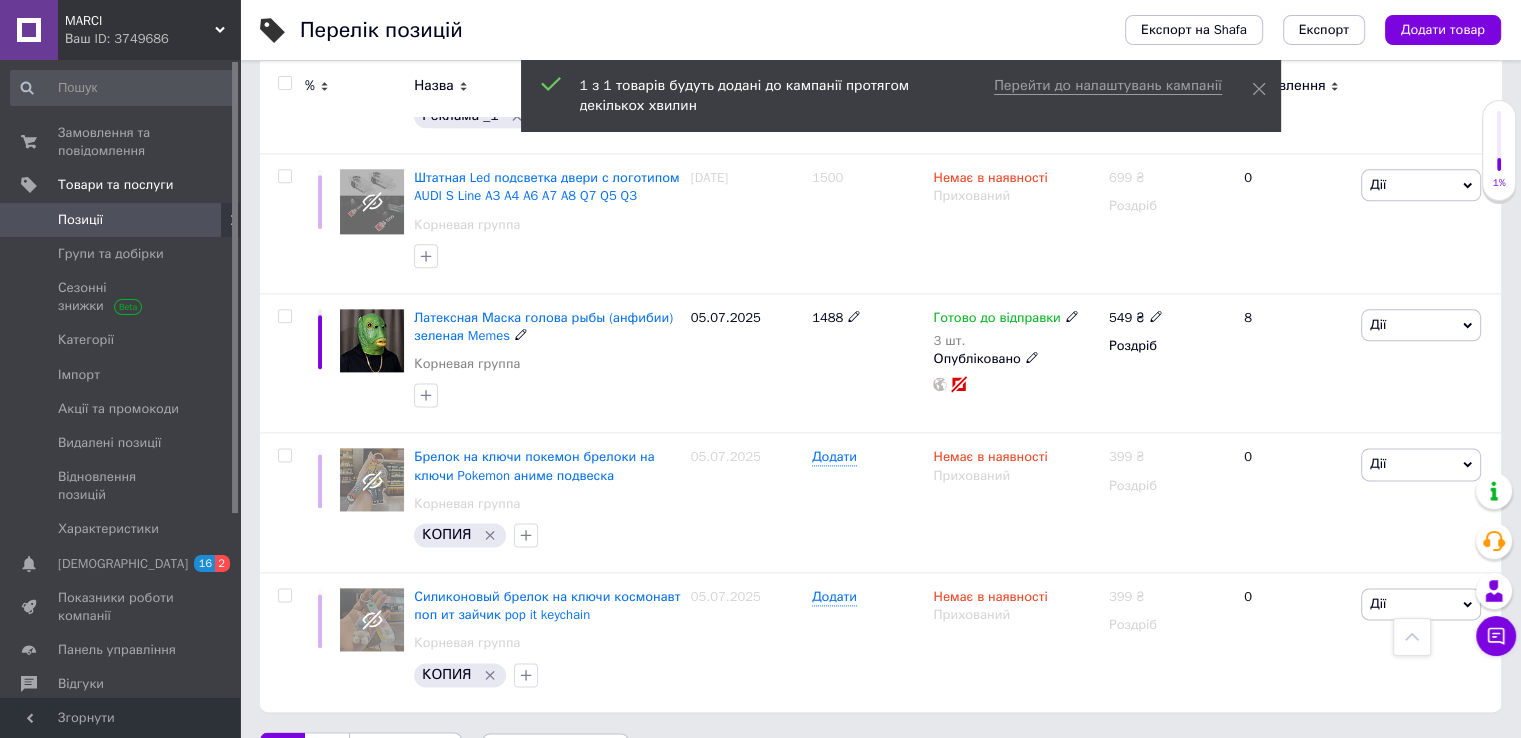 scroll, scrollTop: 17600, scrollLeft: 0, axis: vertical 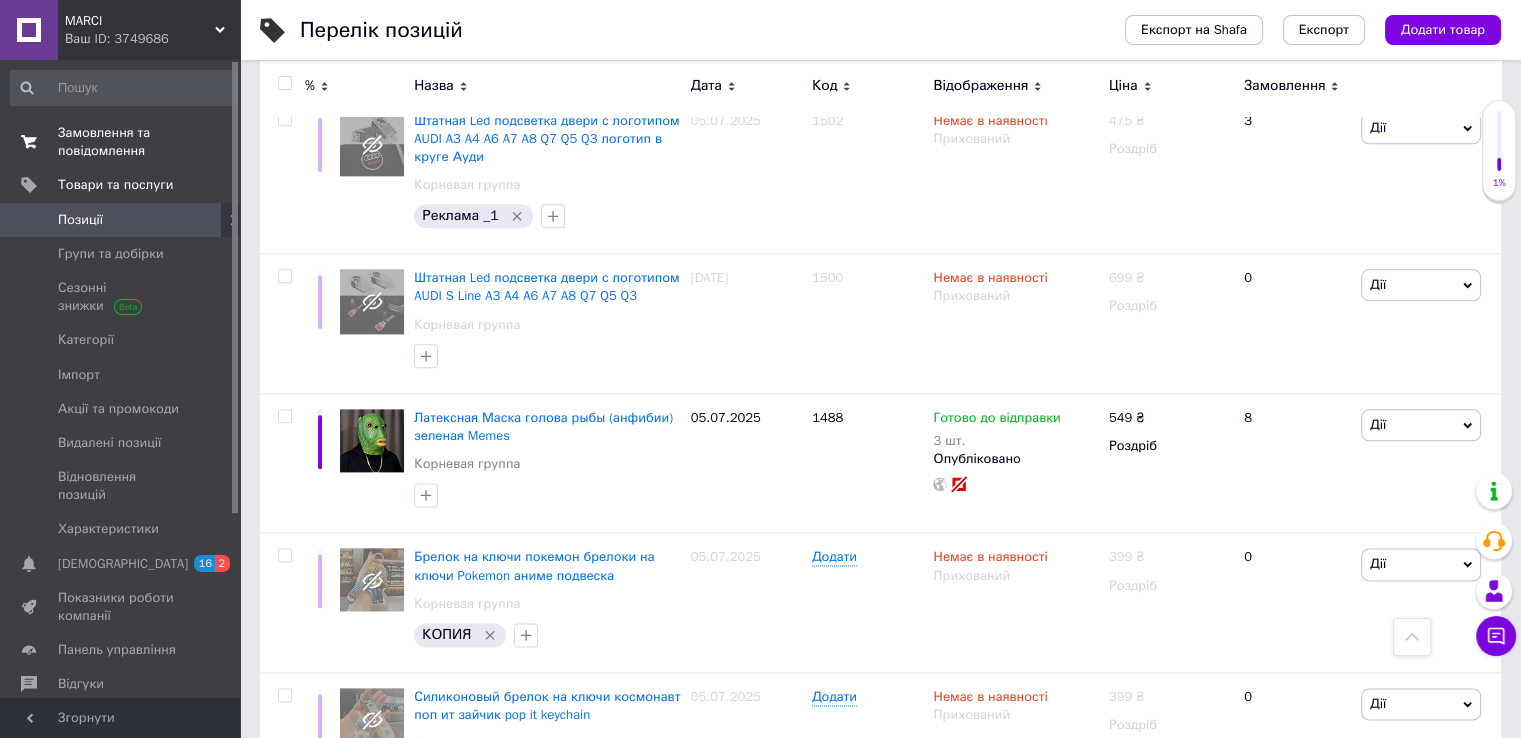 click on "Замовлення та повідомлення" at bounding box center [121, 142] 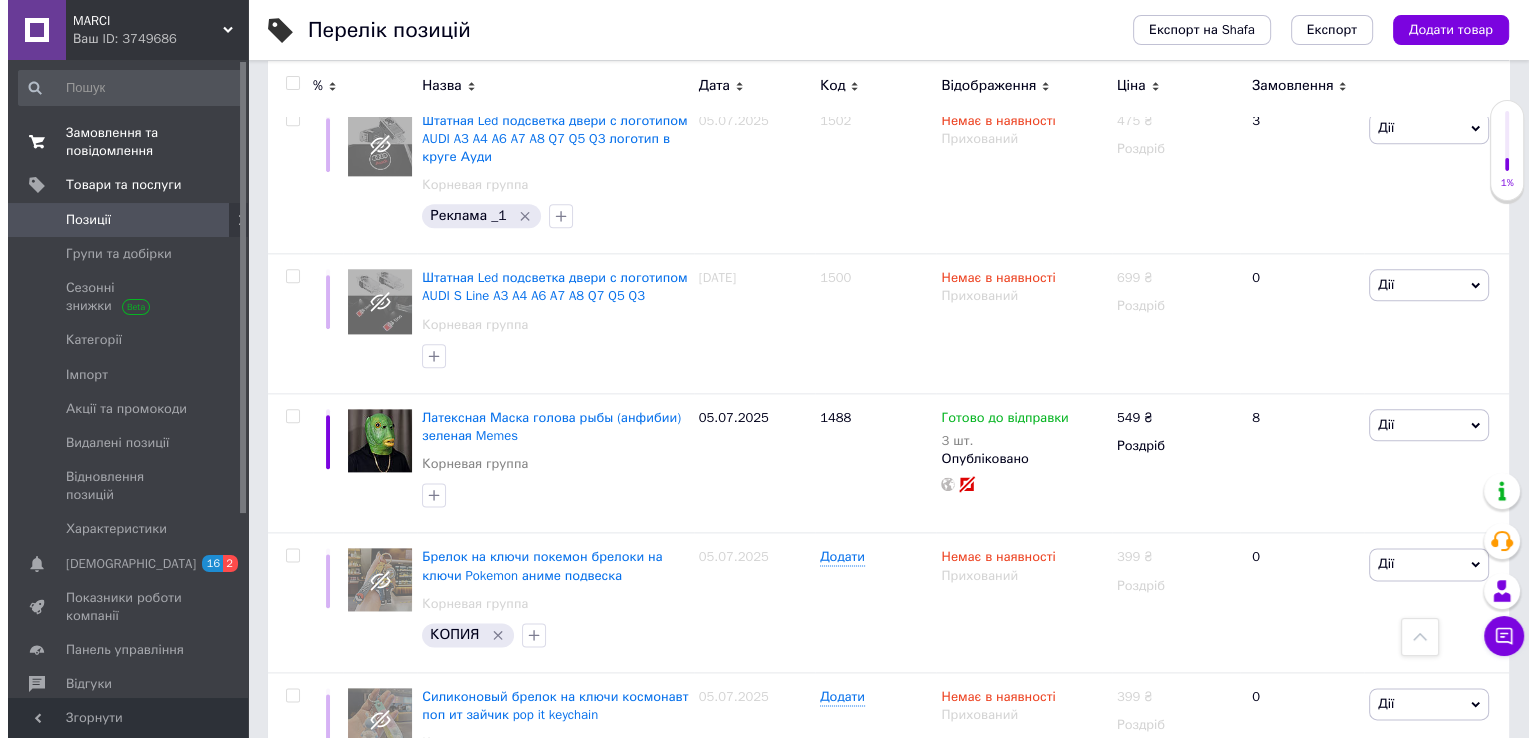 scroll, scrollTop: 0, scrollLeft: 0, axis: both 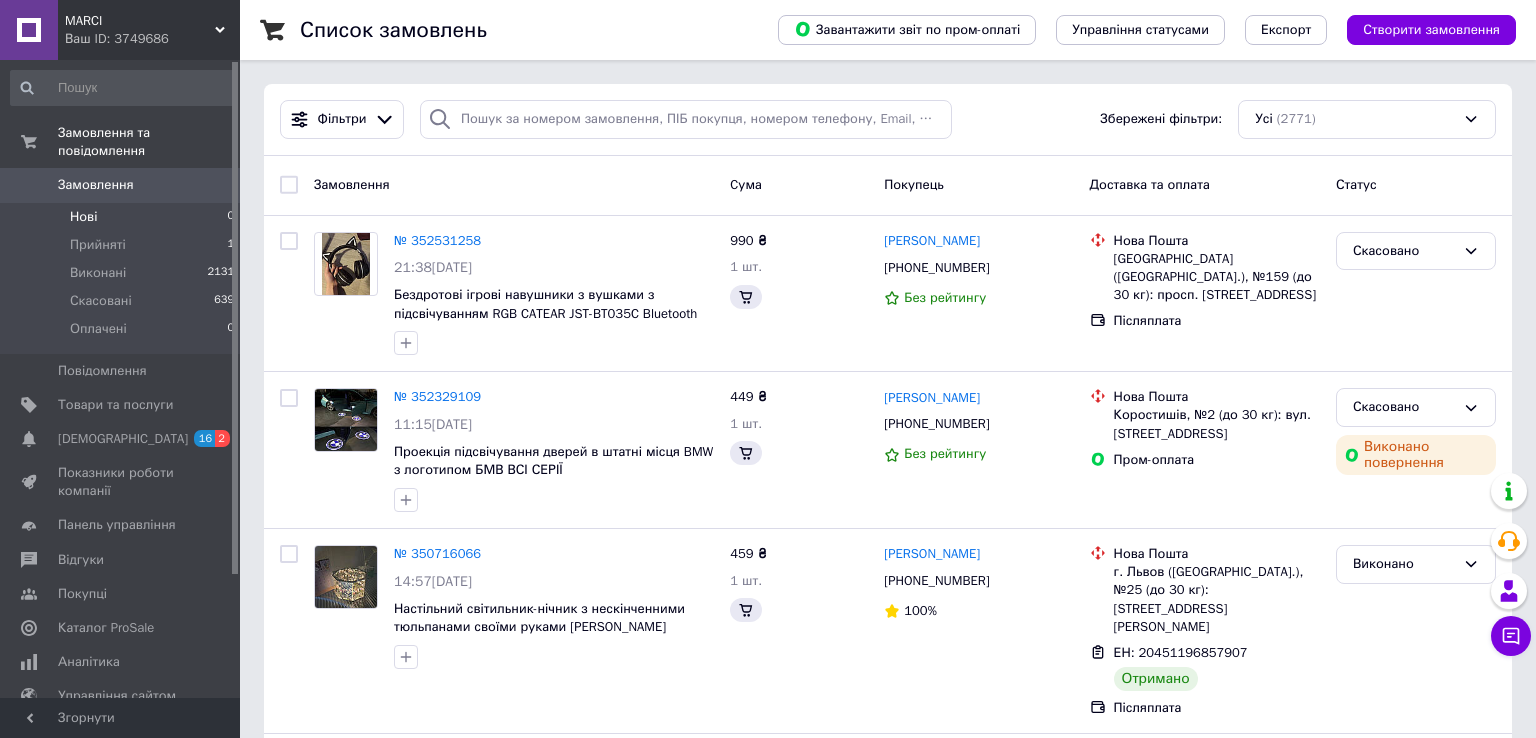 click on "Нові 0" at bounding box center (123, 217) 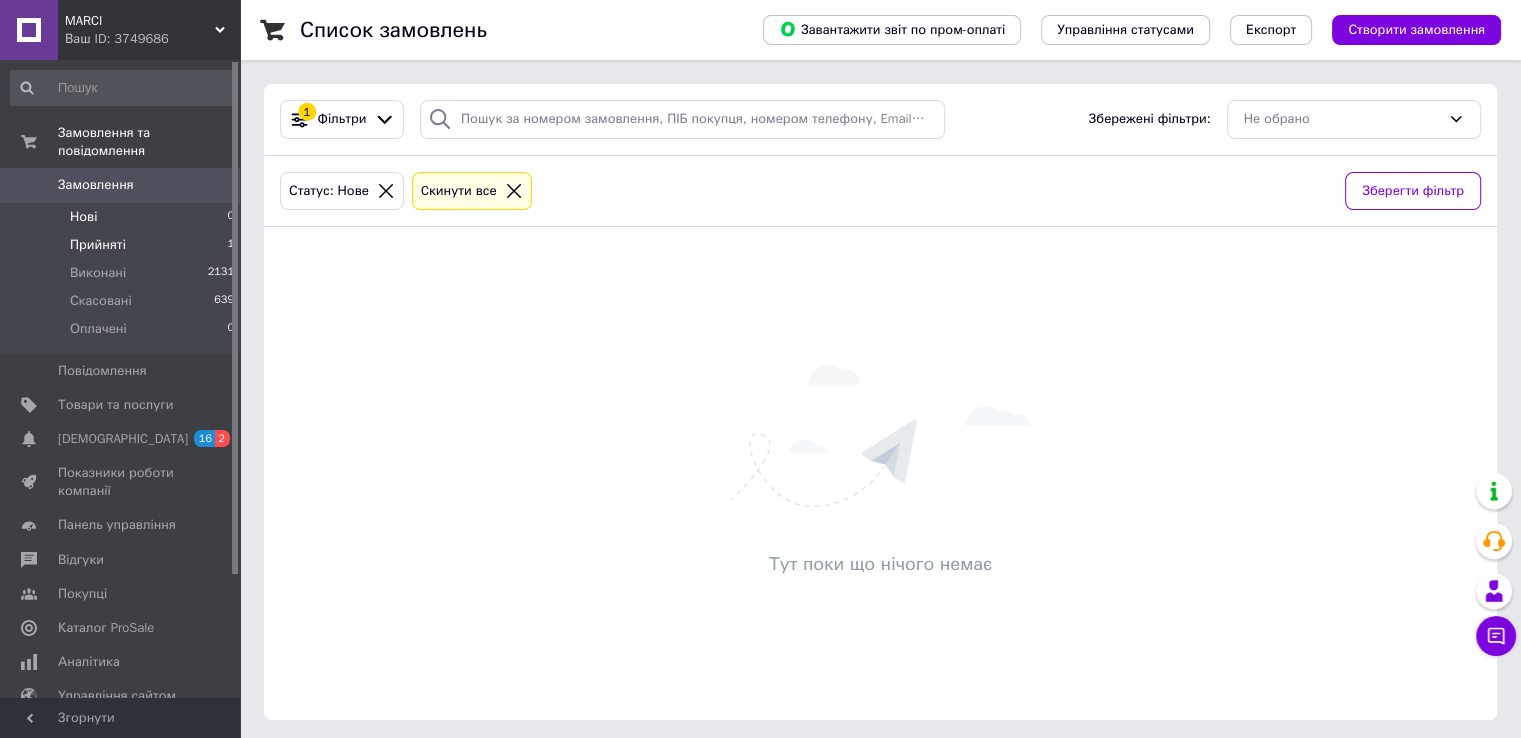 click on "Прийняті" at bounding box center [98, 245] 